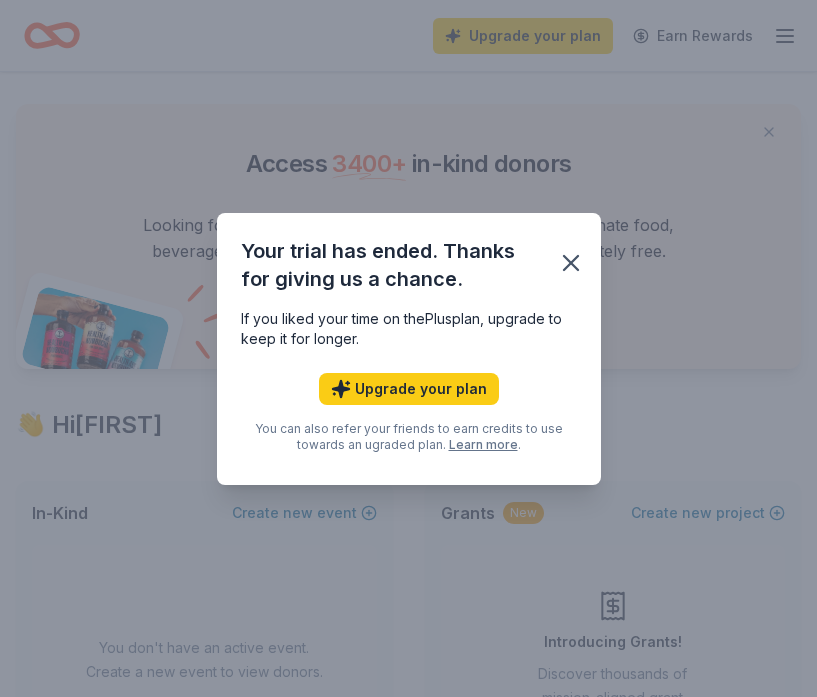 scroll, scrollTop: 0, scrollLeft: 0, axis: both 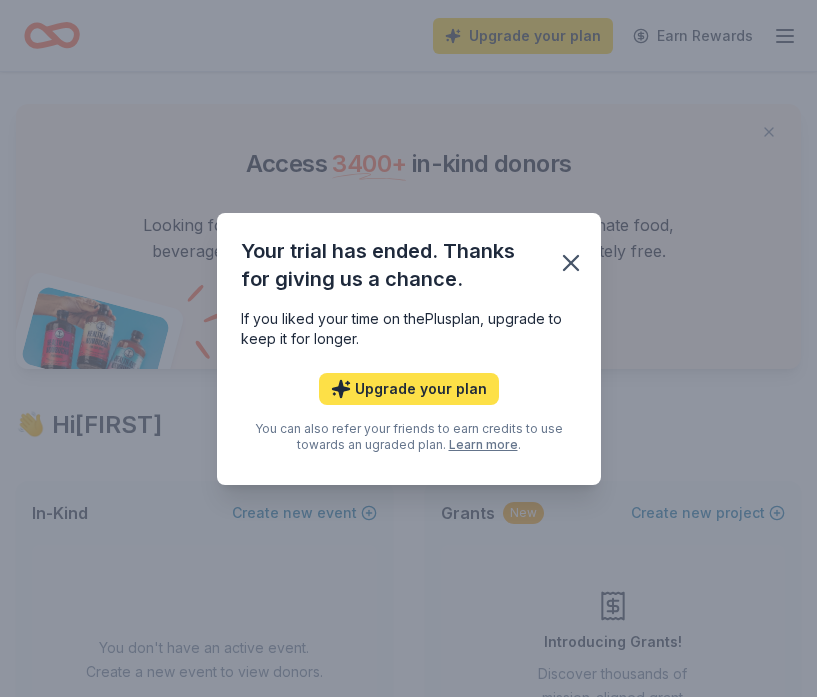 click on "Upgrade your plan" at bounding box center (409, 389) 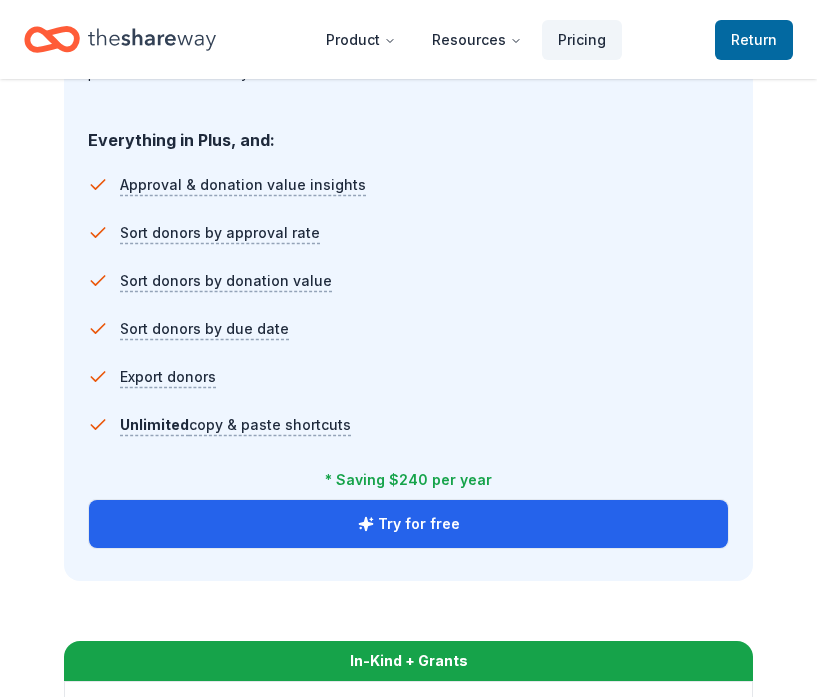 scroll, scrollTop: 2087, scrollLeft: 0, axis: vertical 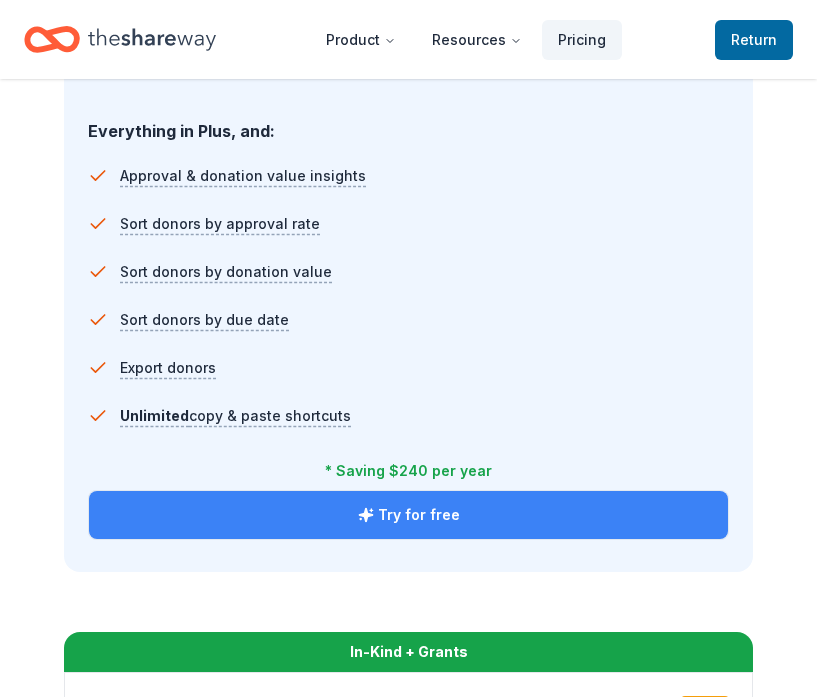 click on "Try for free" at bounding box center (408, 515) 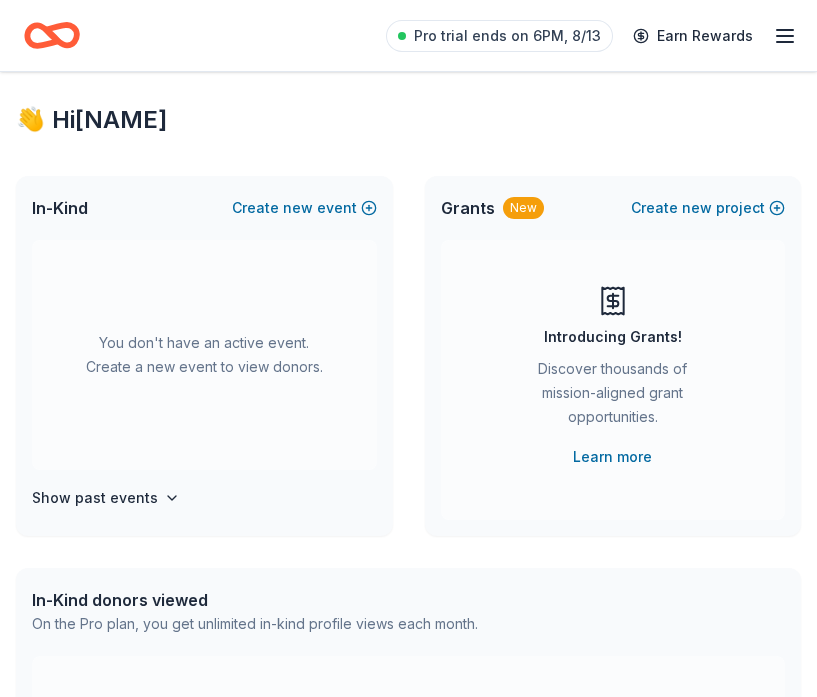 scroll, scrollTop: 0, scrollLeft: 0, axis: both 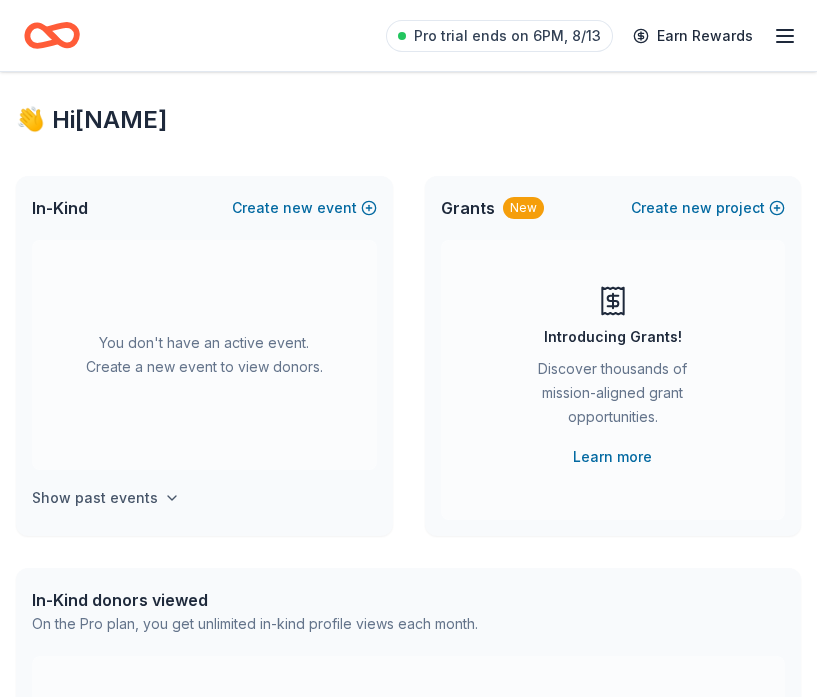 click 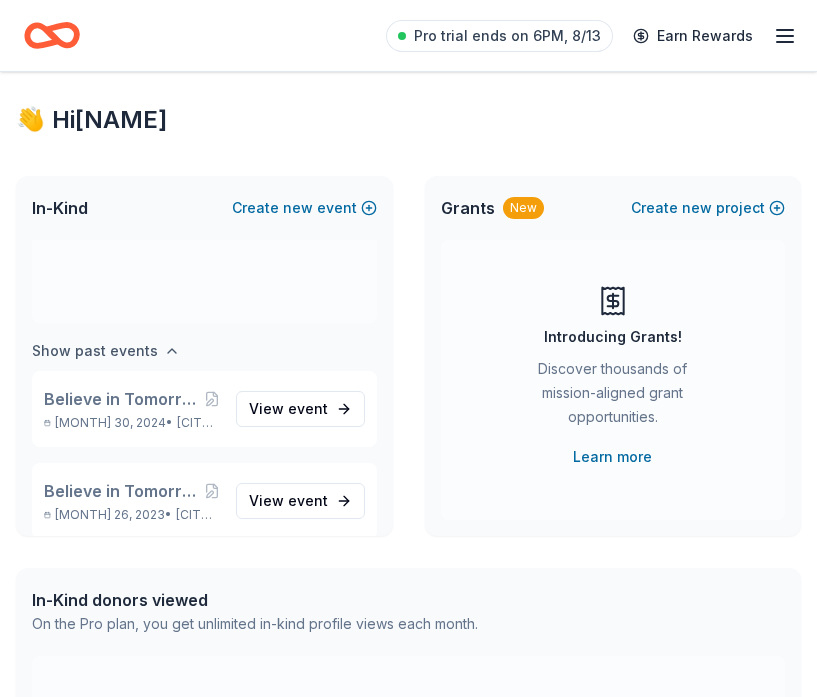 scroll, scrollTop: 166, scrollLeft: 0, axis: vertical 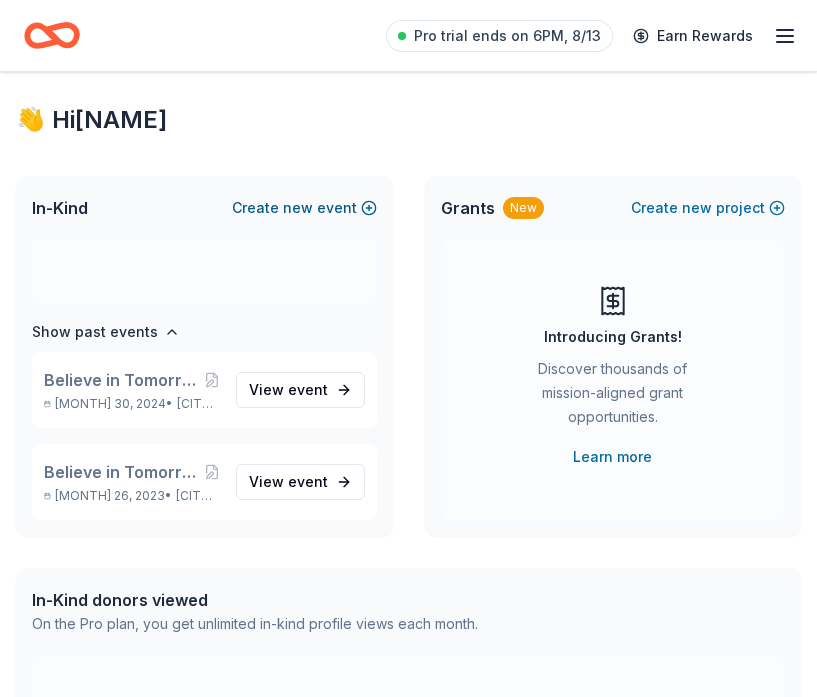 click on "new" at bounding box center [298, 208] 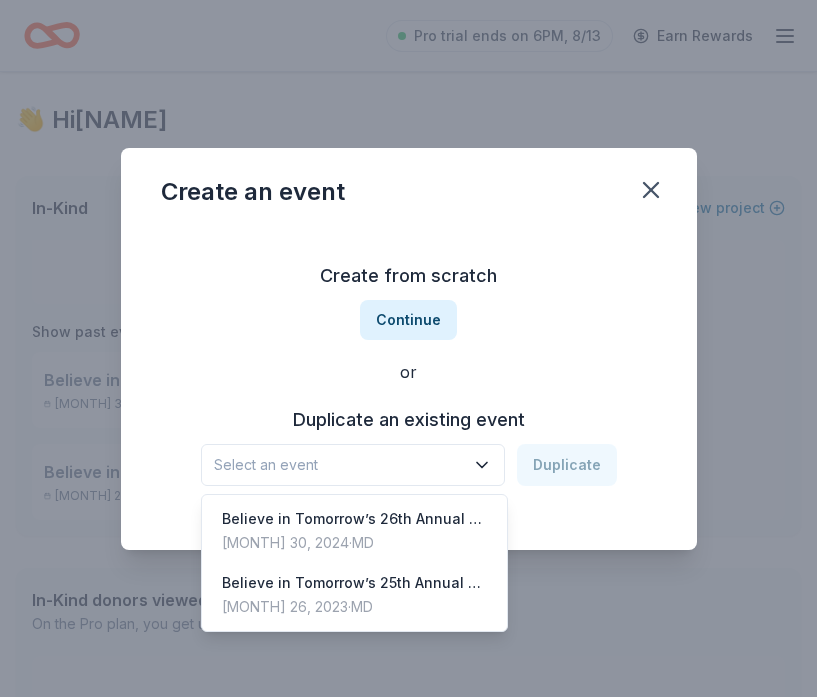 click on "Select an event" at bounding box center [353, 465] 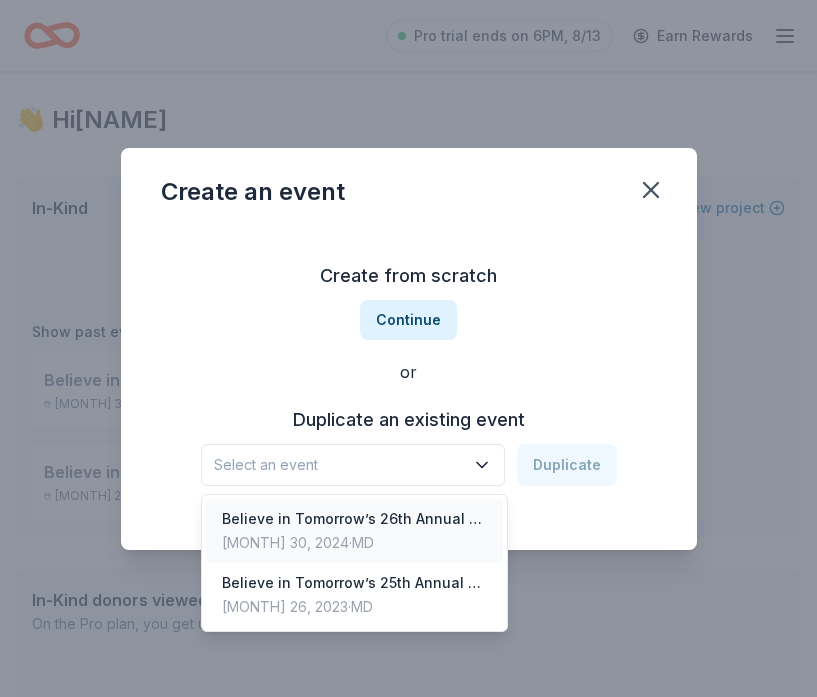 click on "Believe in Tomorrow’s 26th Annual Charity Golf Outing" at bounding box center (355, 519) 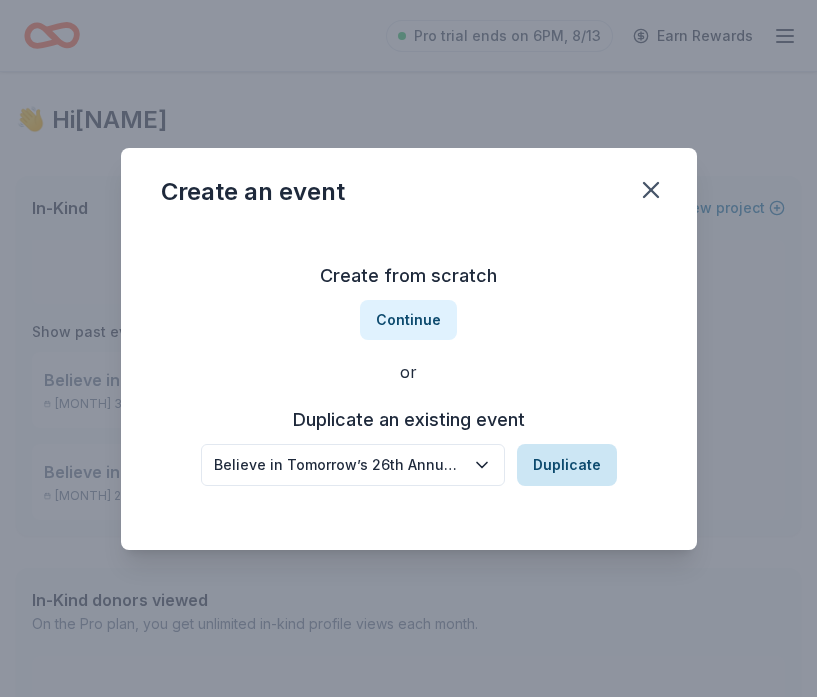 click on "Duplicate" at bounding box center [567, 465] 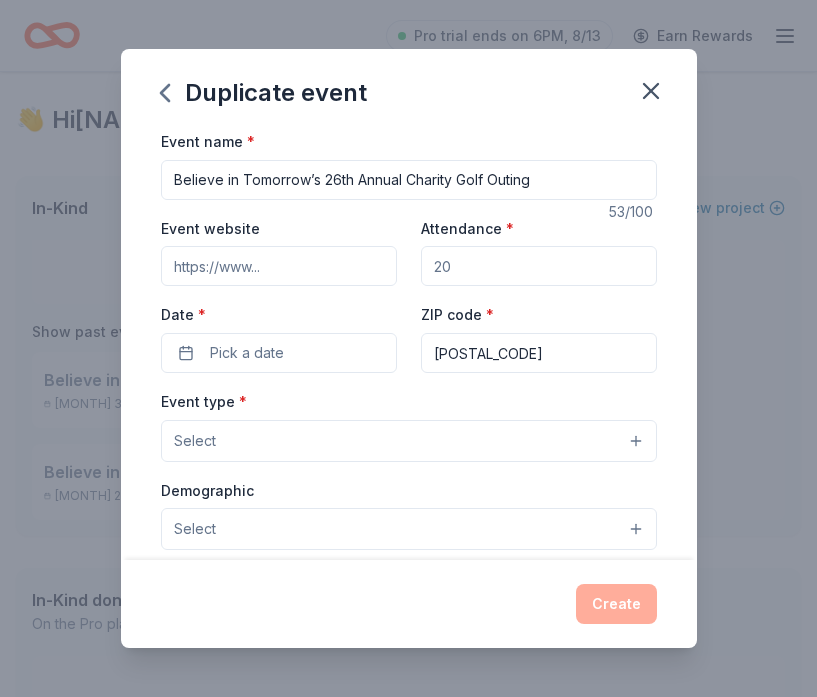 click on "Believe in Tomorrow’s 26th Annual Charity Golf Outing" at bounding box center (409, 180) 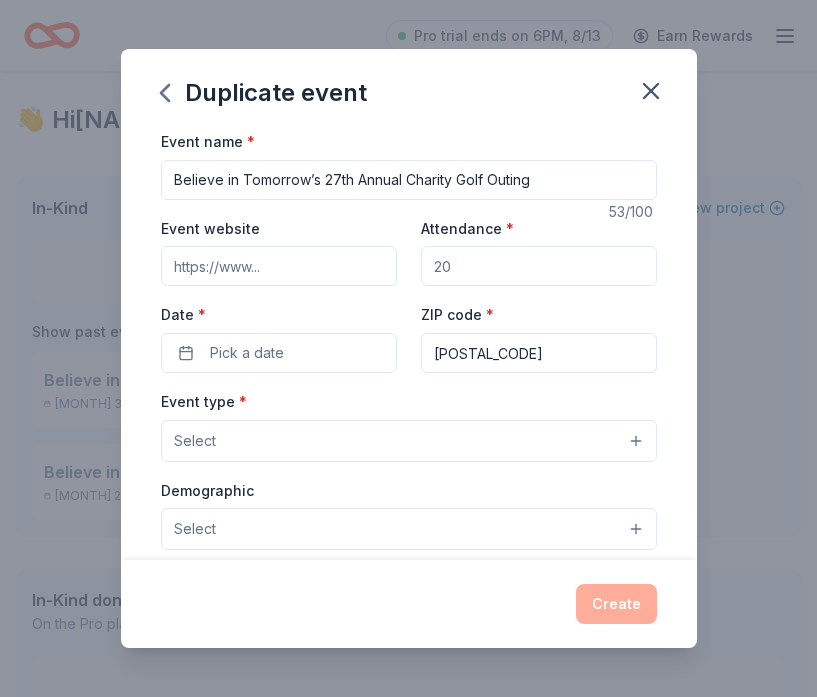 type on "Believe in Tomorrow’s 27th Annual Charity Golf Outing" 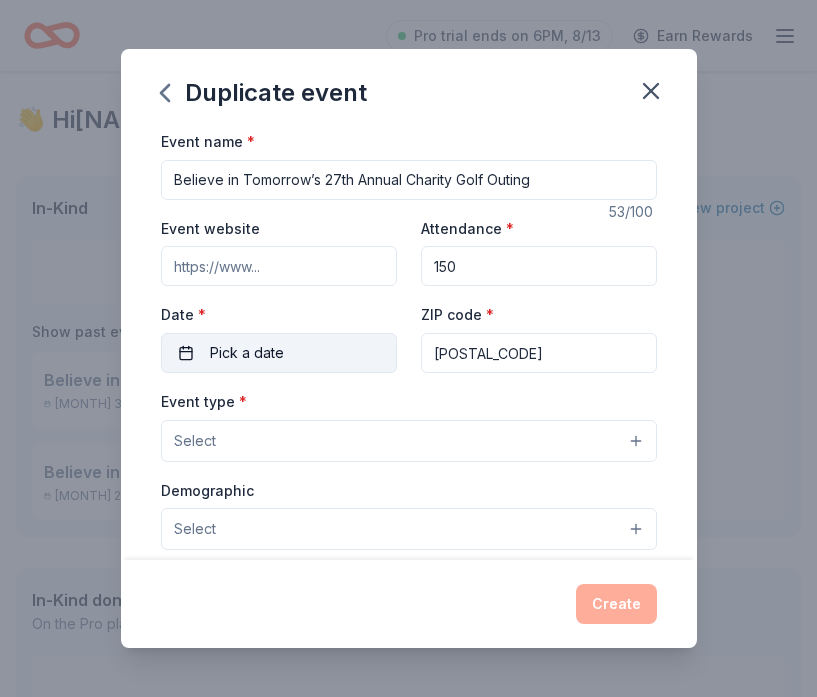 type on "150" 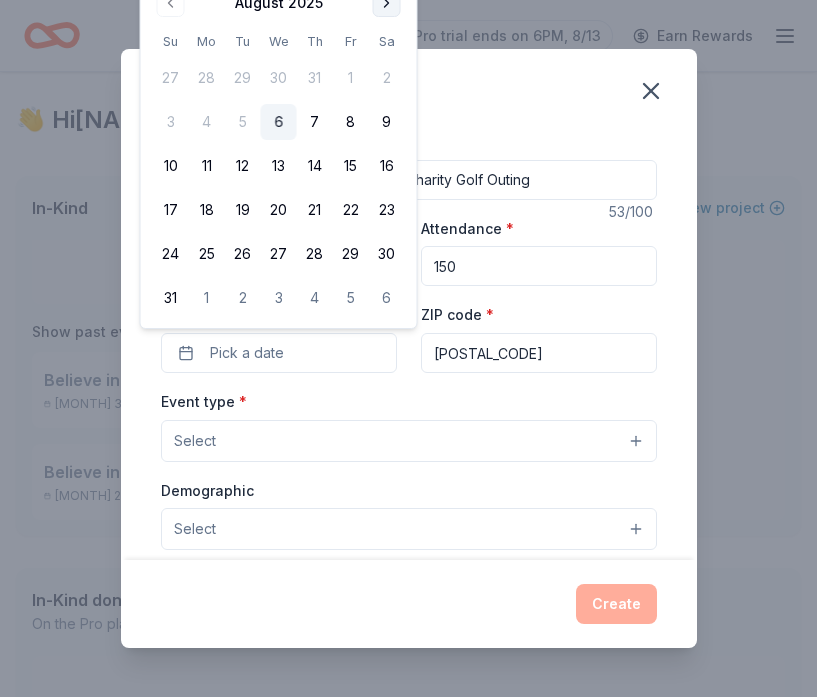 click at bounding box center (387, 3) 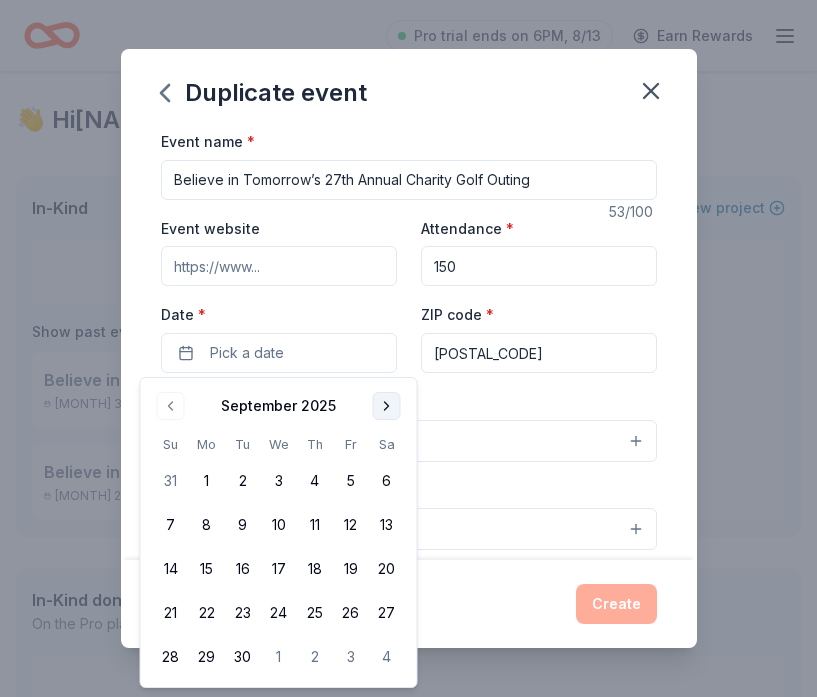 click at bounding box center [387, 406] 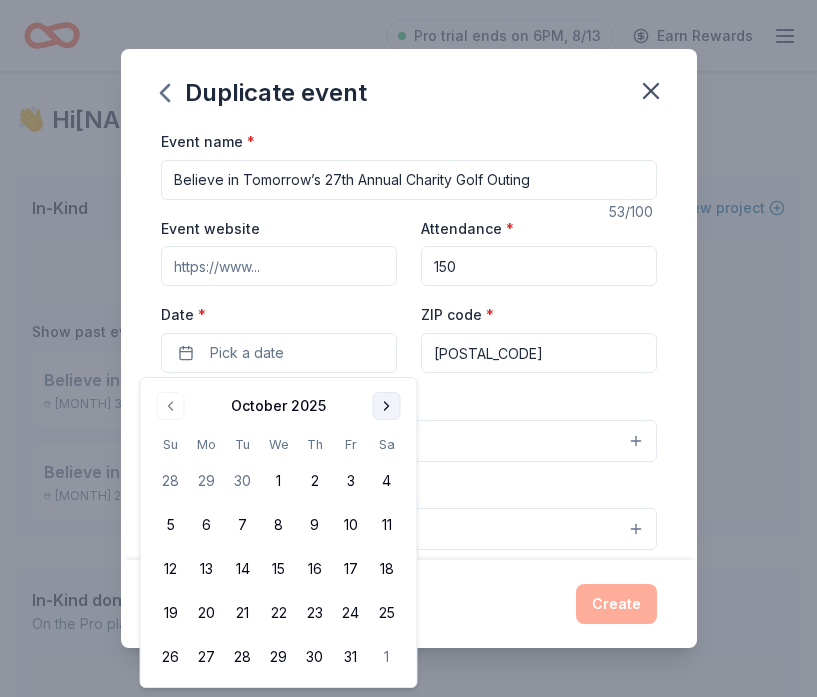 click at bounding box center (387, 406) 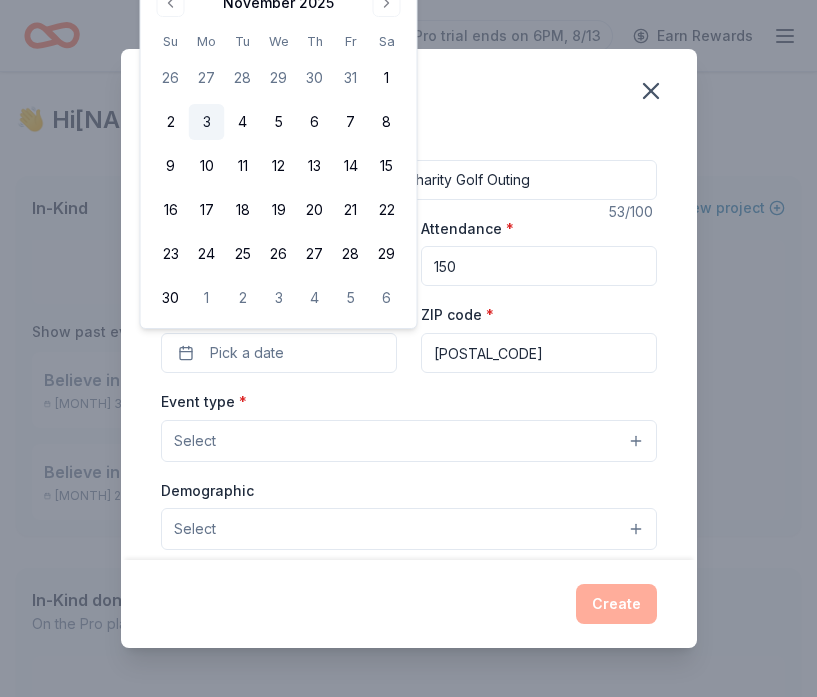 click on "3" at bounding box center [207, 122] 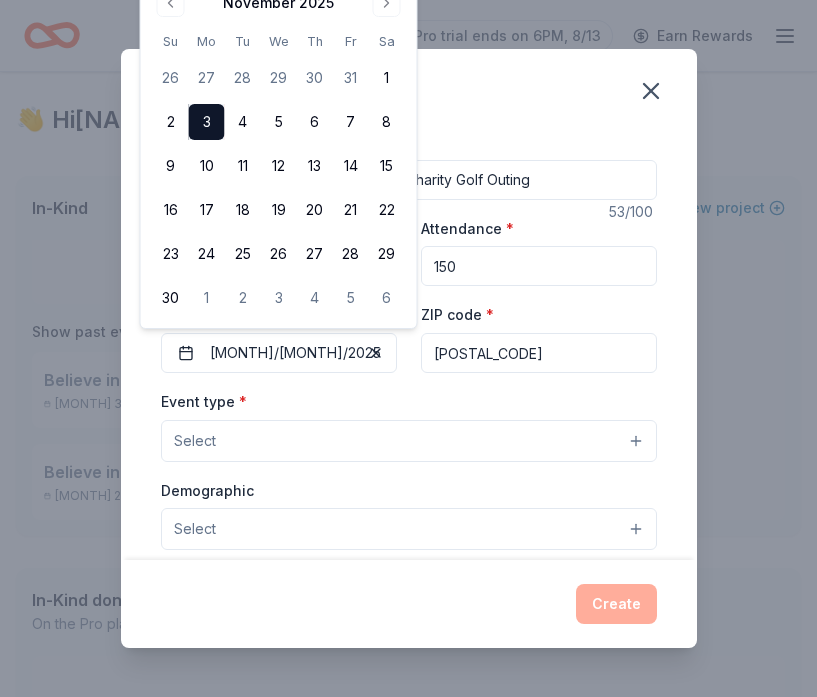 click on "Select" at bounding box center (409, 441) 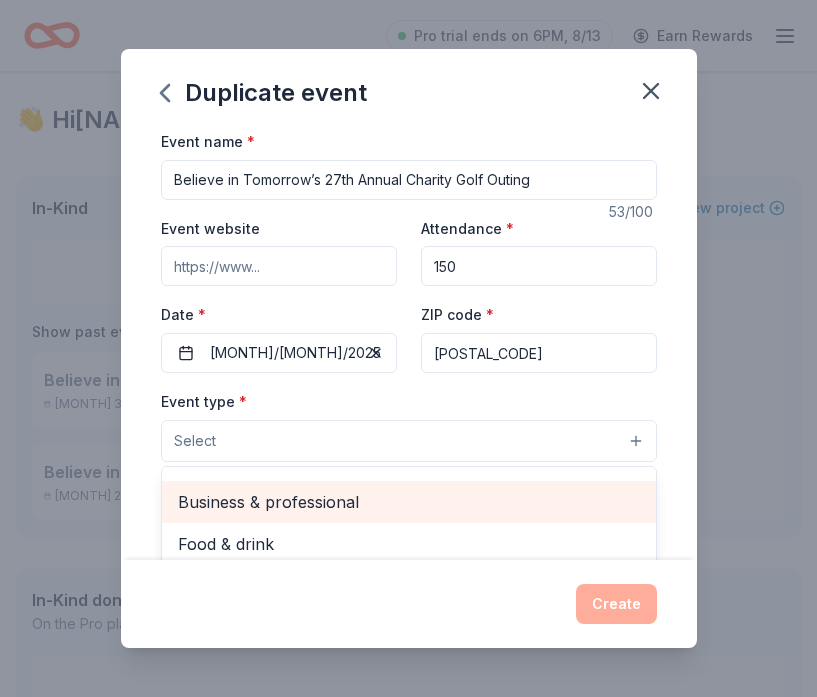 scroll, scrollTop: 67, scrollLeft: 0, axis: vertical 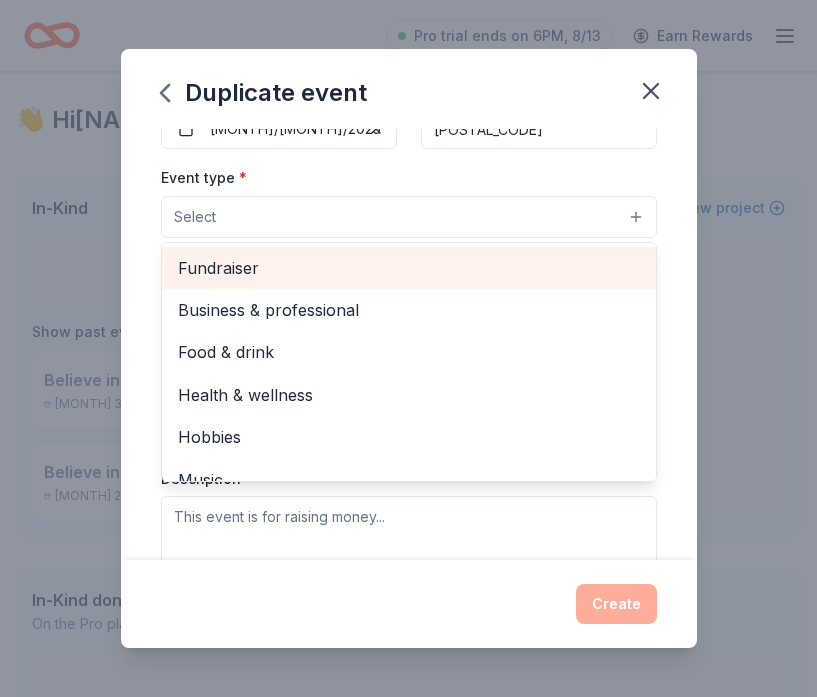 click on "Fundraiser" at bounding box center (409, 268) 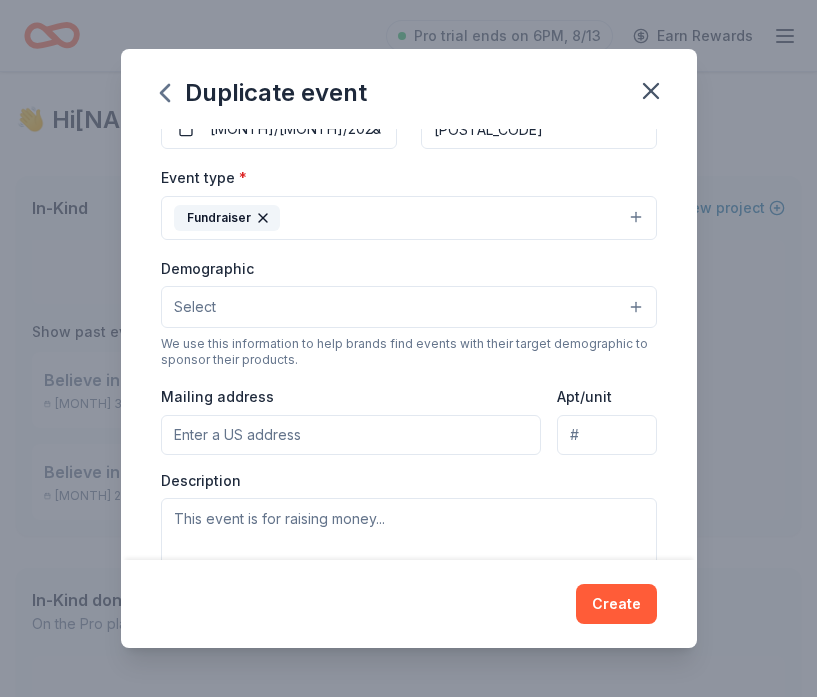 click on "Fundraiser" at bounding box center [409, 218] 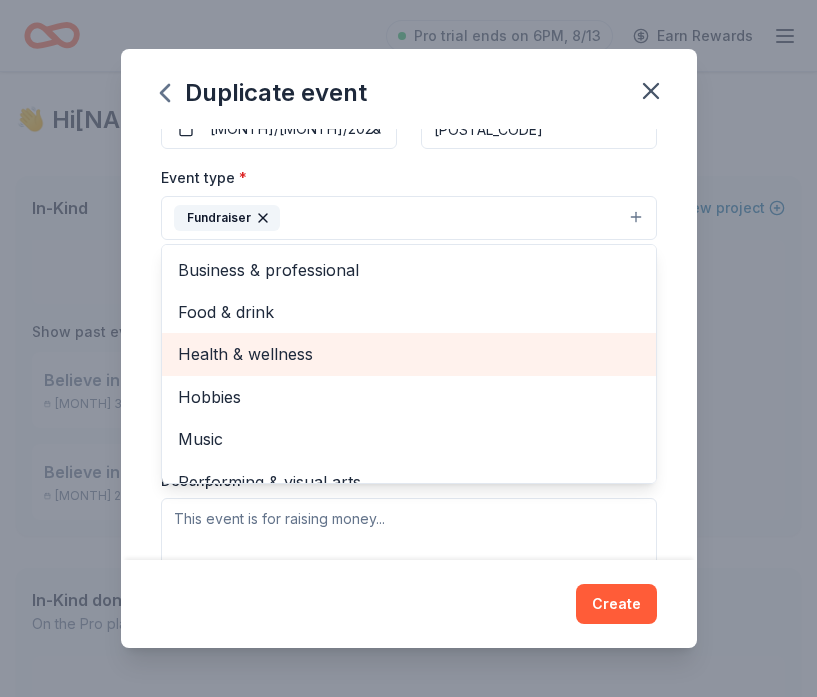 scroll, scrollTop: 24, scrollLeft: 0, axis: vertical 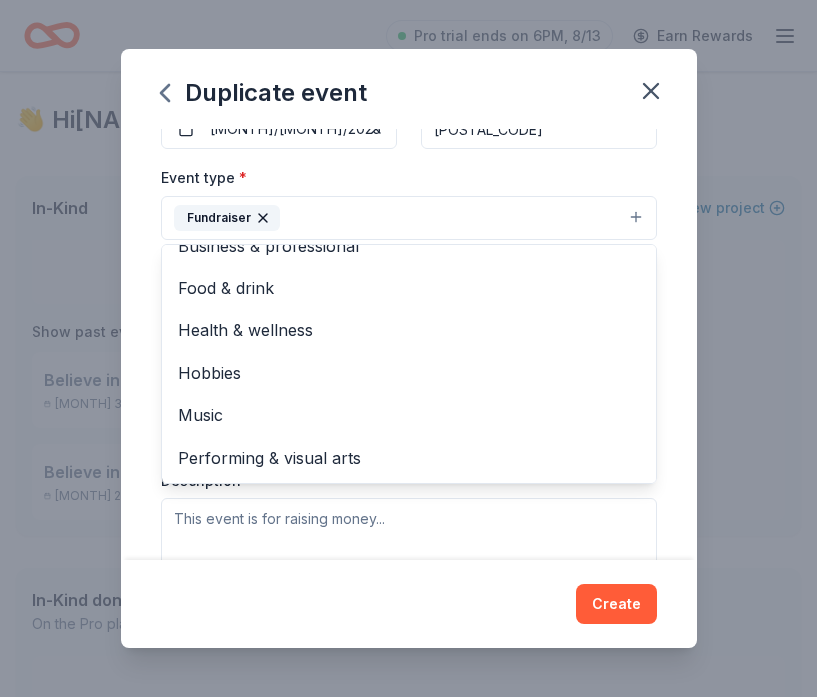 click on "Event type * Fundraiser Business & professional Food & drink Health & wellness Hobbies Music Performing & visual arts Demographic Select We use this information to help brands find events with their target demographic to sponsor their products. Mailing address Apt/unit Description" at bounding box center (409, 376) 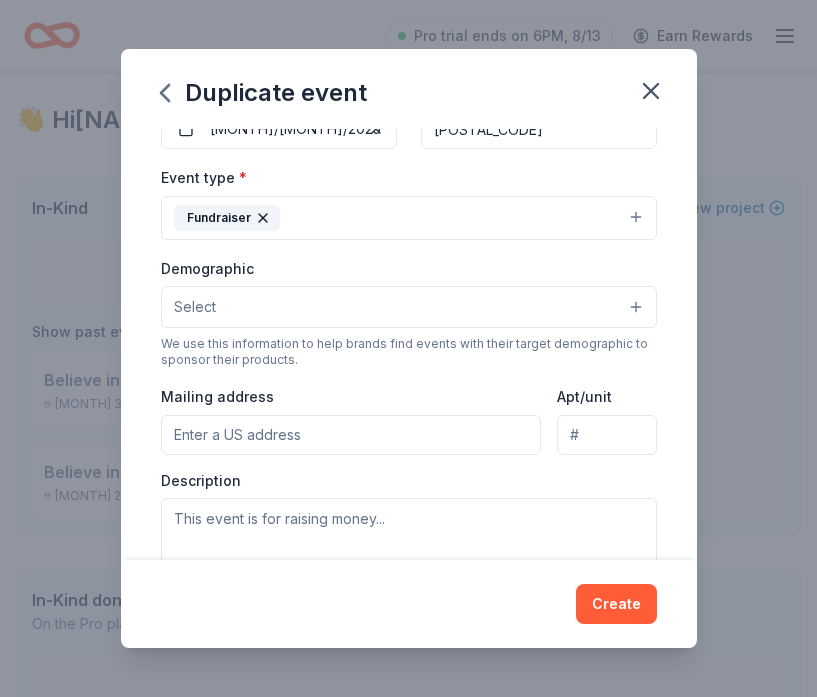 click on "Mailing address" at bounding box center [351, 435] 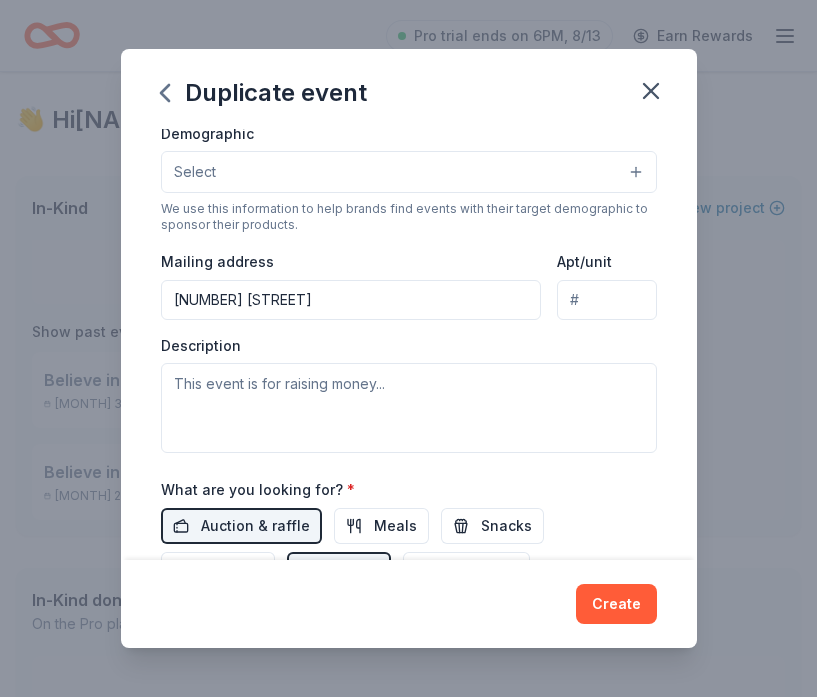 scroll, scrollTop: 357, scrollLeft: 0, axis: vertical 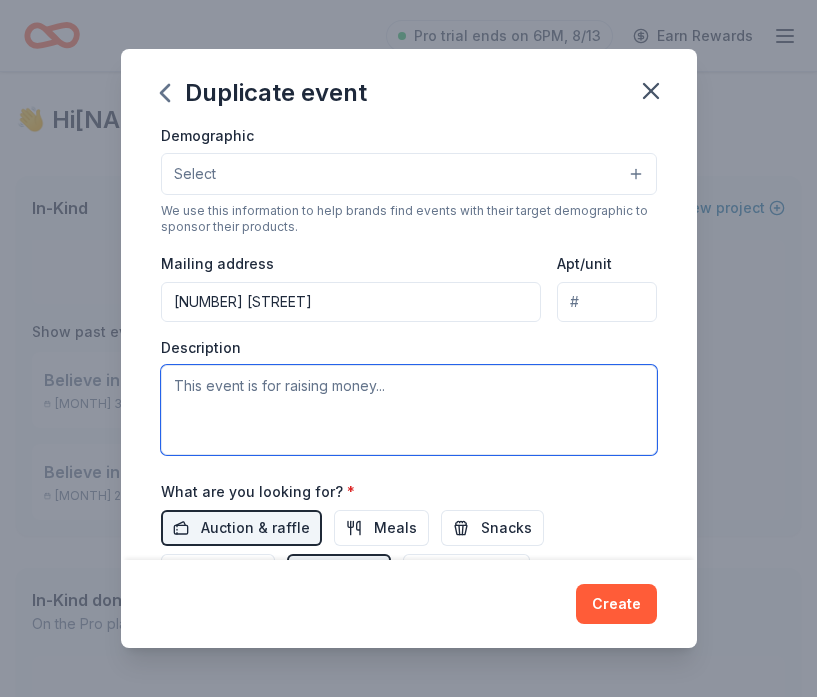 click at bounding box center (409, 410) 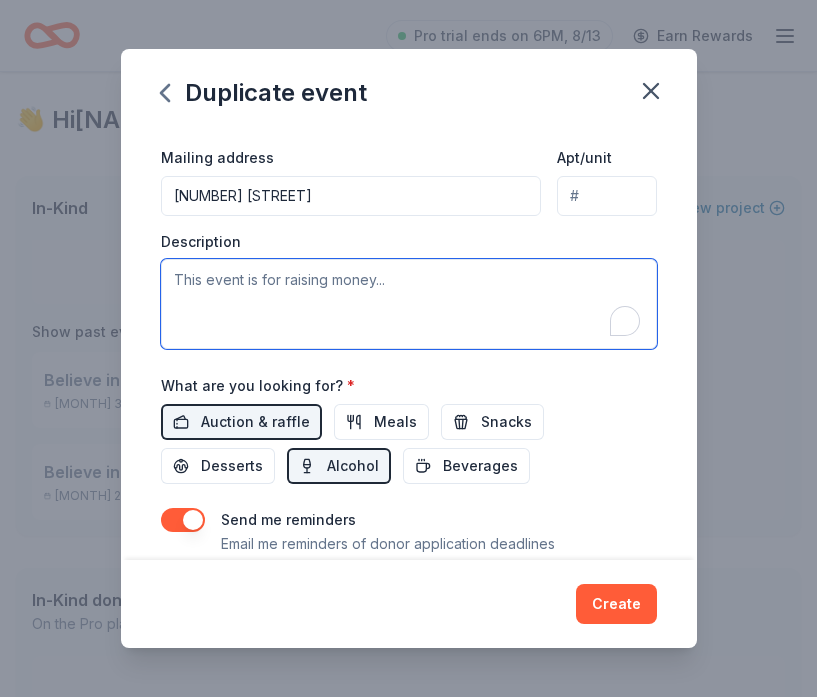 scroll, scrollTop: 439, scrollLeft: 0, axis: vertical 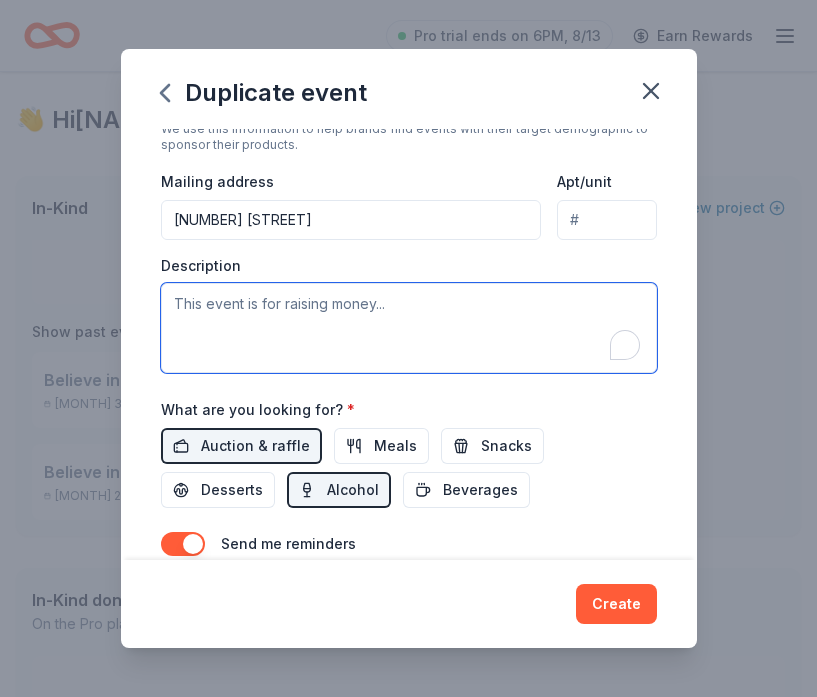 click at bounding box center (409, 328) 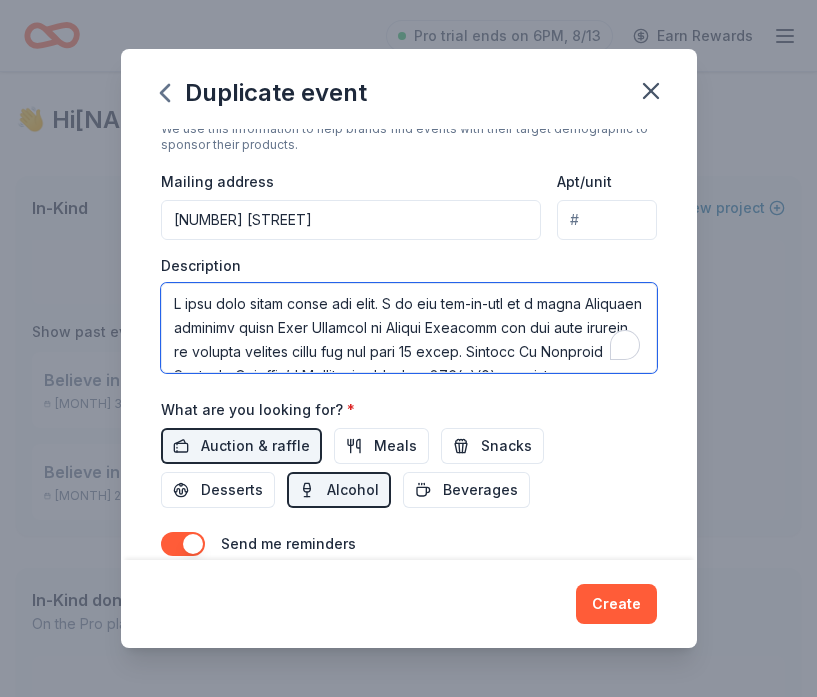 scroll, scrollTop: 1332, scrollLeft: 0, axis: vertical 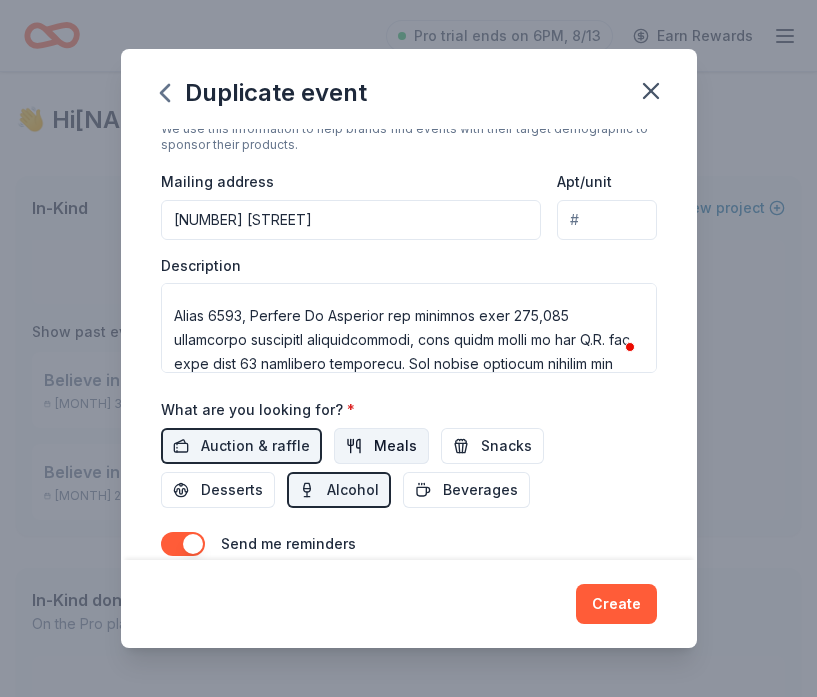 click on "Meals" at bounding box center [381, 446] 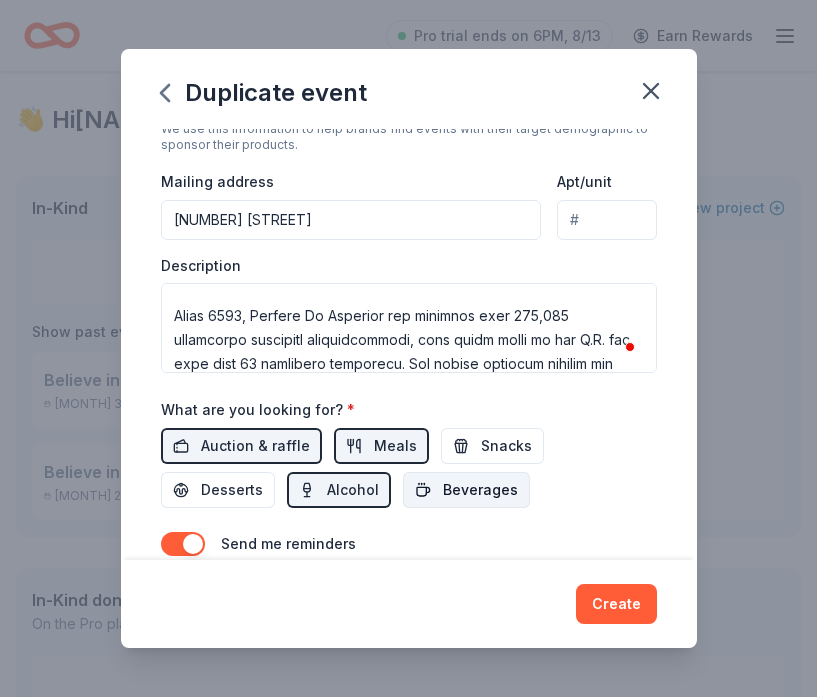 click on "Beverages" at bounding box center (480, 490) 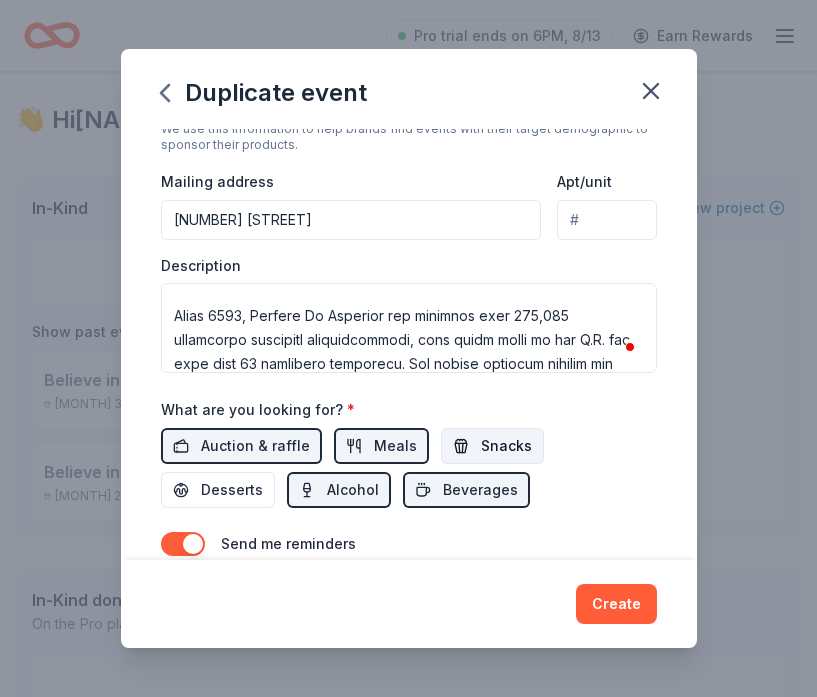 click on "Snacks" at bounding box center (506, 446) 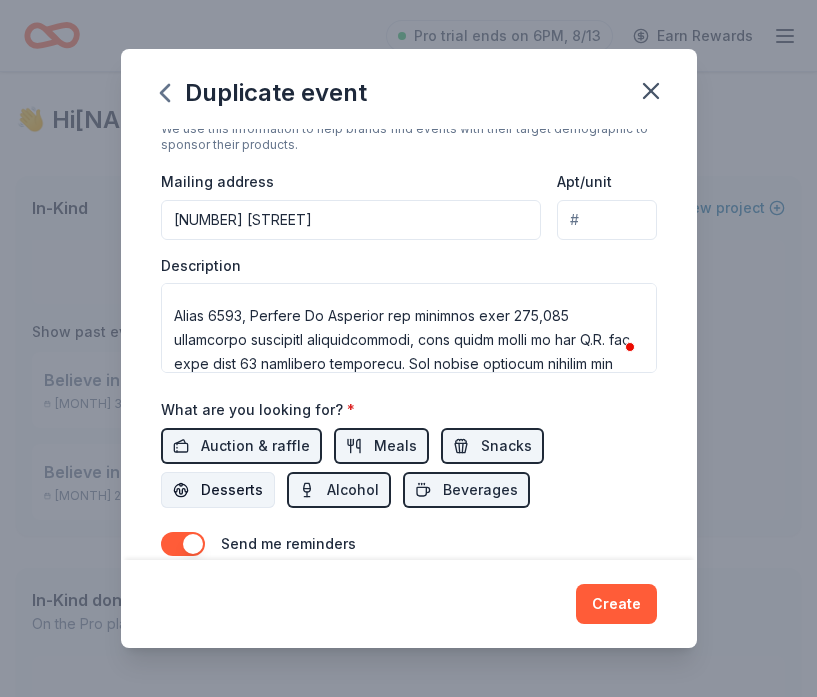 click on "Desserts" at bounding box center [218, 490] 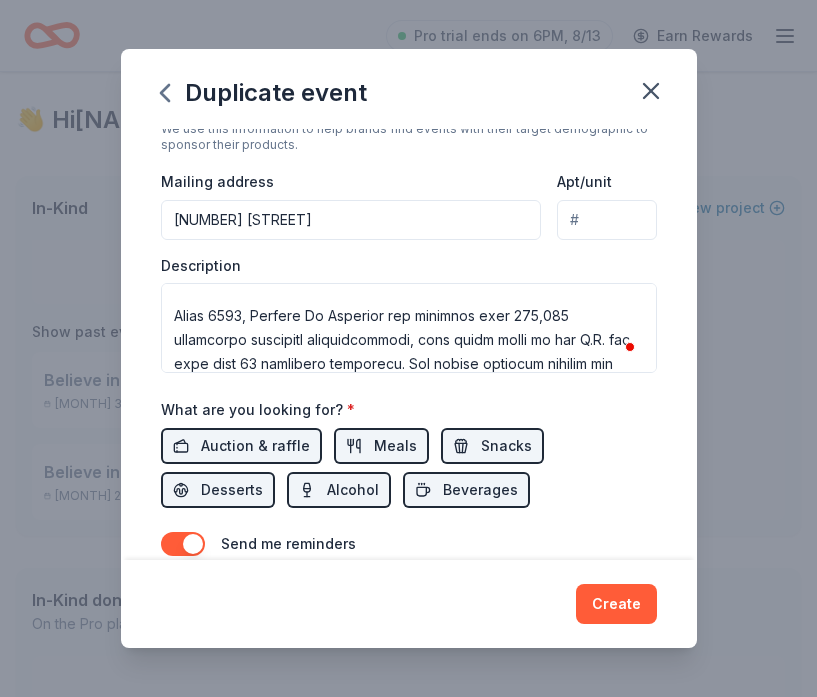 scroll, scrollTop: 1252, scrollLeft: 0, axis: vertical 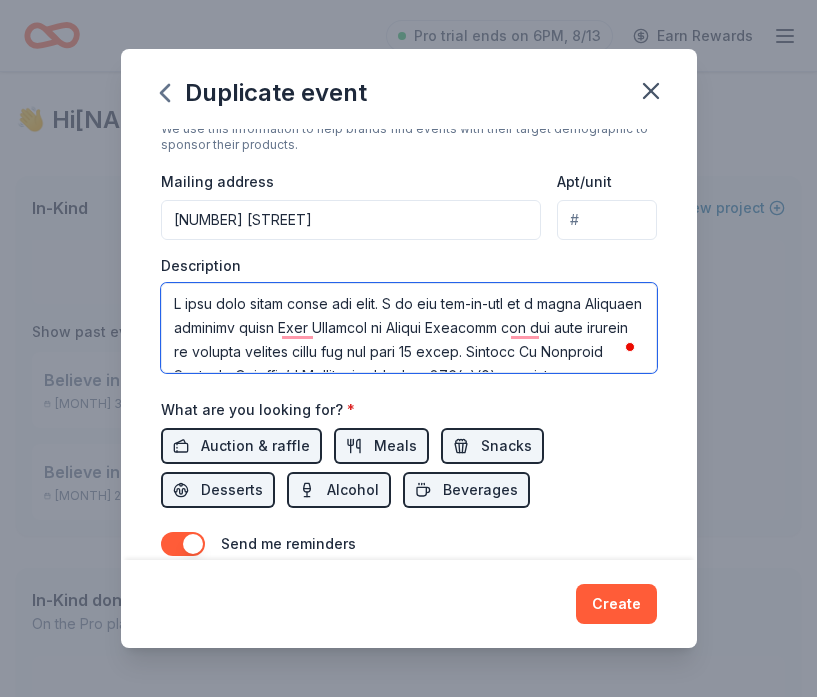 drag, startPoint x: 379, startPoint y: 305, endPoint x: 154, endPoint y: 301, distance: 225.03555 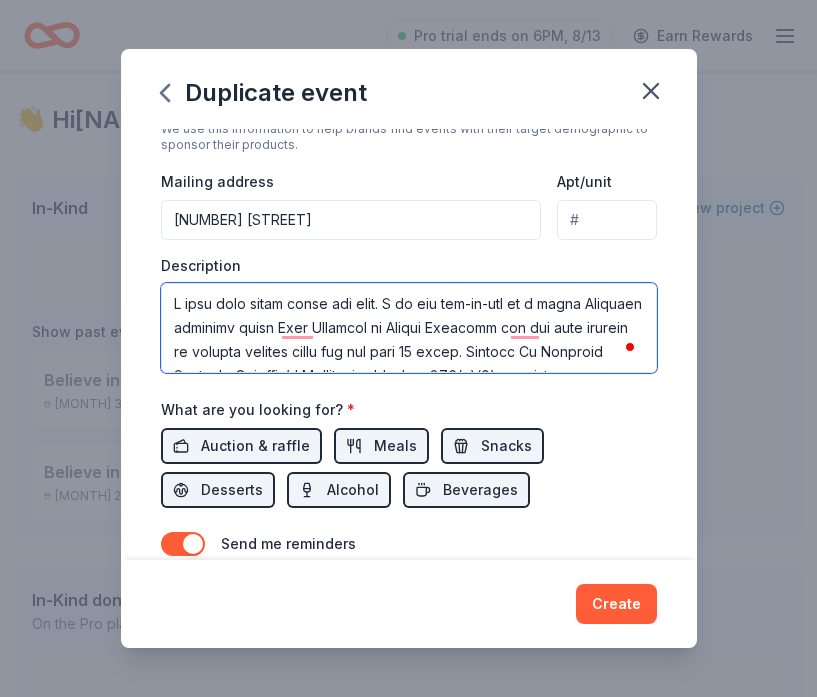 click on "Event name * Believe in Tomorrow’s 27th Annual Charity Golf Outing 53 /100 Event website Attendance * 150 Date * 11/03/2025 ZIP code * 20711 Event type * Fundraiser Demographic Select We use this information to help brands find events with their target demographic to sponsor their products. Mailing address 200 Holsum Way Apt/unit Description What are you looking for? * Auction & raffle Meals Snacks Desserts Alcohol Beverages Send me reminders Email me reminders of donor application deadlines Recurring event Copy donors Saved Applied Approved Received Declined Not interested All copied donors will be given "saved" status in your new event. Companies that are no longer donating will not be copied." at bounding box center (409, 344) 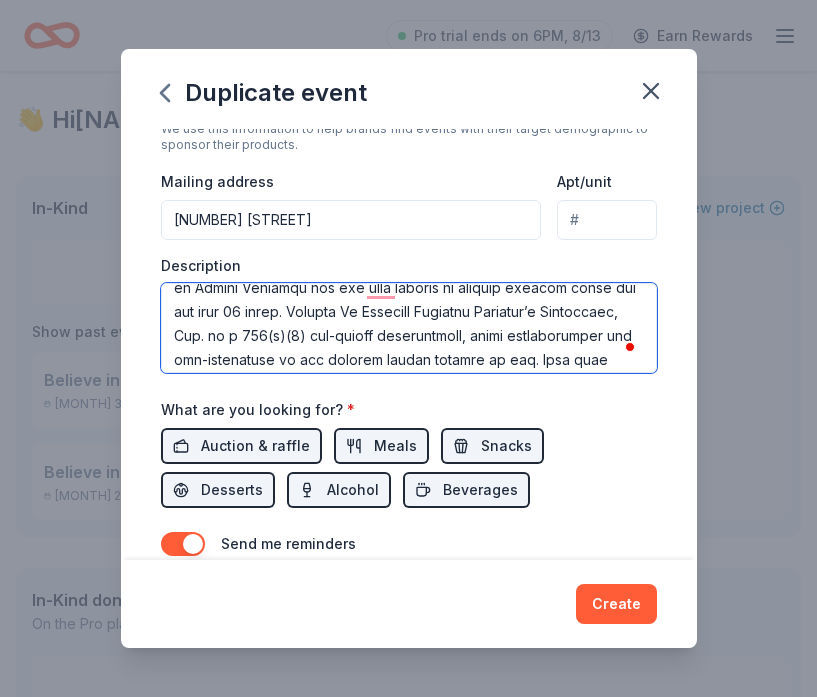 click at bounding box center (409, 328) 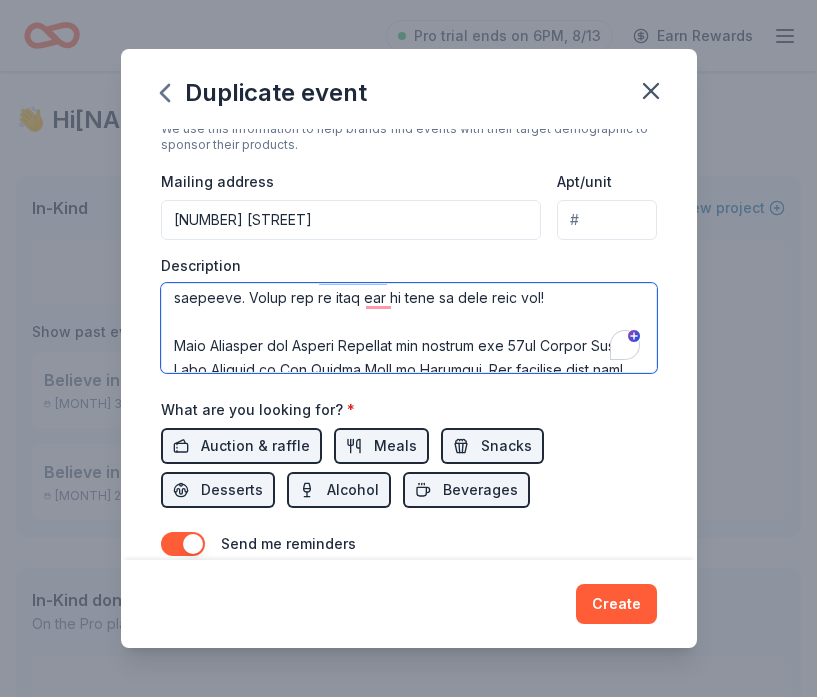 drag, startPoint x: 231, startPoint y: 292, endPoint x: 571, endPoint y: 304, distance: 340.2117 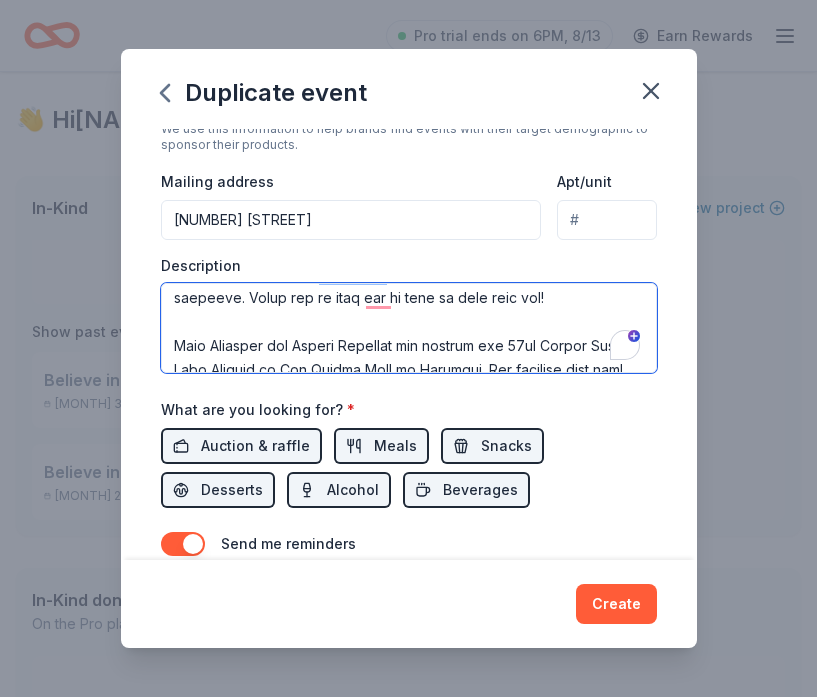 click at bounding box center [409, 328] 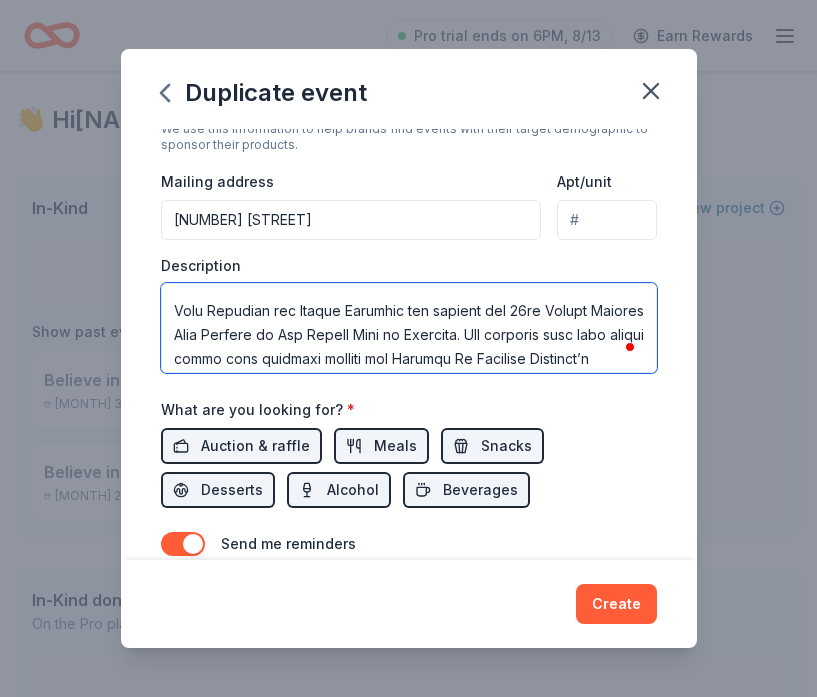 drag, startPoint x: 527, startPoint y: 340, endPoint x: 148, endPoint y: 301, distance: 381.0013 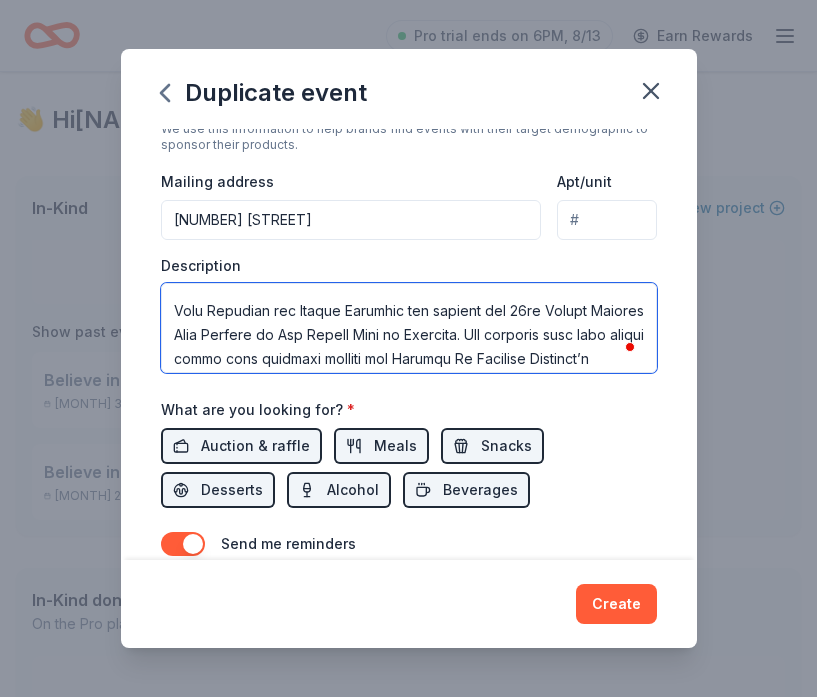 click on "Event name * Believe in Tomorrow’s 27th Annual Charity Golf Outing 53 /100 Event website Attendance * 150 Date * 11/03/2025 ZIP code * 20711 Event type * Fundraiser Demographic Select We use this information to help brands find events with their target demographic to sponsor their products. Mailing address 200 Holsum Way Apt/unit Description What are you looking for? * Auction & raffle Meals Snacks Desserts Alcohol Beverages Send me reminders Email me reminders of donor application deadlines Recurring event Copy donors Saved Applied Approved Received Declined Not interested All copied donors will be given "saved" status in your new event. Companies that are no longer donating will not be copied." at bounding box center (409, 344) 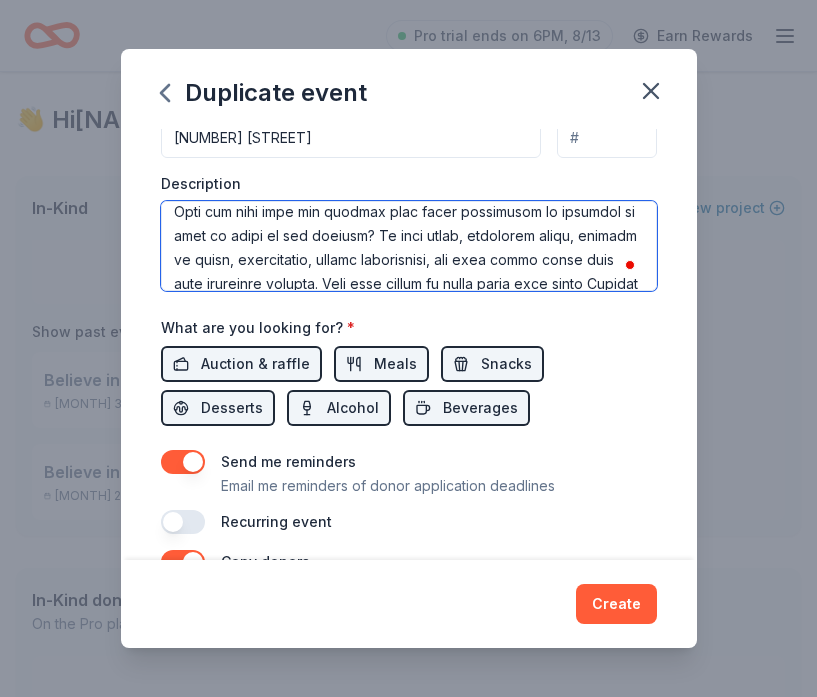 drag, startPoint x: 364, startPoint y: 234, endPoint x: 259, endPoint y: 215, distance: 106.7052 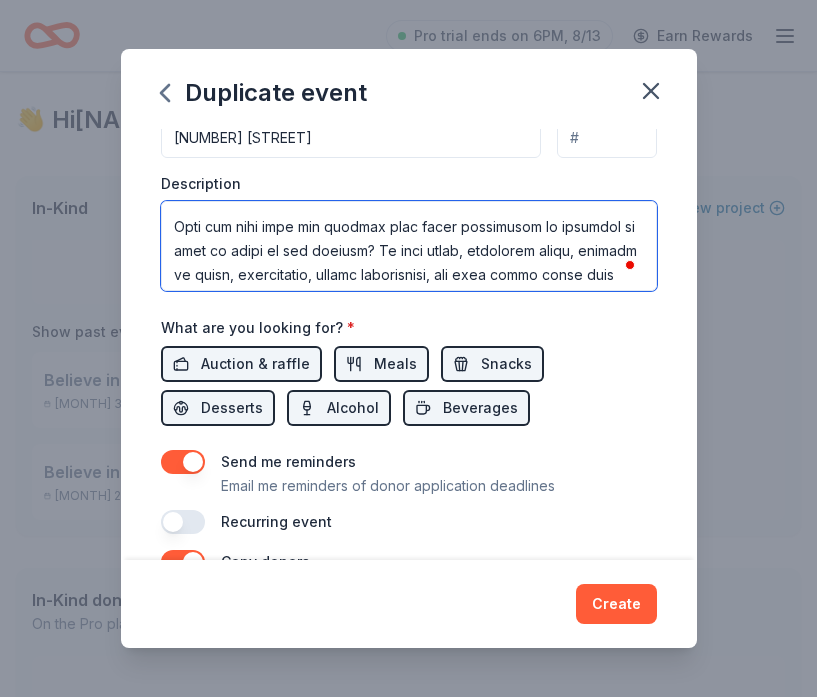 click at bounding box center [409, 246] 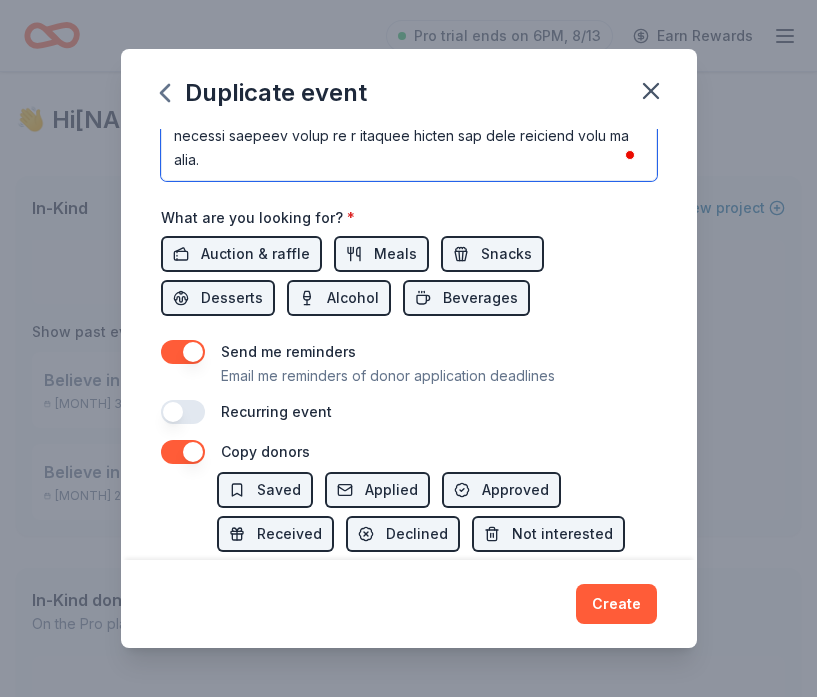 type on "I am the son-in-law of a local Maryland business owner Mike Thompson of Edison Electric who has been hosting an amazing charity event for the past 26 years. Believe In Tomorrow National Children’s Foundation, Inc. is a 501(c)(3) non-profit organization, whose contributions are tax-deductible to the fullest extent allowed by law. They have fundraisers and events throughout the year for critically ill children and families that need housing accommodations during their hospital visits. I am asking that you read a little bit of what they do and what we try and raise in order to meet the needs of these amazing families.
All proceeds from this annual event will directly benefit the Believe In Tomorrow Children’s Foundation, which offers hospital and respite housing as well as essential support services to critically ill children and their families.
Will you help make our charity golf event successful by donating an item or items to our auction? In past years, overnight stays, tickets to shows, electronics, ..." 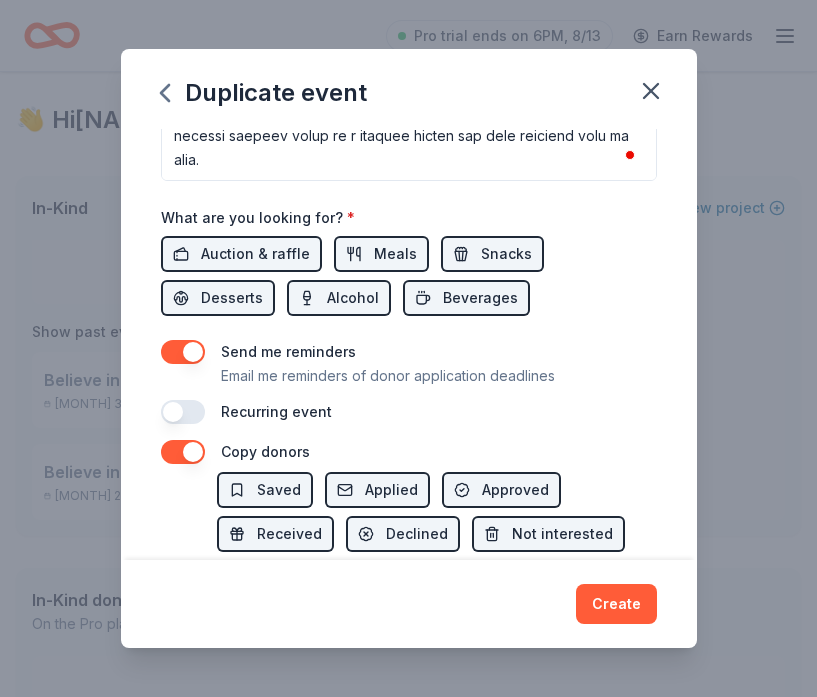 click at bounding box center (183, 412) 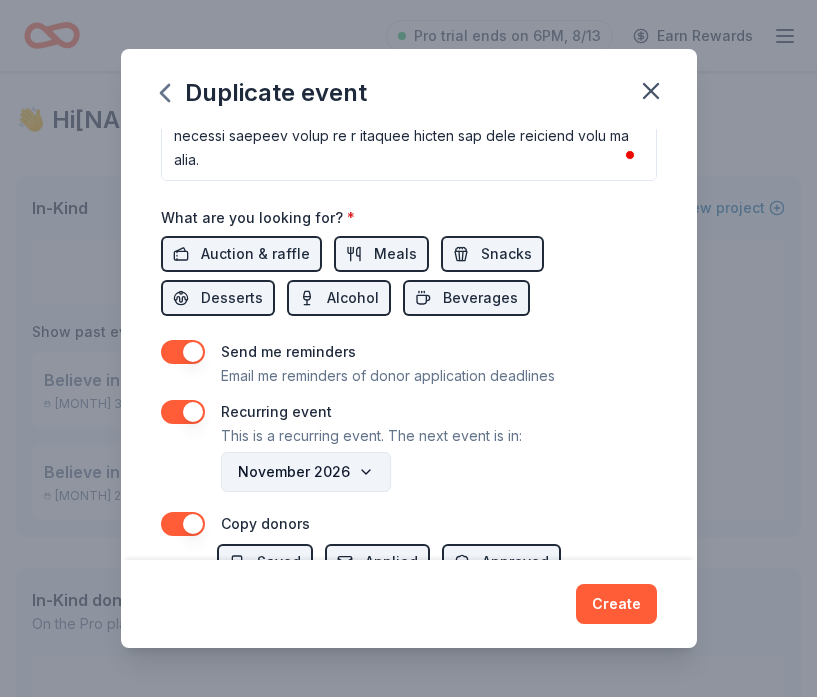click on "November 2026" at bounding box center [306, 472] 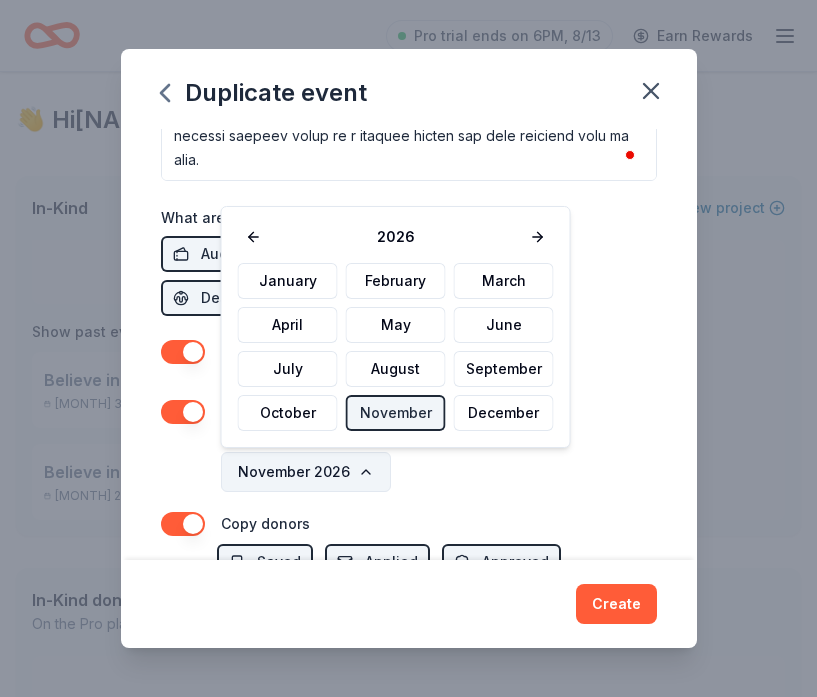 click on "November 2026" at bounding box center (306, 472) 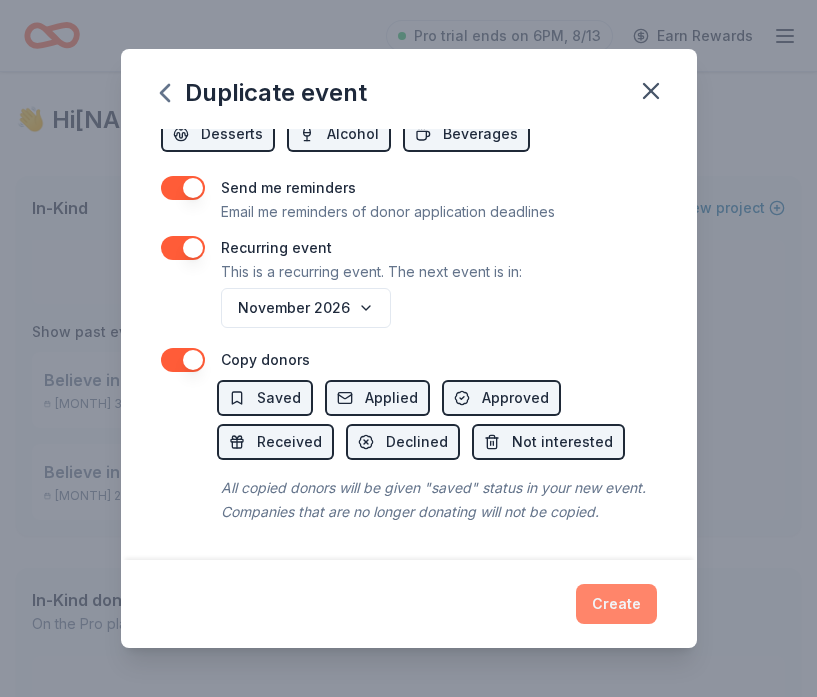 click on "Create" at bounding box center (616, 604) 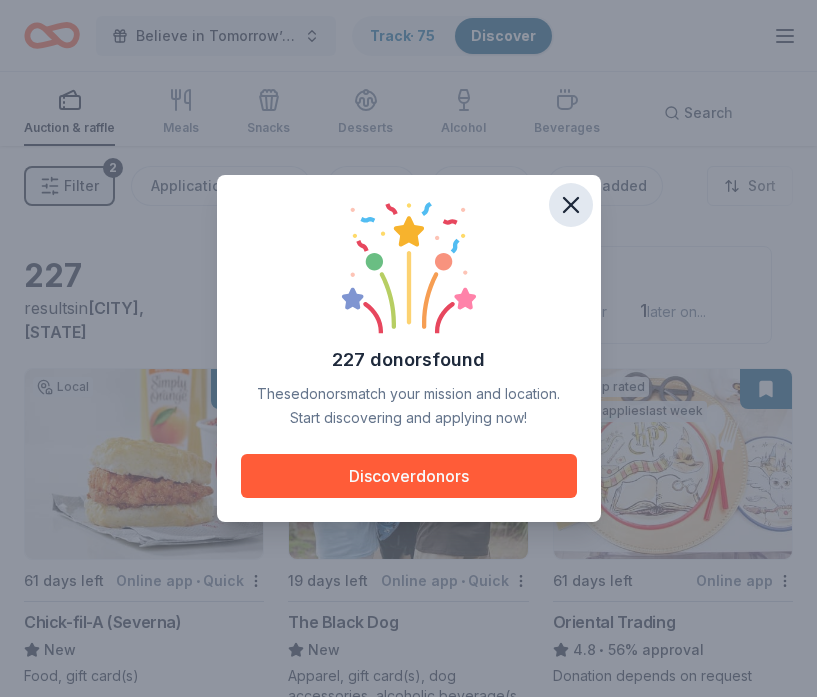click 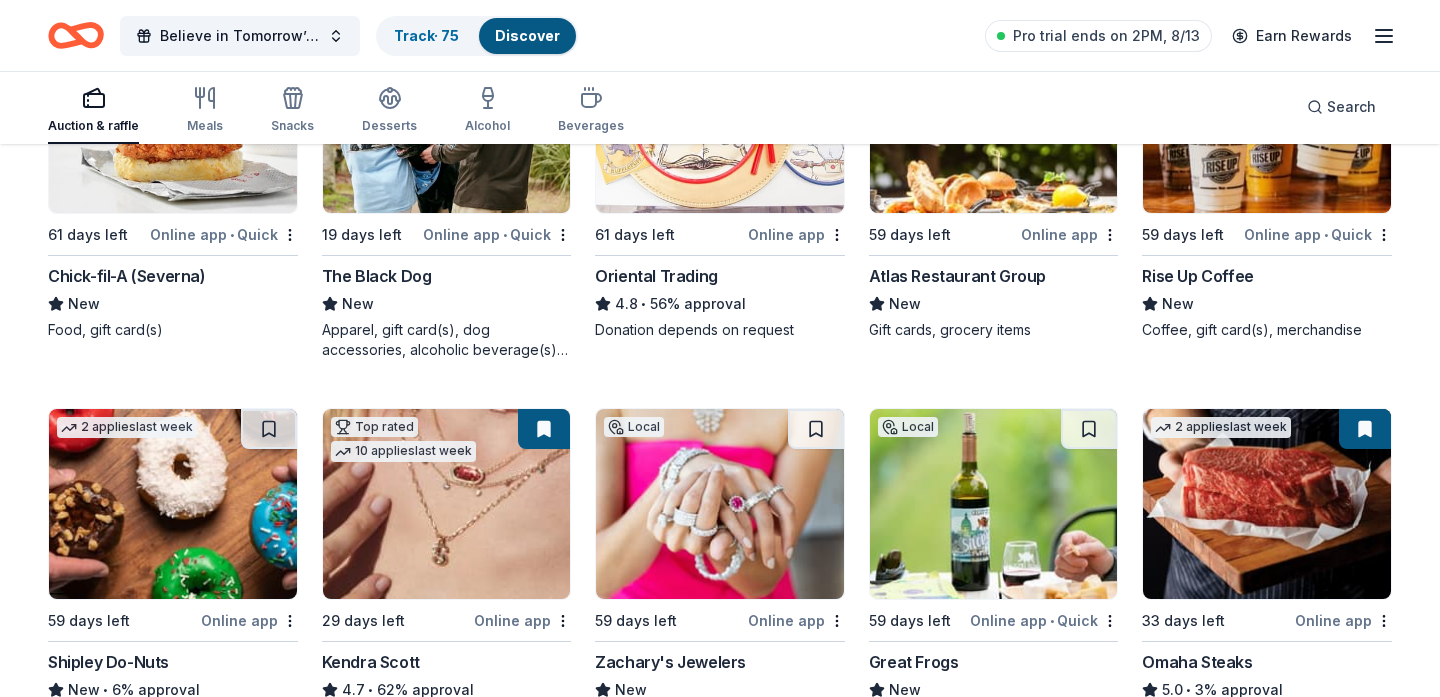 scroll, scrollTop: 360, scrollLeft: 0, axis: vertical 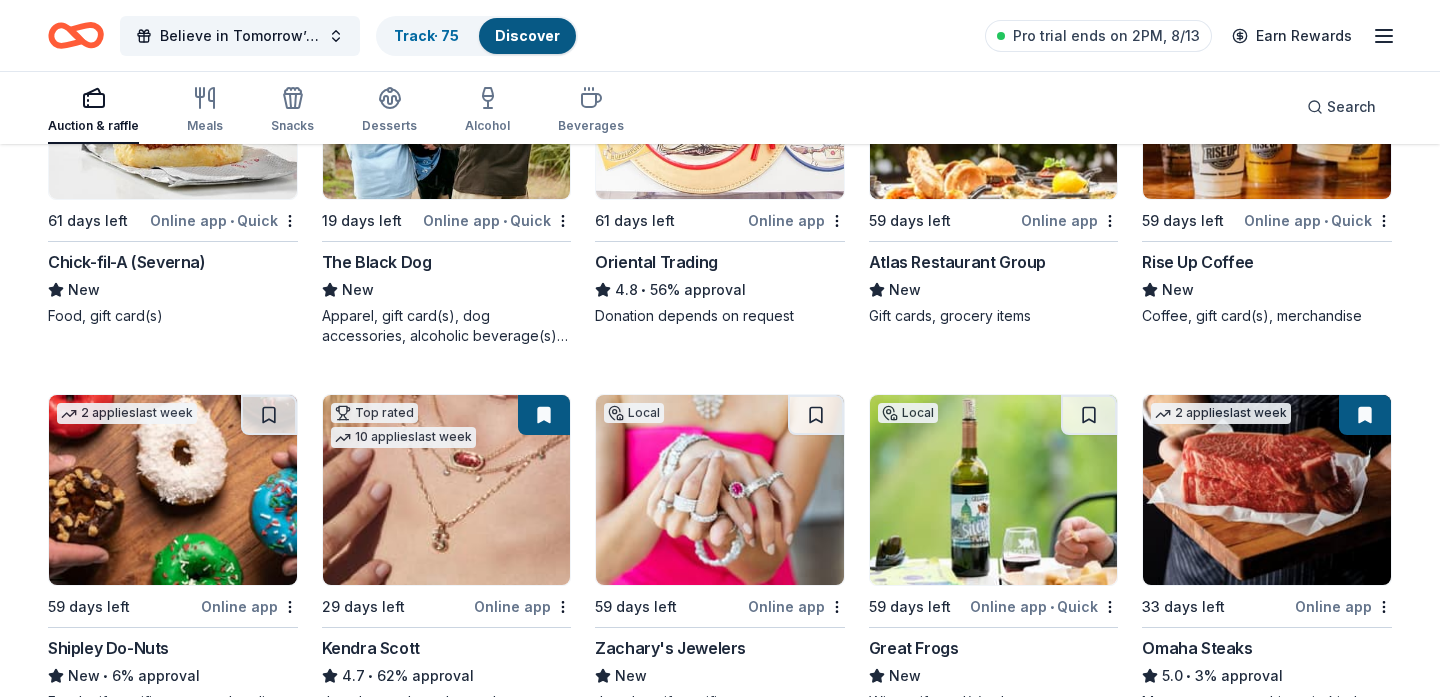 click on "Online app • Quick" at bounding box center [224, 220] 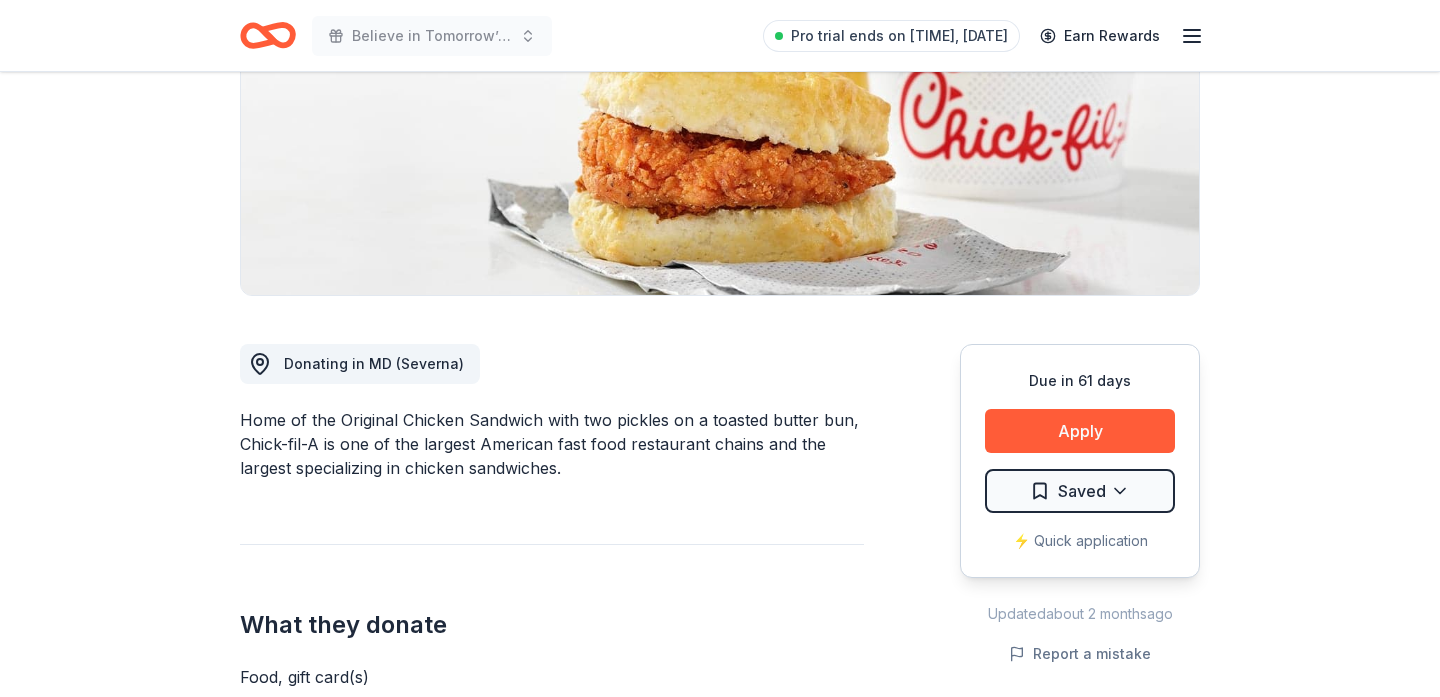 scroll, scrollTop: 317, scrollLeft: 0, axis: vertical 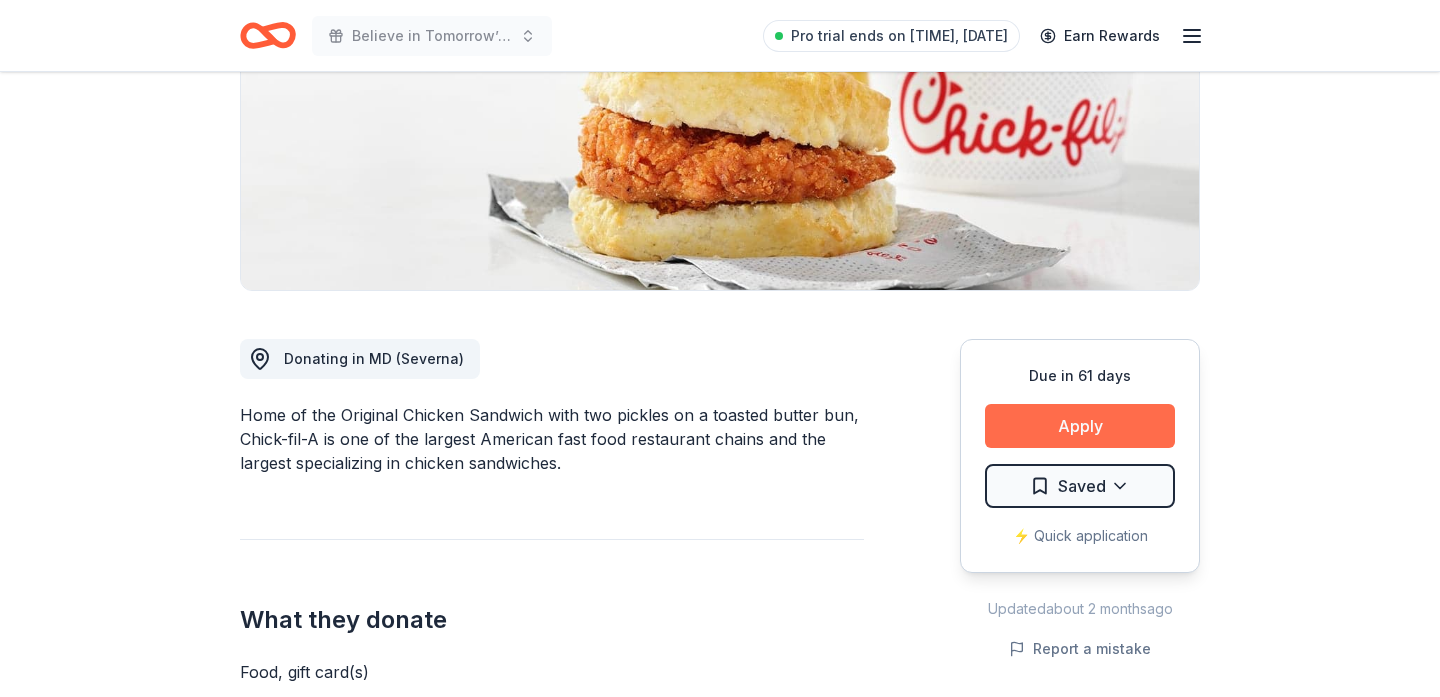 click on "Apply" at bounding box center (1080, 426) 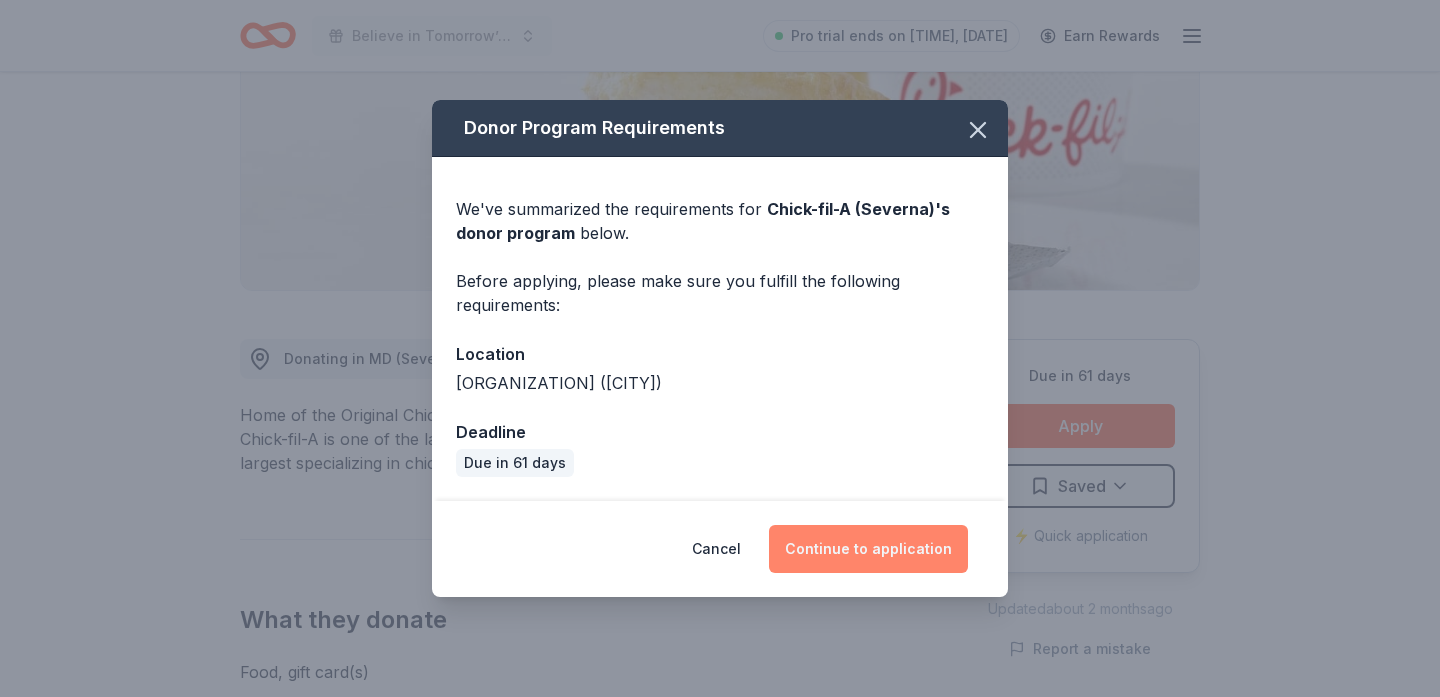 click on "Continue to application" at bounding box center [868, 549] 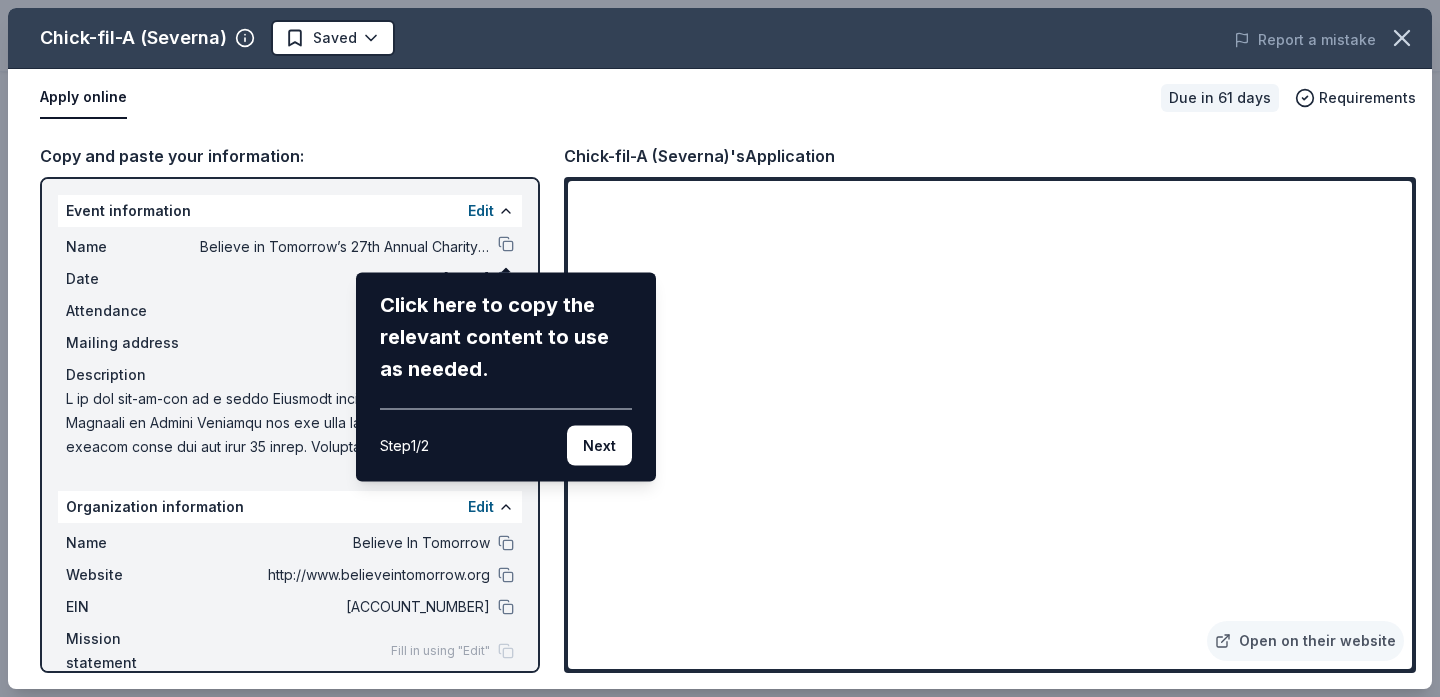 click on "Chick-fil-A (Severna) Saved Report a mistake Apply online Due in 61 days Requirements Copy and paste your information: Event information Edit Name Believe in Tomorrow’s 27th Annual Charity Golf Outing Click here to copy the relevant content to use as needed. Step  1 / 2 Next Date 11/03/25 Attendance 150 Mailing address Fill in using "Edit" Description Organization information Edit Name Believe In Tomorrow Website http://www.believeintomorrow.org EIN 52-1332737 Mission statement Fill in using "Edit" Chick-fil-A (Severna)'s  Application Open on their website" at bounding box center [720, 348] 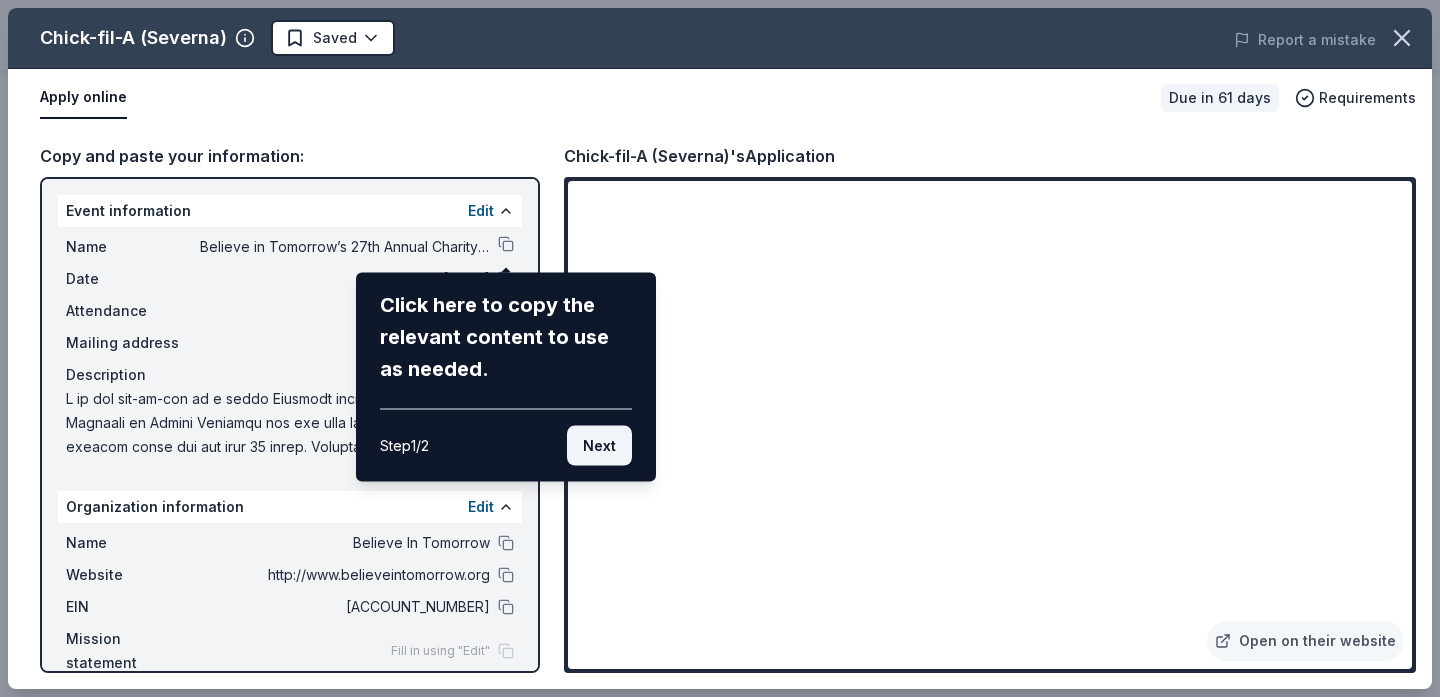 click on "Next" at bounding box center [599, 446] 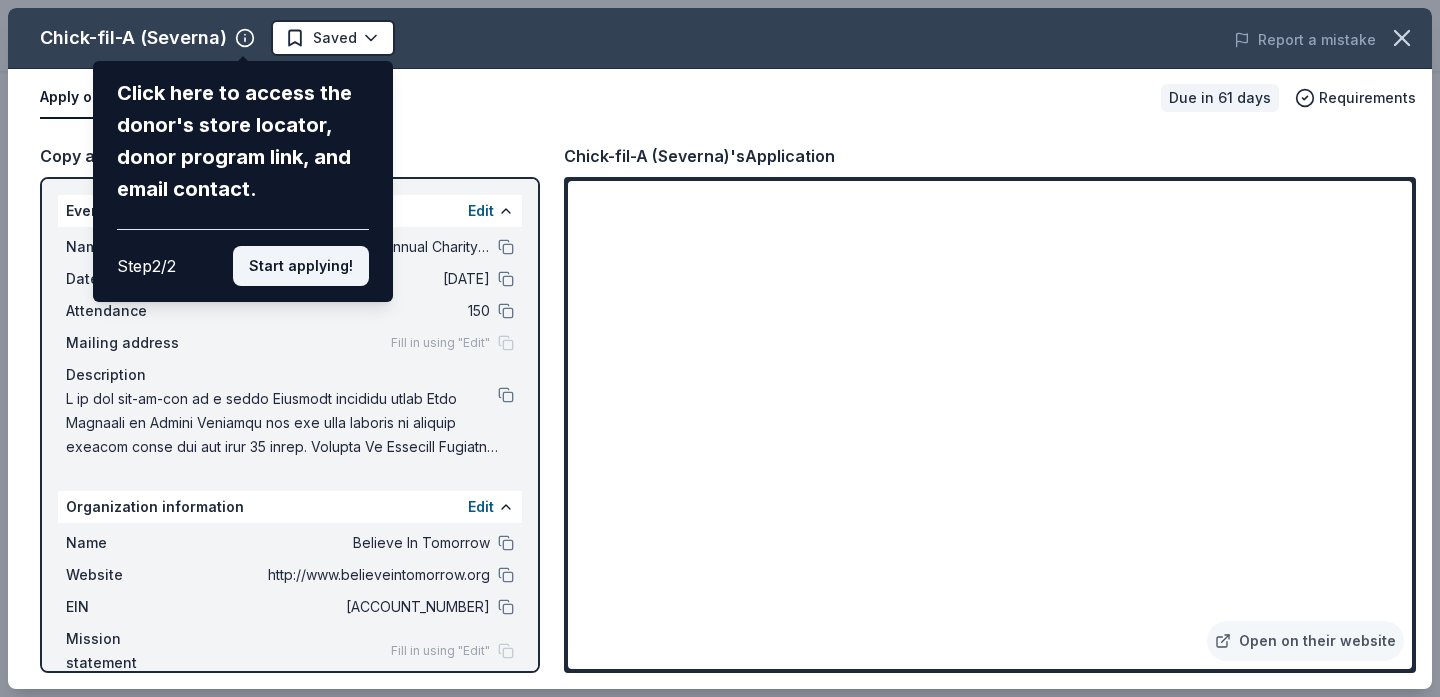 click on "Start applying!" at bounding box center [301, 266] 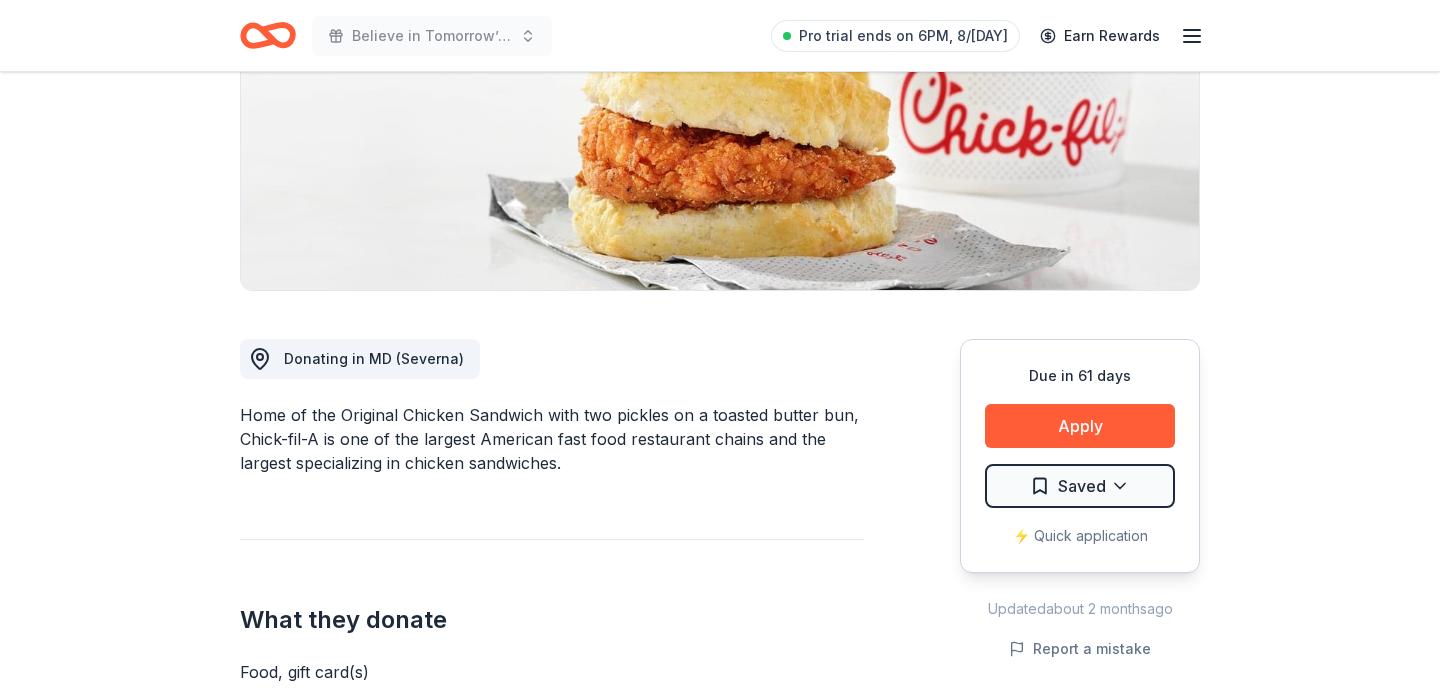 scroll, scrollTop: 317, scrollLeft: 0, axis: vertical 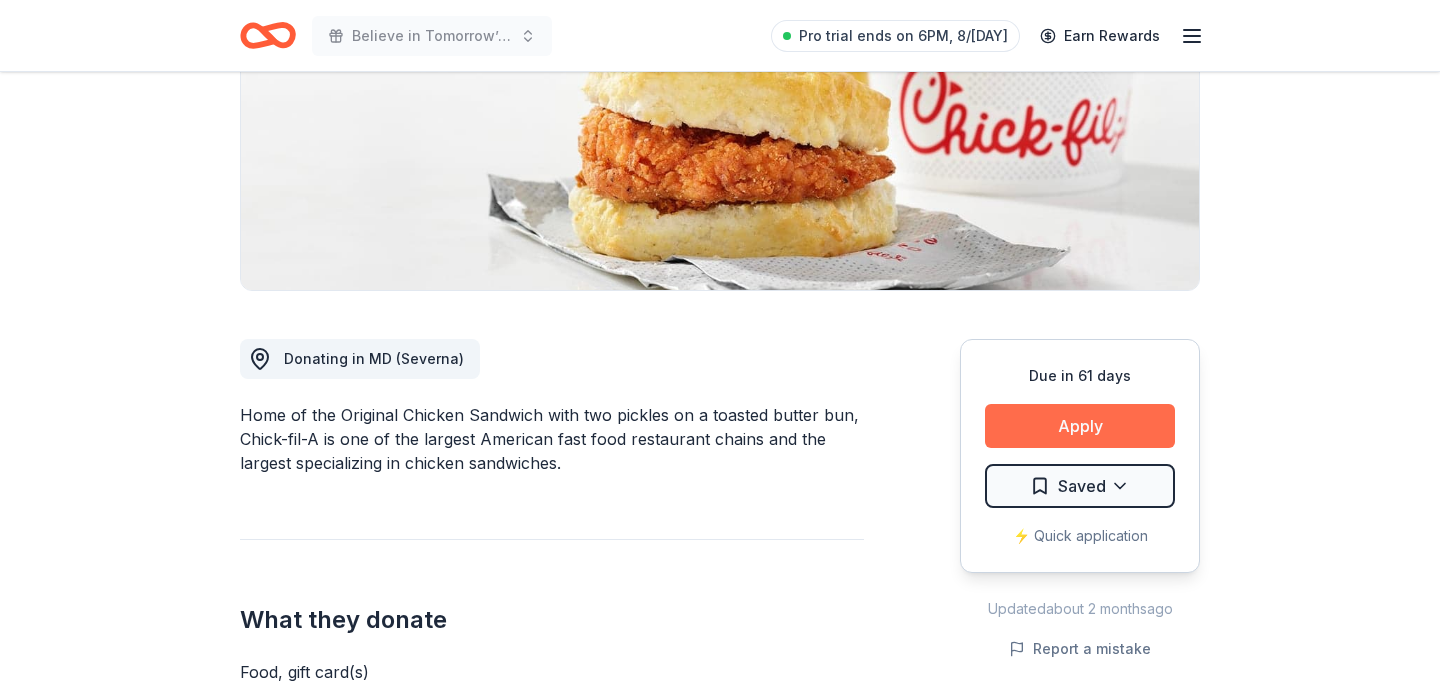 click on "Apply" at bounding box center [1080, 426] 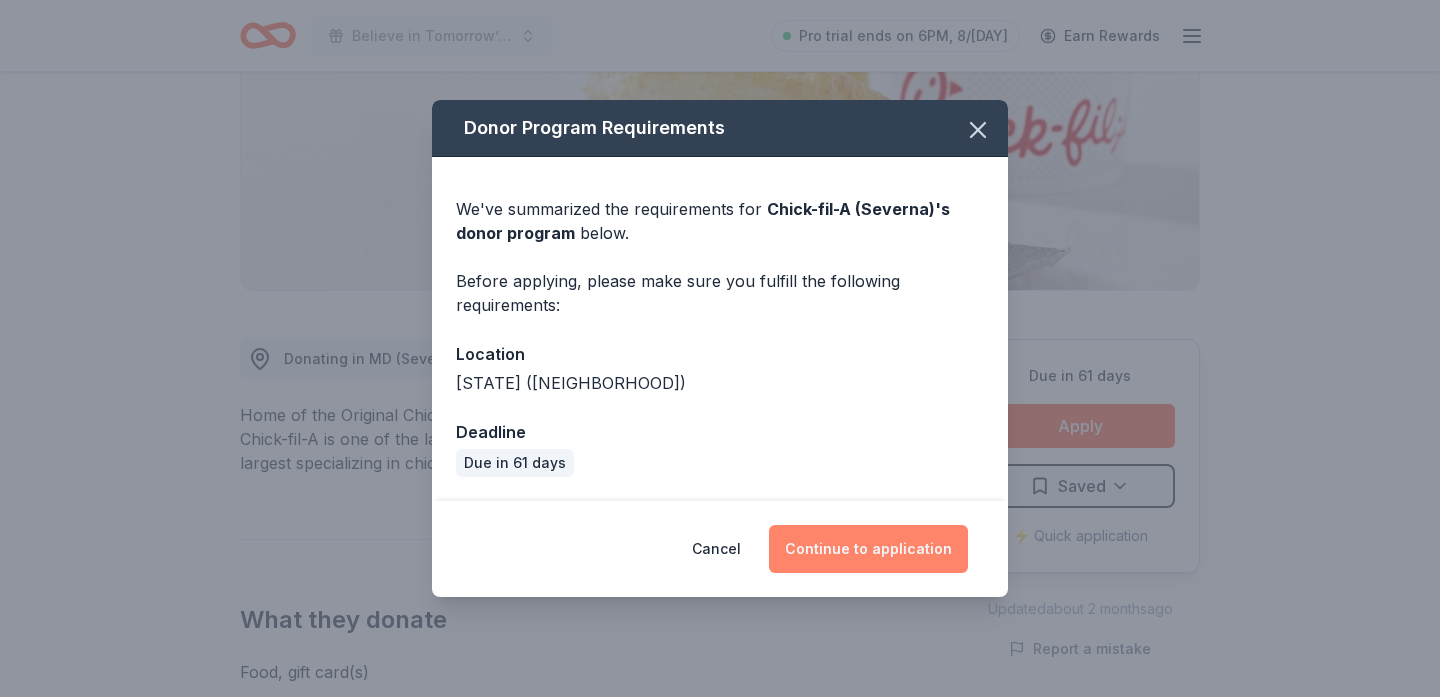 click on "Continue to application" at bounding box center (868, 549) 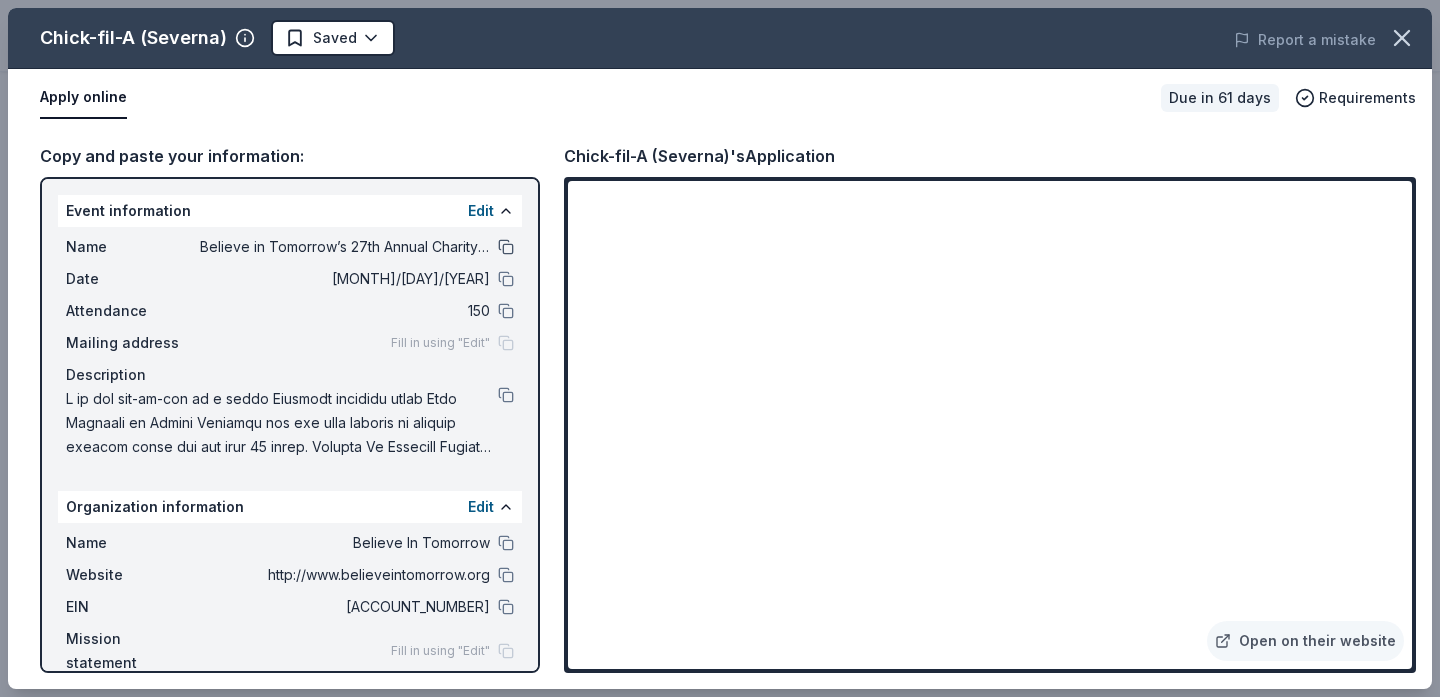 click at bounding box center [506, 247] 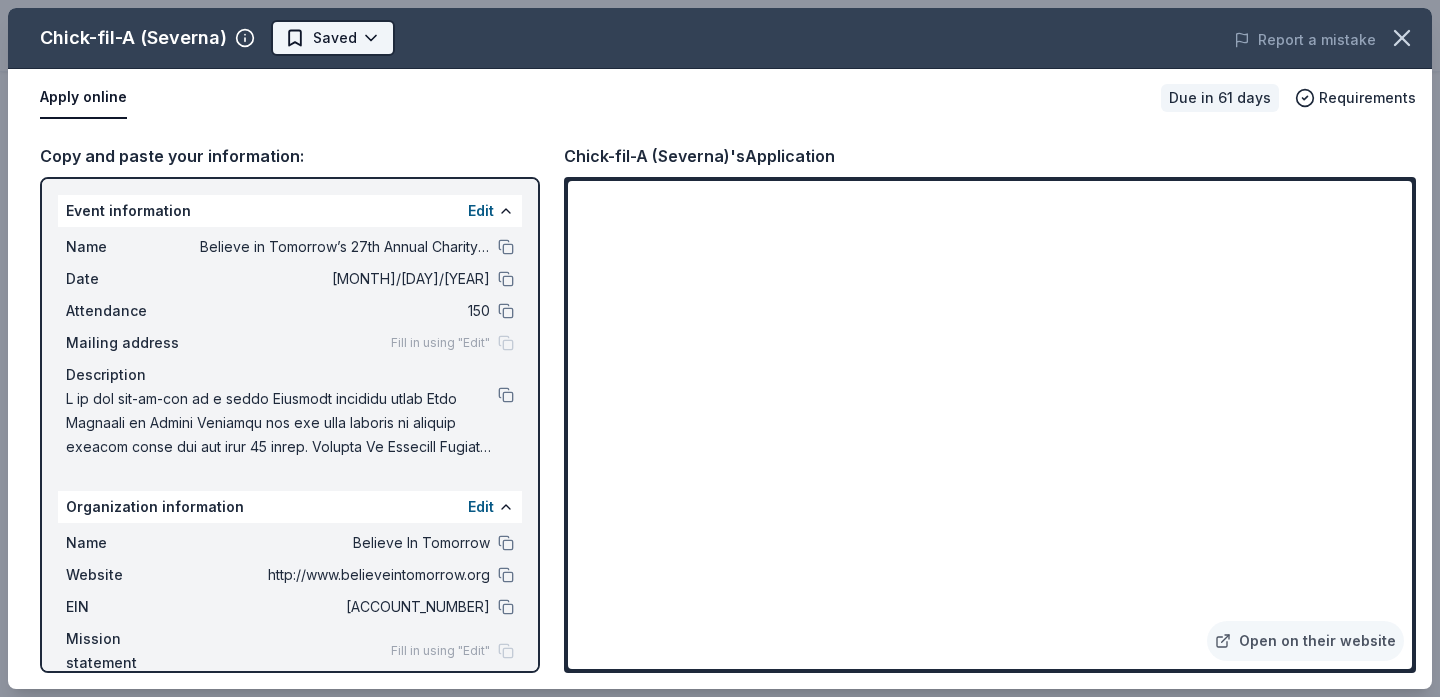 click on "Believe in Tomorrow’s 27th Annual Charity Golf Outing Pro trial ends on 6PM, 8/13 Earn Rewards Due in 61 days Share Chick-fil-A (Severna) New $ 38 donation value Share Donating in MD (Severna) Home of the Original Chicken Sandwich with two pickles on a toasted butter bun, Chick-fil-A is one of the largest American fast food restaurant chains and the largest specializing in chicken sandwiches. What they donate Food, gift card(s) Meals Auction & raffle Who they donate to Chick-fil-A (Severna)  hasn ' t listed any preferences or eligibility criteria. We ' re collecting data on   approval rate ; check back soon. $ 38 donation value (average) <1% 50% 50% <1% $0 → $25 $25 → $50 $50 → $75 $75 → $100 Chick-fil-A (Severna)'s donation is  variable :  extra time on your application could result in a larger donation. Due in 61 days Apply Saved ⚡️ Quick application Updated  about 2 months  ago Report a mistake New Be the first to review this company! Leave a review Similar donors 6   applies  last week 4.2" at bounding box center (720, 31) 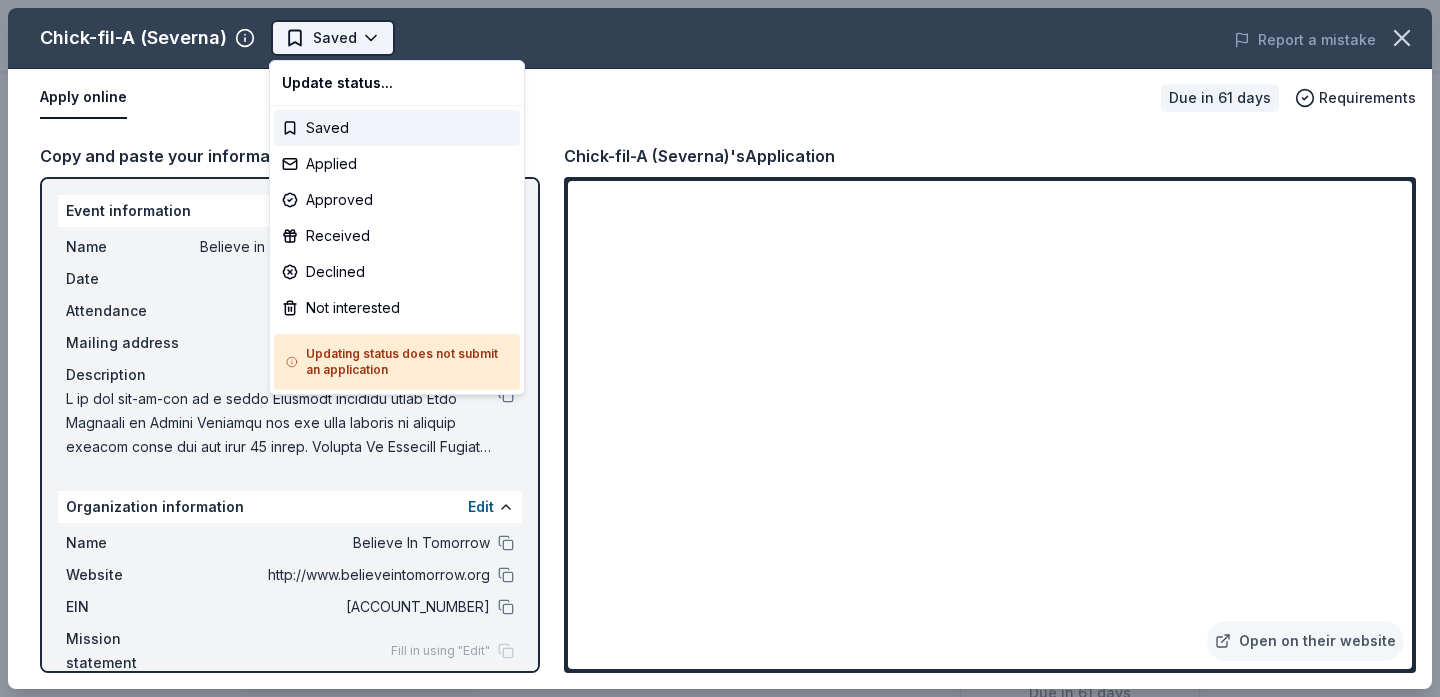 scroll, scrollTop: 0, scrollLeft: 0, axis: both 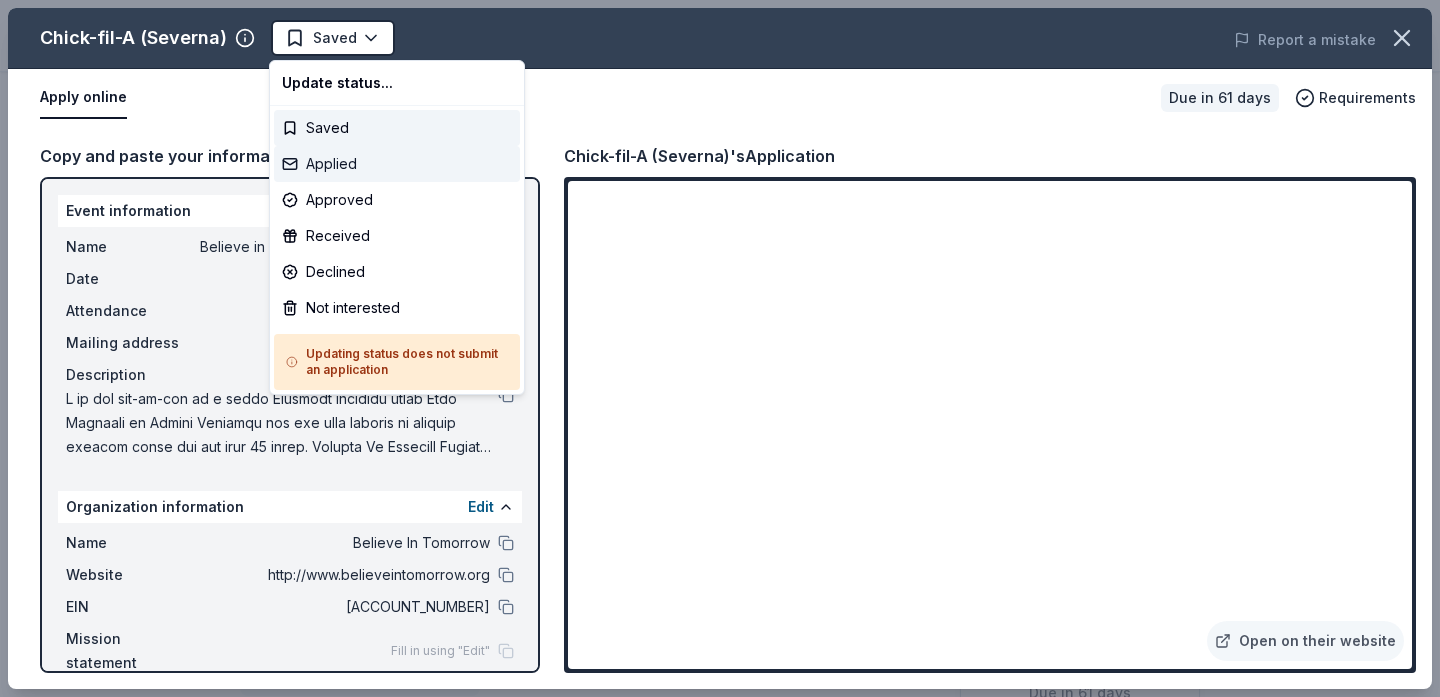 click on "Applied" at bounding box center [397, 164] 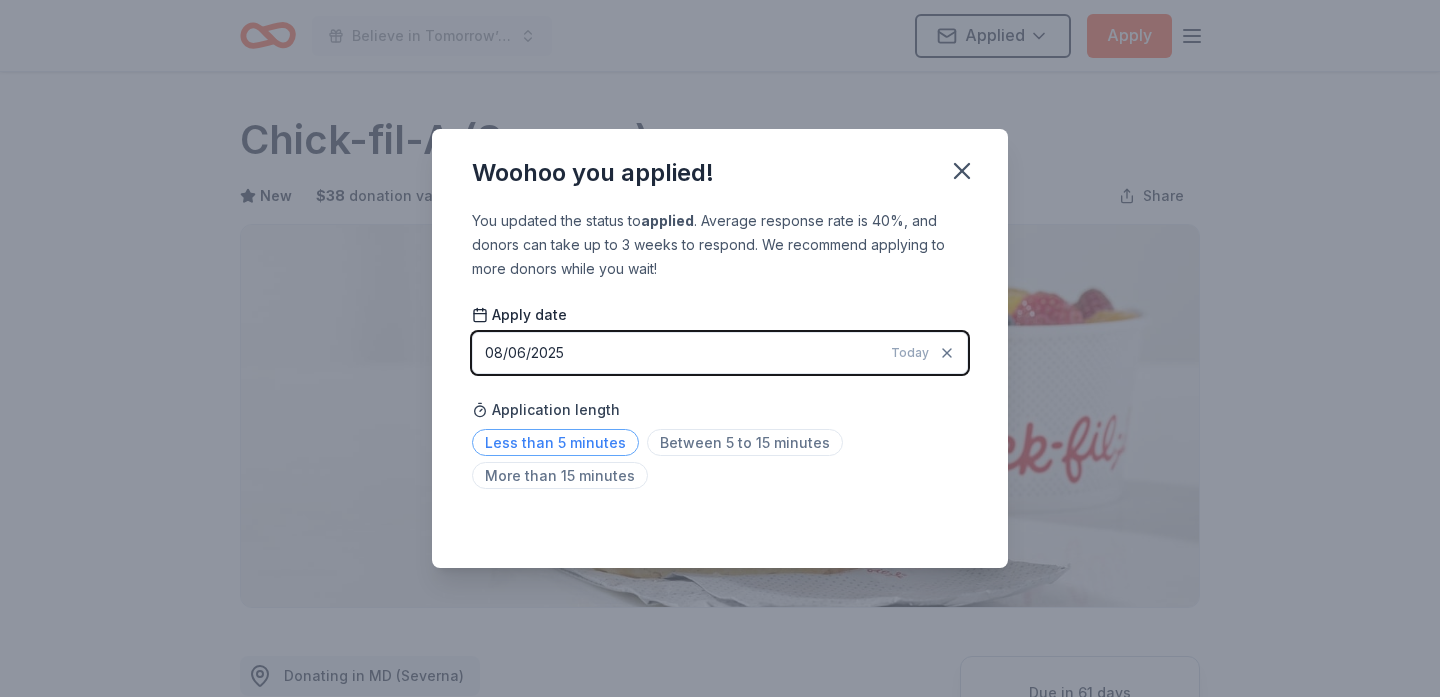 click on "Less than 5 minutes" at bounding box center [555, 442] 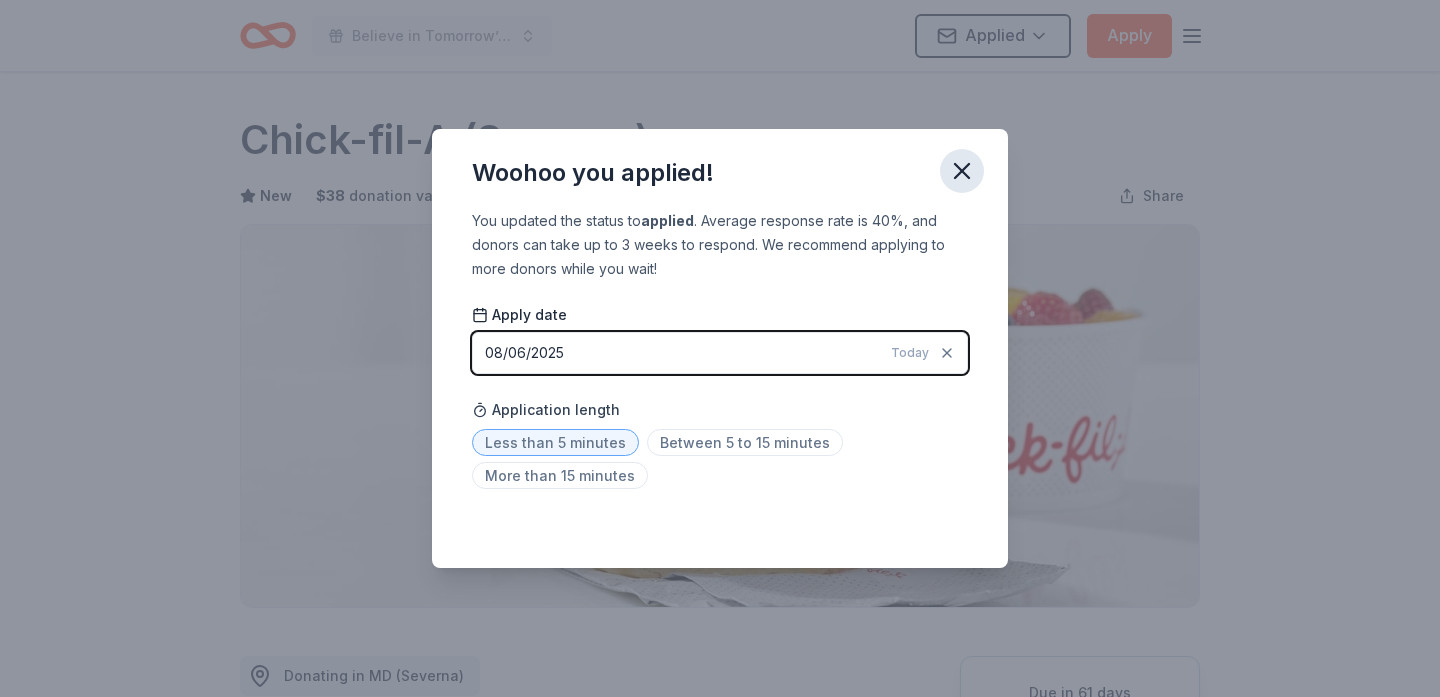 click 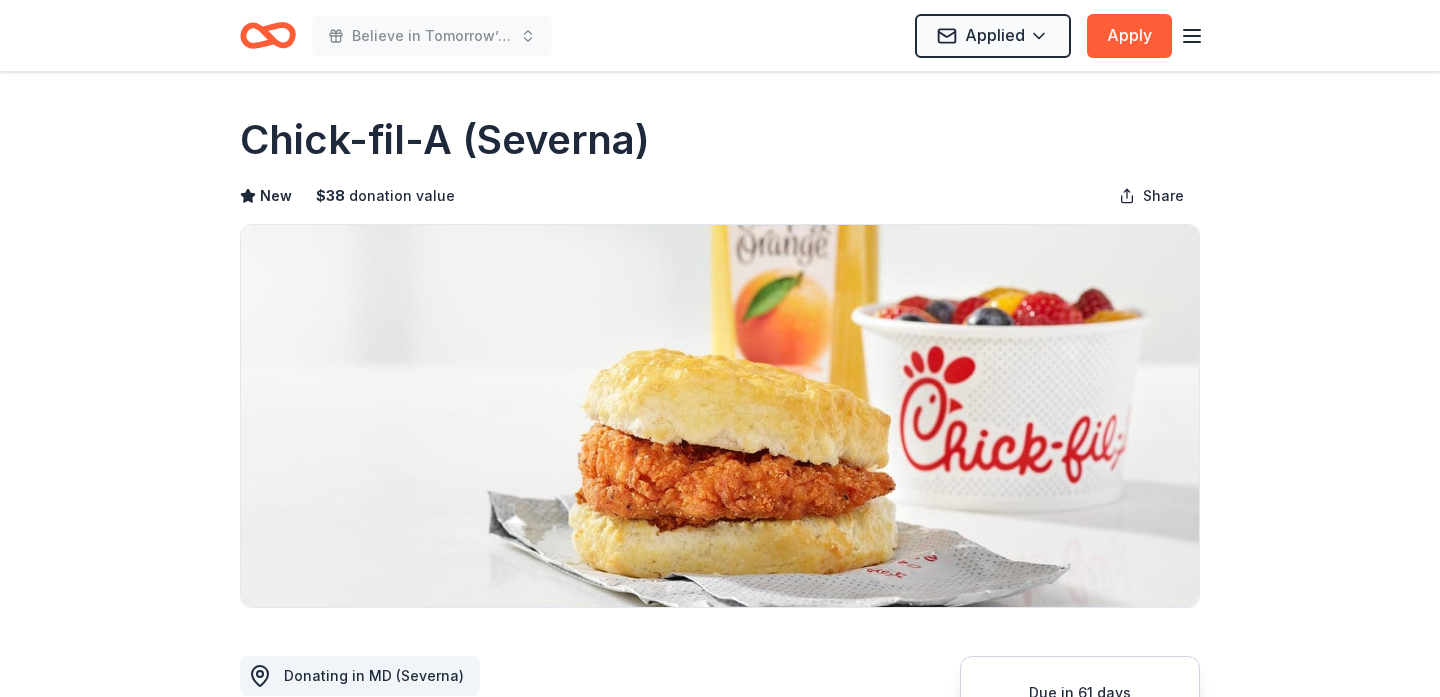 click 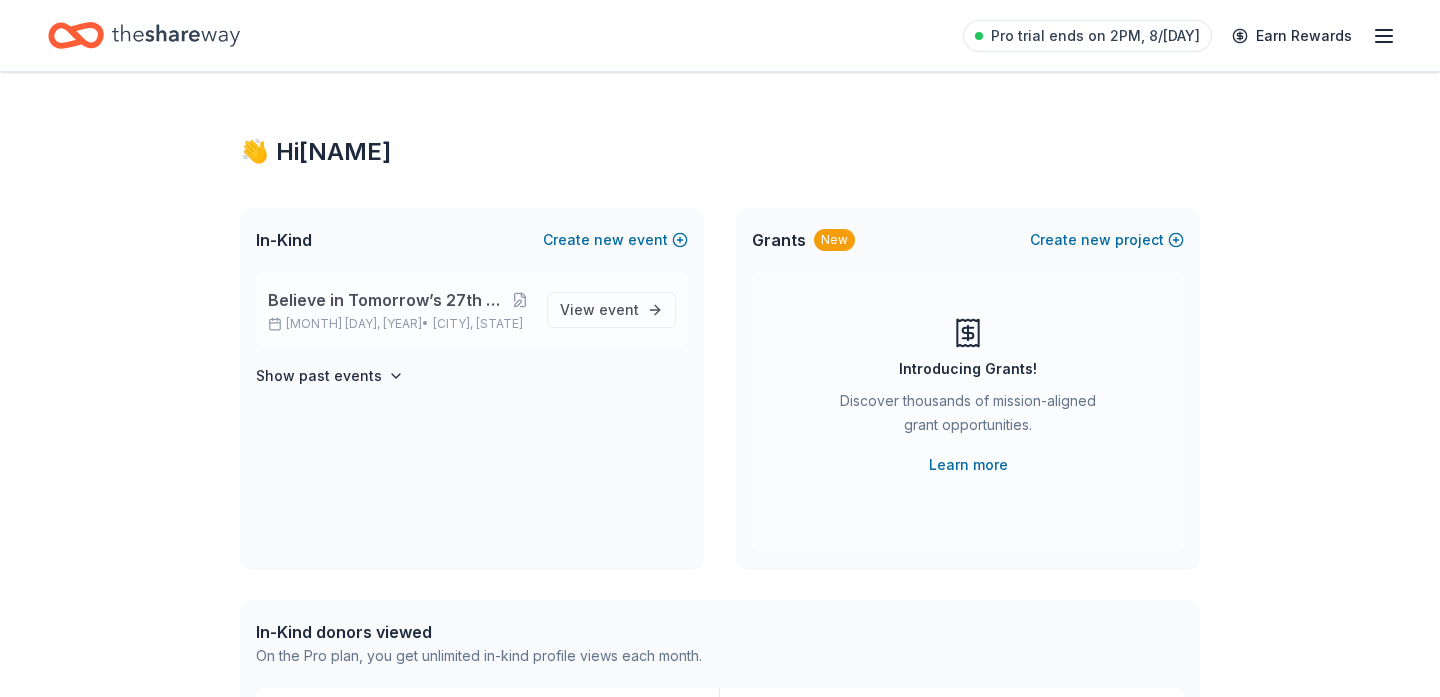 click on "Believe in Tomorrow’s 27th Annual Charity Golf Outing" at bounding box center [388, 300] 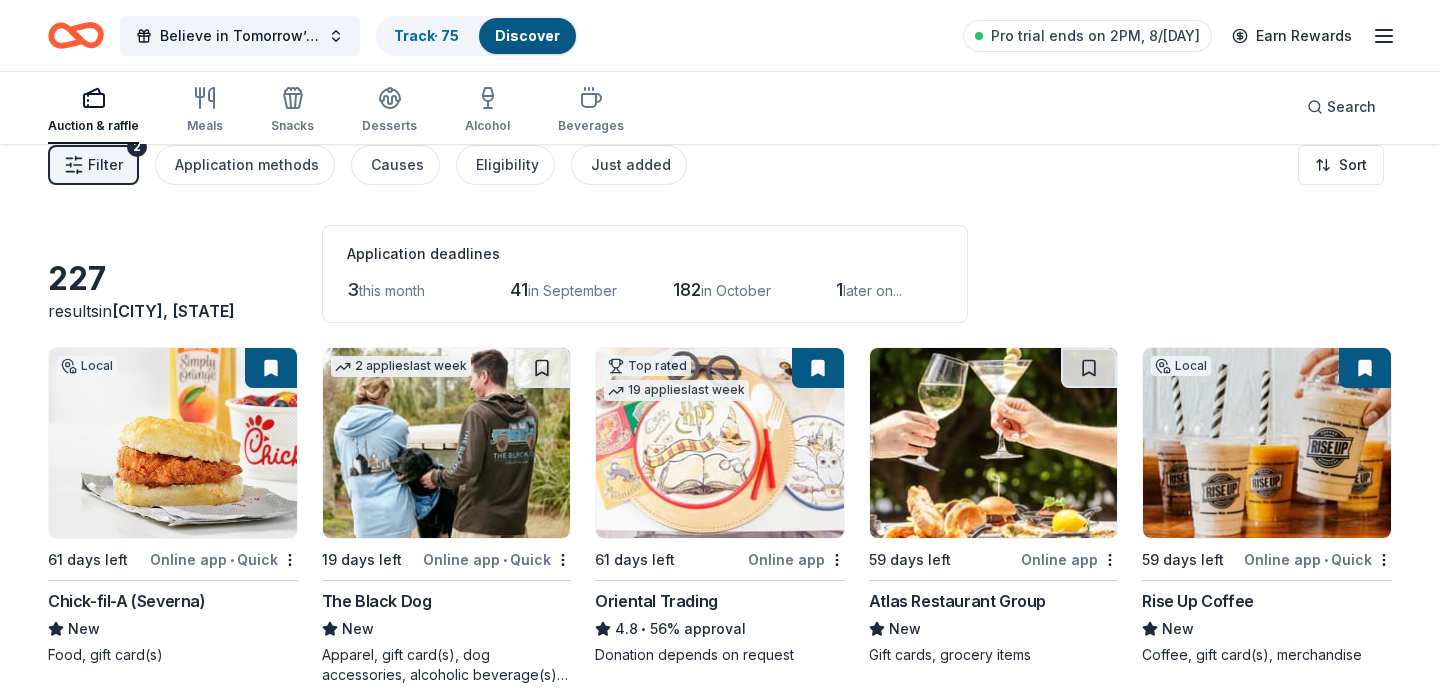 scroll, scrollTop: 0, scrollLeft: 0, axis: both 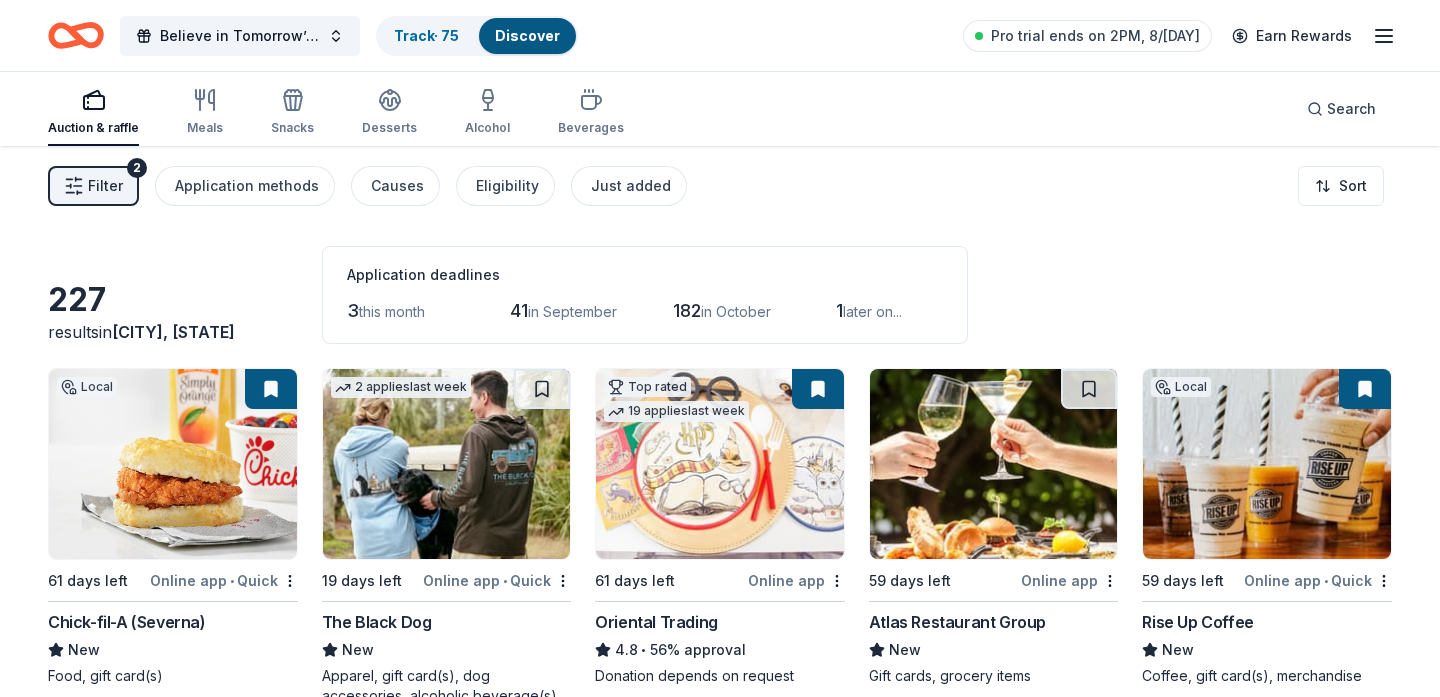 click on "Filter" at bounding box center [105, 186] 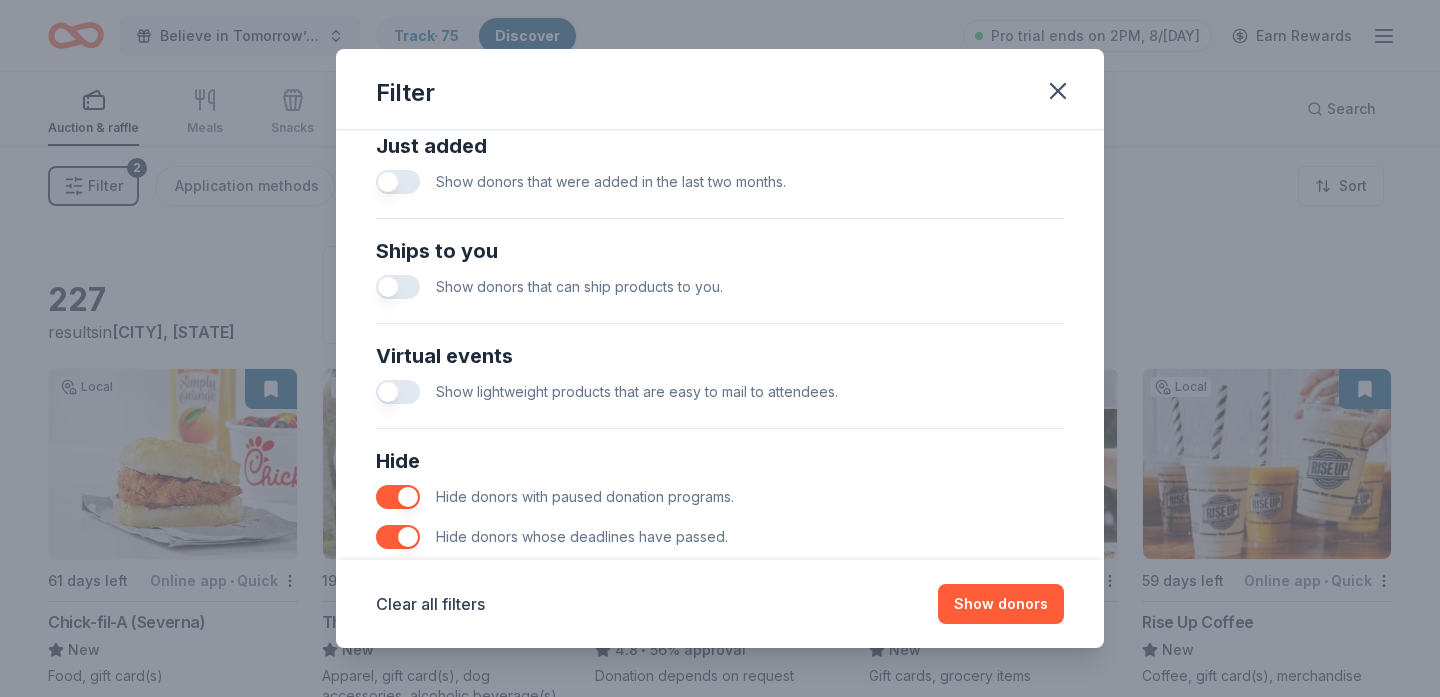 scroll, scrollTop: 888, scrollLeft: 0, axis: vertical 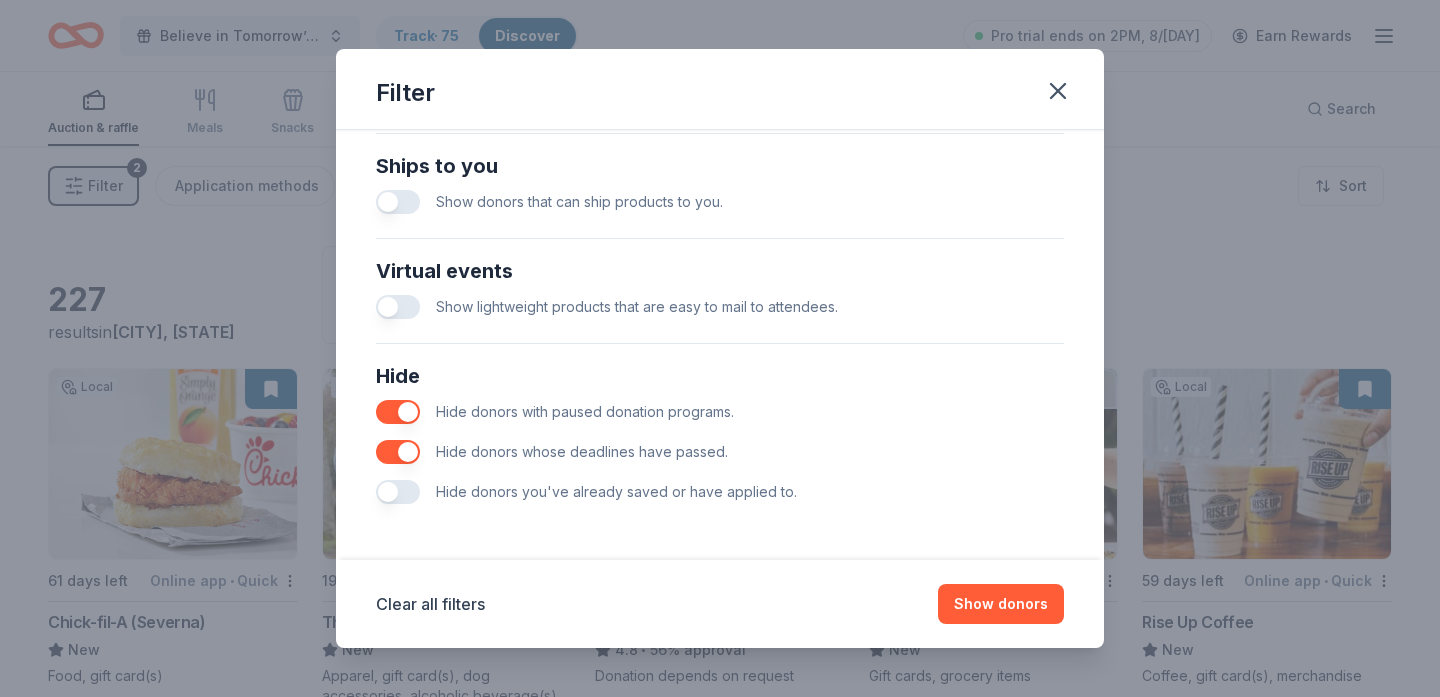 click at bounding box center (398, 492) 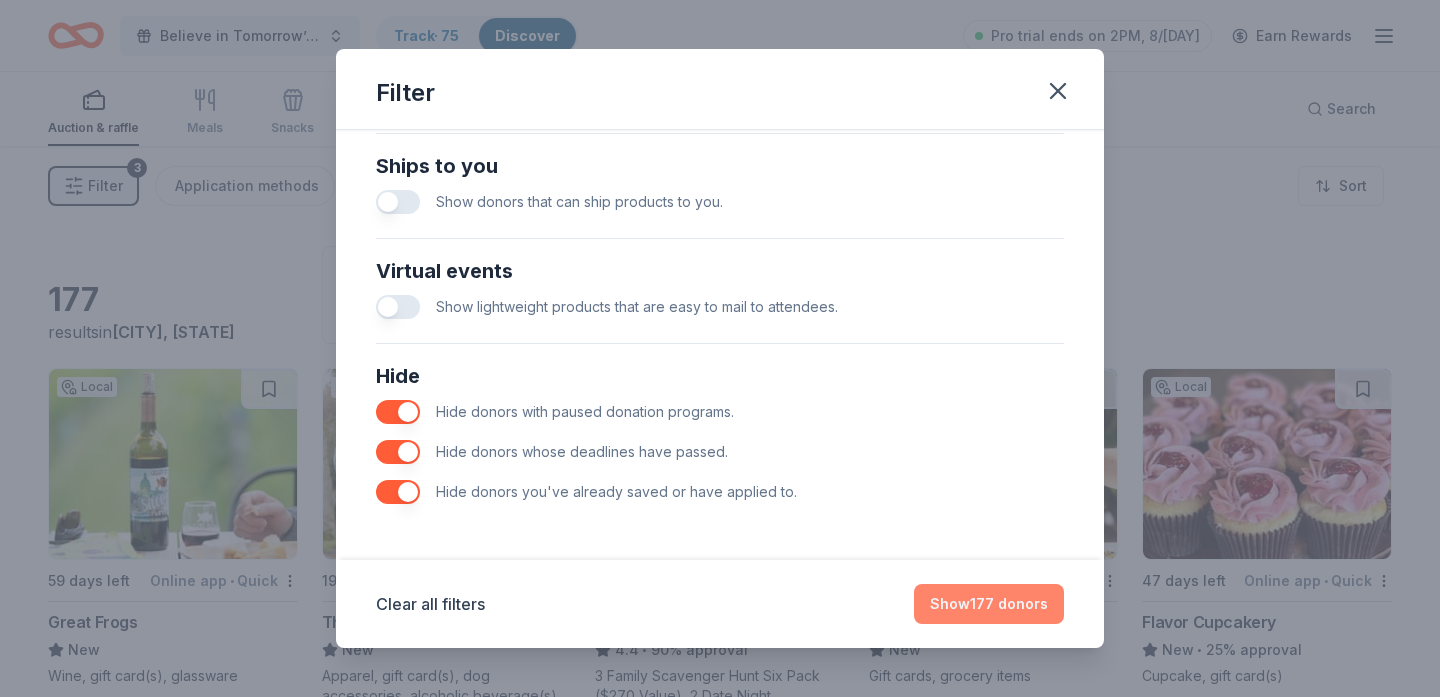 click on "Show  177   donors" at bounding box center (989, 604) 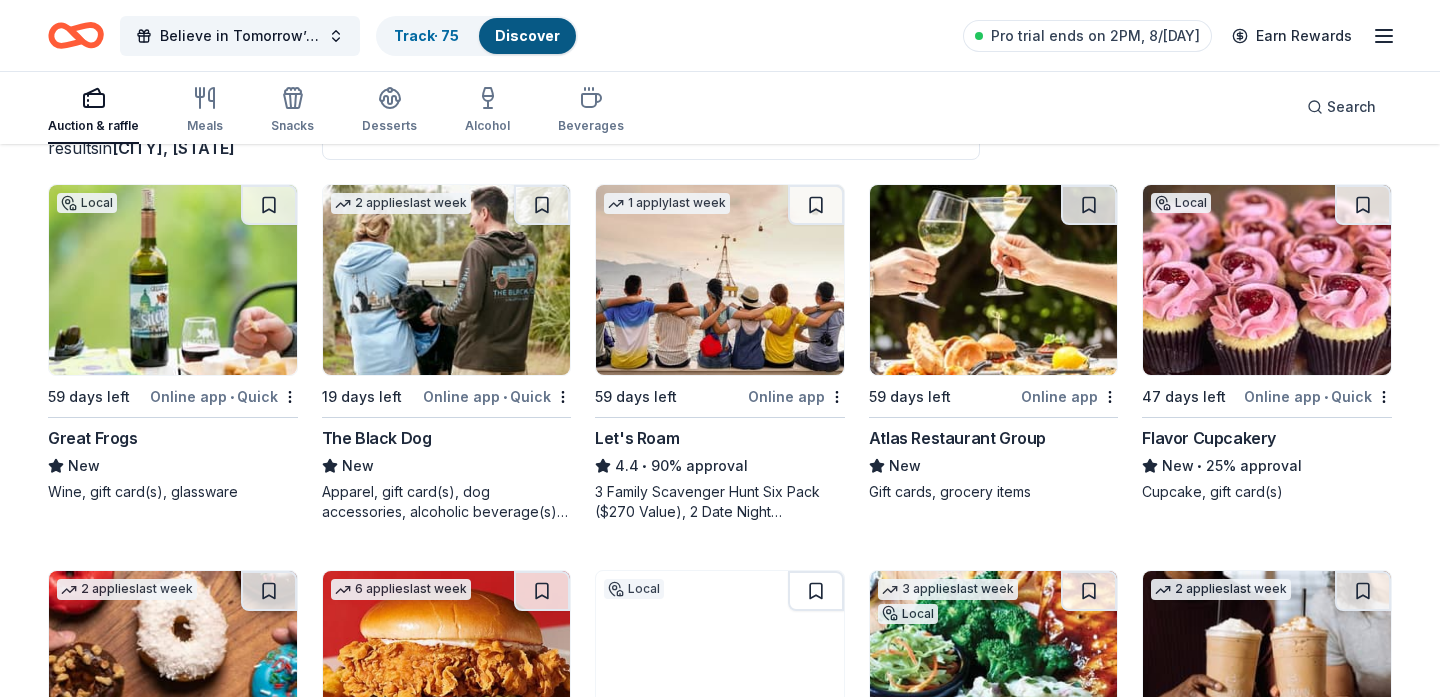 scroll, scrollTop: 187, scrollLeft: 0, axis: vertical 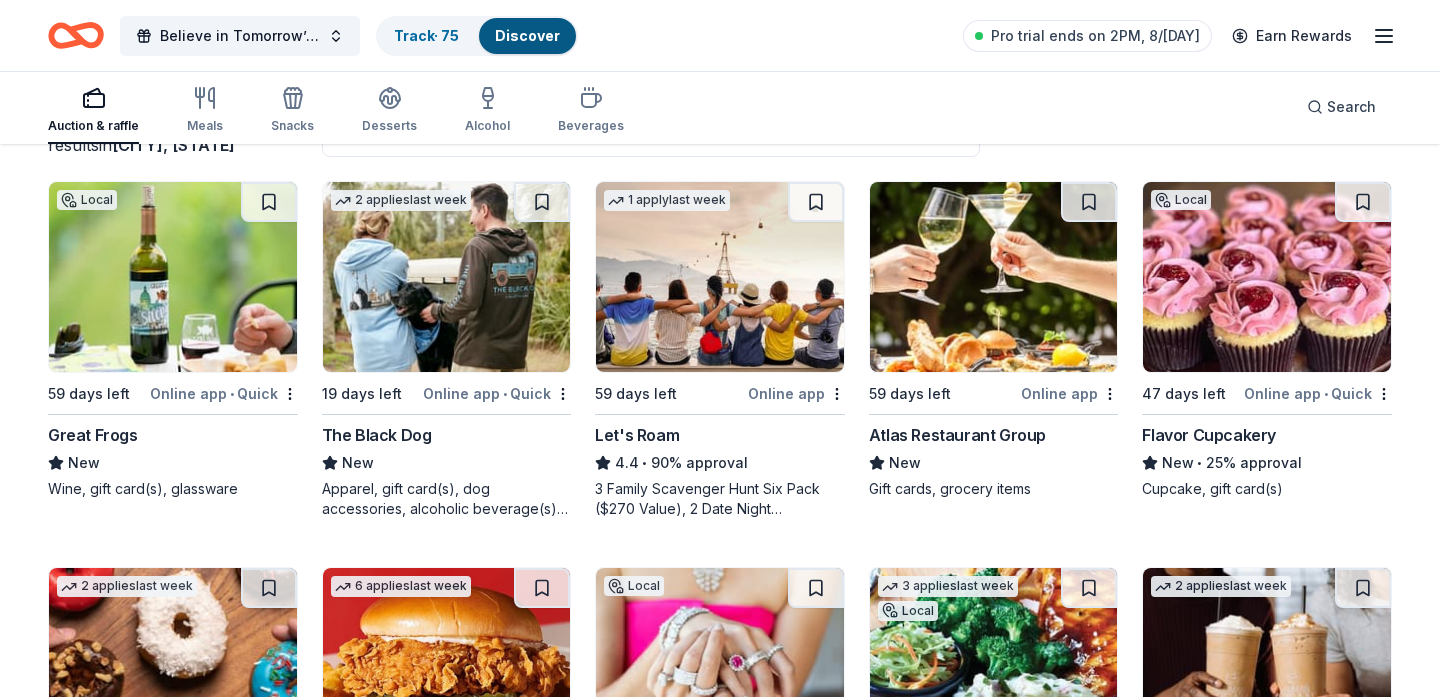click at bounding box center [173, 277] 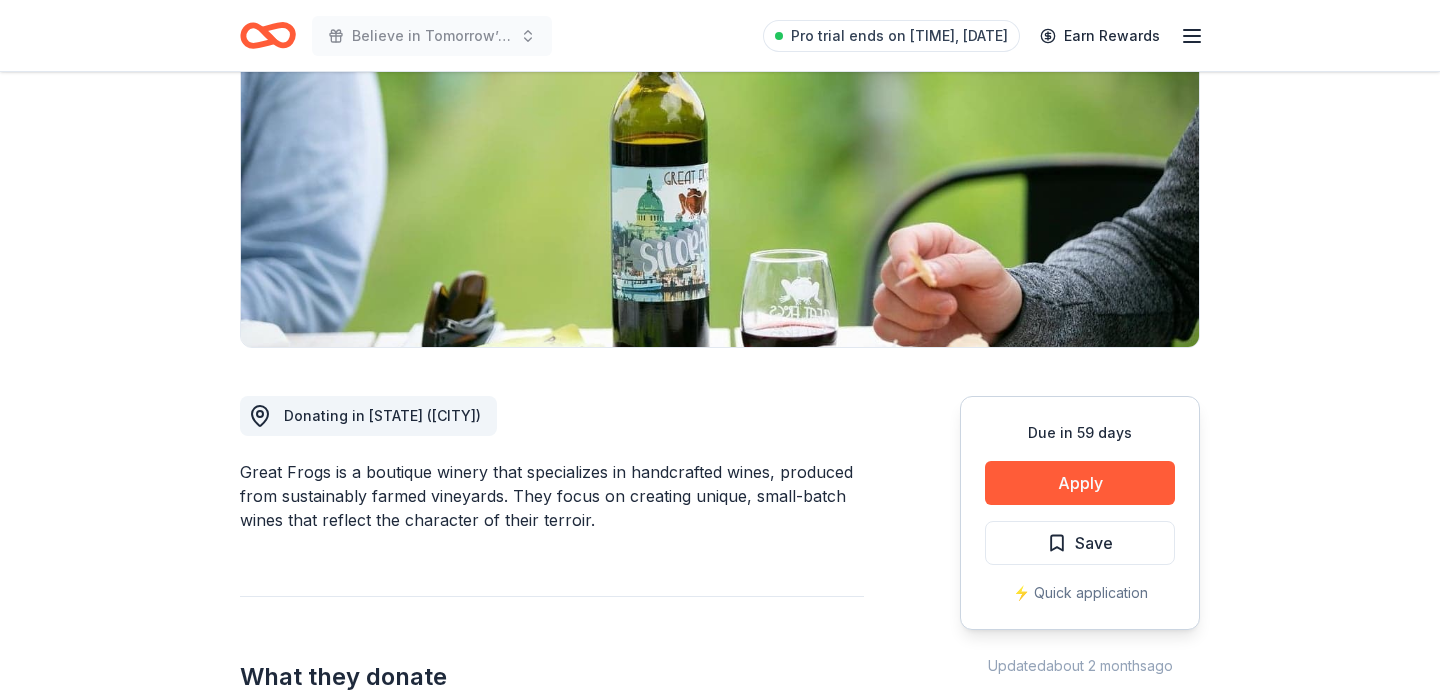 scroll, scrollTop: 273, scrollLeft: 0, axis: vertical 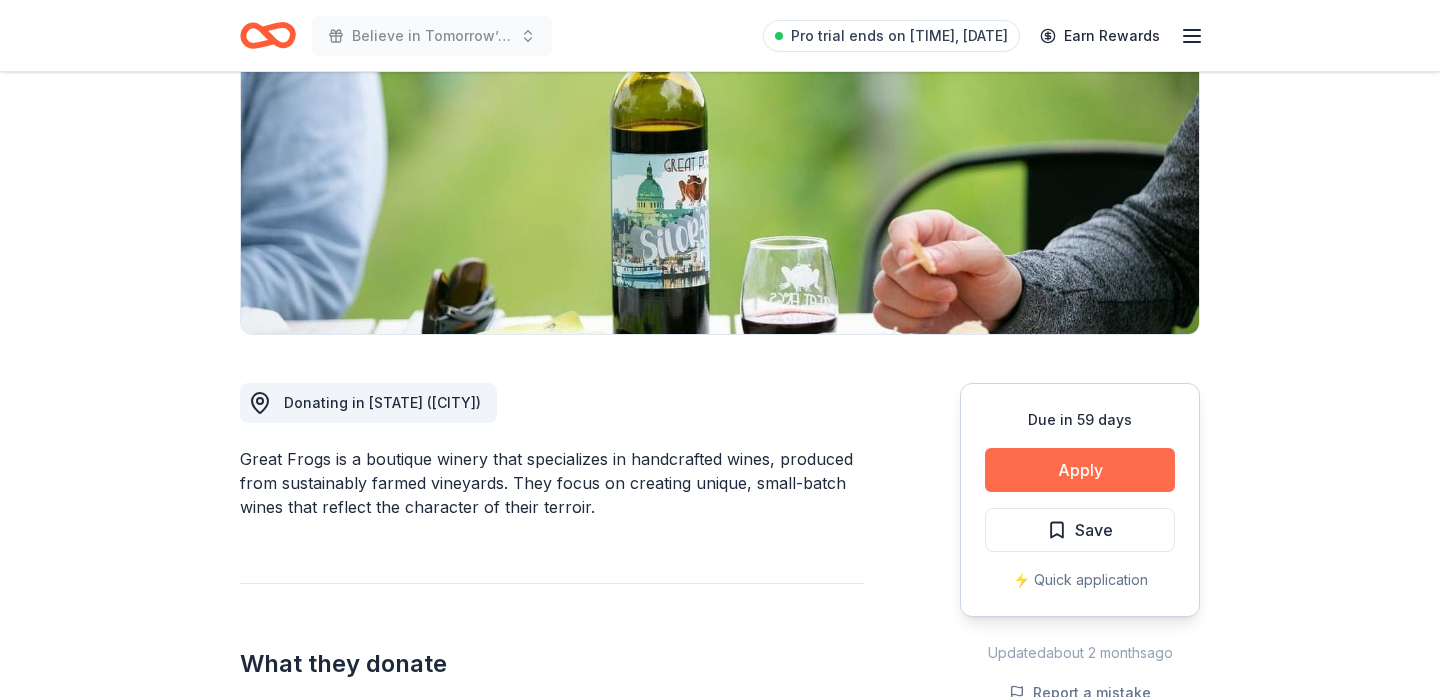 click on "Apply" at bounding box center [1080, 470] 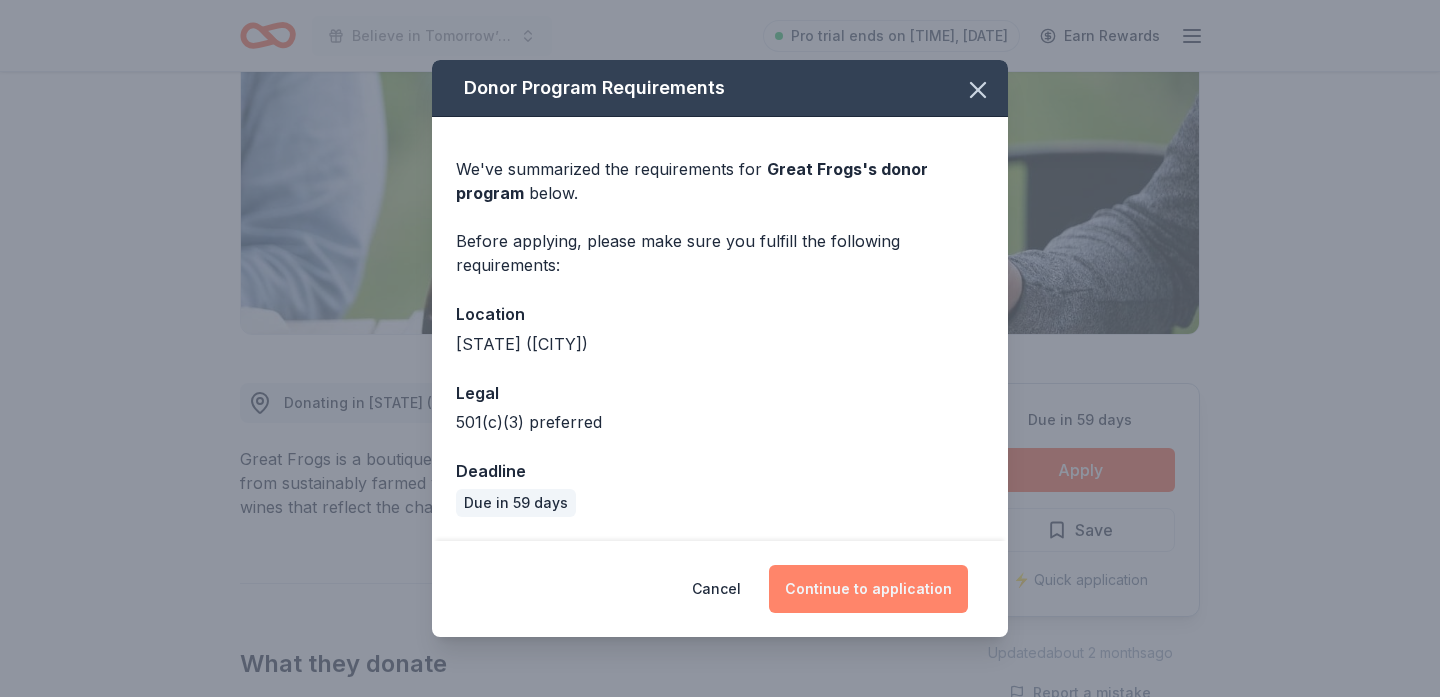 click on "Continue to application" at bounding box center [868, 589] 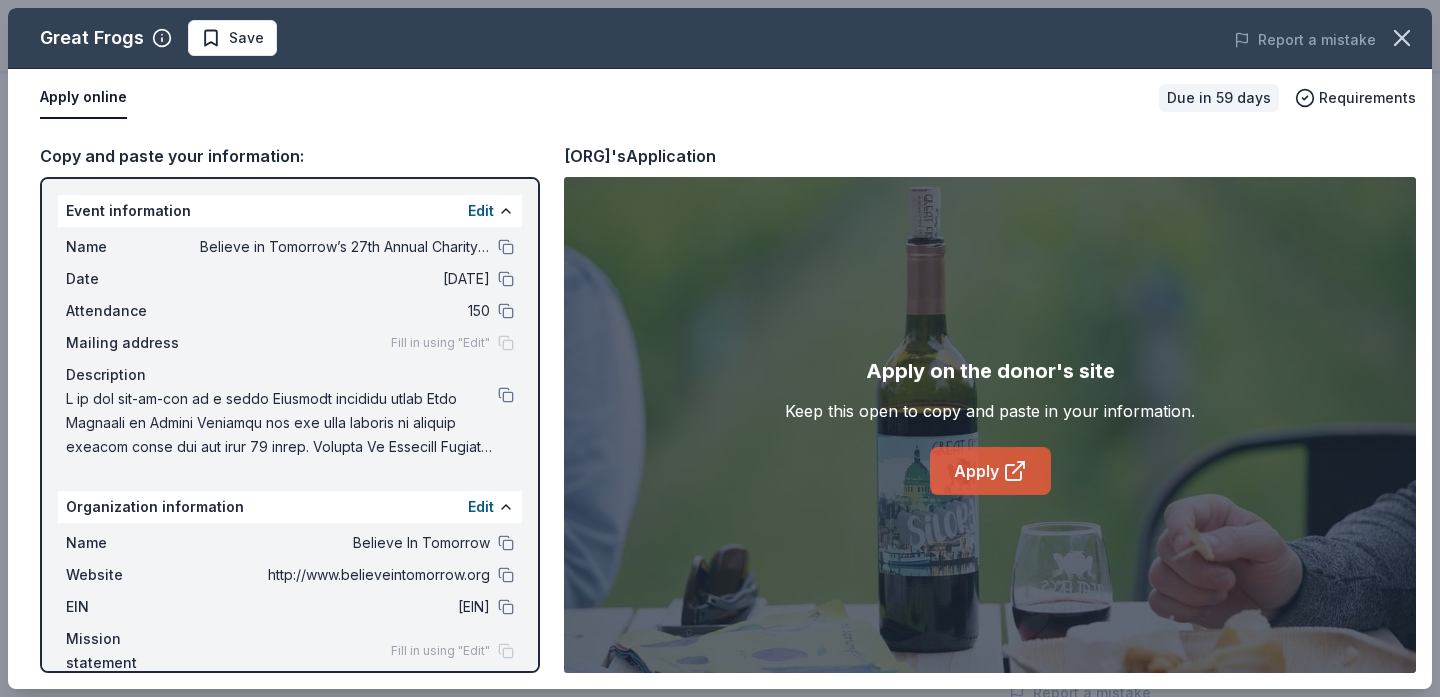 click 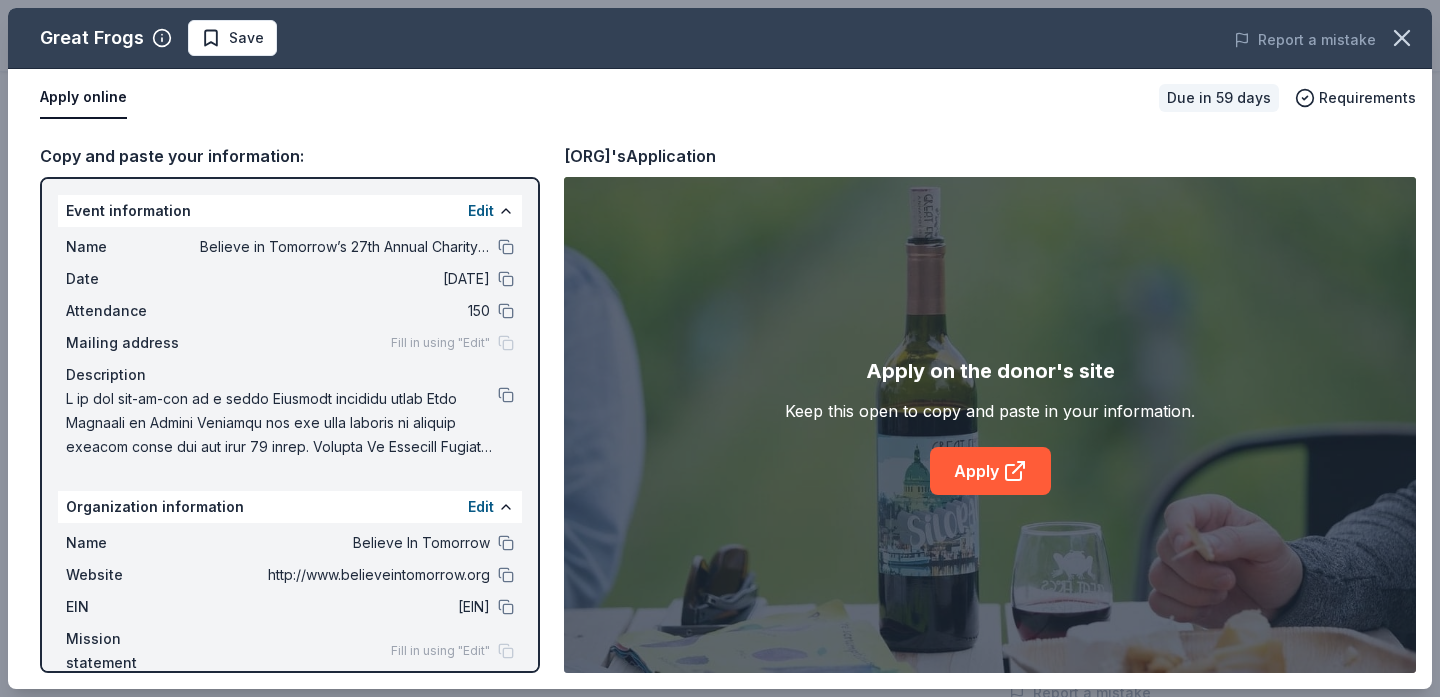 click on "Description" at bounding box center (290, 375) 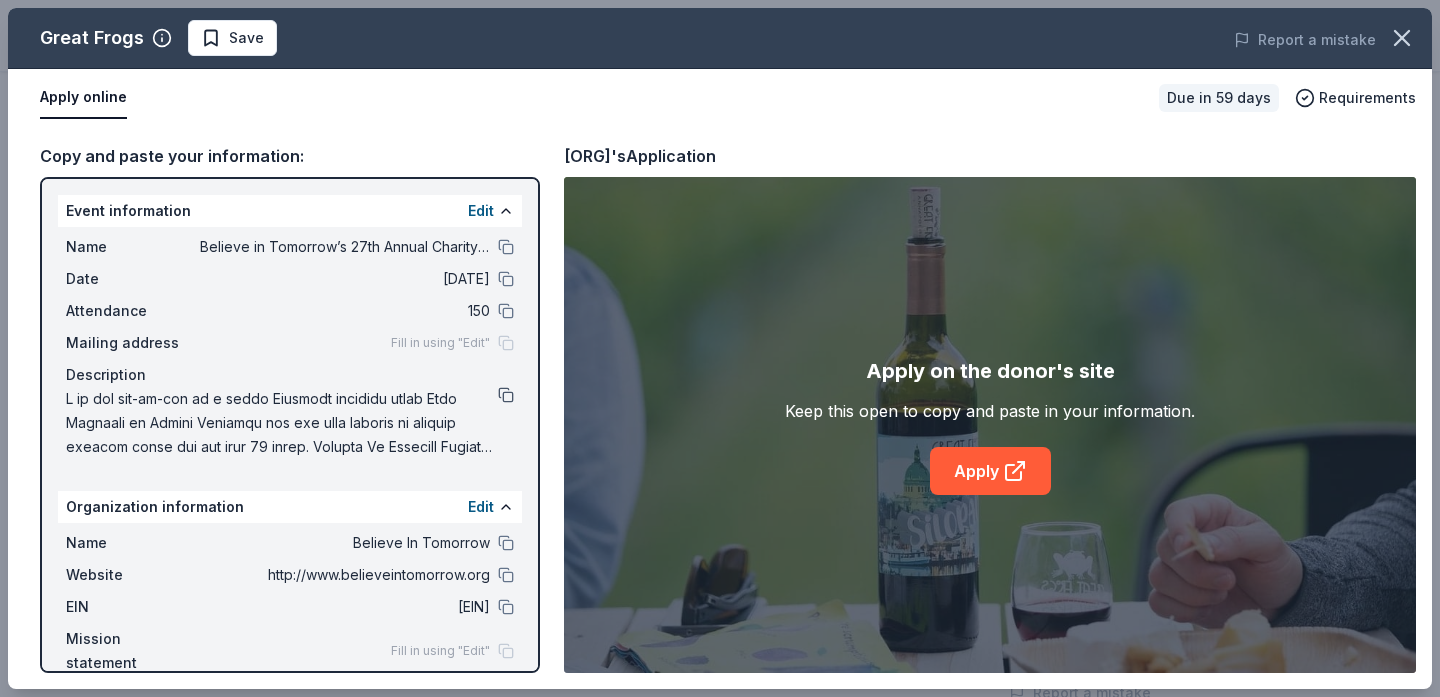 click at bounding box center (506, 395) 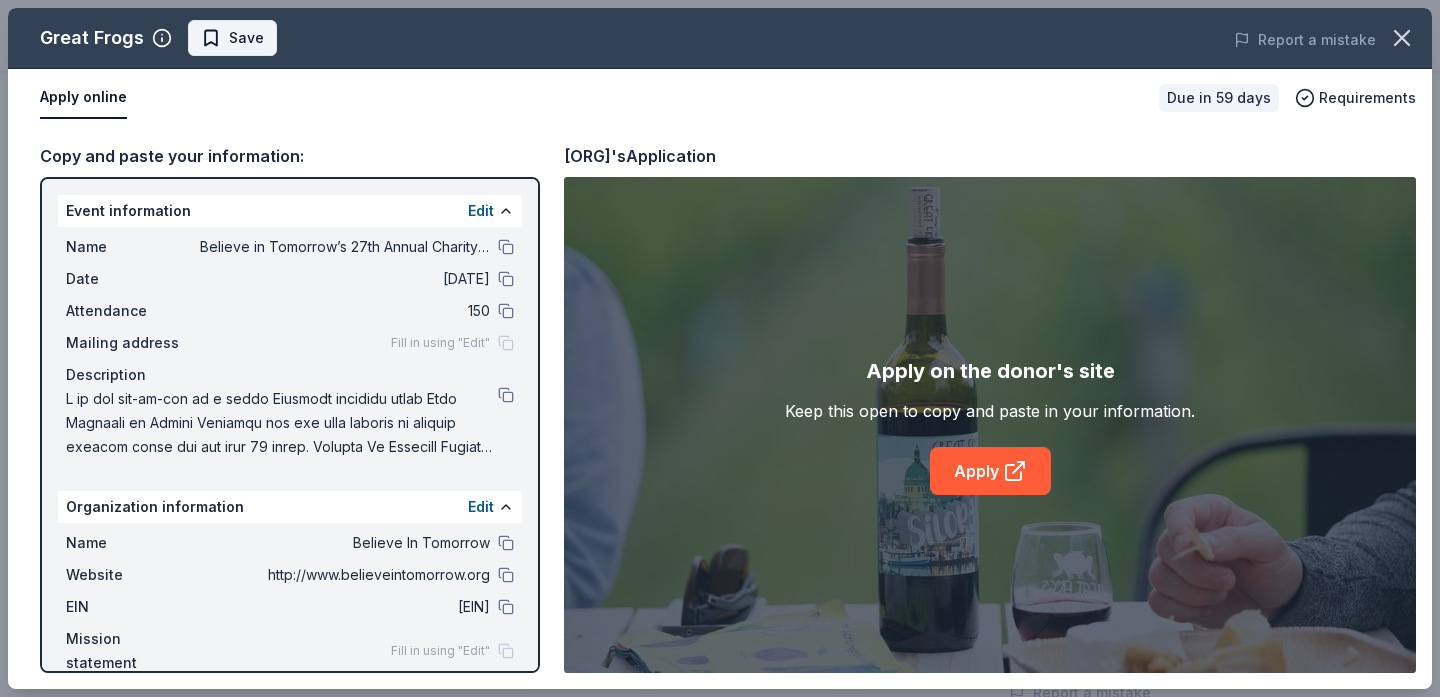 click on "Save" at bounding box center [246, 38] 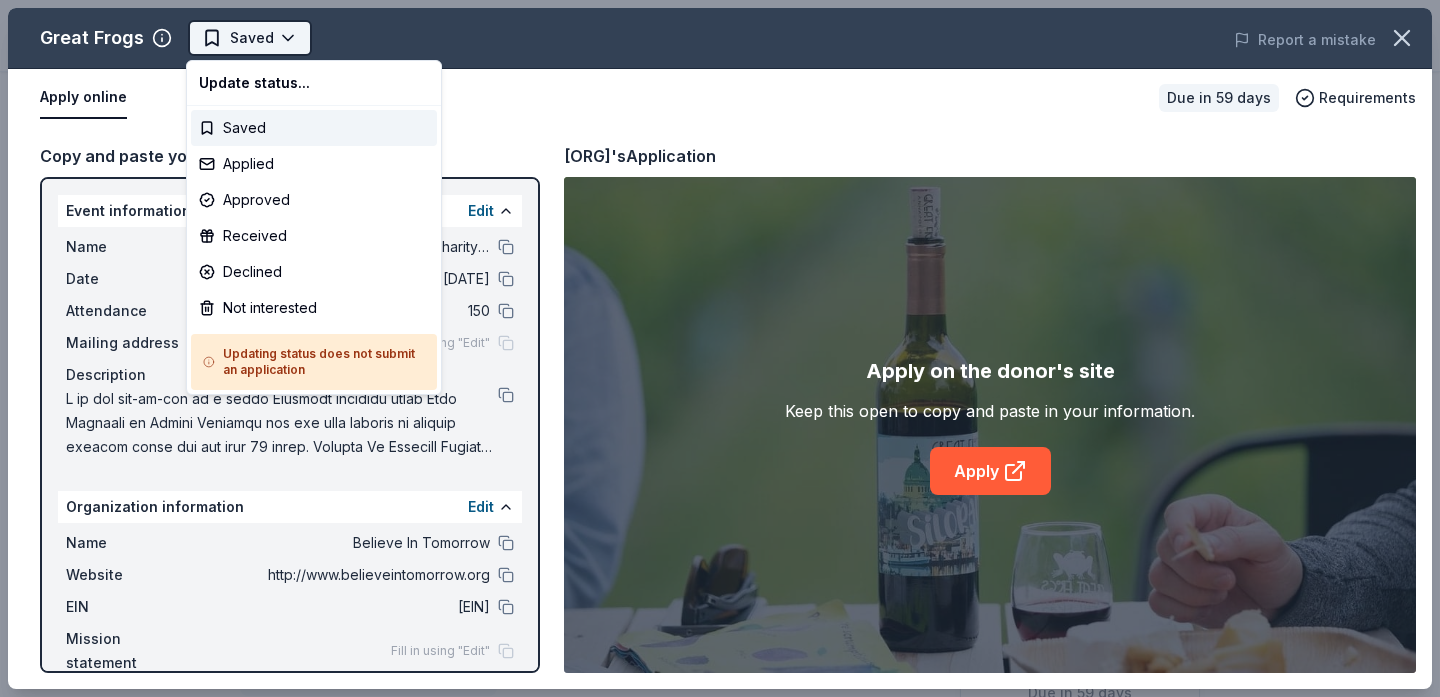 click on "Believe in Tomorrow’s 27th Annual Charity Golf Outing Saved Apply Due in 59 days Share Great Frogs New $ 60 donation value Share Donating in MD (Annapolis) Great Frogs is a boutique winery that specializes in handcrafted wines, produced from sustainably farmed vineyards. They focus on creating unique, small-batch wines that reflect the character of their terroir. What they donate Wine, gift card(s), glassware Alcohol Auction & raffle Donation is small & easy to send to guests Who they donate to  Preferred 501(c)(3) preferred We ' re collecting data on   approval rate ; check back soon. $ 60 donation value (average) <1% <1% 100% <1% $0 → $25 $25 → $50 $50 → $75 $75 → $100 Great Frogs's donation is  consistent :  they donate the same value regardlesss of the application. Due in 59 days Apply Saved ⚡️ Quick application Updated  about 2 months  ago Report a mistake New Be the first to review this company! Leave a review Similar donors Top rated 10   applies  last week 33 days left Online app 5.0 12" at bounding box center (720, 348) 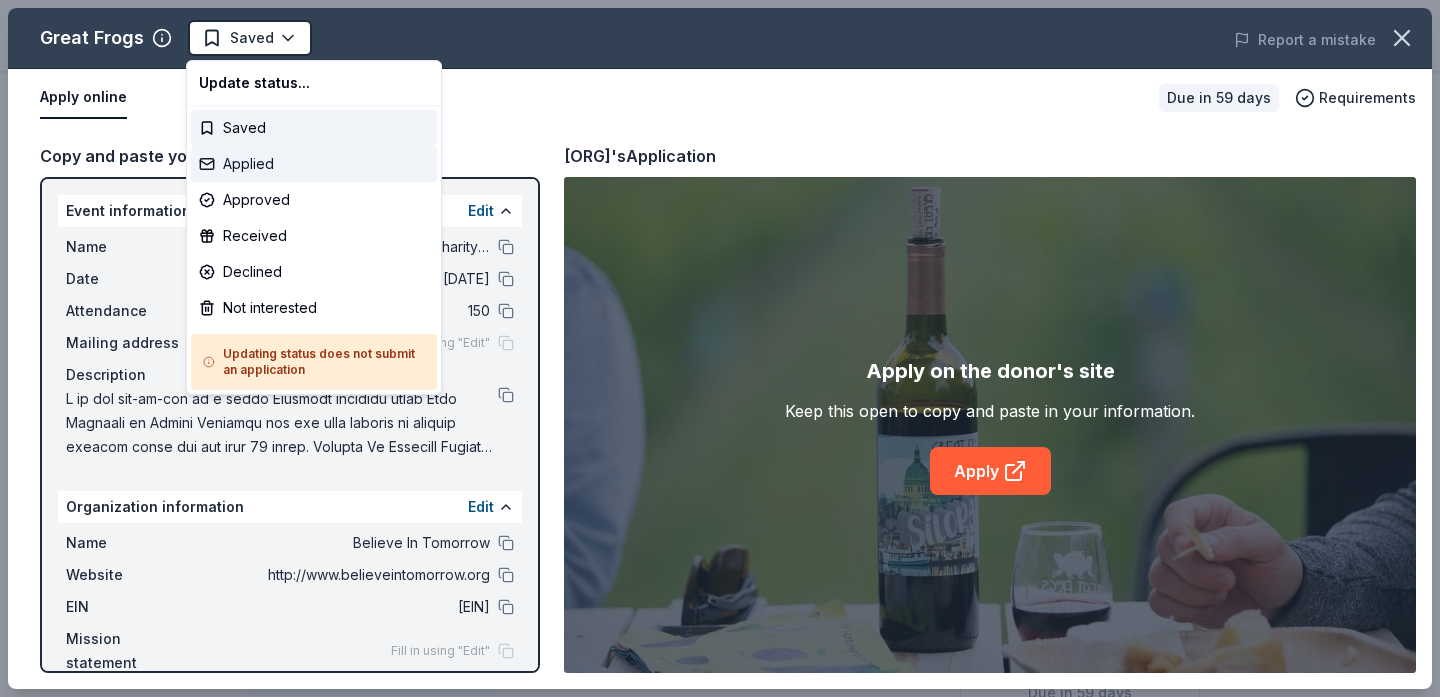 click on "Applied" at bounding box center [314, 164] 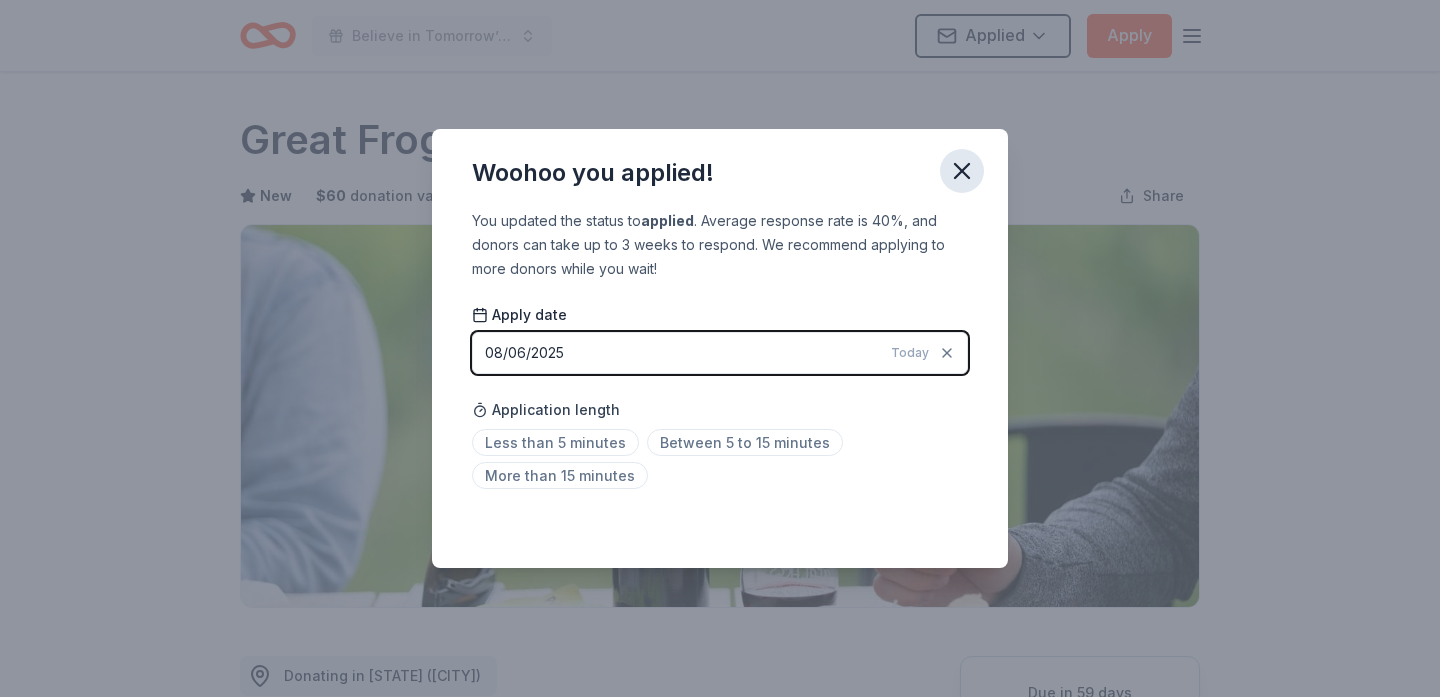 click at bounding box center (962, 171) 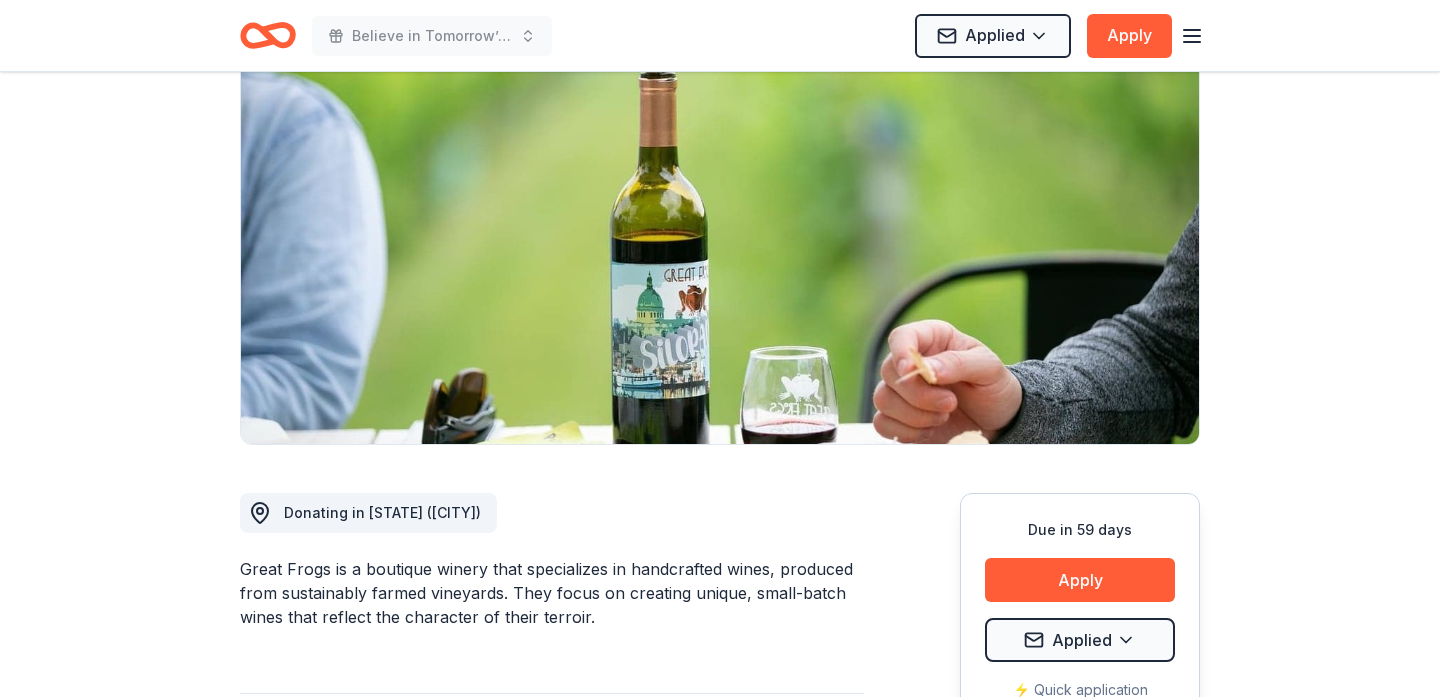 scroll, scrollTop: 0, scrollLeft: 0, axis: both 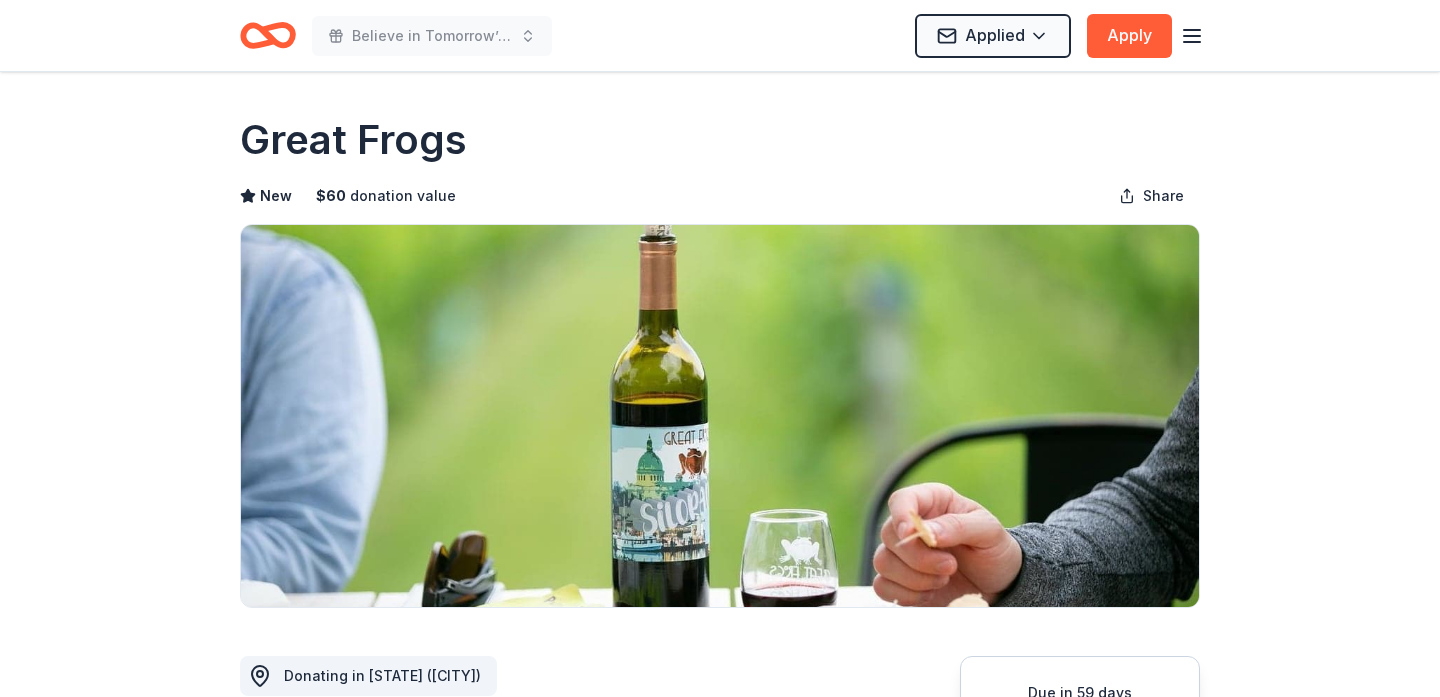 click 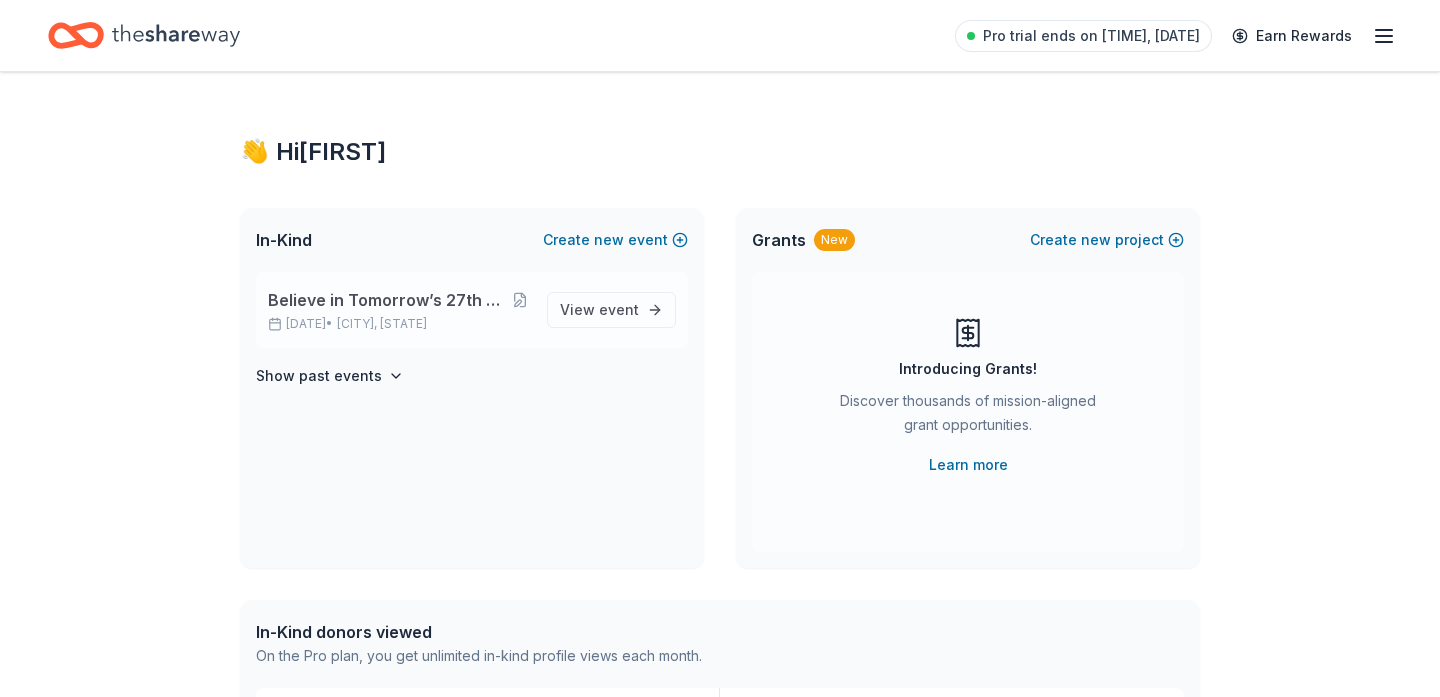 click on "Believe in Tomorrow’s 27th Annual Charity Golf Outing Nov 03, 2025  •  Lothian, MD" at bounding box center (399, 310) 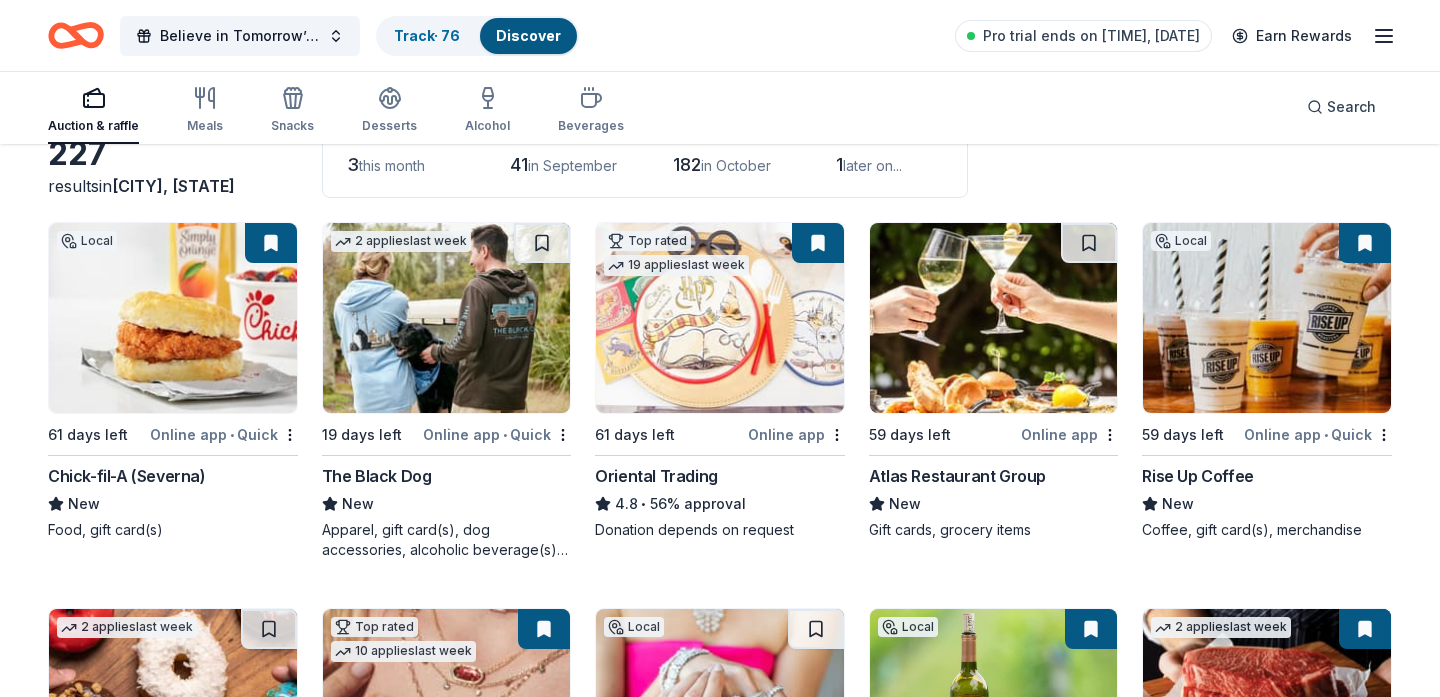 scroll, scrollTop: 0, scrollLeft: 0, axis: both 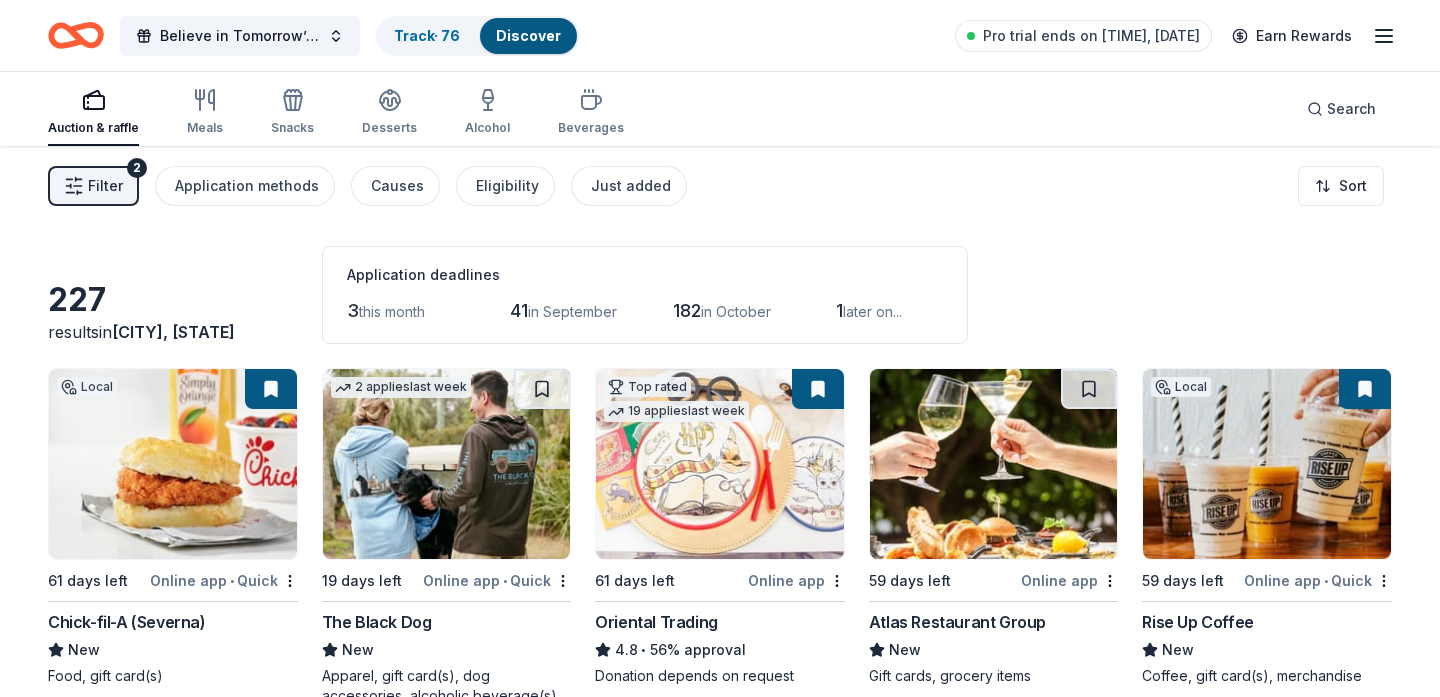 click on "Filter 2" at bounding box center [93, 186] 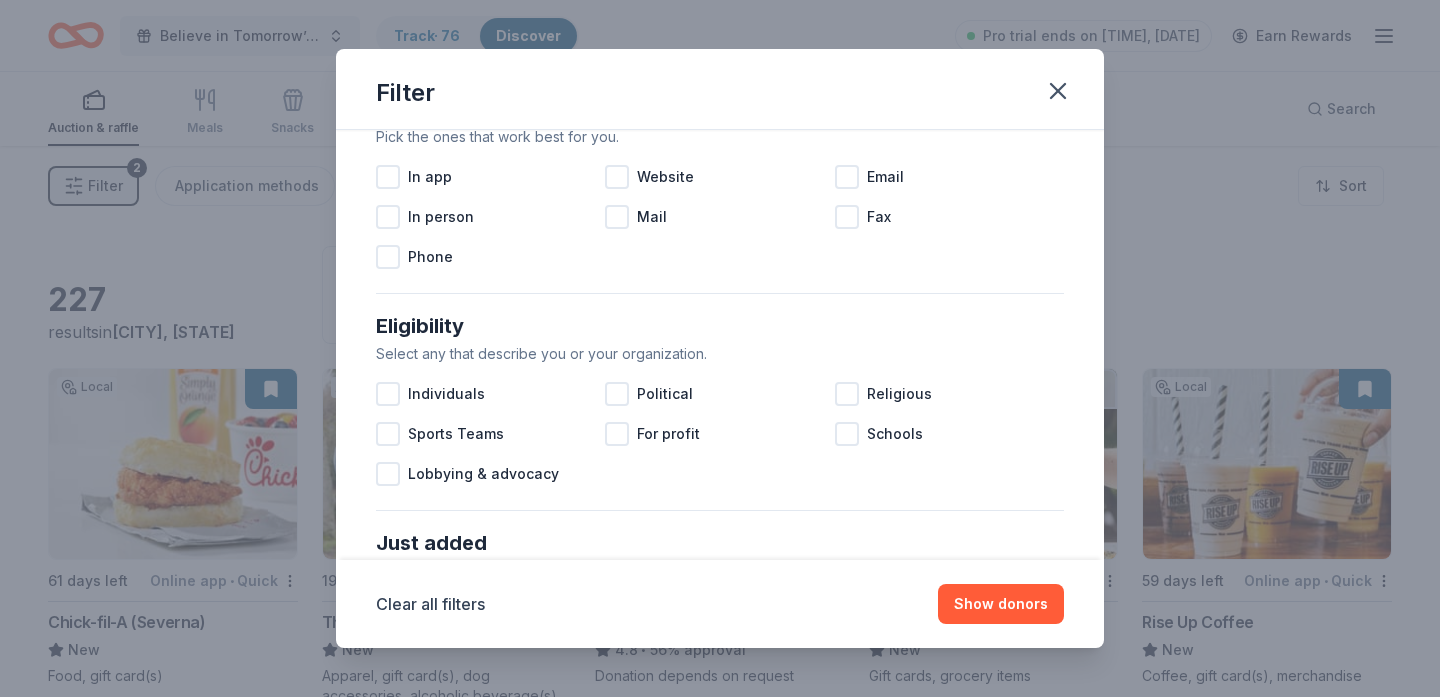 scroll, scrollTop: 888, scrollLeft: 0, axis: vertical 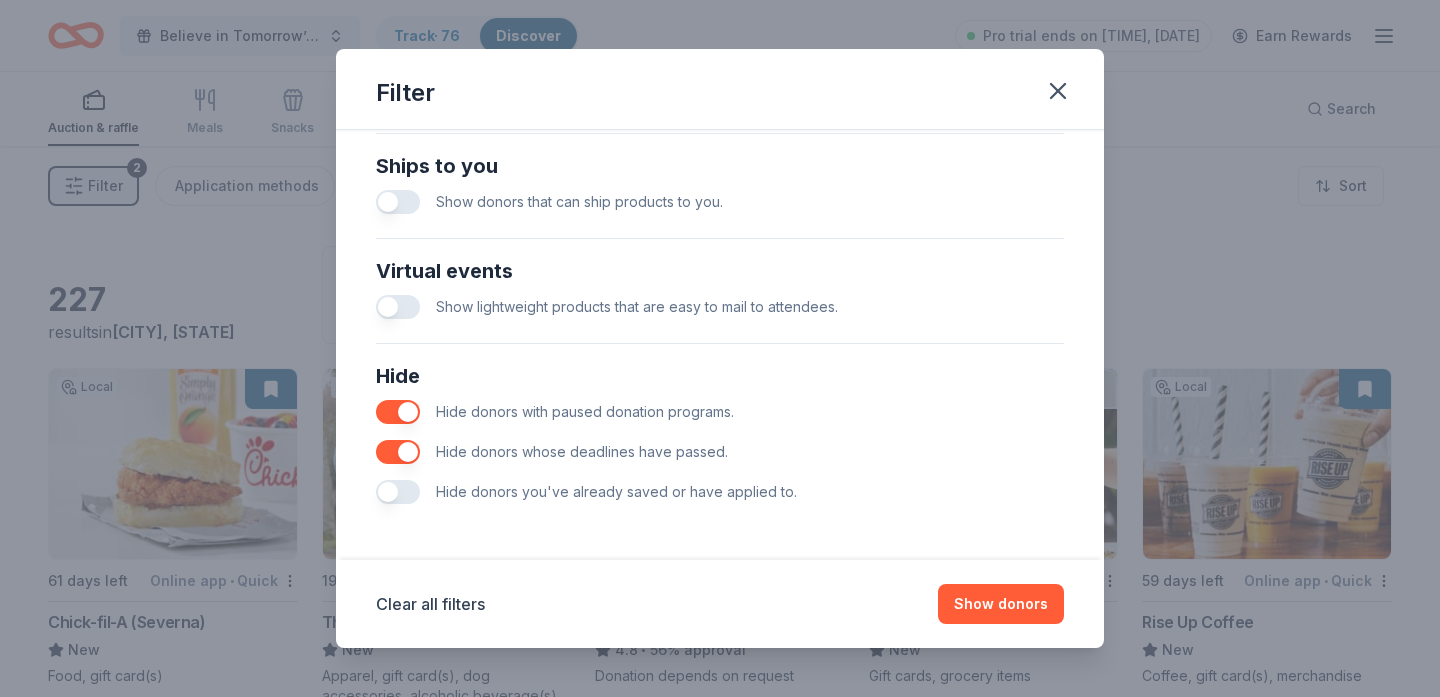 click at bounding box center (398, 492) 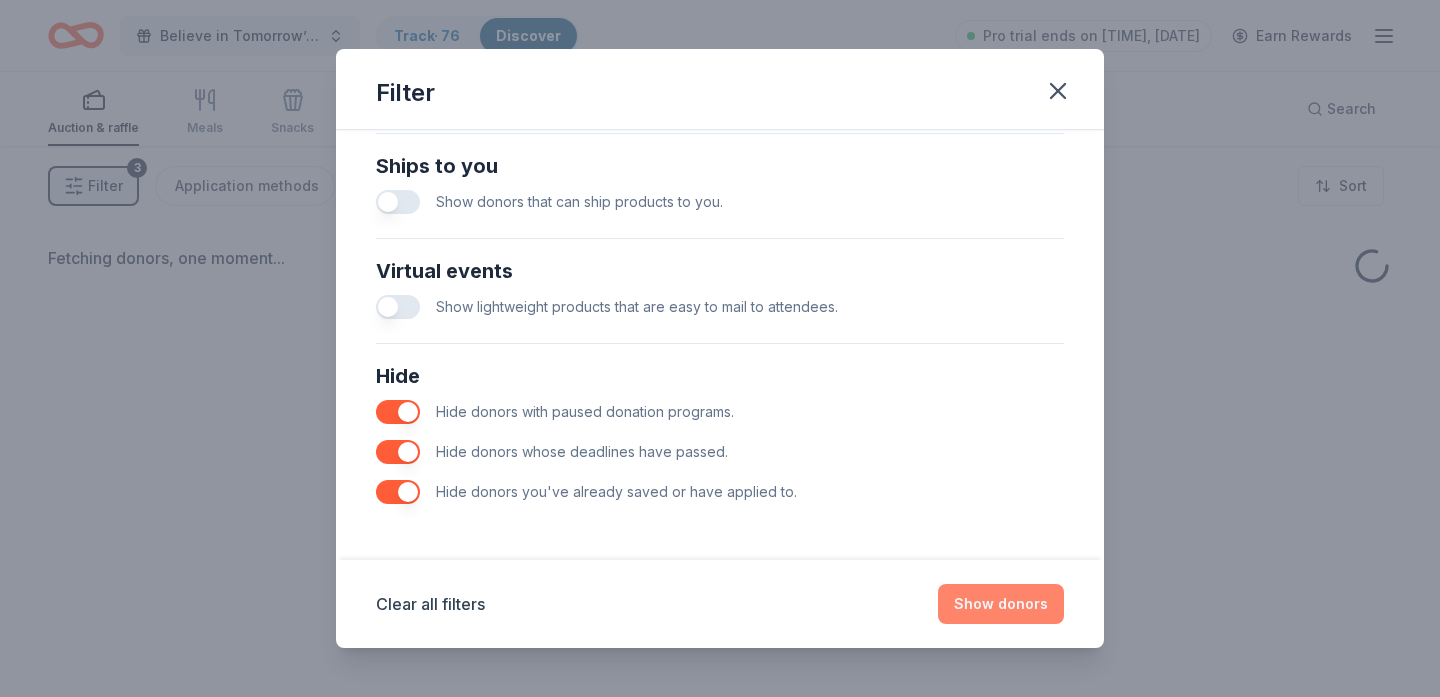 click on "Show    donors" at bounding box center (1001, 604) 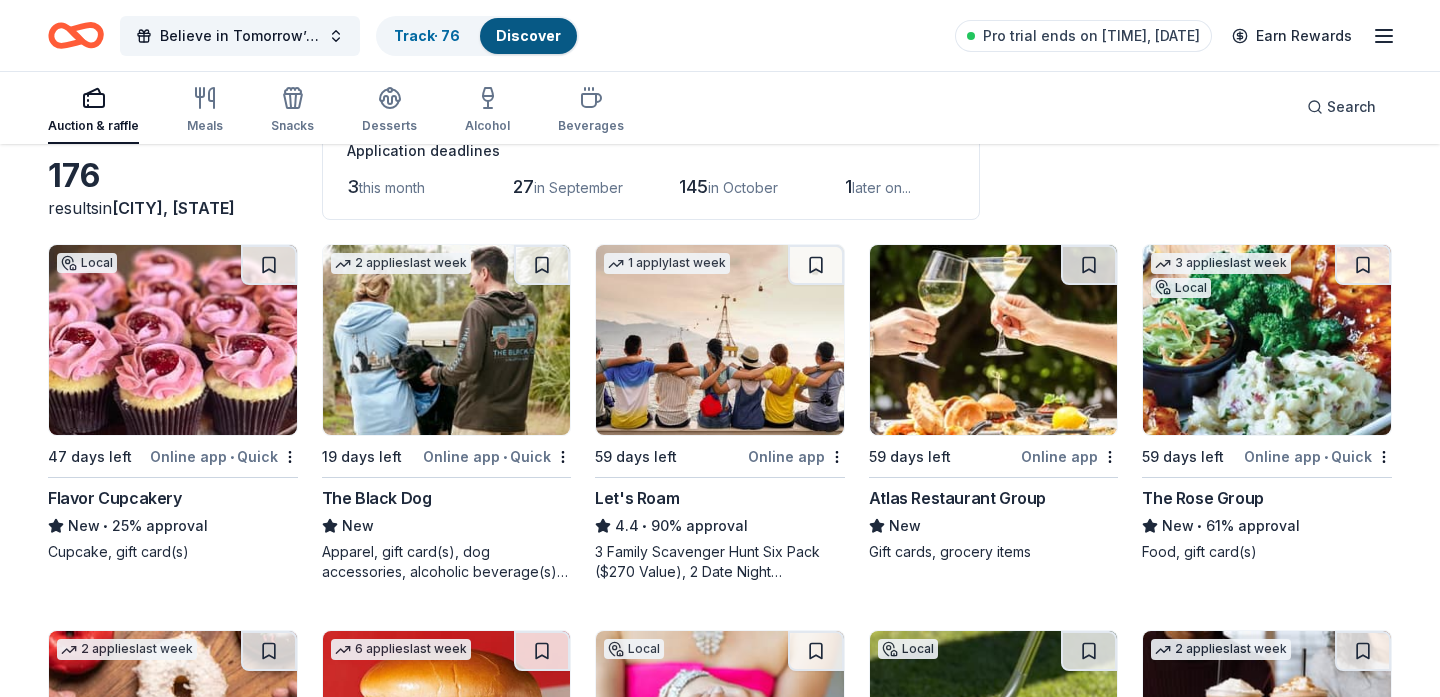 scroll, scrollTop: 153, scrollLeft: 0, axis: vertical 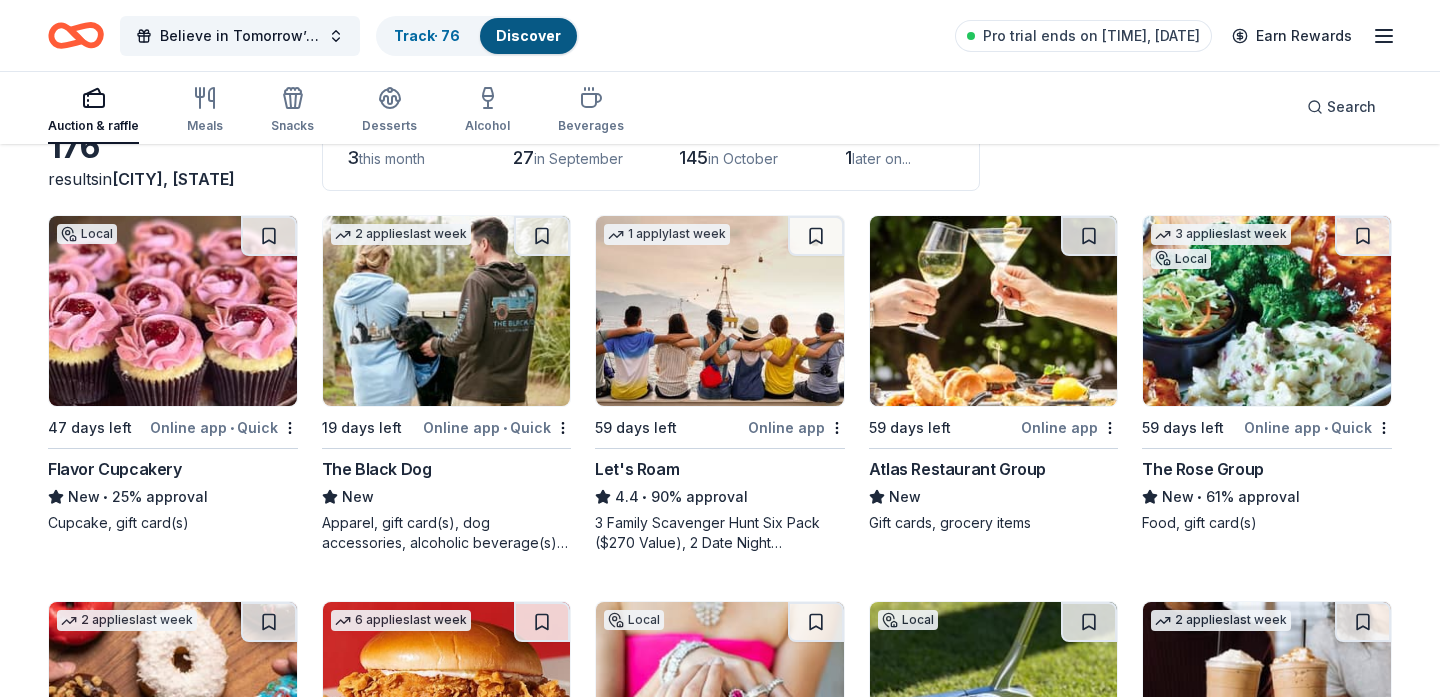 click at bounding box center (173, 311) 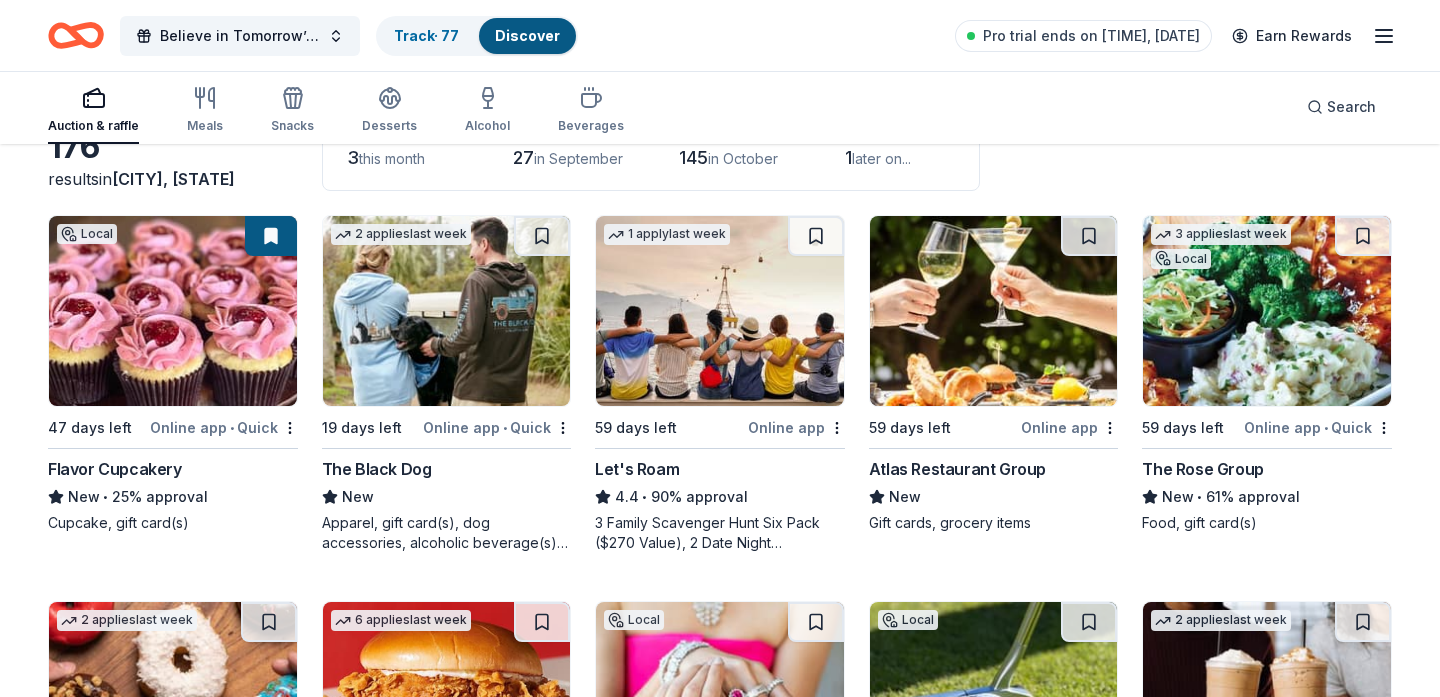 click at bounding box center (447, 311) 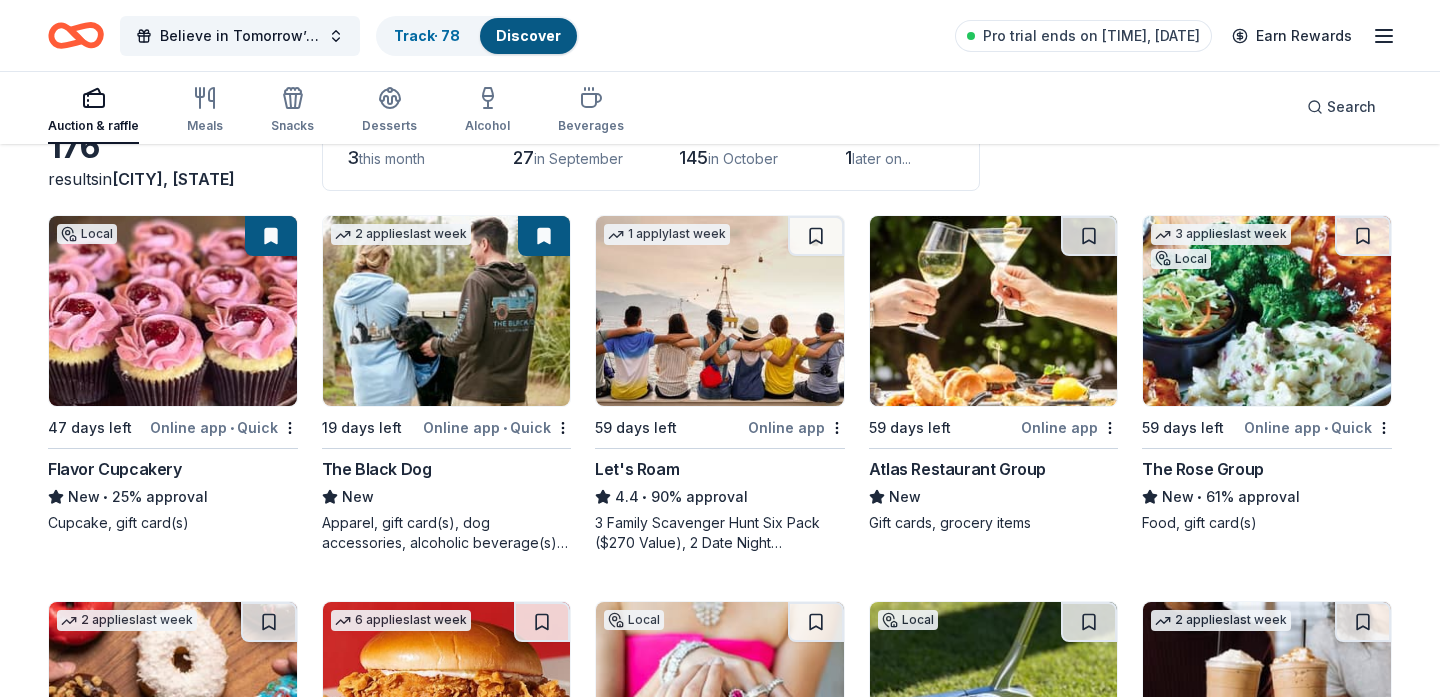 scroll, scrollTop: 0, scrollLeft: 0, axis: both 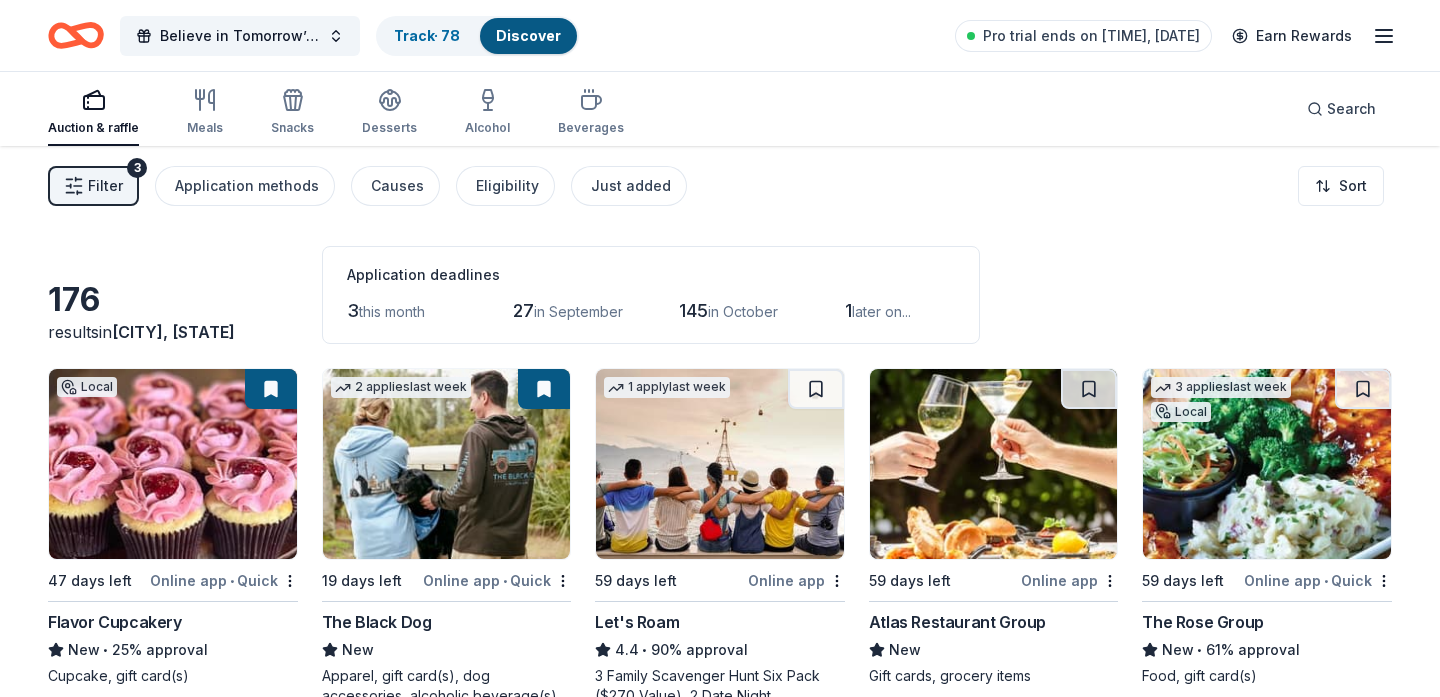 click on "Filter" at bounding box center [105, 186] 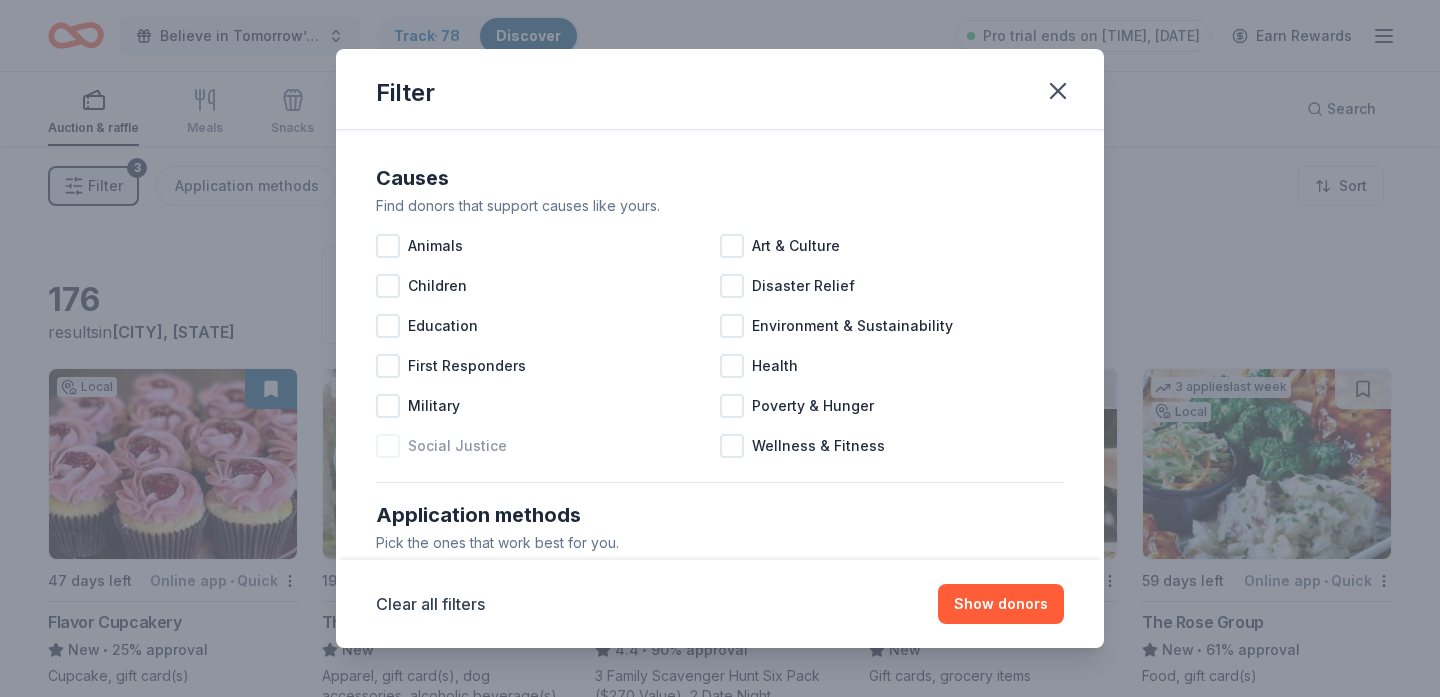 scroll, scrollTop: 888, scrollLeft: 0, axis: vertical 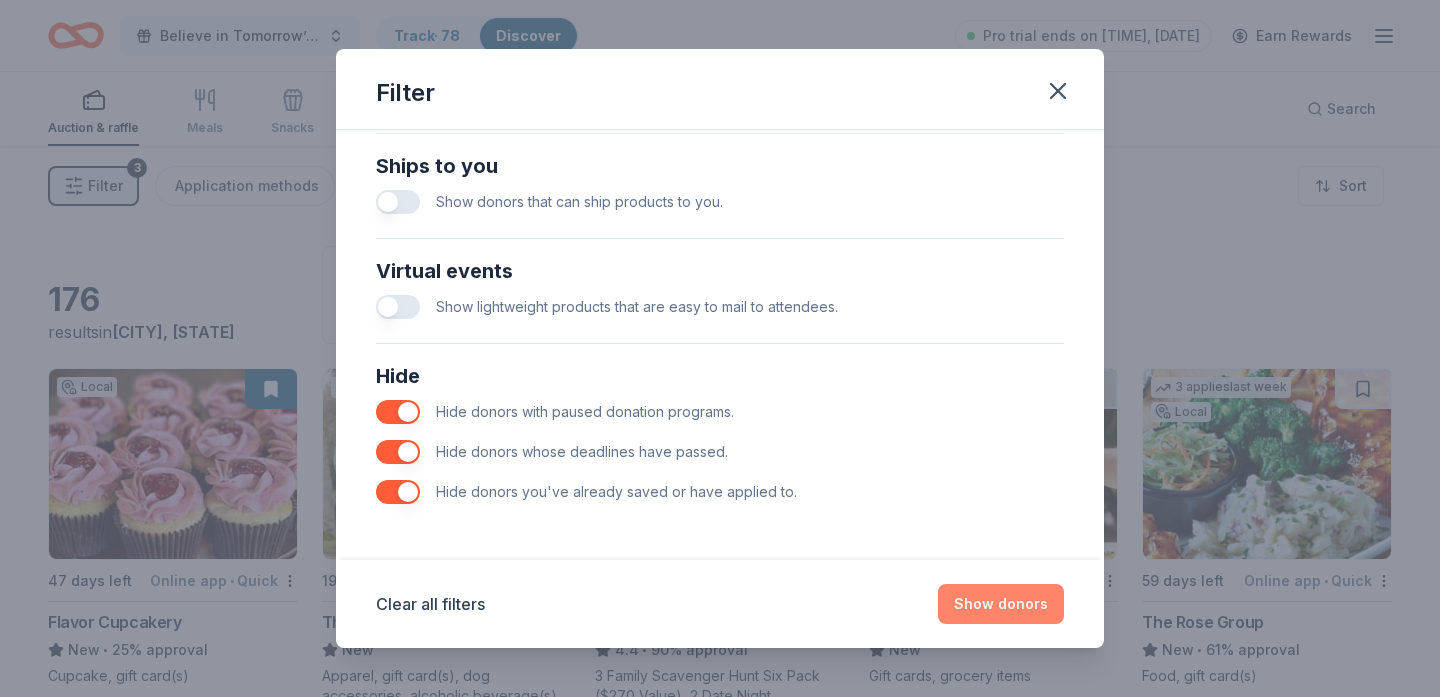 click on "Show    donors" at bounding box center (1001, 604) 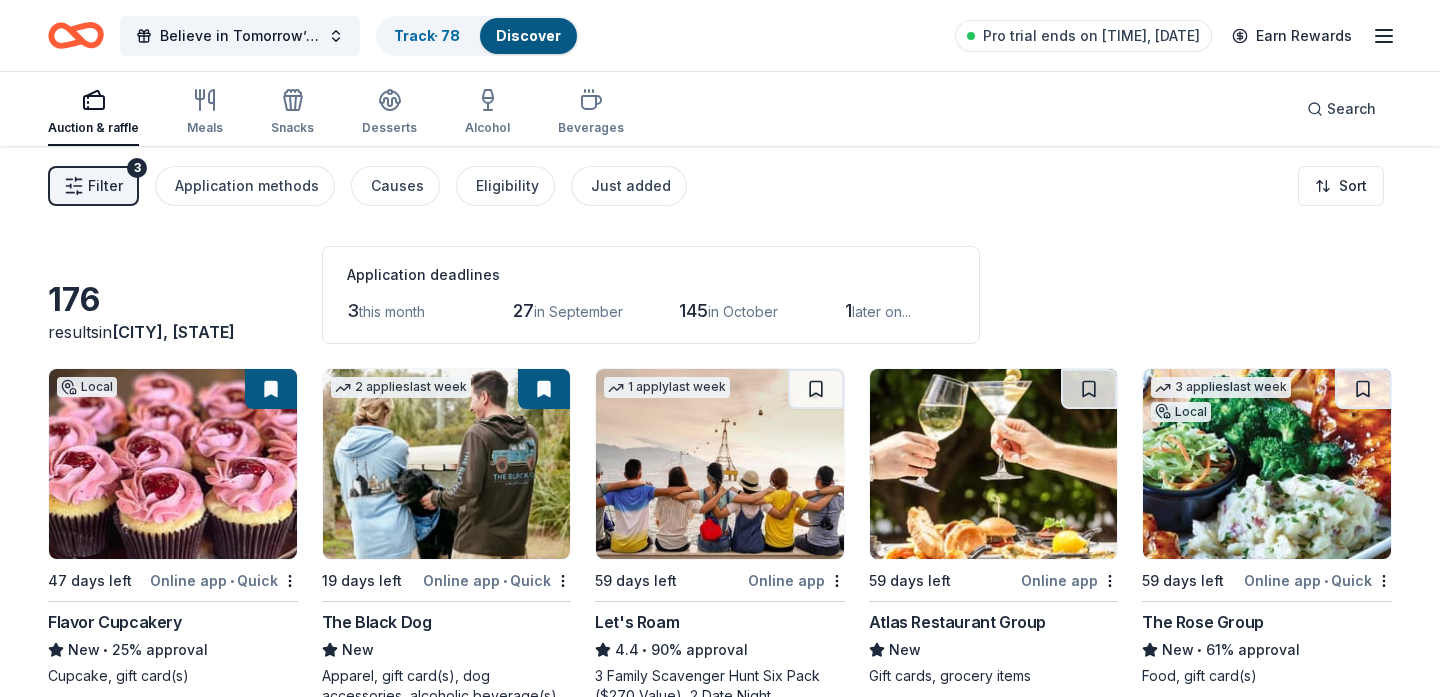 click at bounding box center [720, 464] 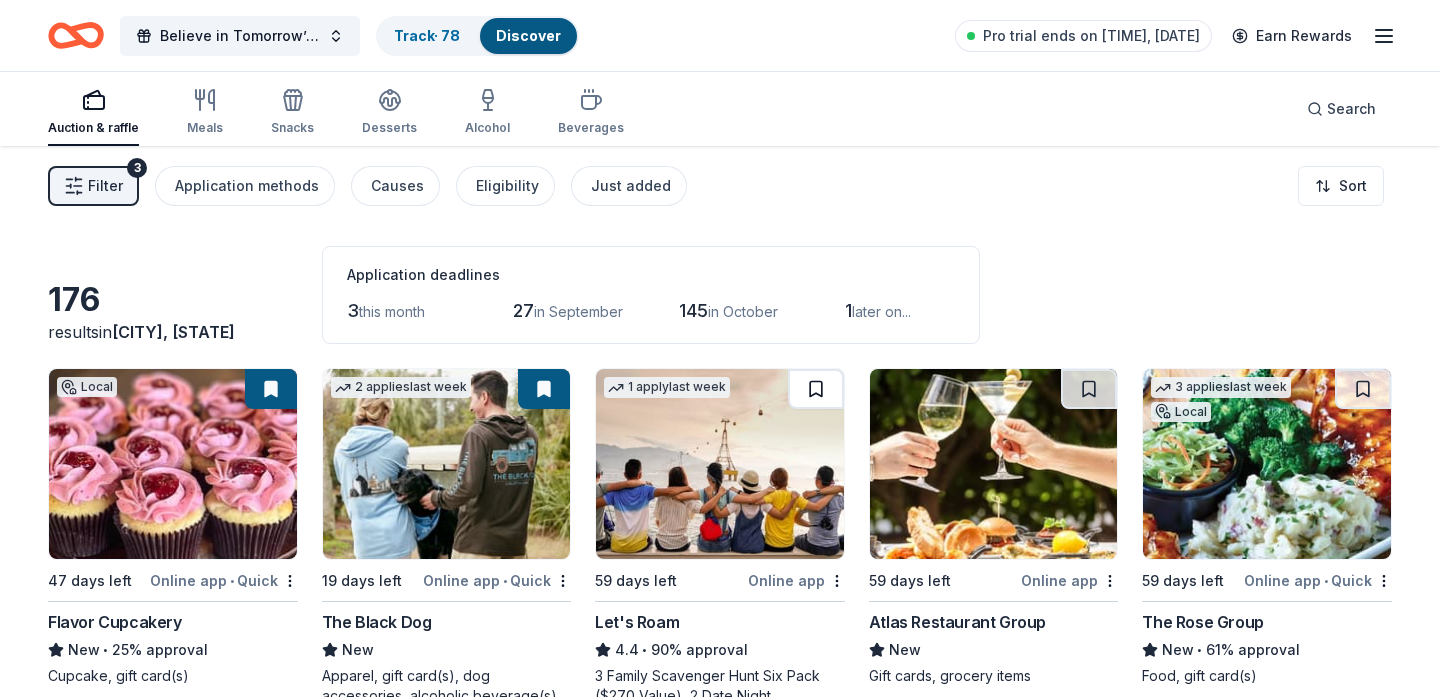 click at bounding box center (816, 389) 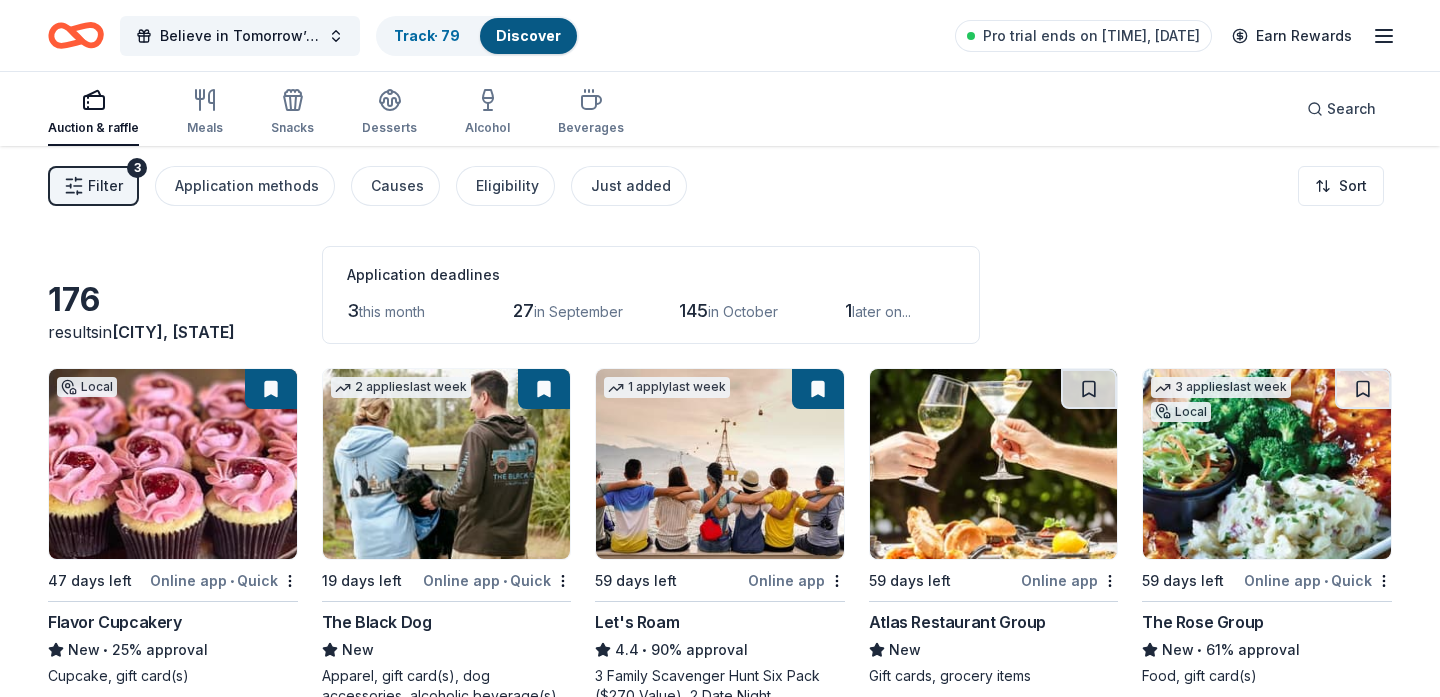 click at bounding box center (818, 389) 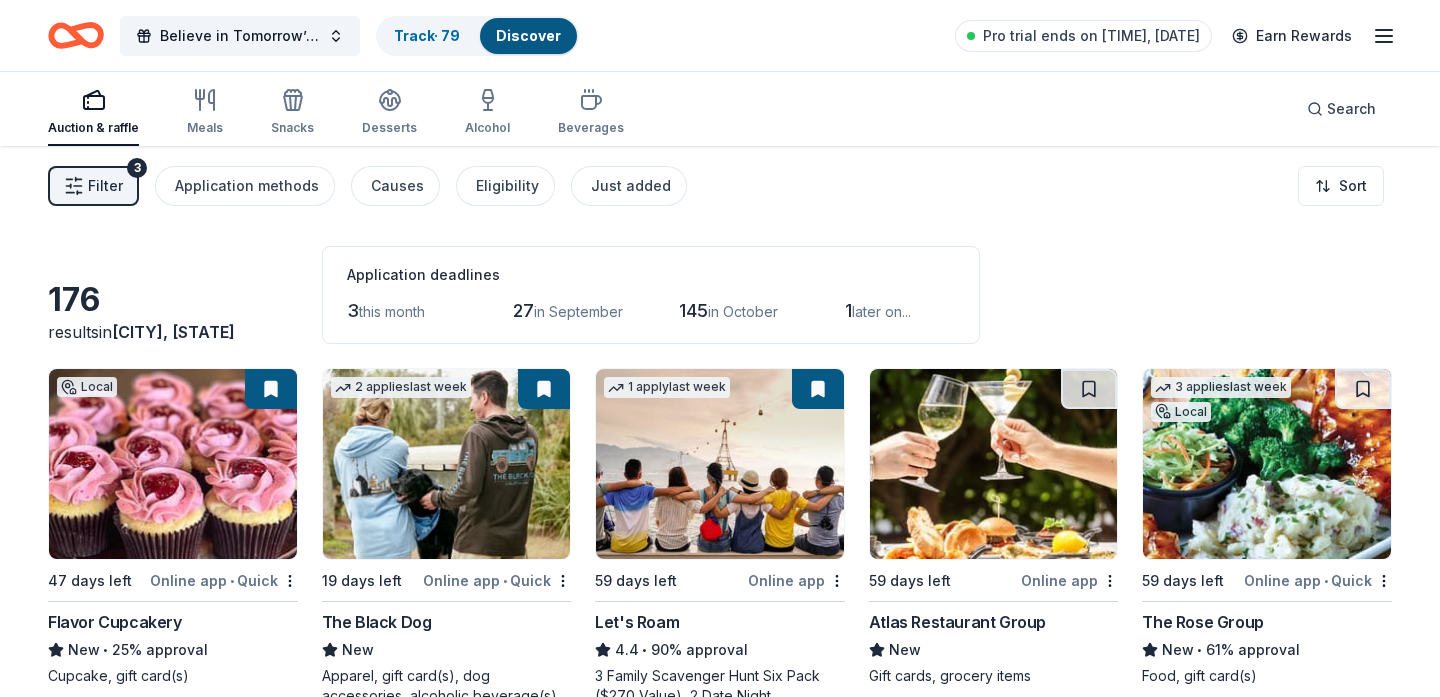 click at bounding box center [173, 464] 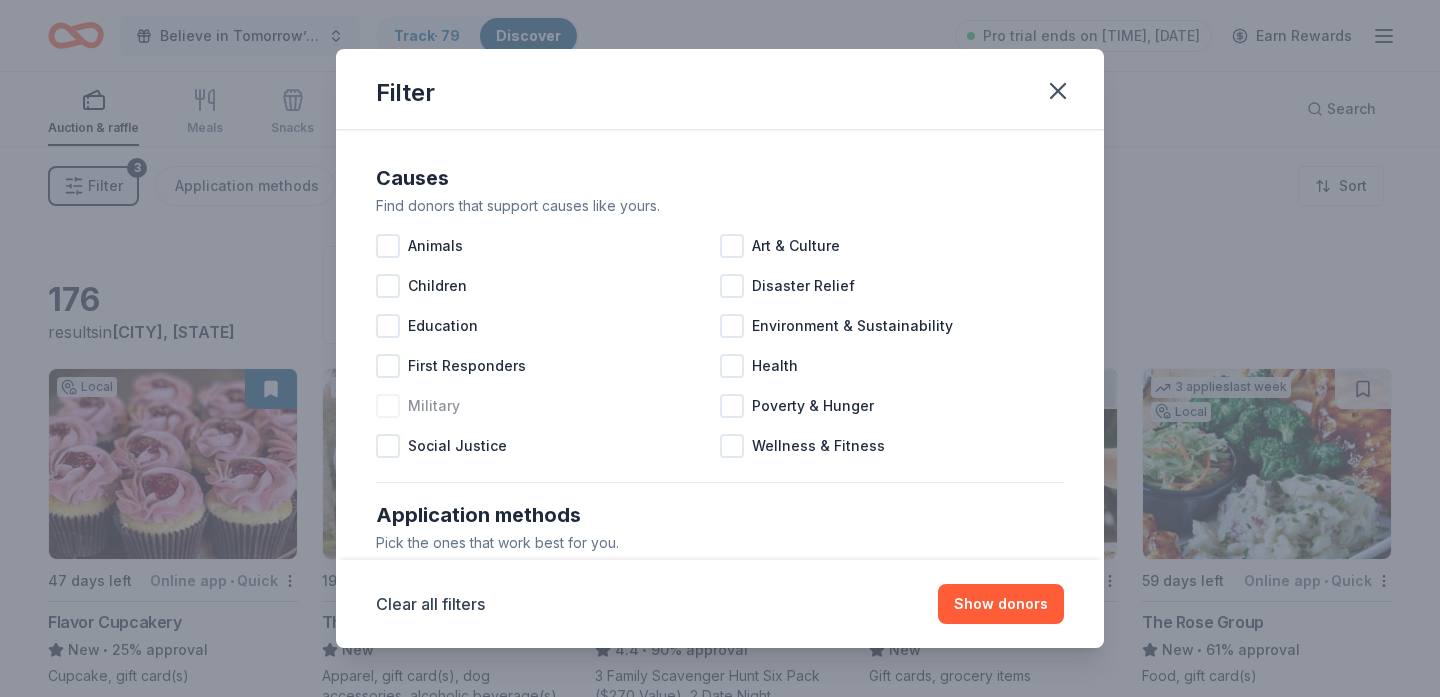 scroll, scrollTop: 888, scrollLeft: 0, axis: vertical 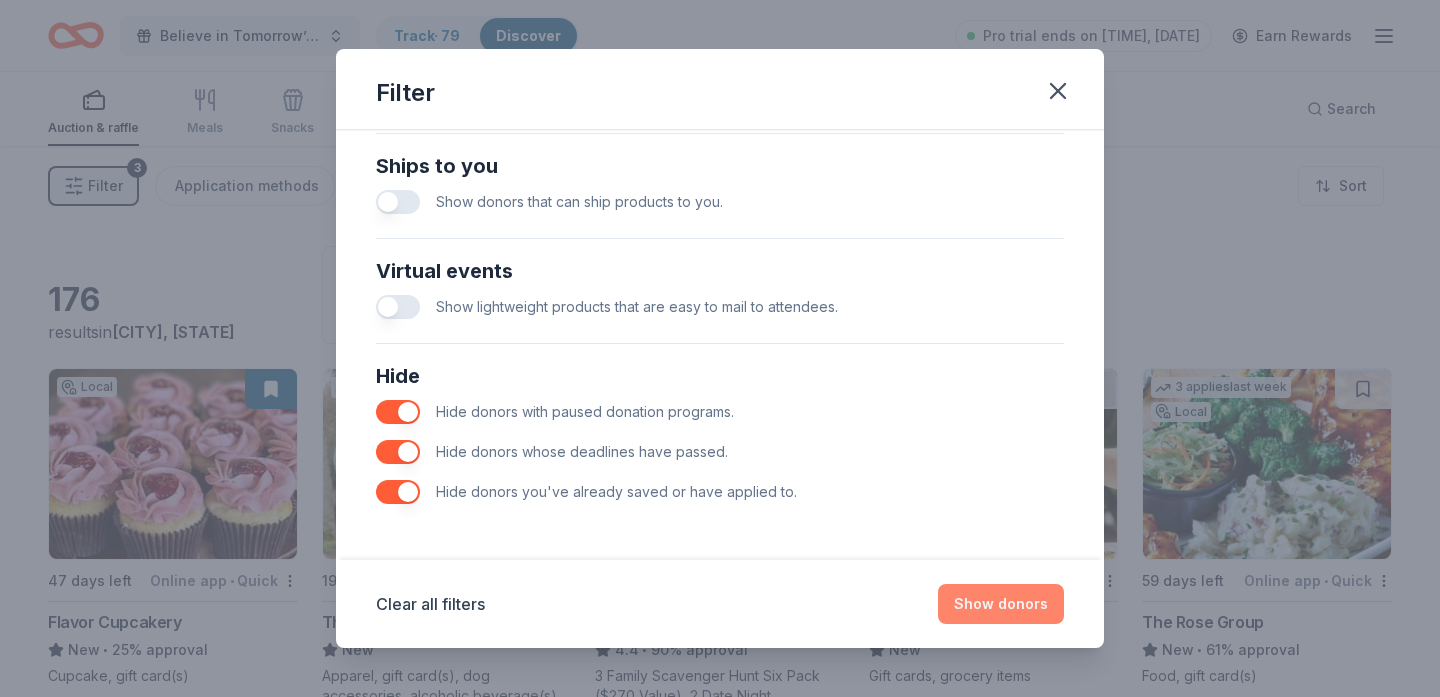 click on "Show    donors" at bounding box center [1001, 604] 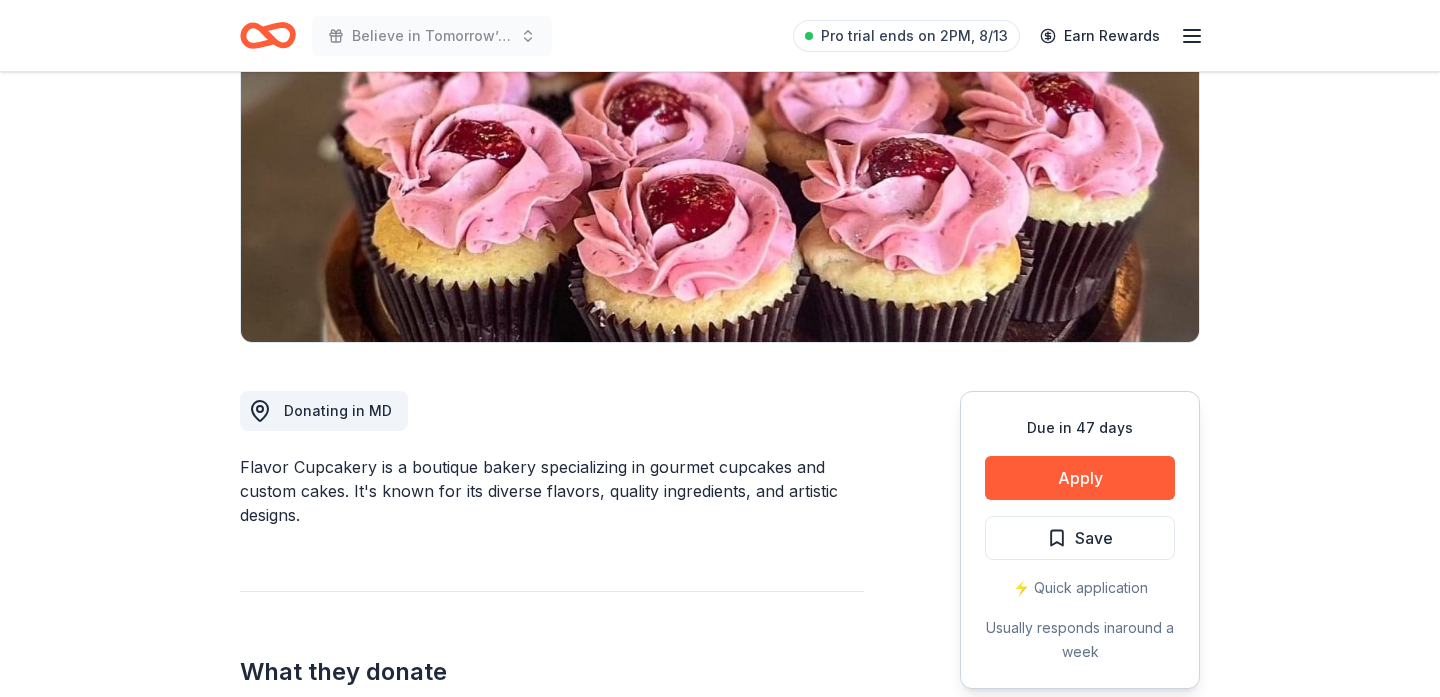 scroll, scrollTop: 308, scrollLeft: 0, axis: vertical 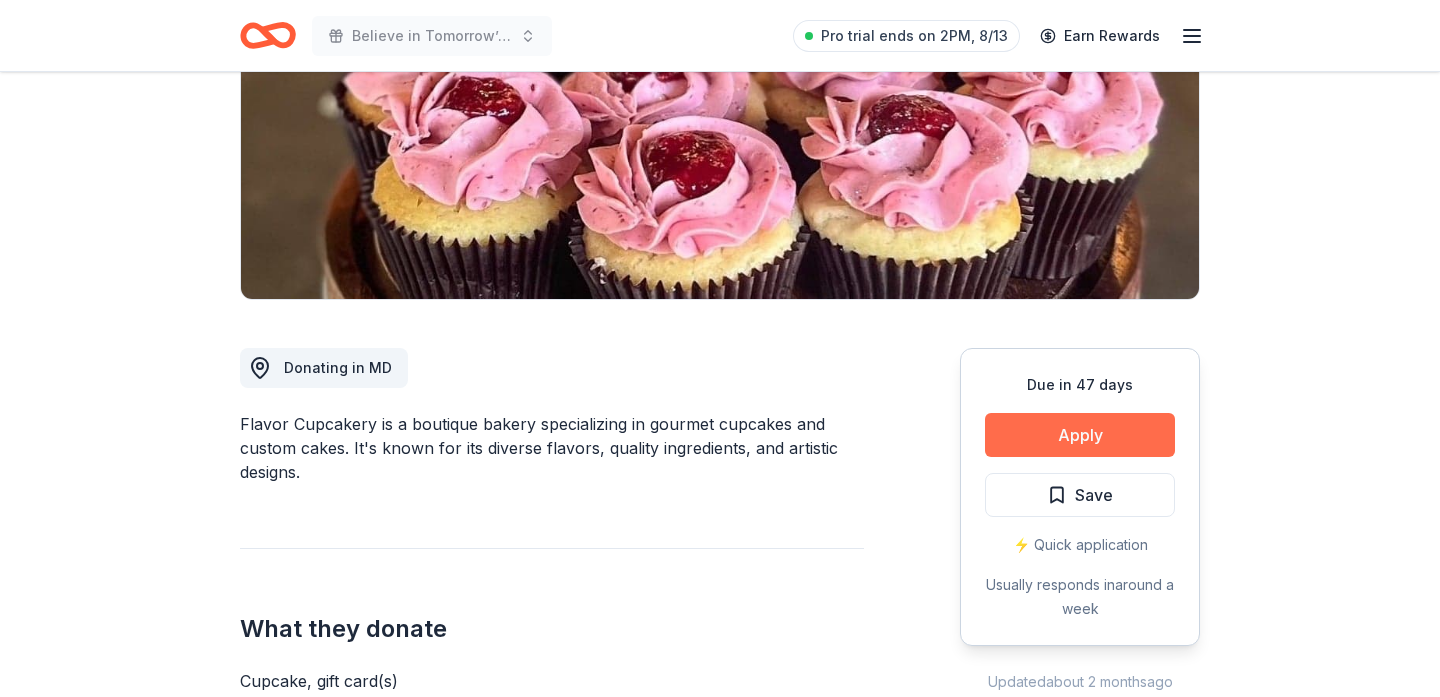 click on "Apply" at bounding box center (1080, 435) 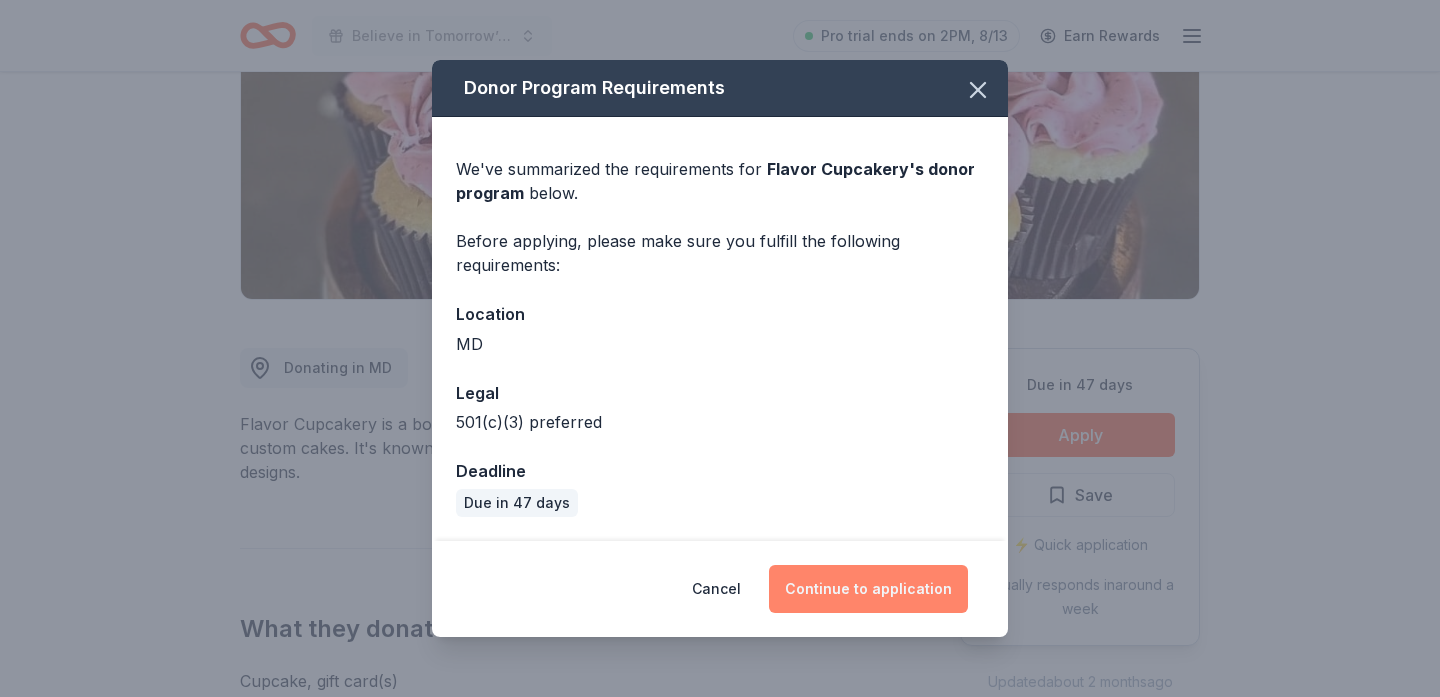 click on "Continue to application" at bounding box center [868, 589] 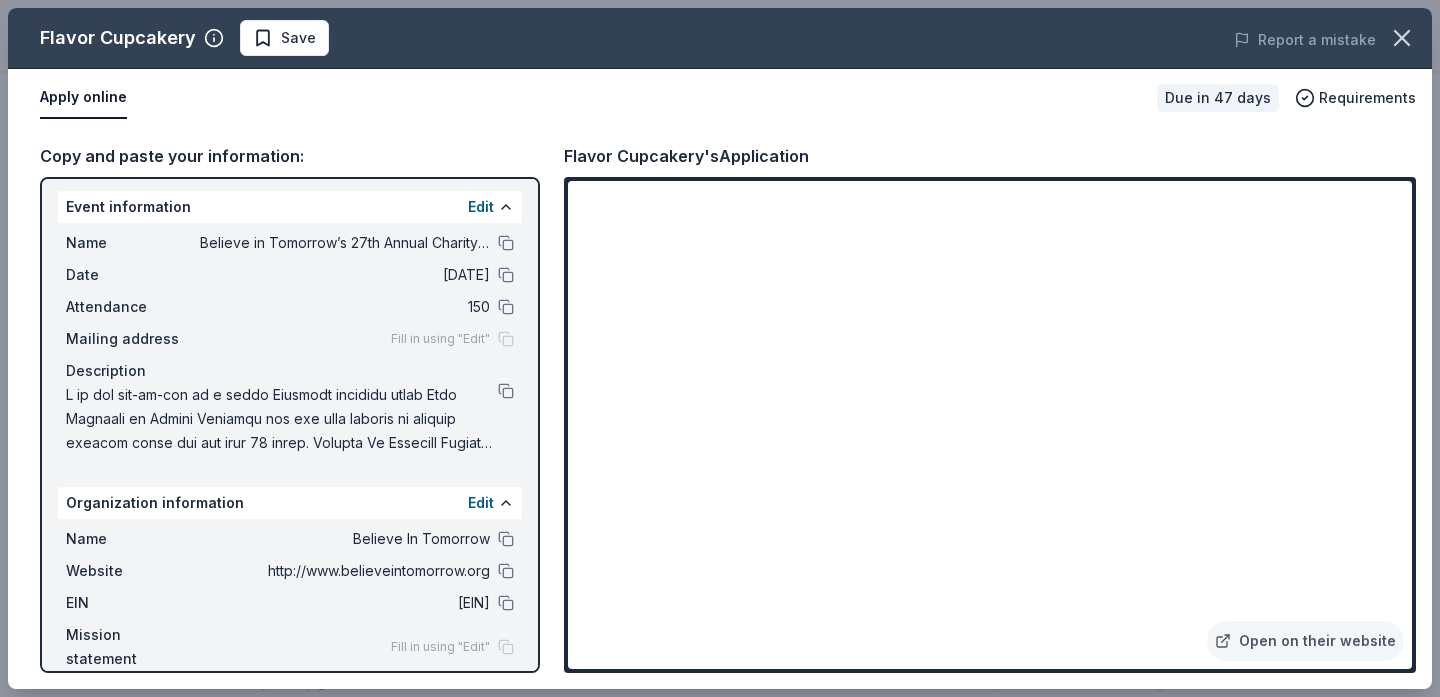 scroll, scrollTop: 0, scrollLeft: 0, axis: both 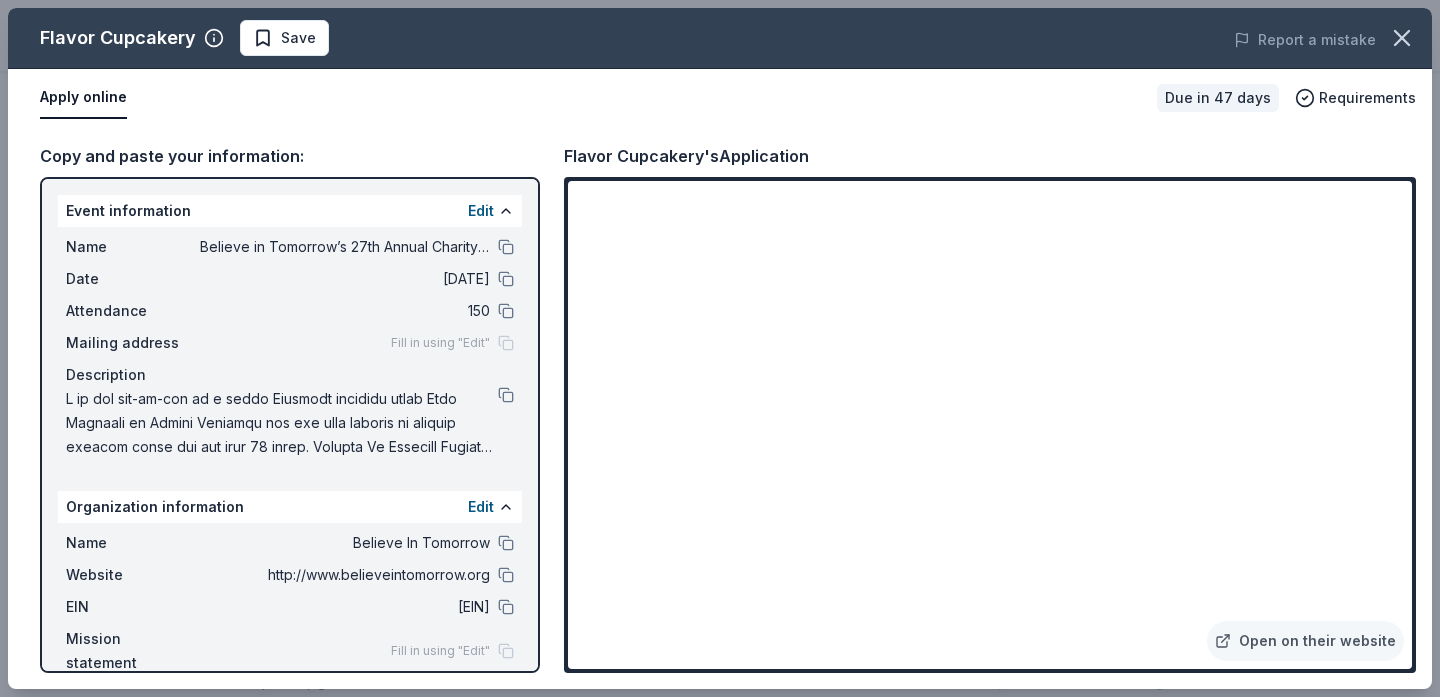 click on "Fill in using "Edit"" at bounding box center (452, 651) 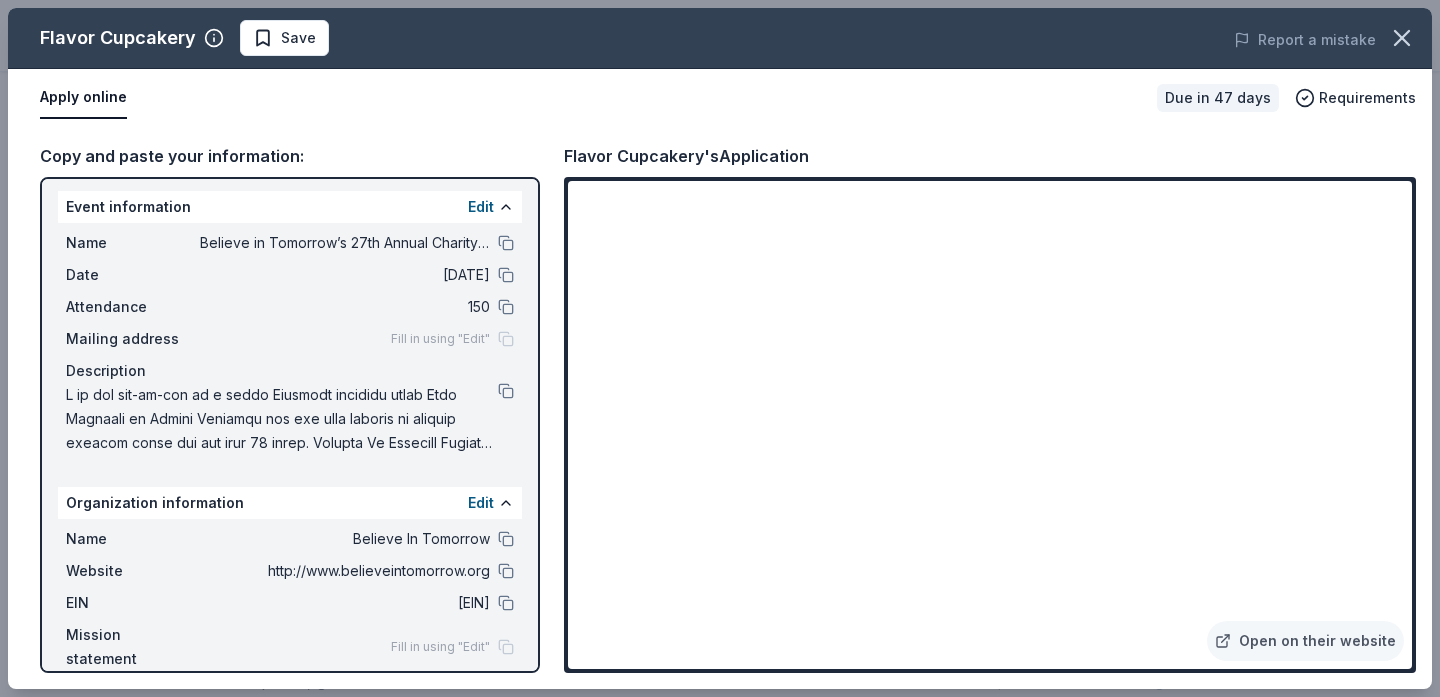 click on "Fill in using "Edit"" at bounding box center [440, 647] 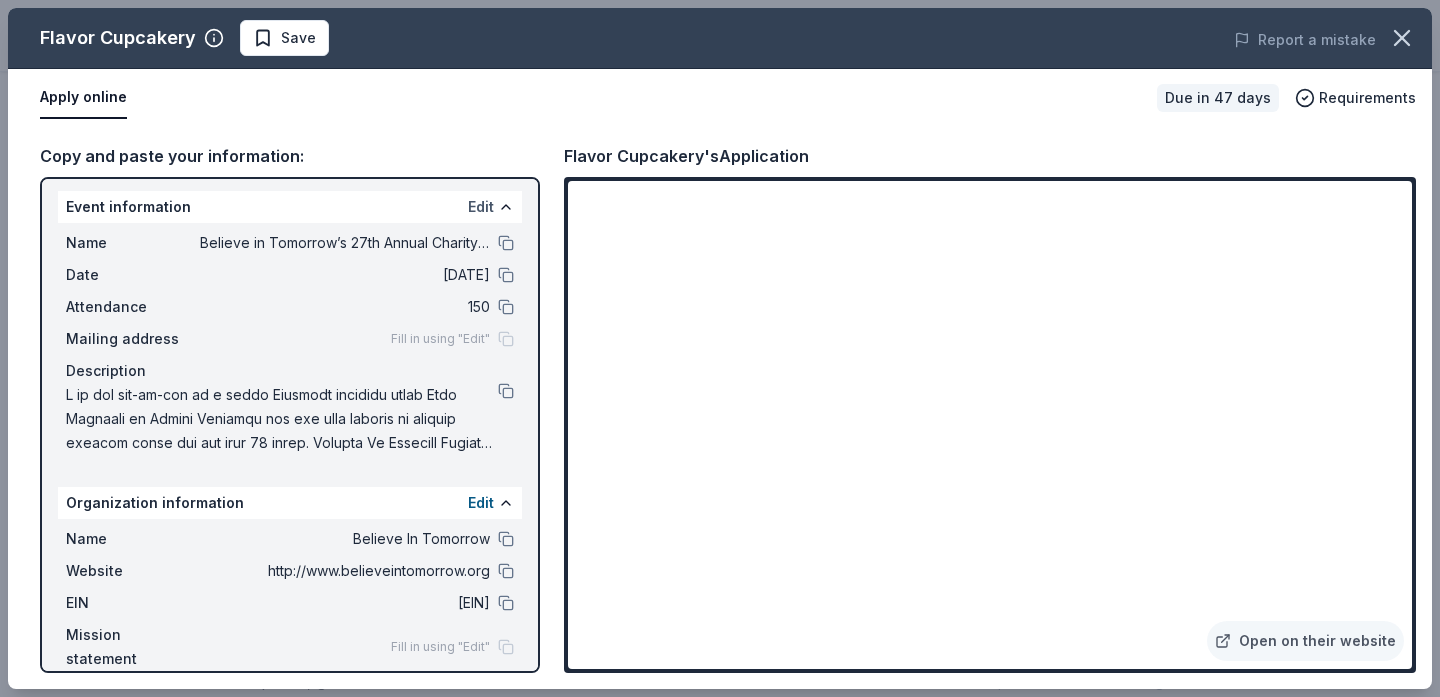 click on "Edit" at bounding box center [481, 207] 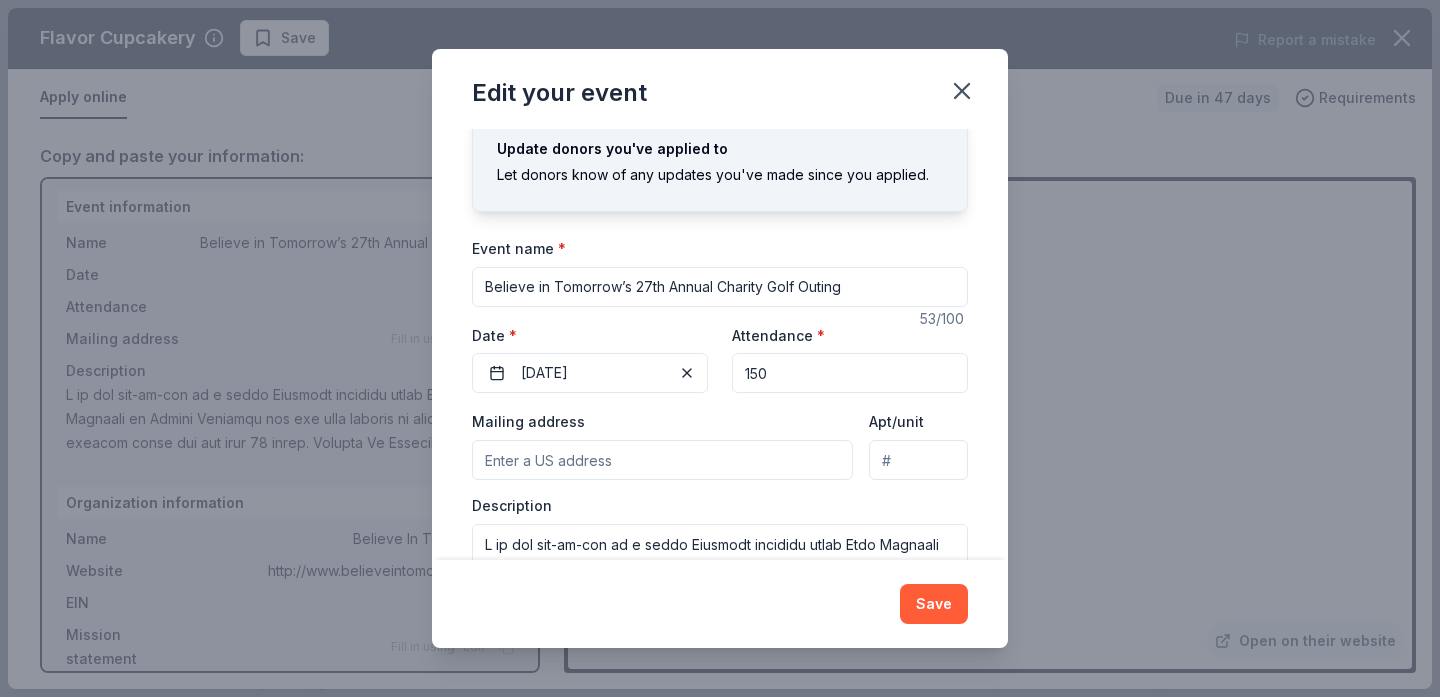 scroll, scrollTop: 50, scrollLeft: 0, axis: vertical 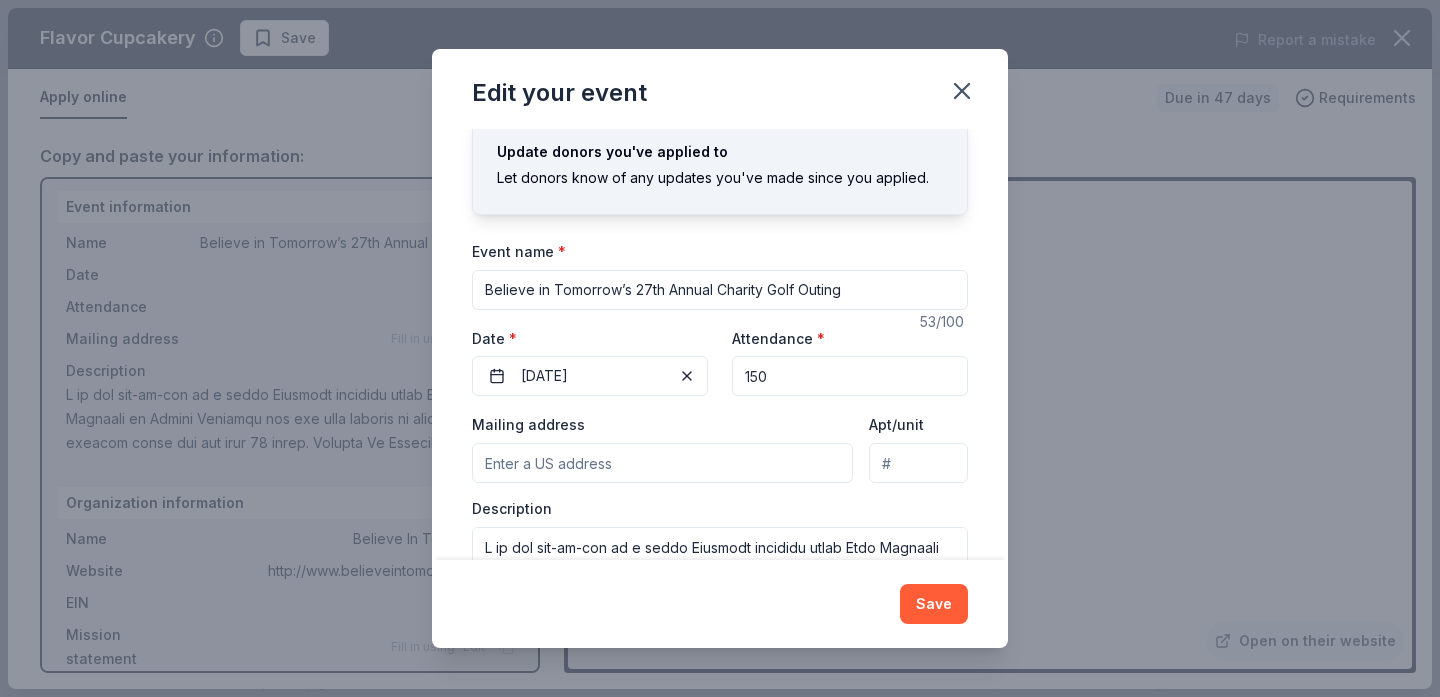 click on "Mailing address" at bounding box center [662, 463] 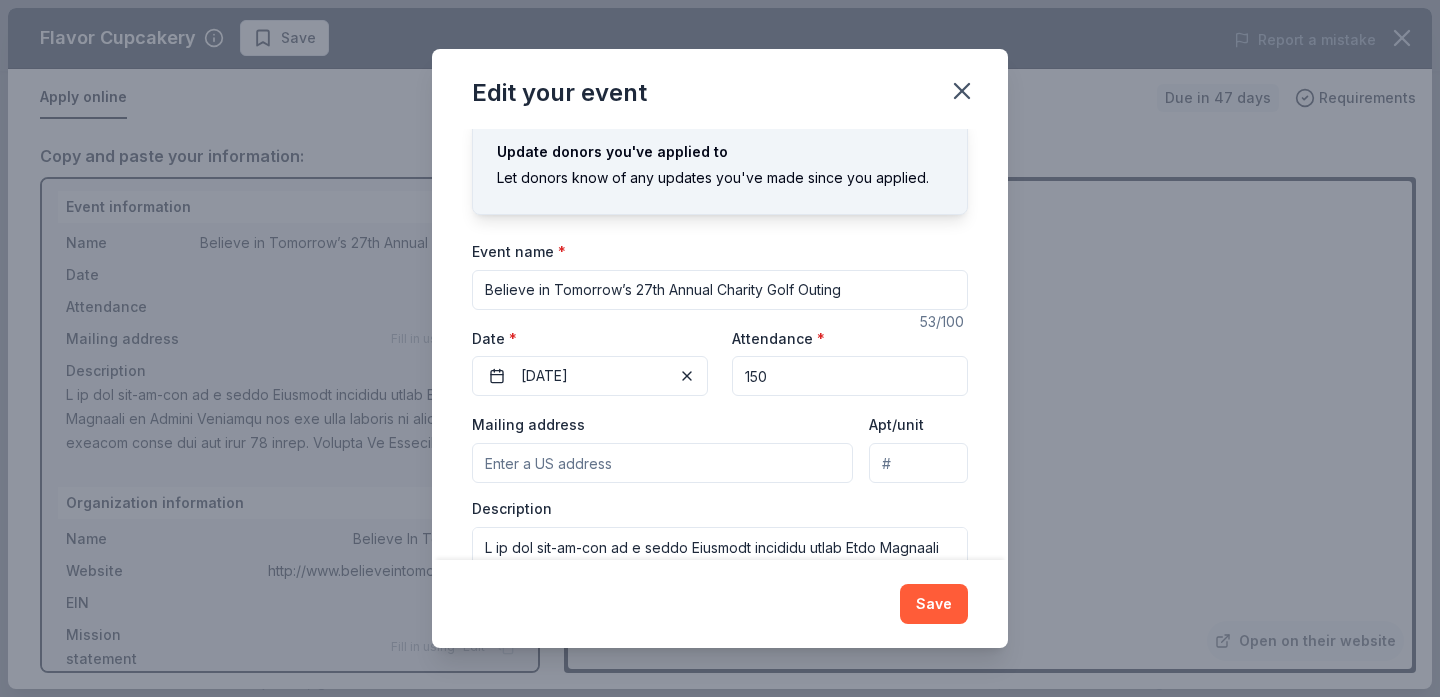 type on "[NUMBER] [STREET]" 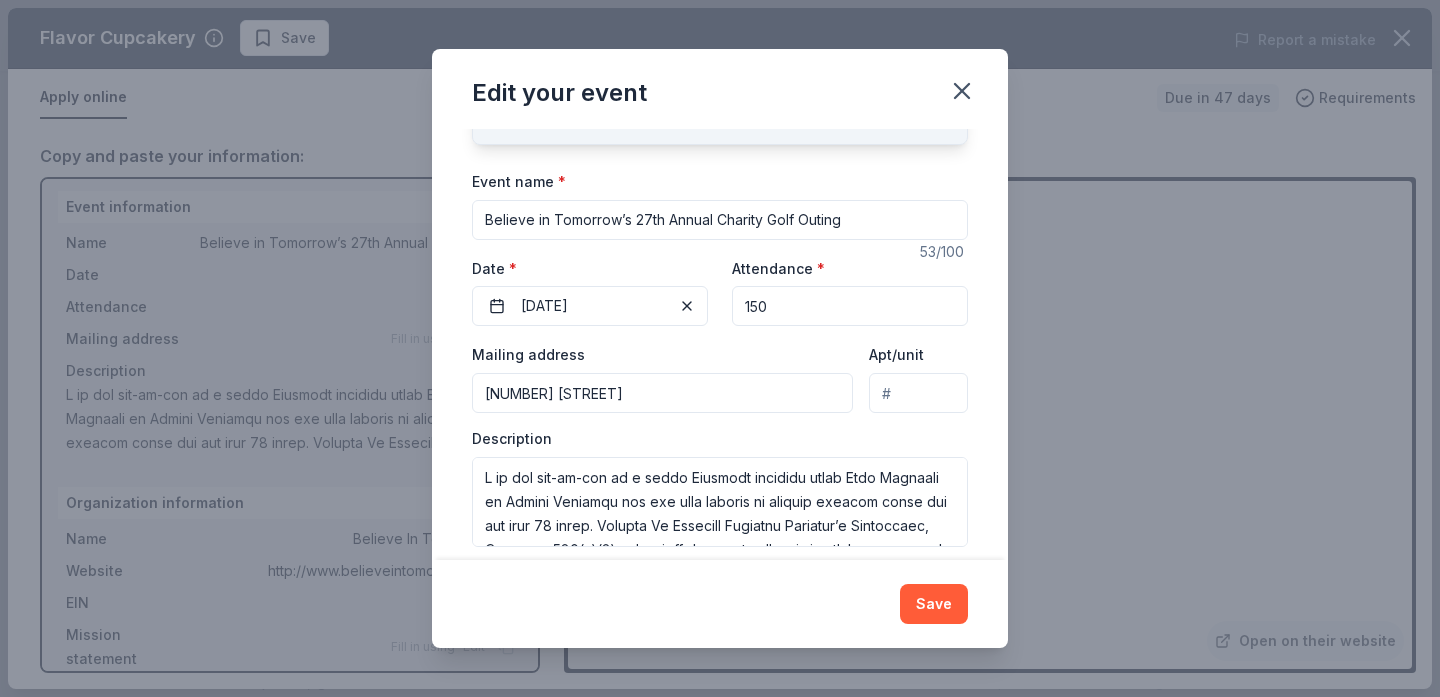 scroll, scrollTop: 138, scrollLeft: 0, axis: vertical 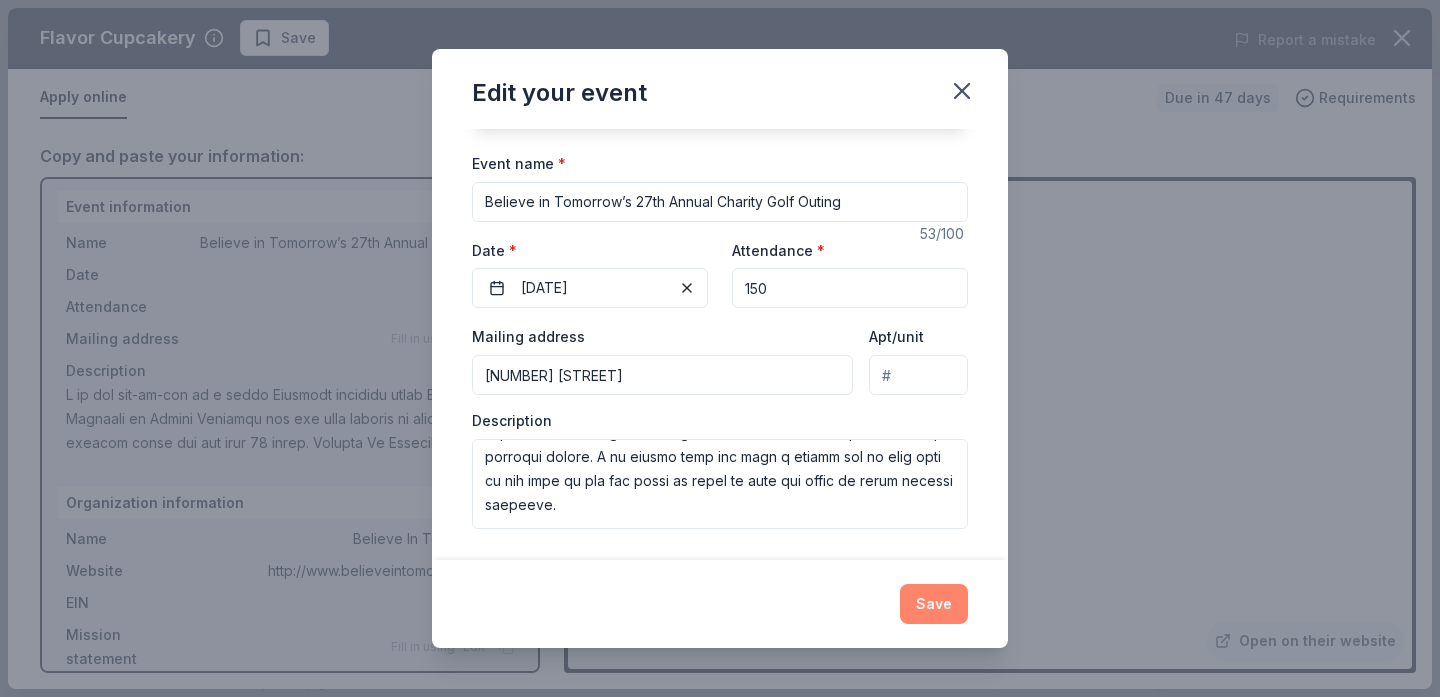 click on "Save" at bounding box center (934, 604) 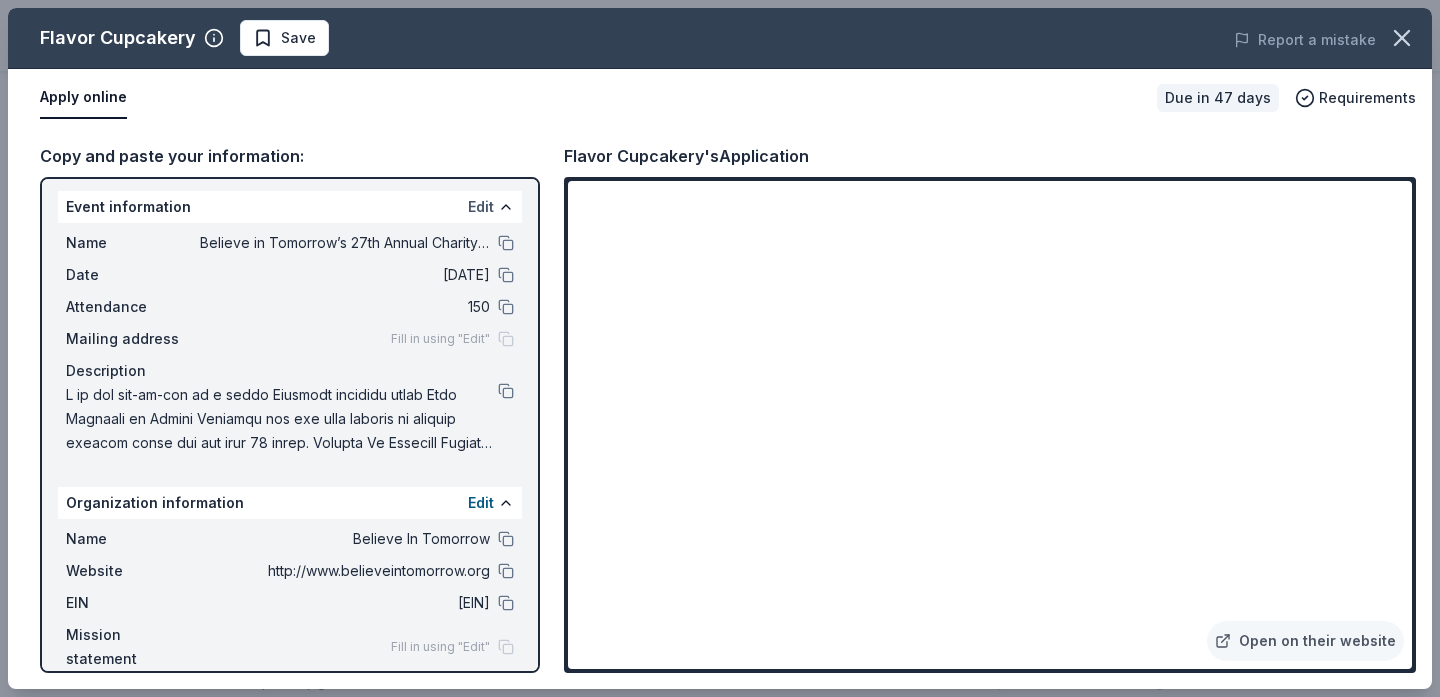 click on "Edit" at bounding box center (481, 207) 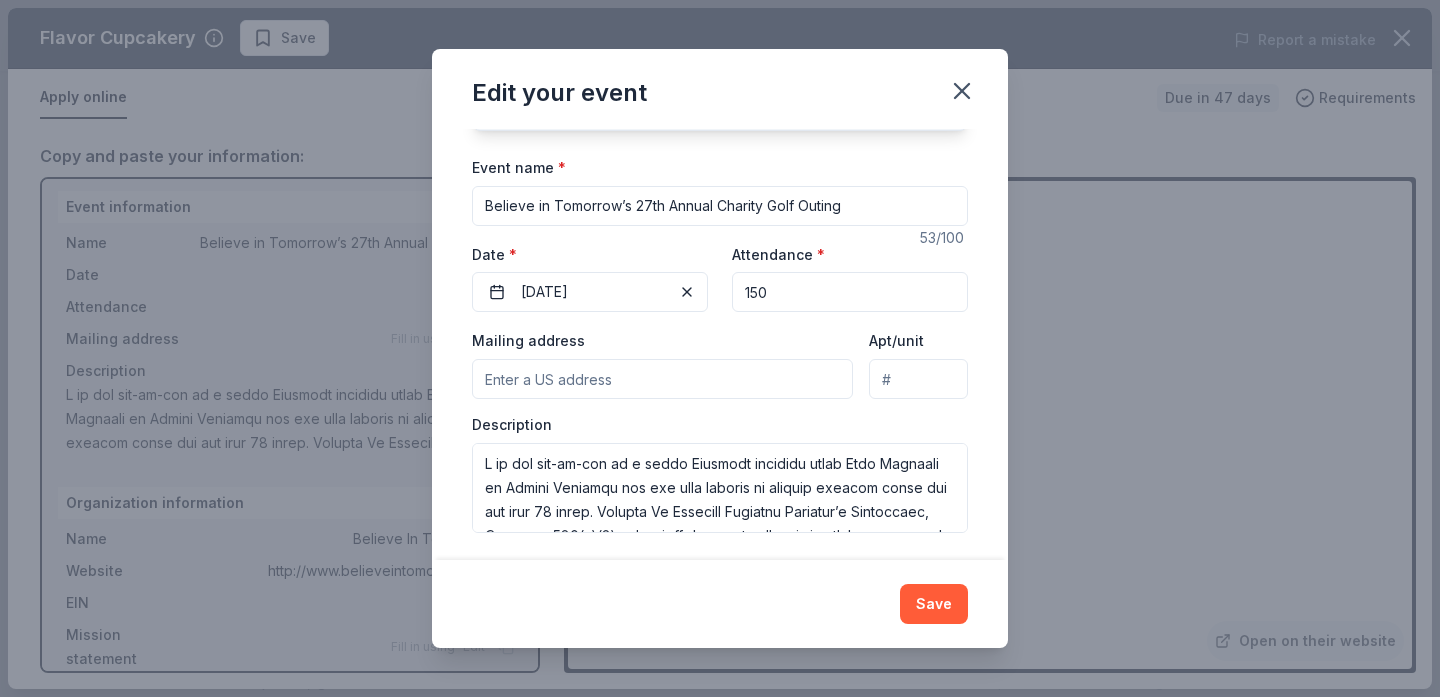 scroll, scrollTop: 138, scrollLeft: 0, axis: vertical 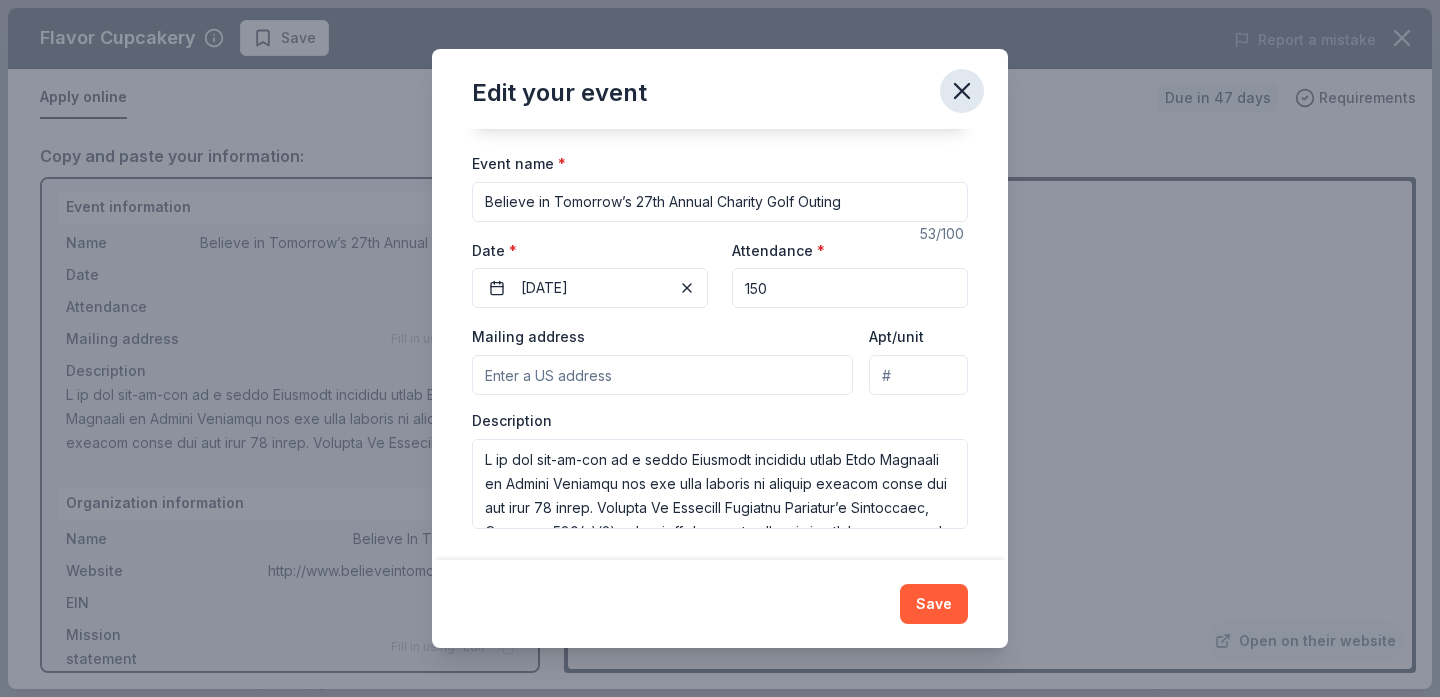 click 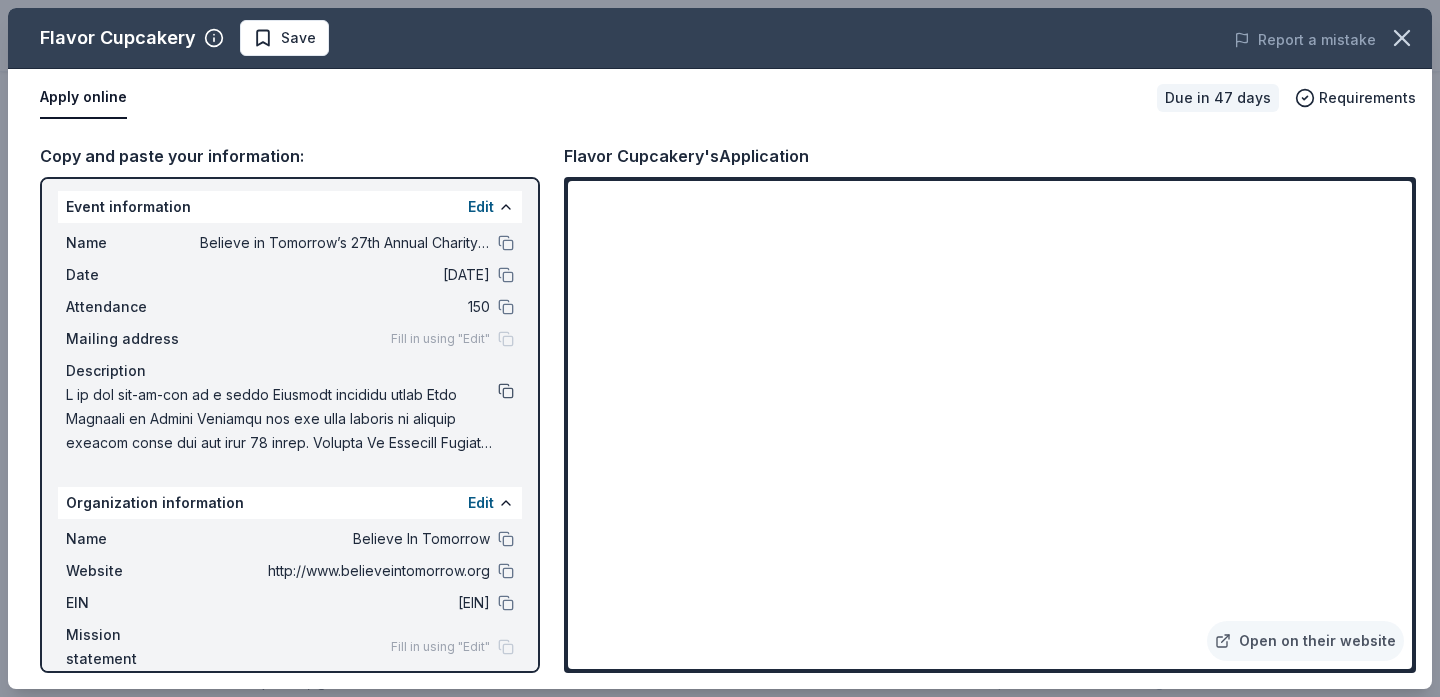click at bounding box center (506, 391) 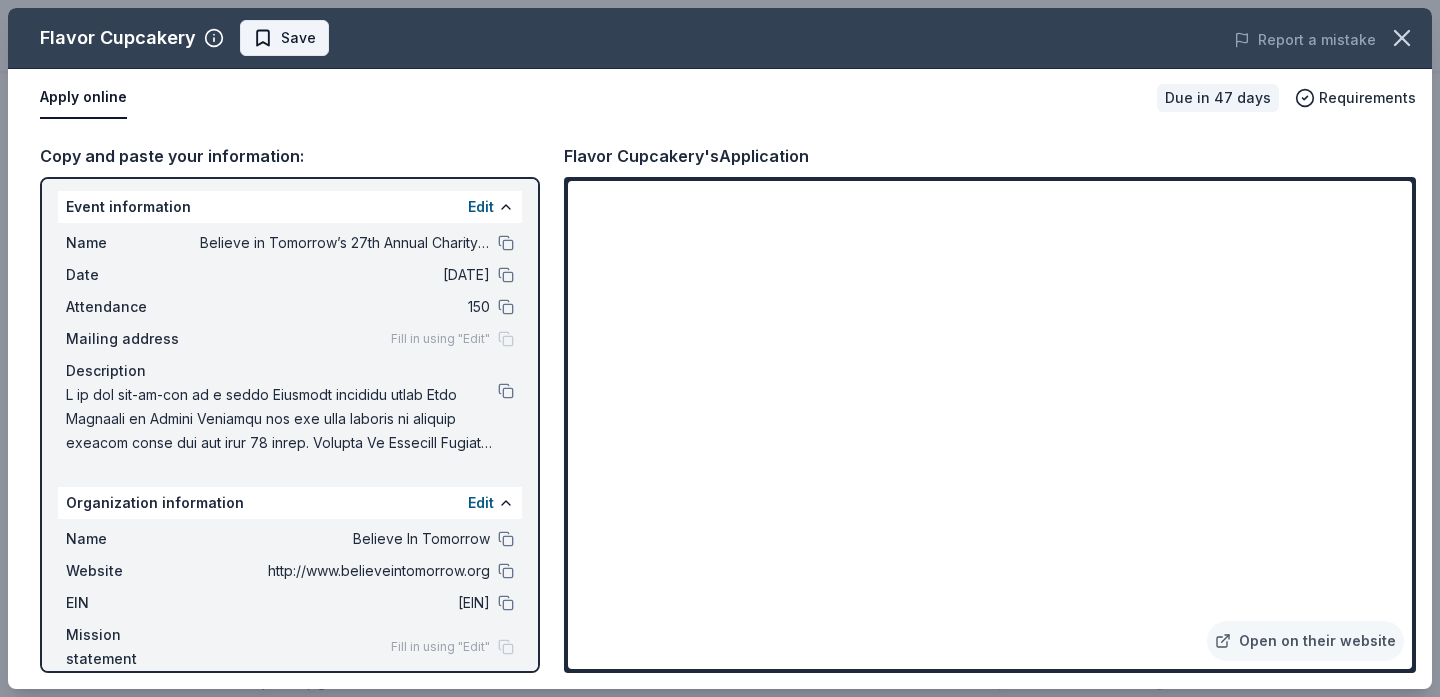 click on "Save" at bounding box center [284, 38] 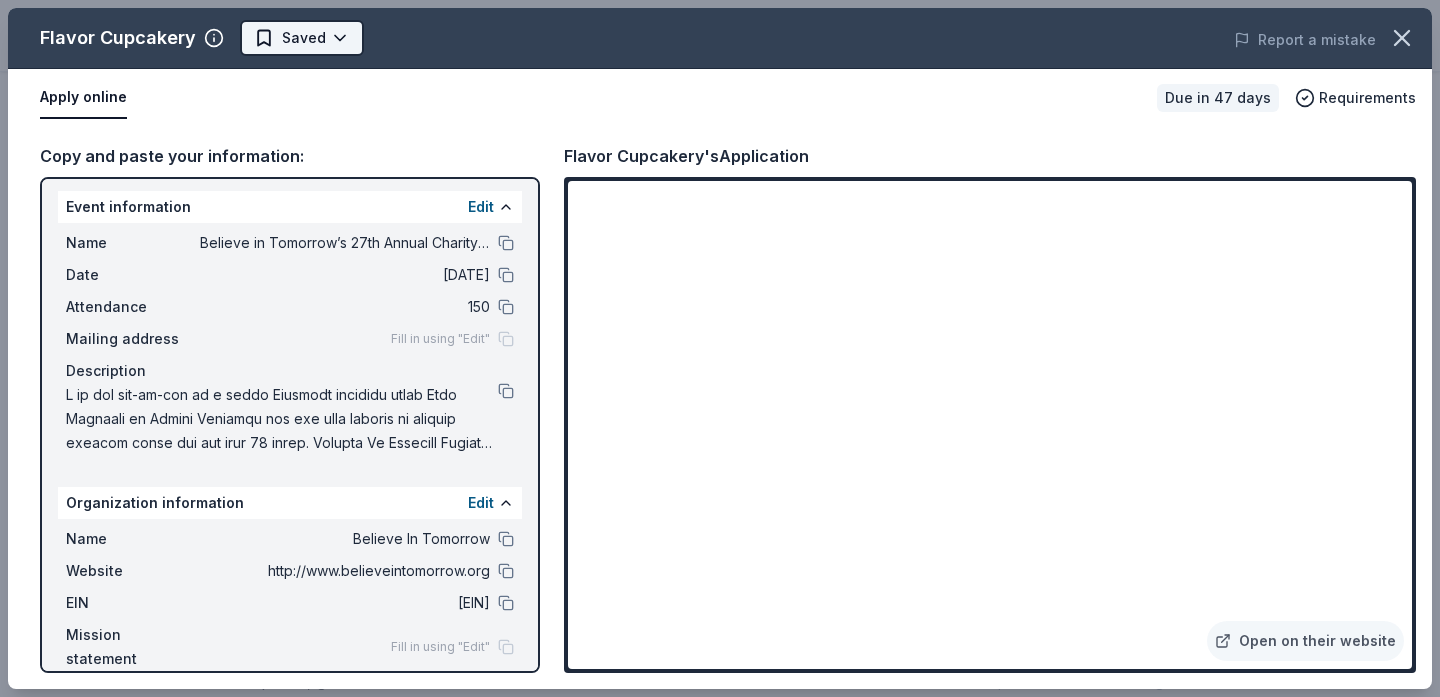 click on "Believe in Tomorrow’s 27th Annual Charity Golf Outing Pro trial ends on [TIME], [DATE] Earn Rewards Due in 47 days Share Flavor Cupcakery New 25% approval rate $ 25 donation value Share Donating in [STATE] Flavor Cupcakery is a boutique bakery specializing in gourmet cupcakes and custom cakes. It's known for its diverse flavors, quality ingredients, and artistic designs. What they donate Cupcake, gift card(s) Desserts Auction & raffle Donation is small & easy to send to guests Who they donate to Preferred 501(c)(3) preferred Due in 47 days Apply Saved ⚡️ Quick application Usually responds in around a week Updated about 2 months ago Report a mistake 25% approval rate 25 % approved 50 % declined 25 % no response Flavor Cupcakery is a generous donor : they are likely to respond and approve your request if you fit their criteria. $ 25 donation value (average) <1% 100% <1% <1% $0 → $25 $25 → $50 $50 → $75 $75 → $100 Flavor Cupcakery's donation is consistent : New Be the first to review this company! 3" at bounding box center [720, 40] 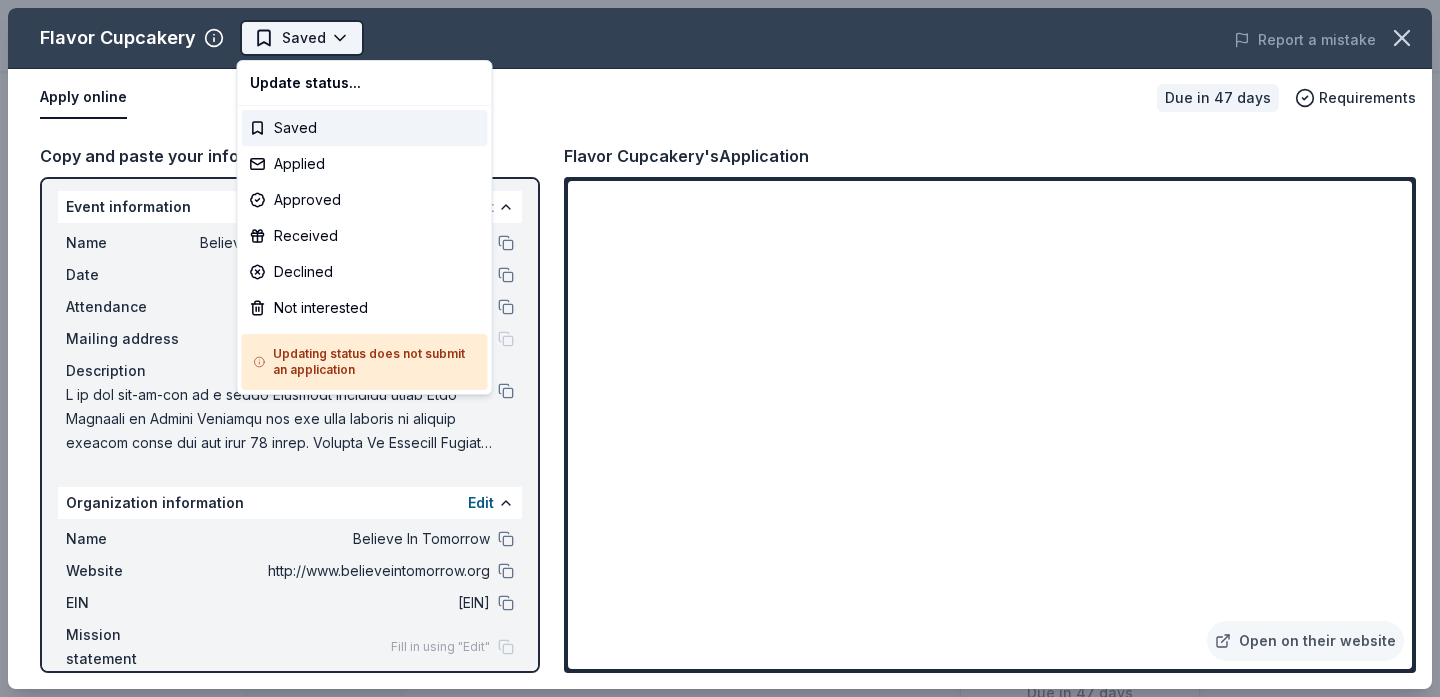 scroll, scrollTop: 0, scrollLeft: 0, axis: both 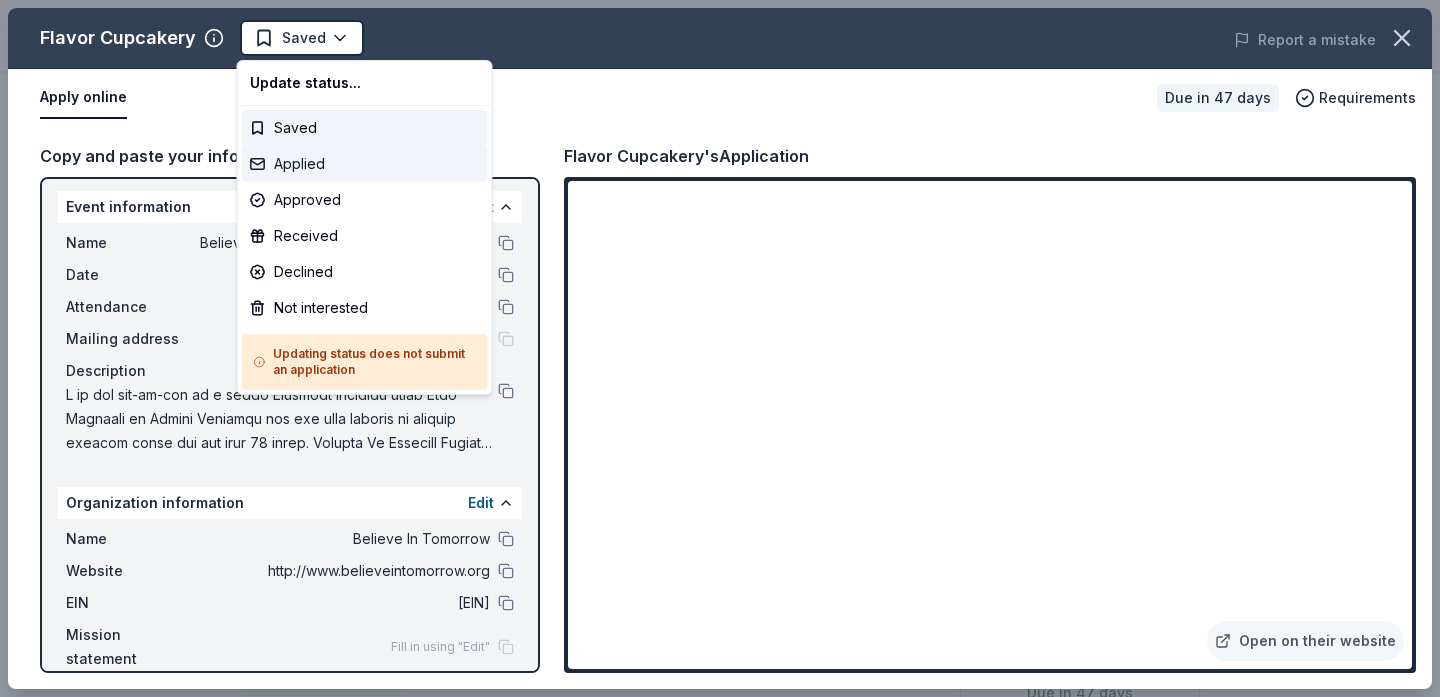 click on "Applied" at bounding box center (365, 164) 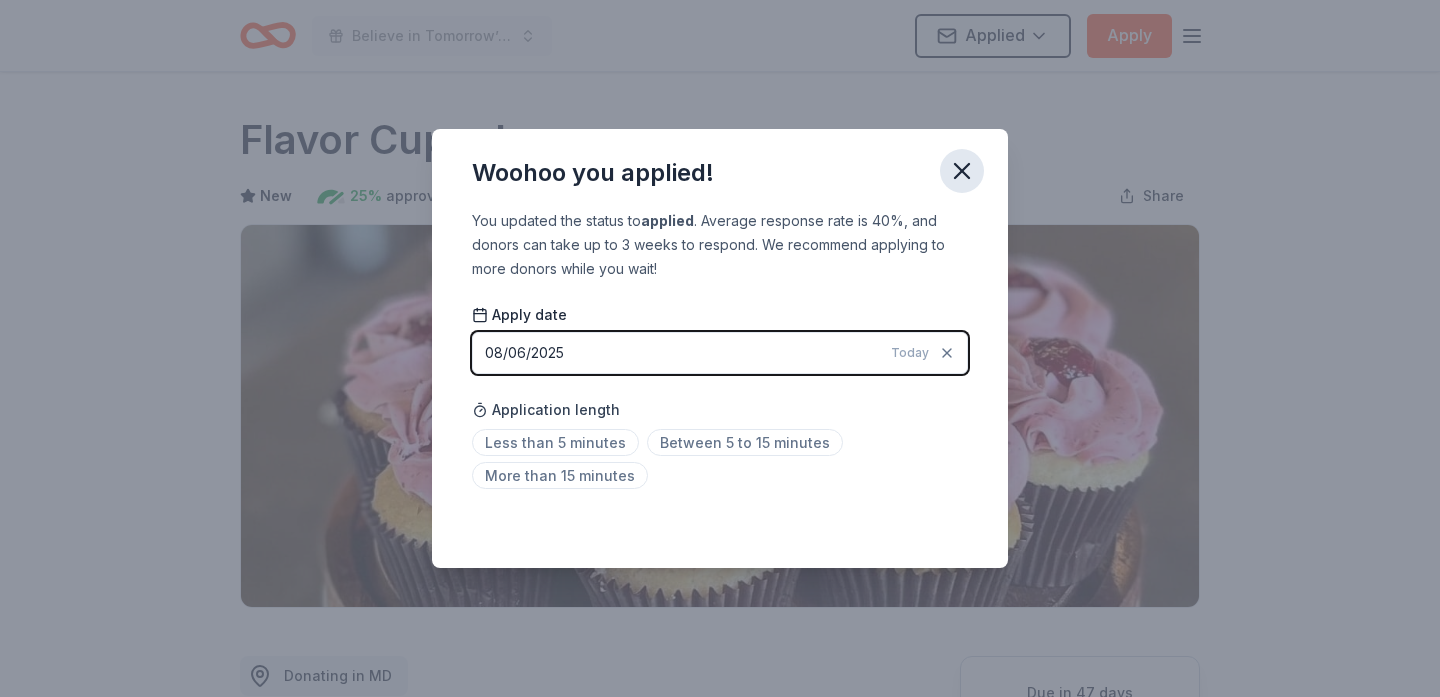 click 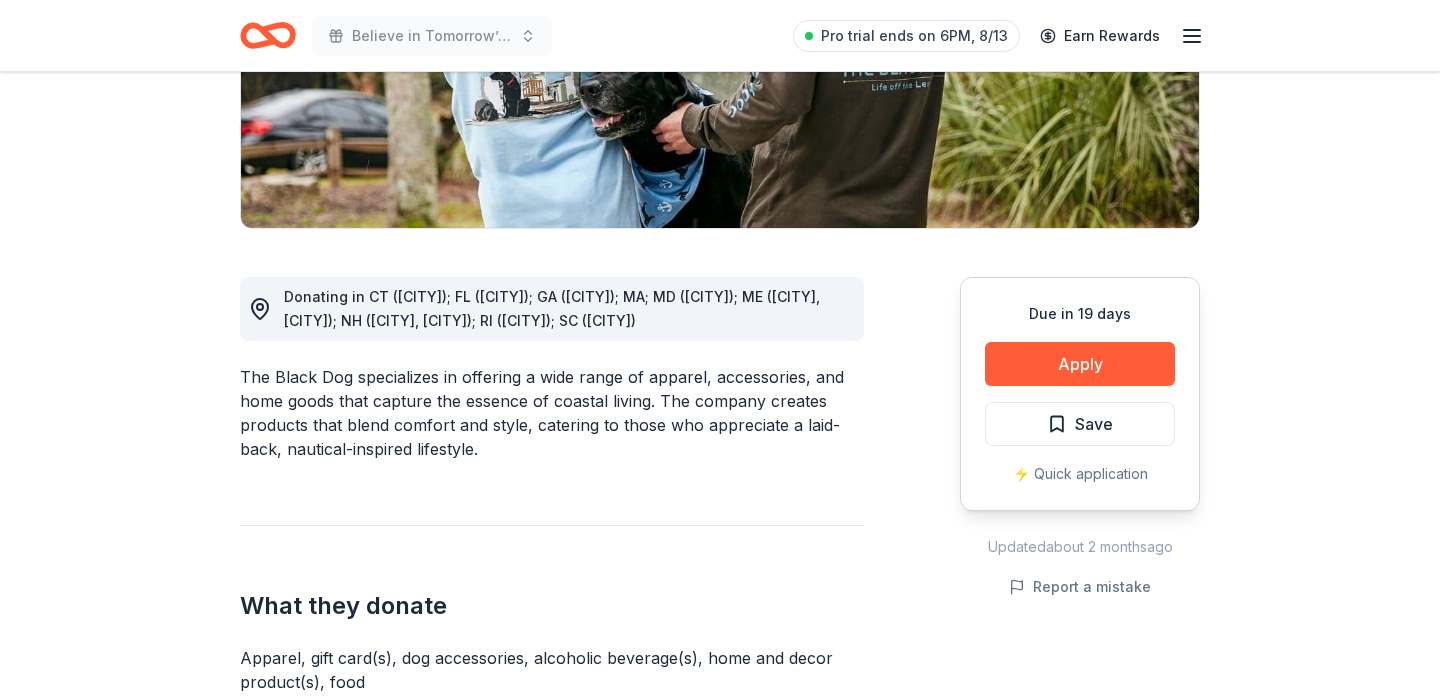 scroll, scrollTop: 384, scrollLeft: 0, axis: vertical 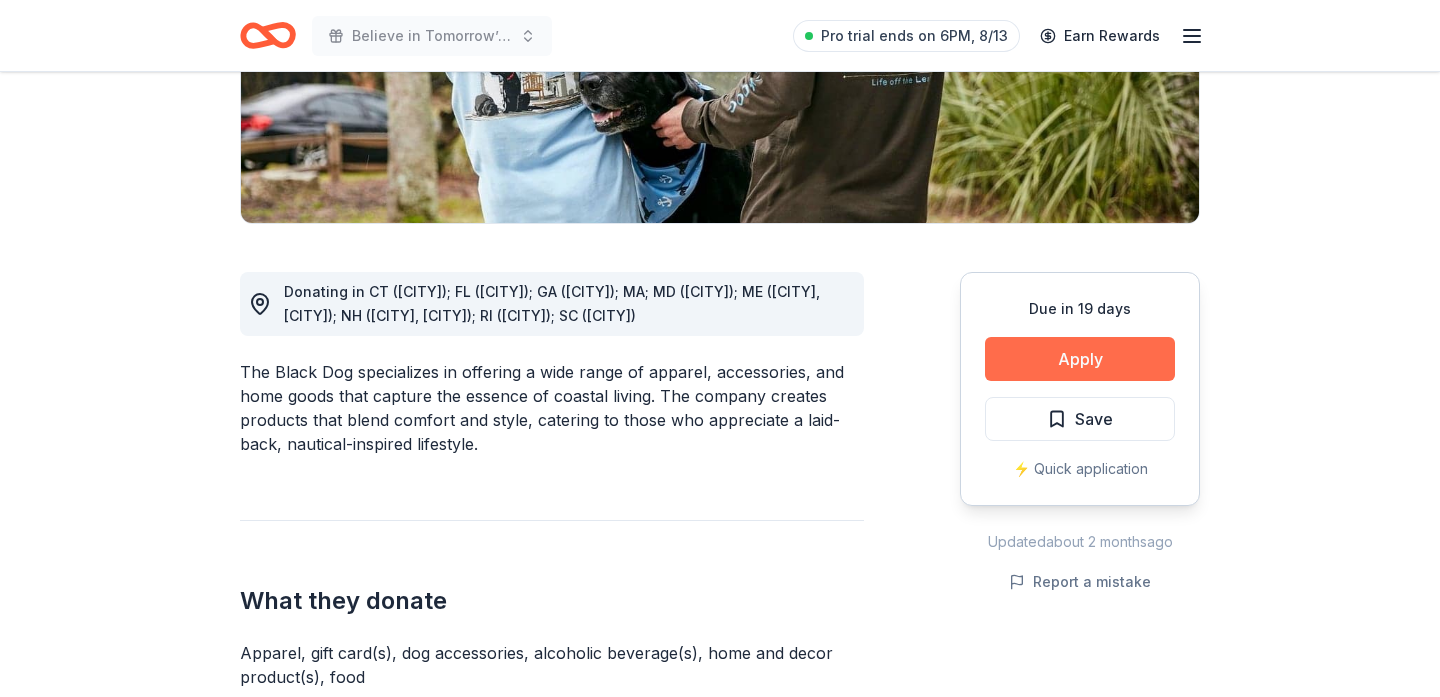 click on "Apply" at bounding box center (1080, 359) 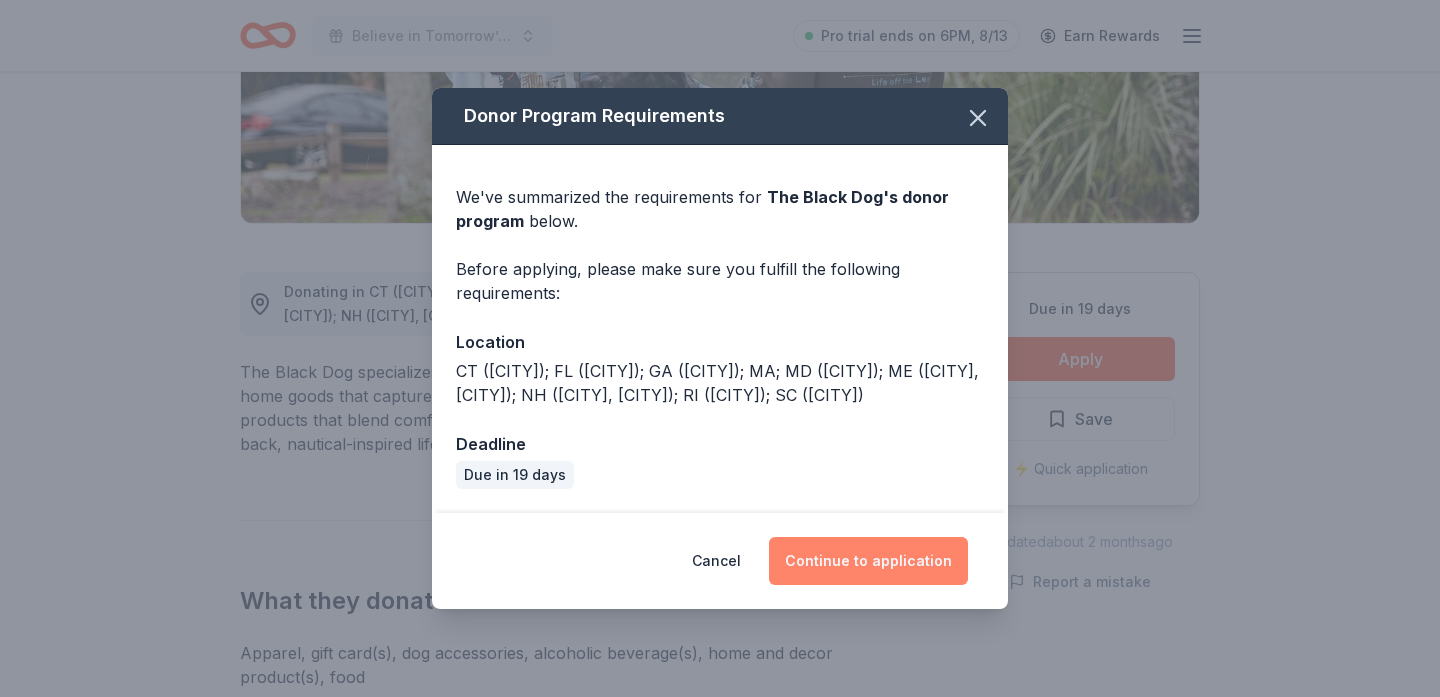 click on "Continue to application" at bounding box center (868, 561) 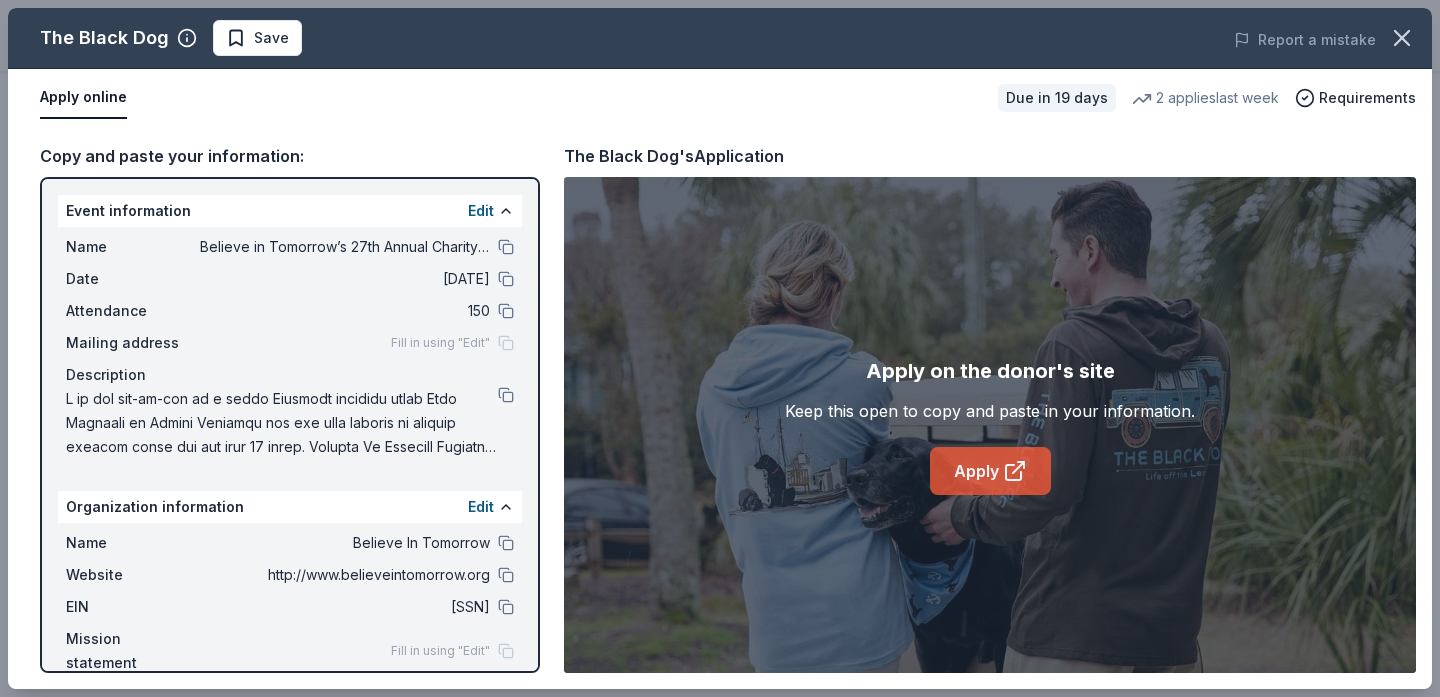 click on "Apply" at bounding box center [990, 471] 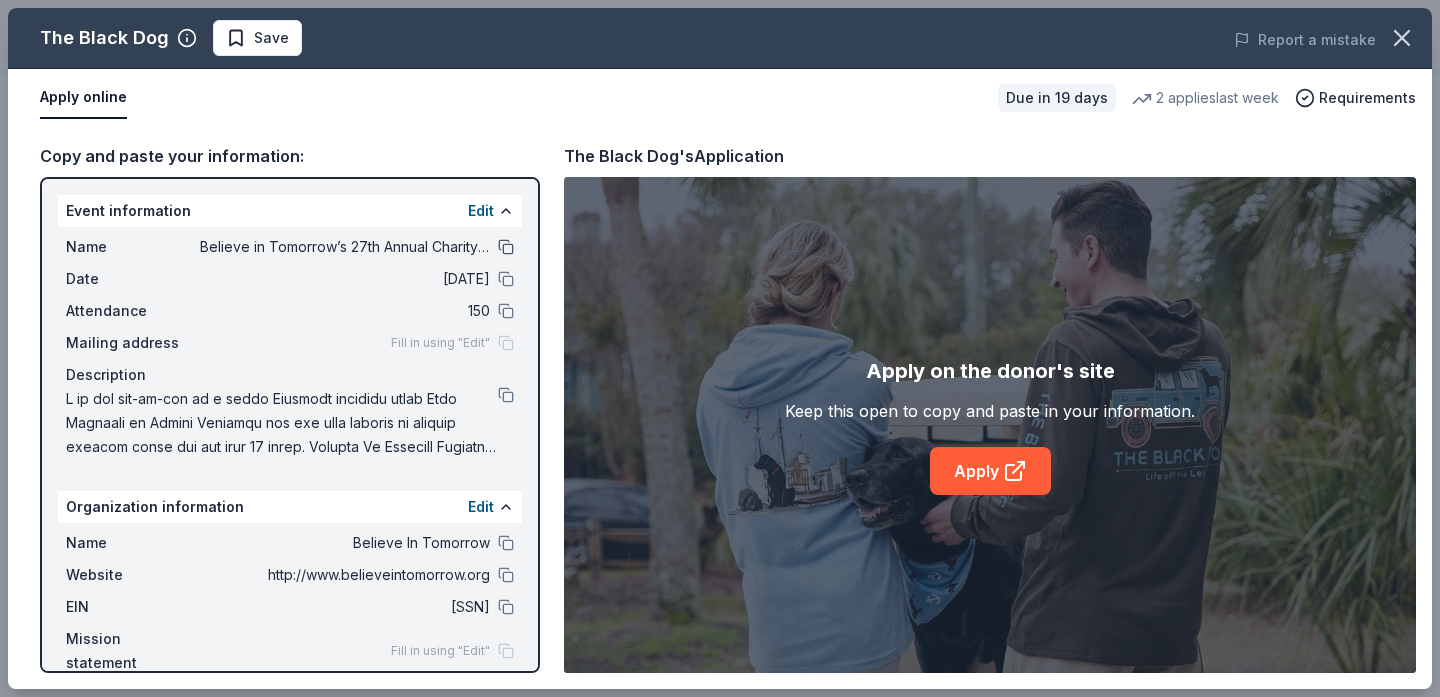 click at bounding box center (506, 247) 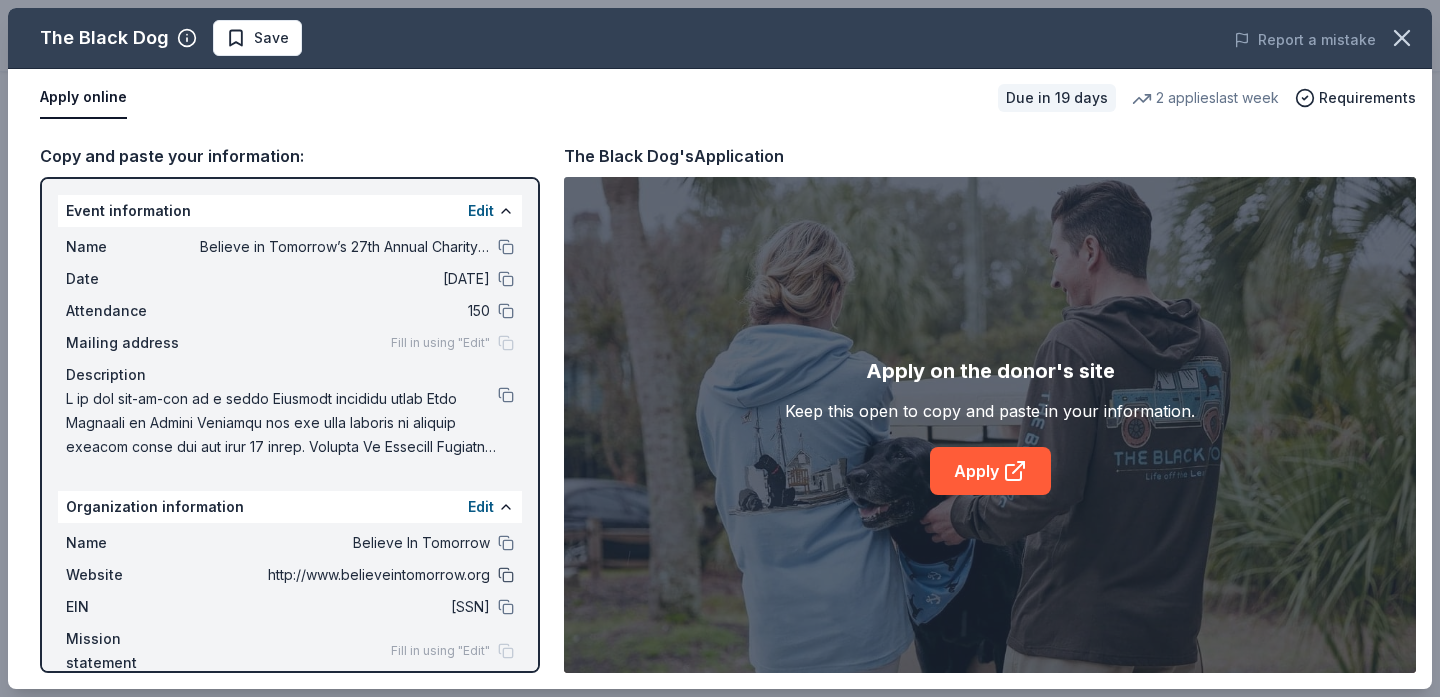 click at bounding box center [506, 575] 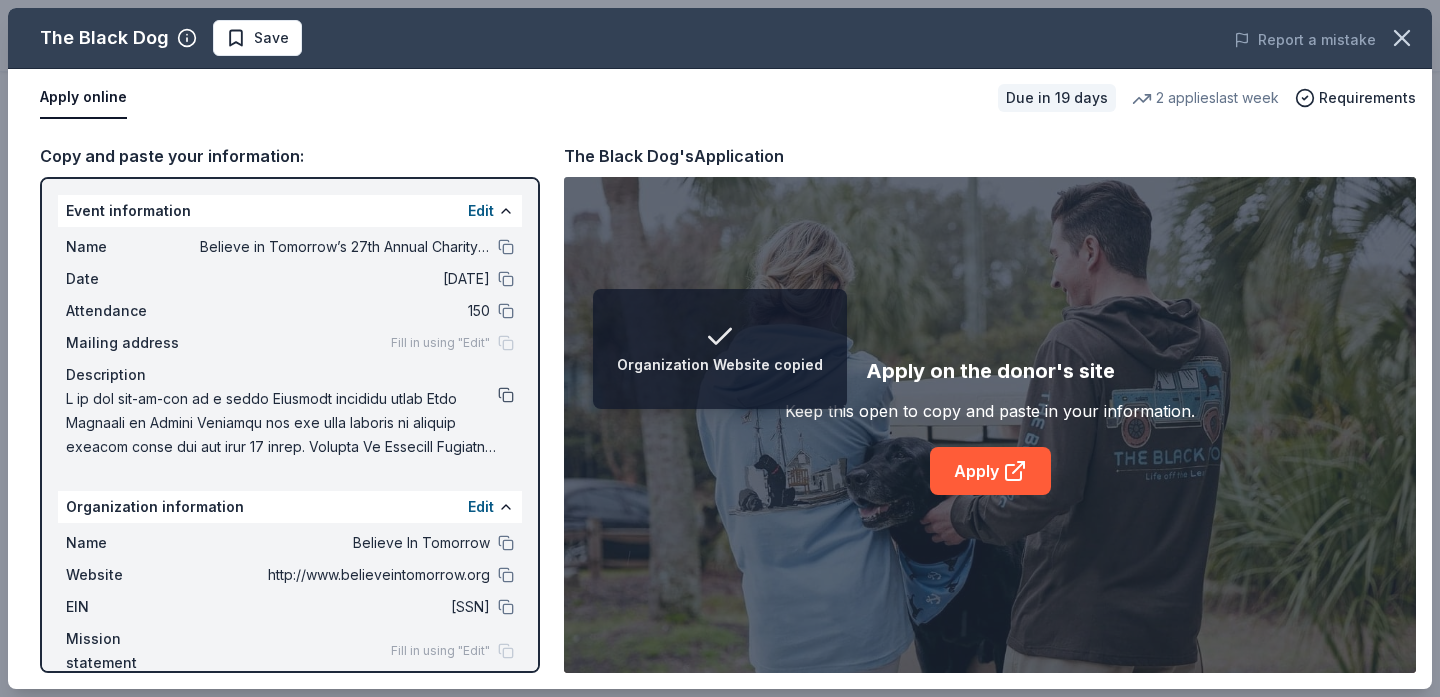 click at bounding box center [506, 395] 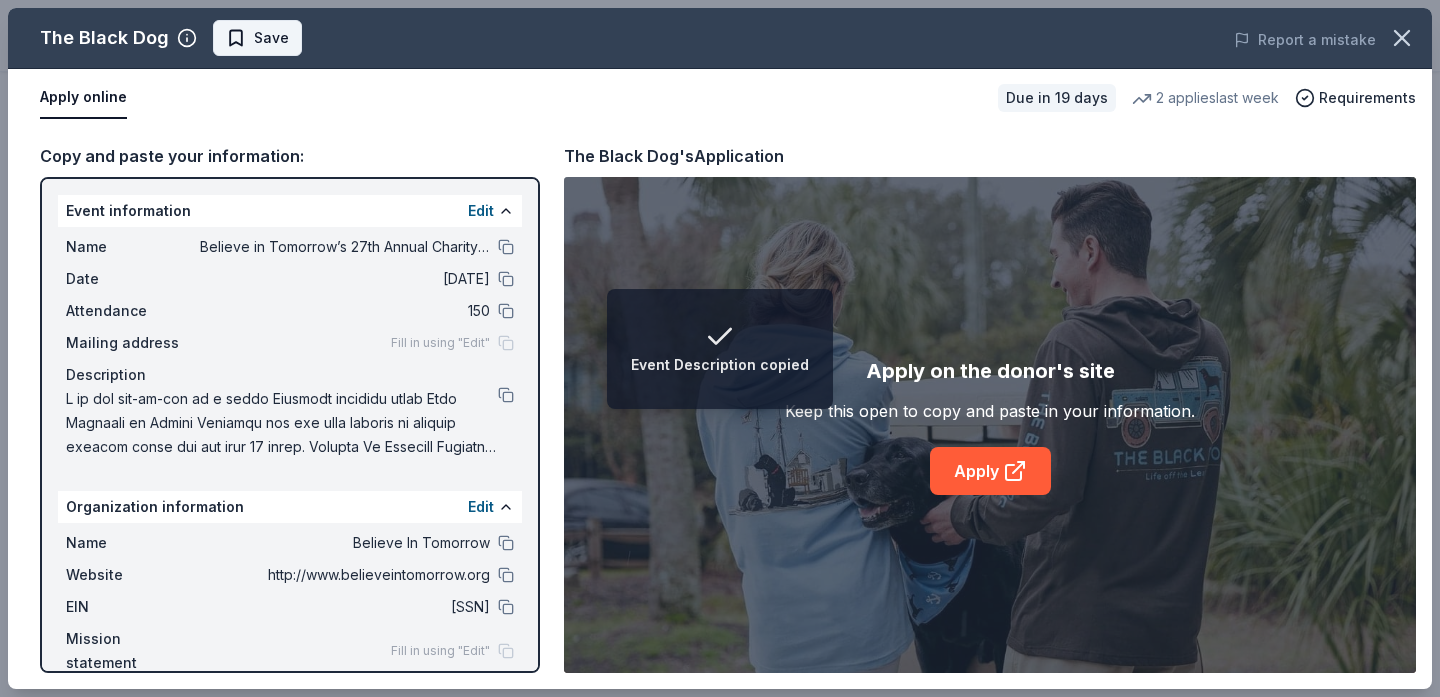 click on "Save" at bounding box center (271, 38) 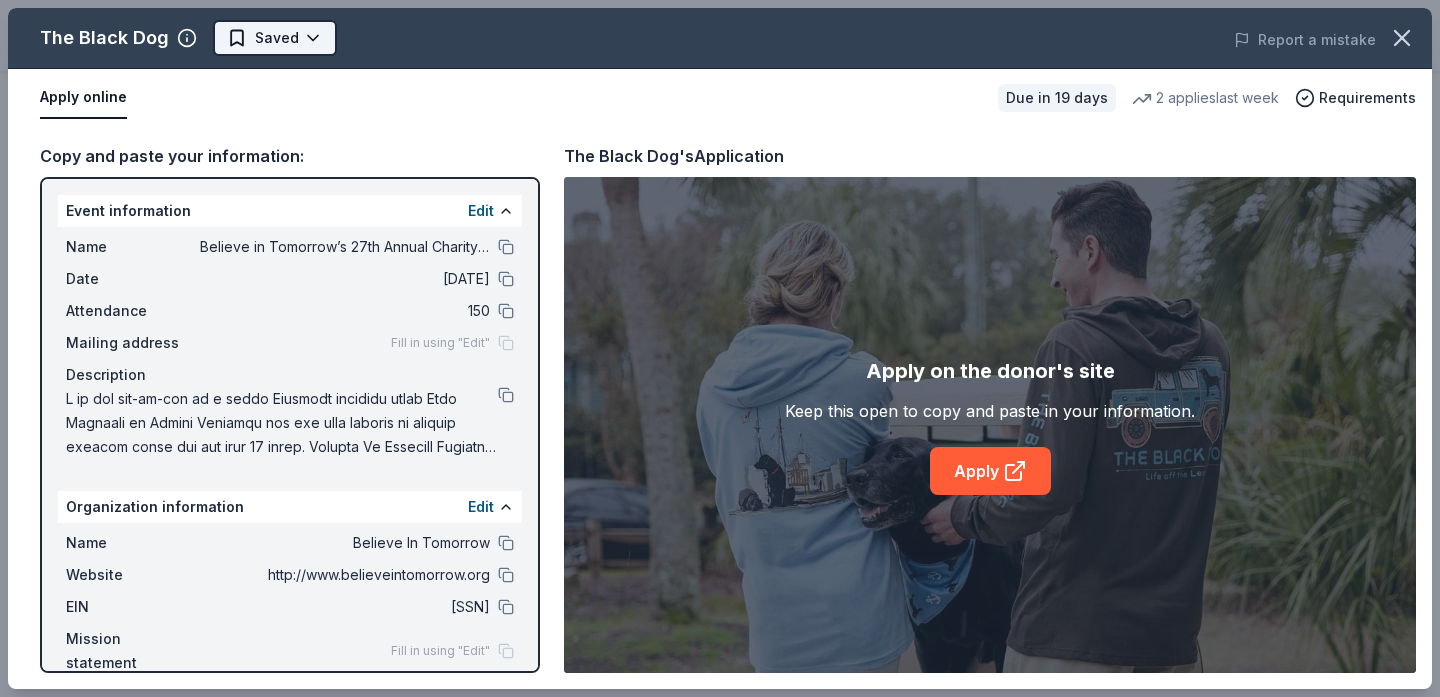 click on "Believe in Tomorrow’s 27th Annual Charity Golf Outing Pro trial ends on 6PM, 8/13 Earn Rewards Due in 19 days Share The Black Dog New 2   applies  last week Share Donating in CT (Mystic); FL (Sarasota); GA (Savannah); MA; MD (Annapolis ); ME (Kennebunkport, Portland); NH (Merrimack, Portsmouth); RI (Newport); SC (Charleston) The Black Dog specializes in offering a wide range of apparel, accessories, and home goods that capture the essence of coastal living. The company creates products that blend comfort and style, catering to those who appreciate a laid-back, nautical-inspired lifestyle. What they donate Apparel, gift card(s), dog accessories, alcoholic beverage(s), home and decor product(s), food Alcohol Beverages Desserts Meals Auction & raffle Snacks Donation can be picked up Donation is small & easy to send to guests Who they donate to The Black Dog  hasn ' t listed any preferences or eligibility criteria. We ' re collecting data on   approval rate ; check back soon. We ' re collecting data on   Apply" at bounding box center (720, -36) 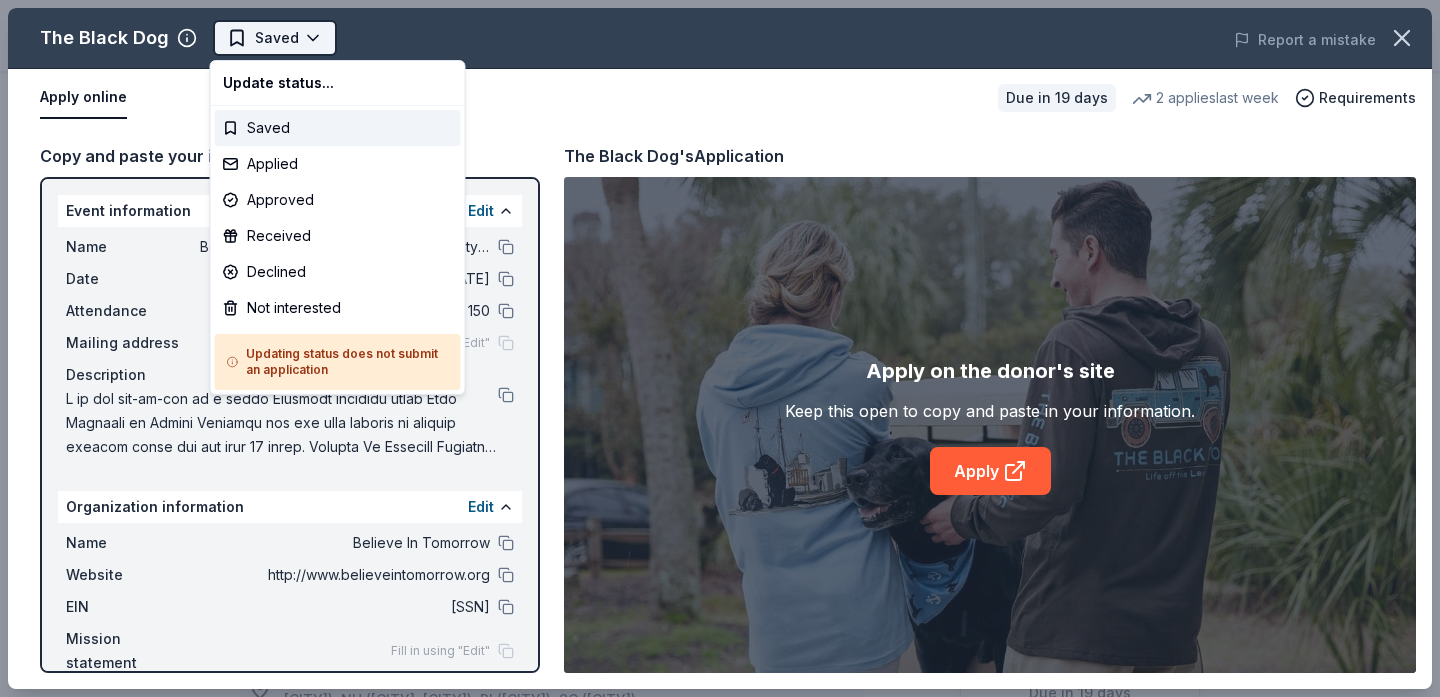 scroll, scrollTop: 0, scrollLeft: 0, axis: both 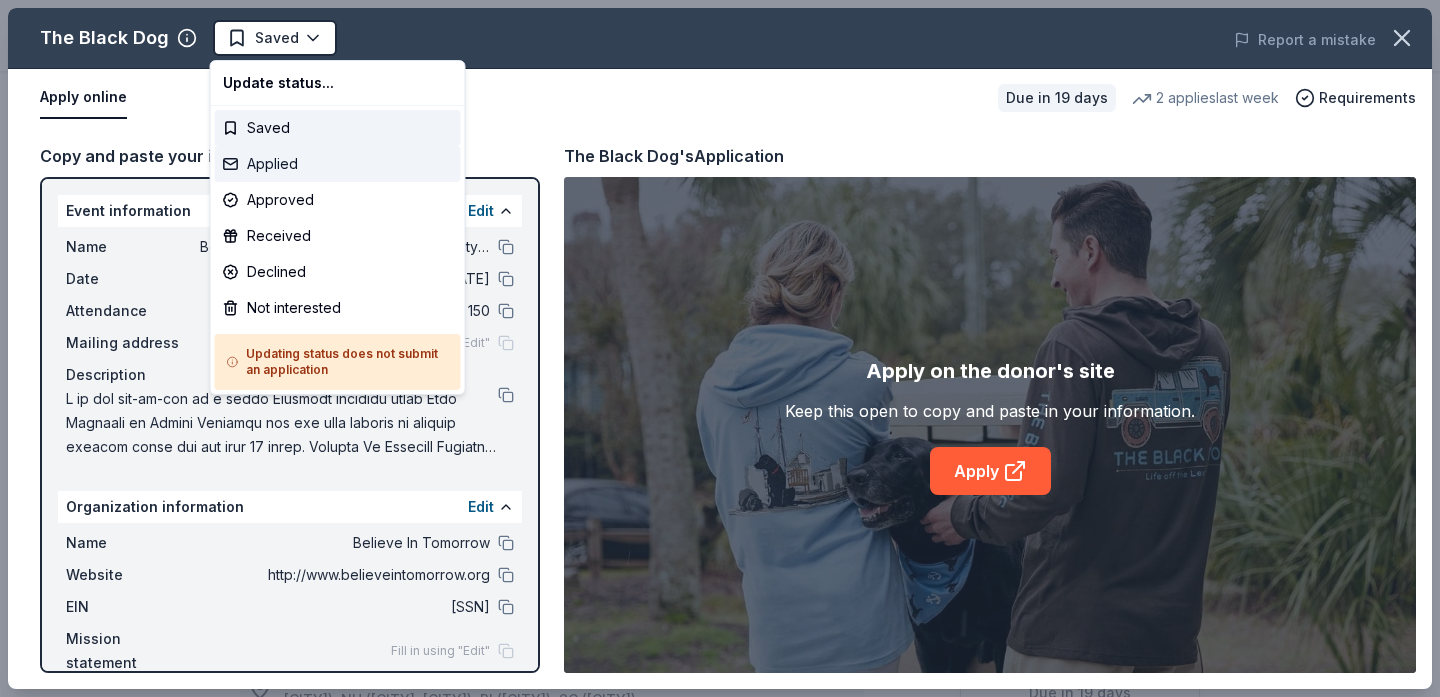 click on "Applied" at bounding box center [338, 164] 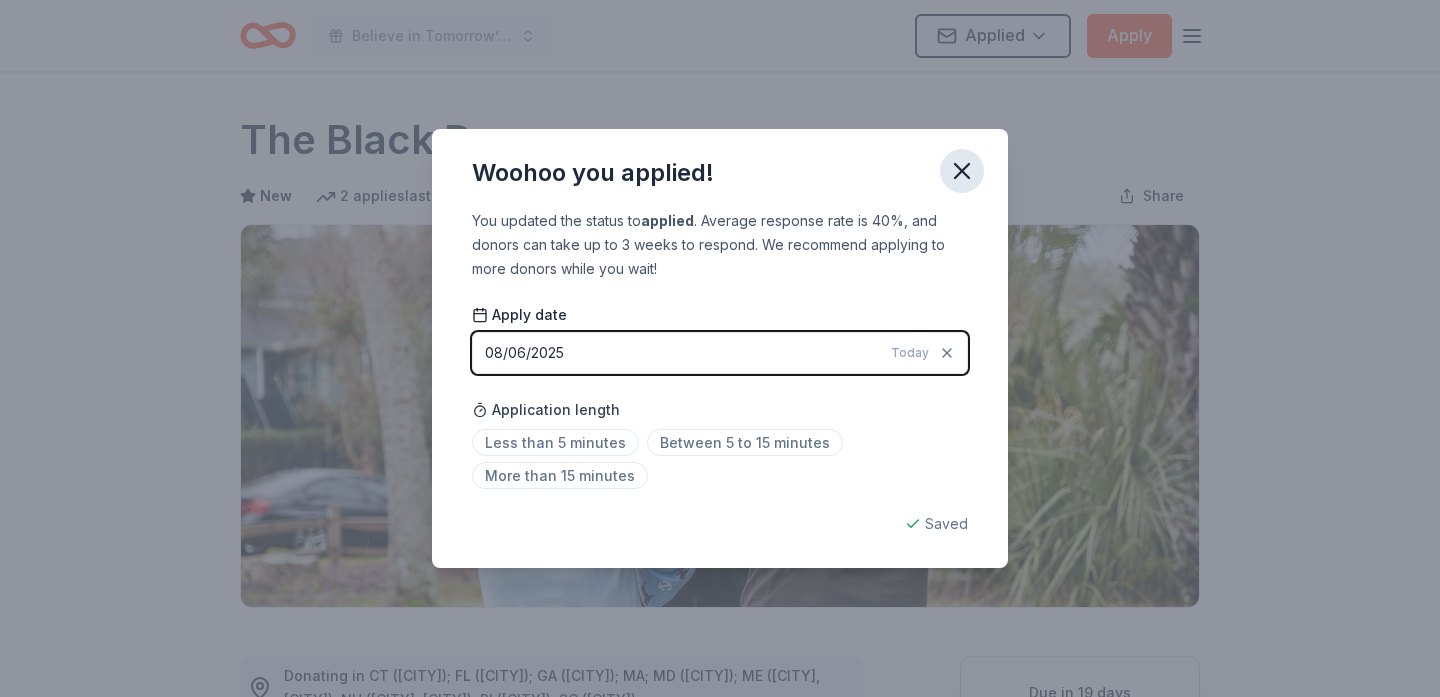 click 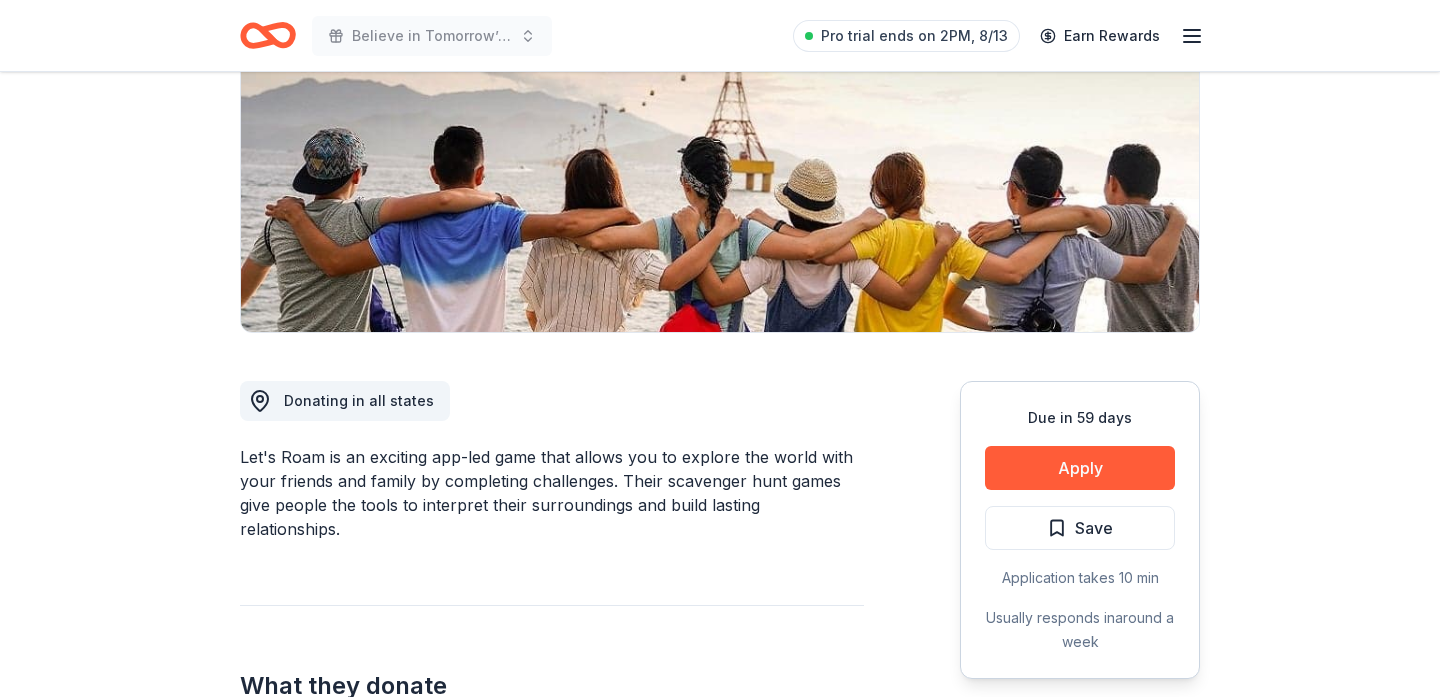scroll, scrollTop: 313, scrollLeft: 0, axis: vertical 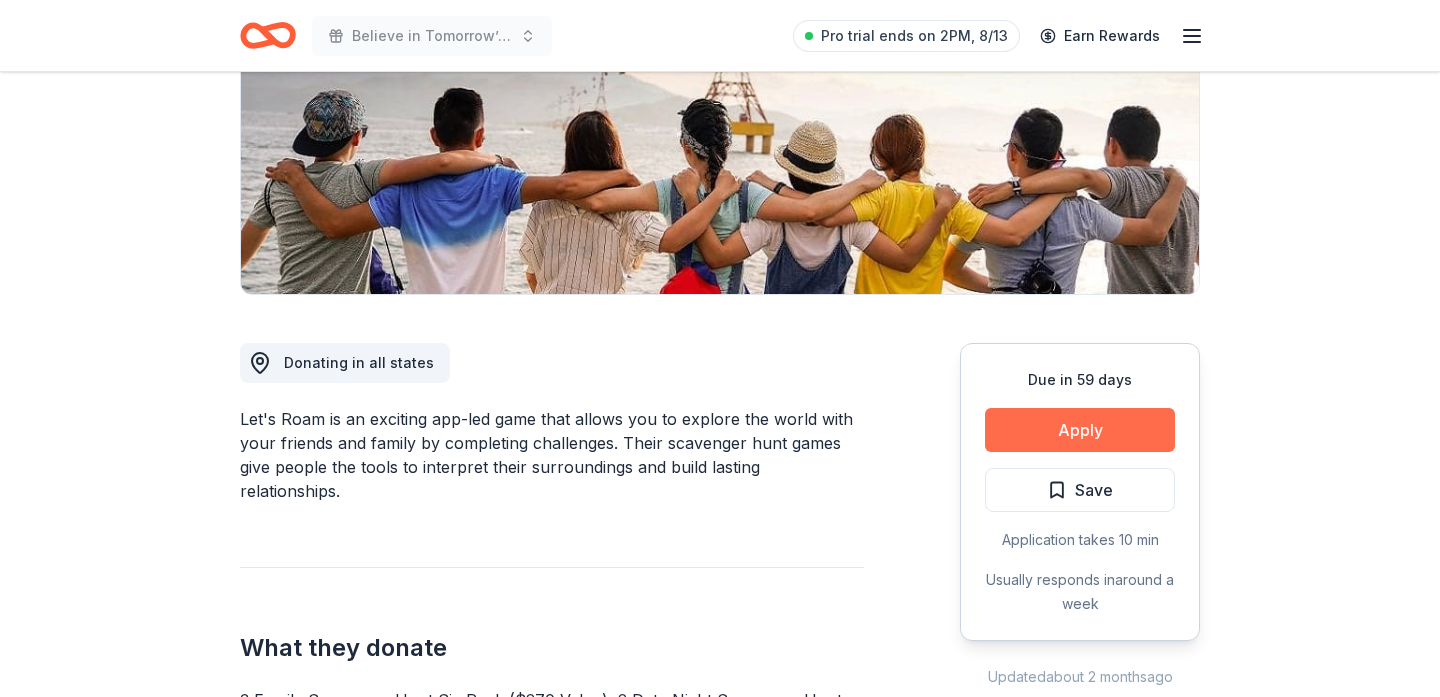 click on "Apply" at bounding box center (1080, 430) 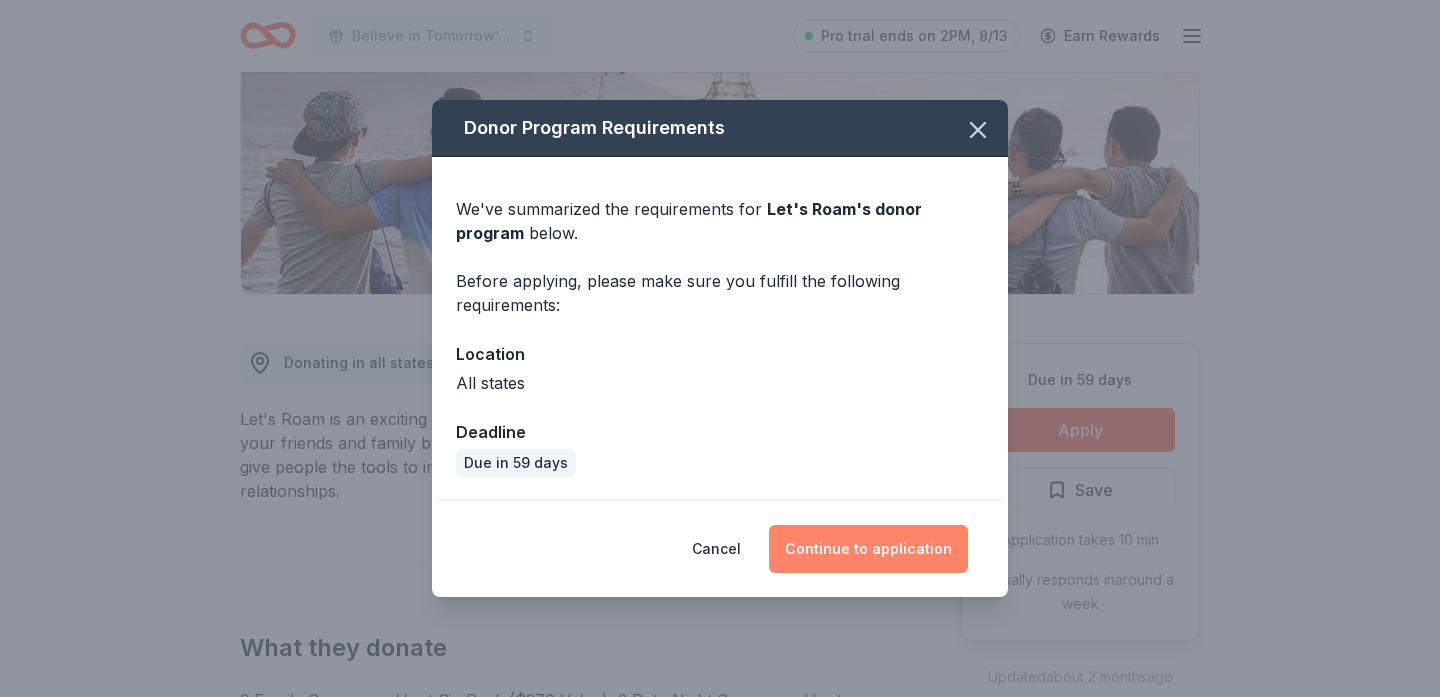 click on "Continue to application" at bounding box center [868, 549] 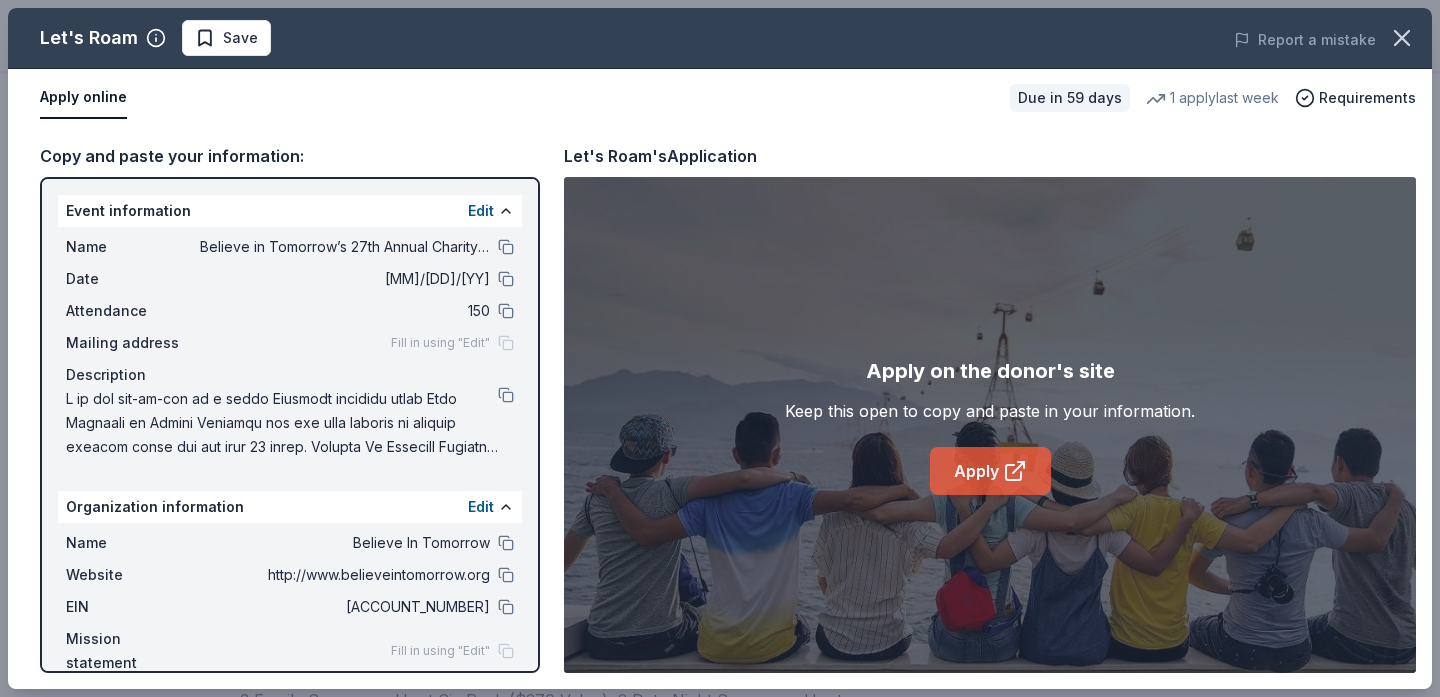click on "Apply" at bounding box center (990, 471) 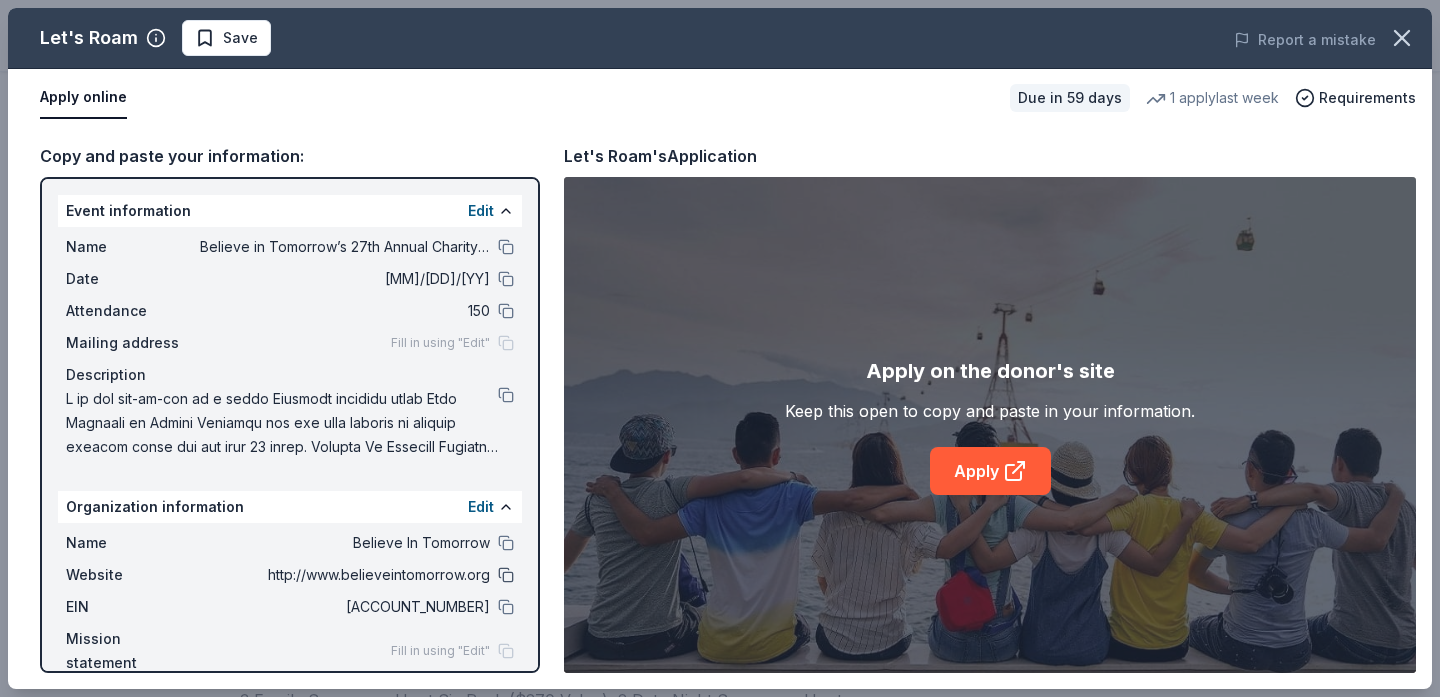 click at bounding box center (506, 575) 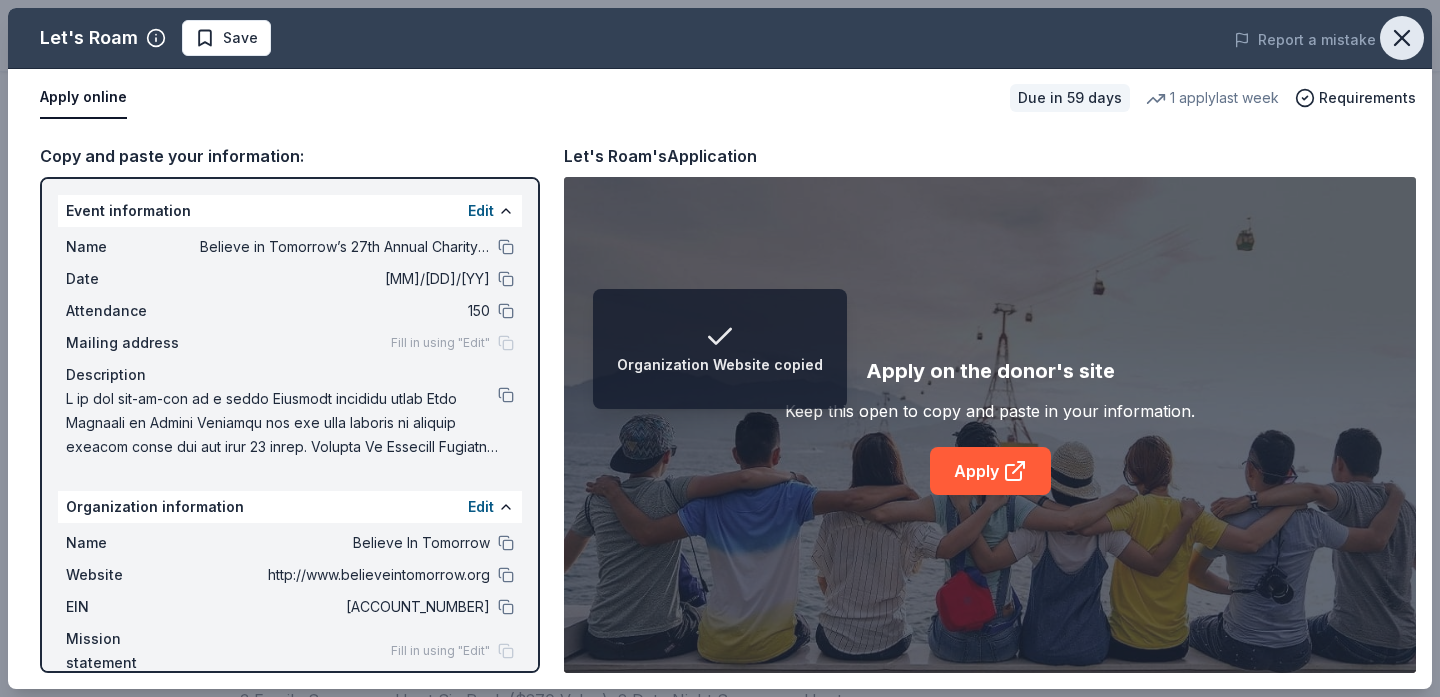 click 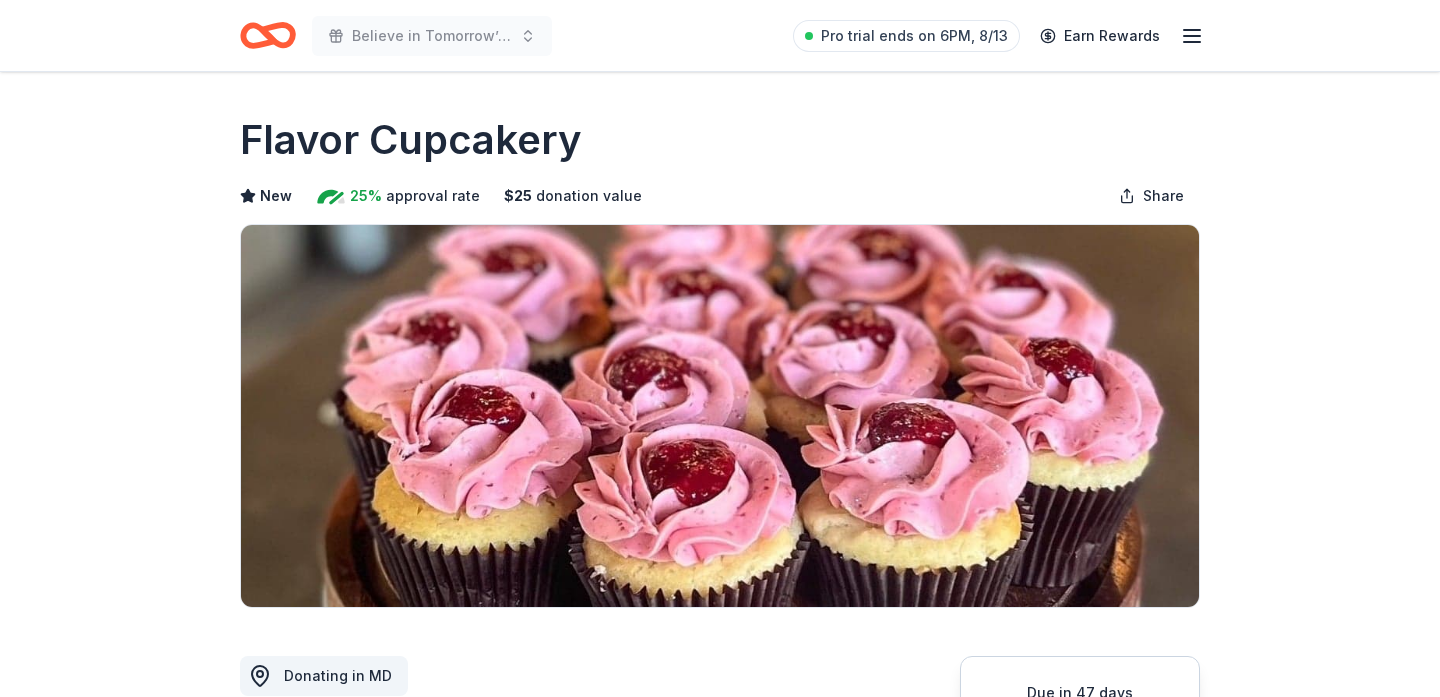 scroll, scrollTop: 271, scrollLeft: 0, axis: vertical 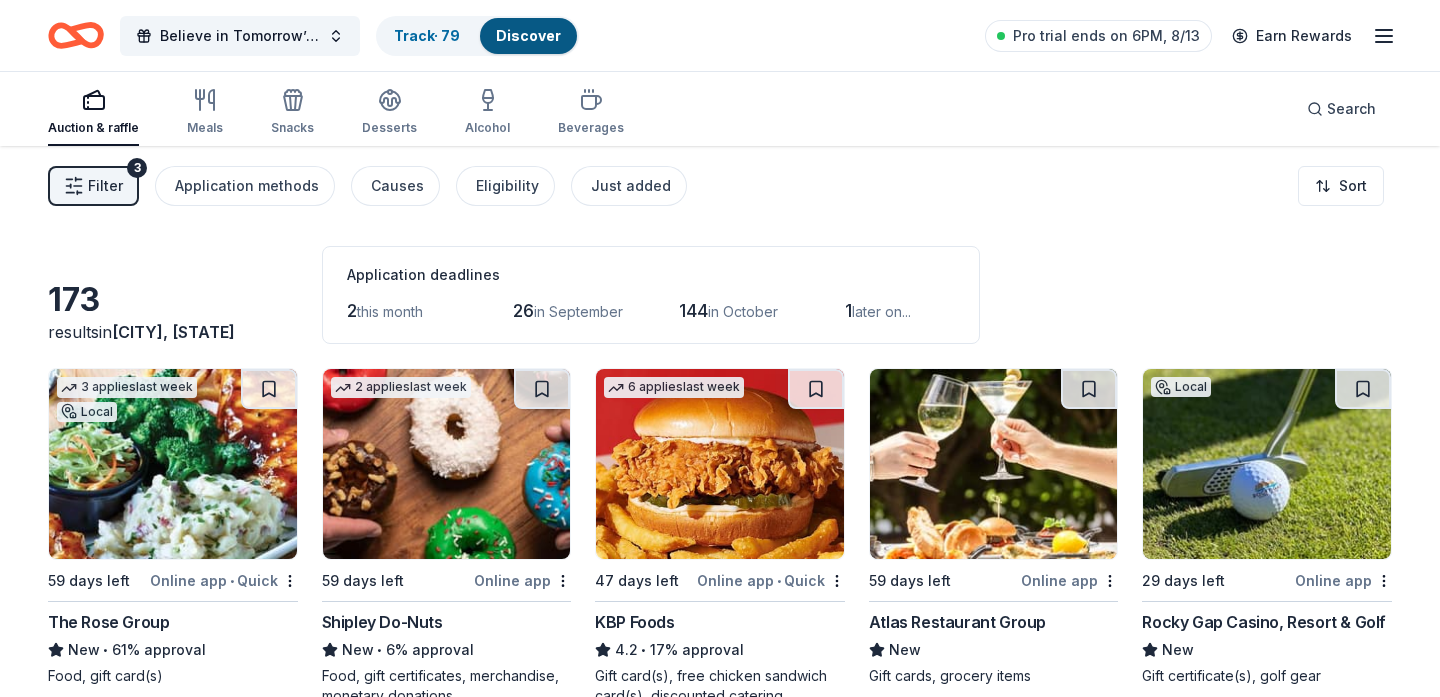 click at bounding box center (173, 464) 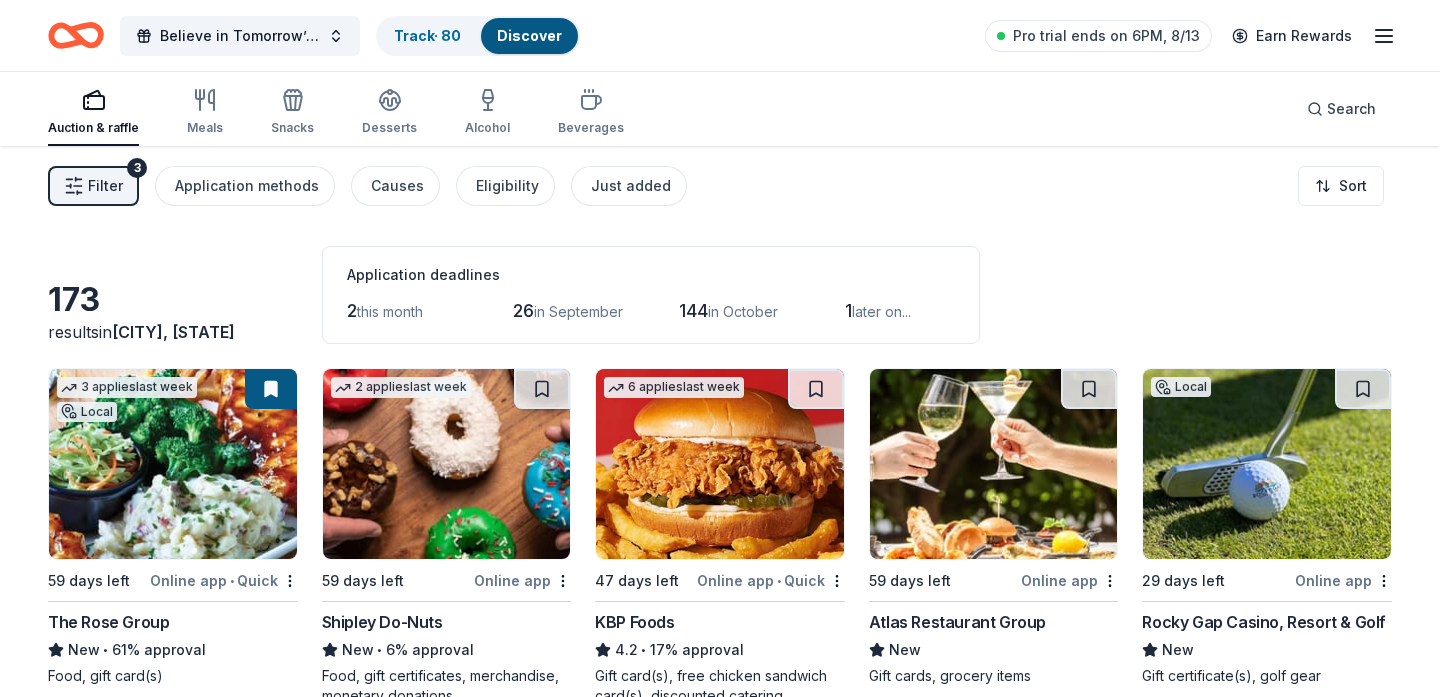 click at bounding box center [447, 464] 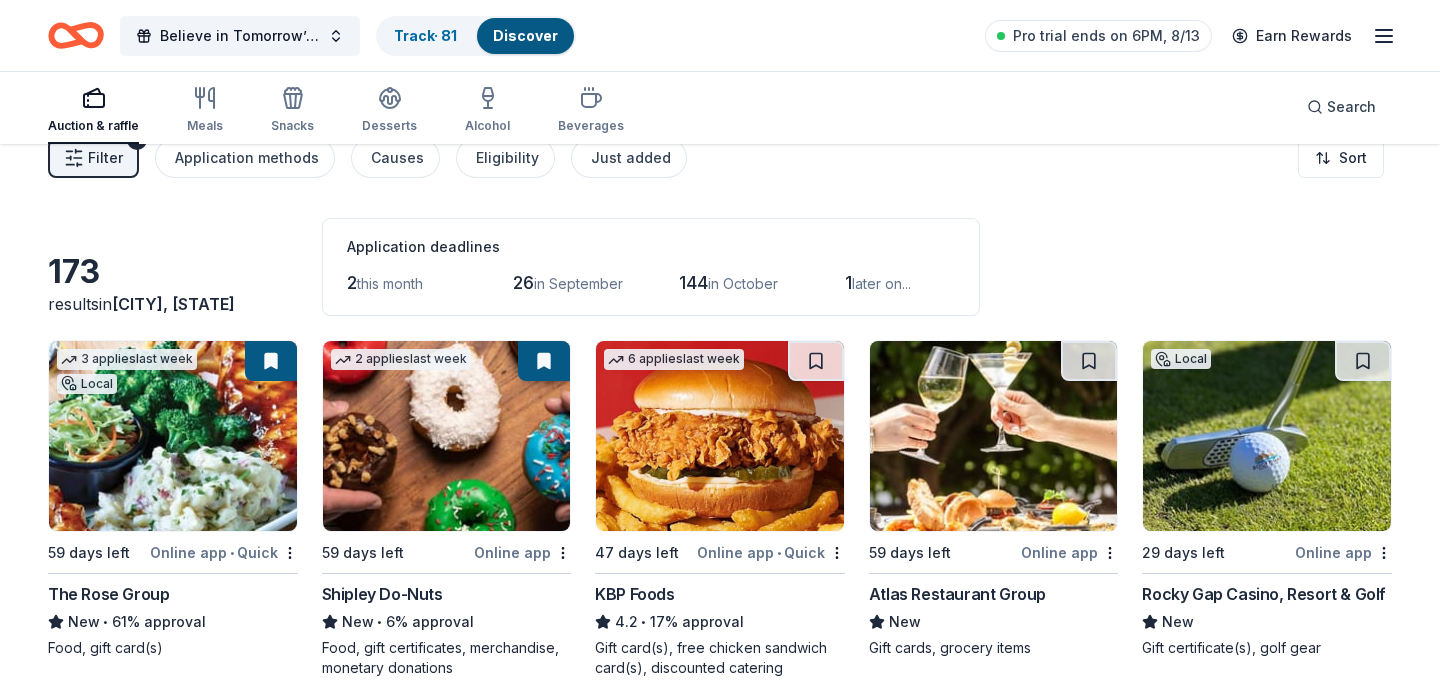 scroll, scrollTop: 0, scrollLeft: 0, axis: both 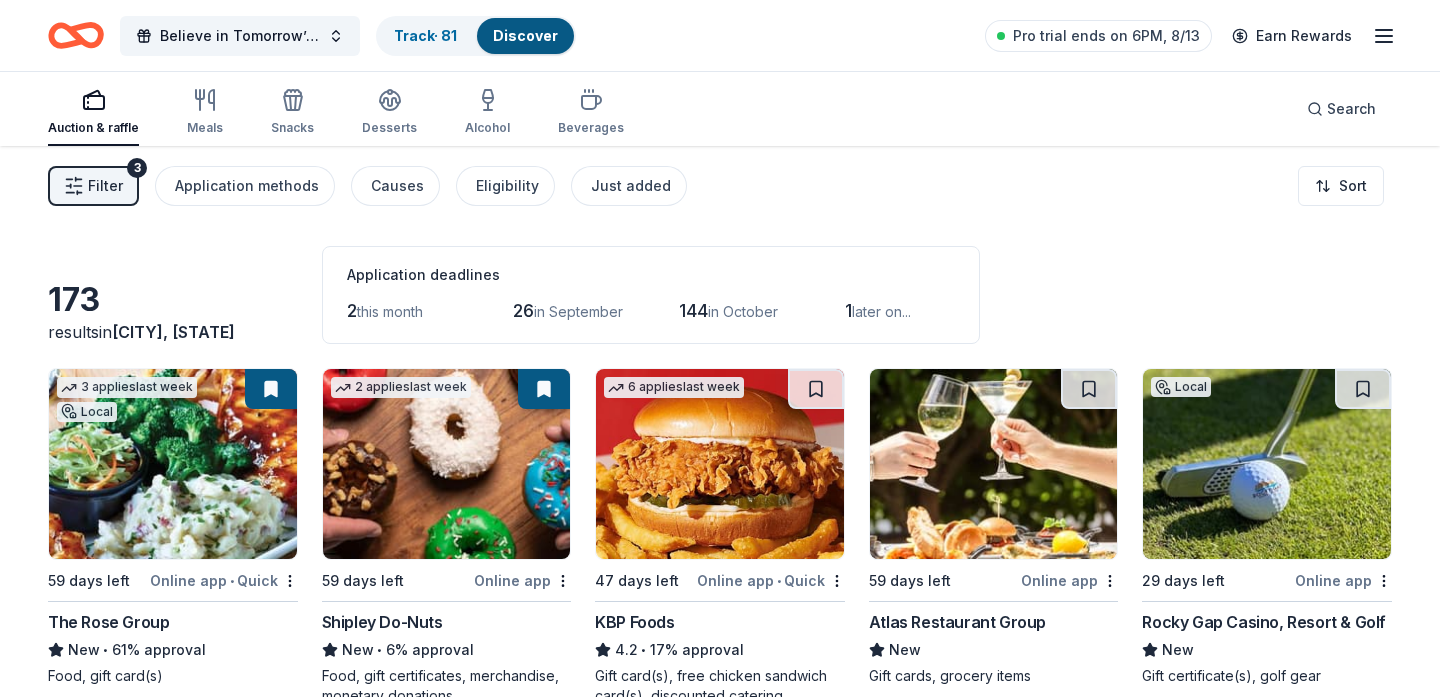 click on "Filter 3" at bounding box center [93, 186] 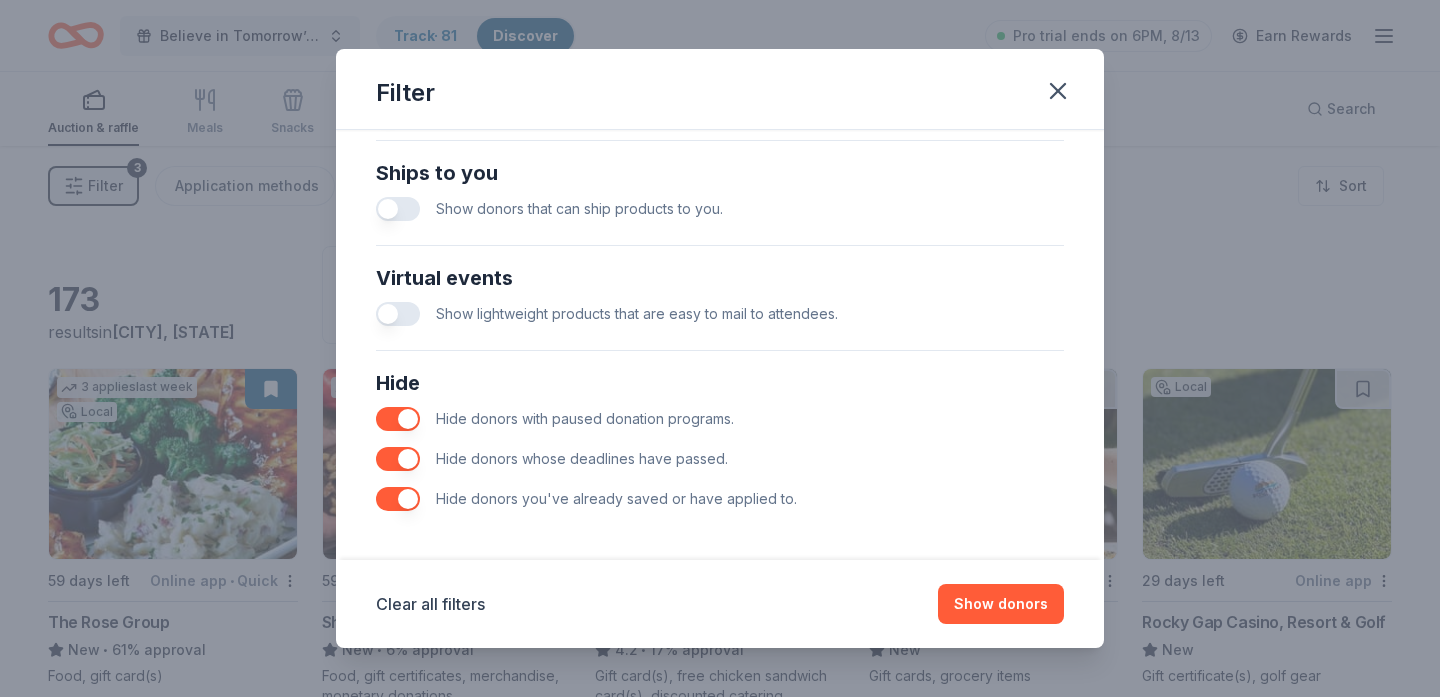 scroll, scrollTop: 888, scrollLeft: 0, axis: vertical 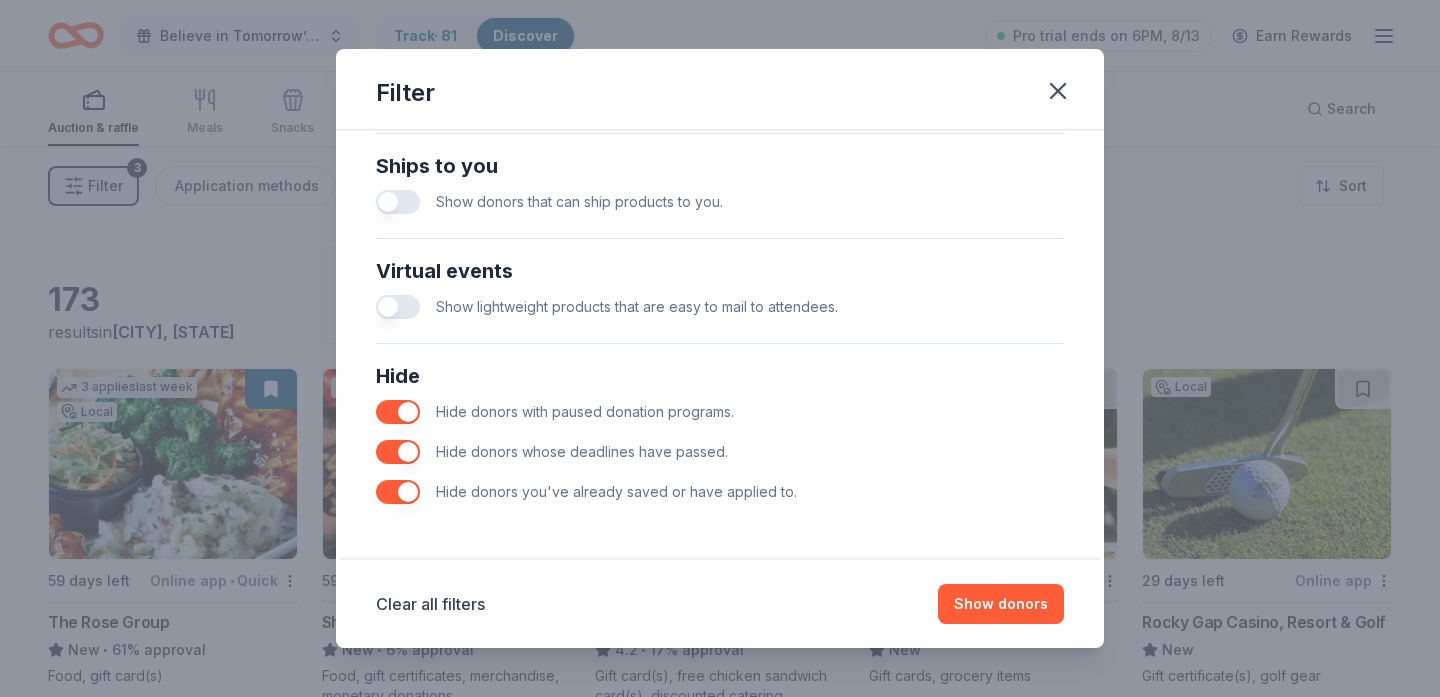 click on "Filter" at bounding box center [720, 89] 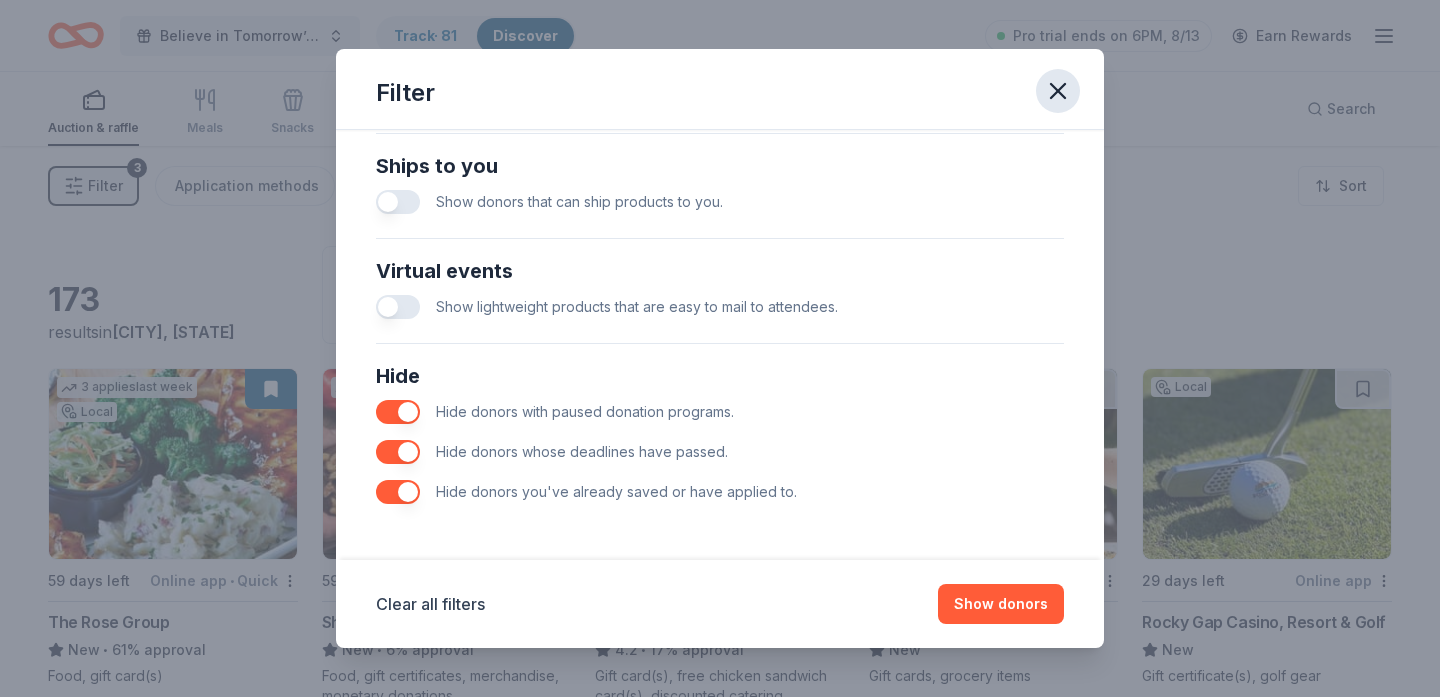 click 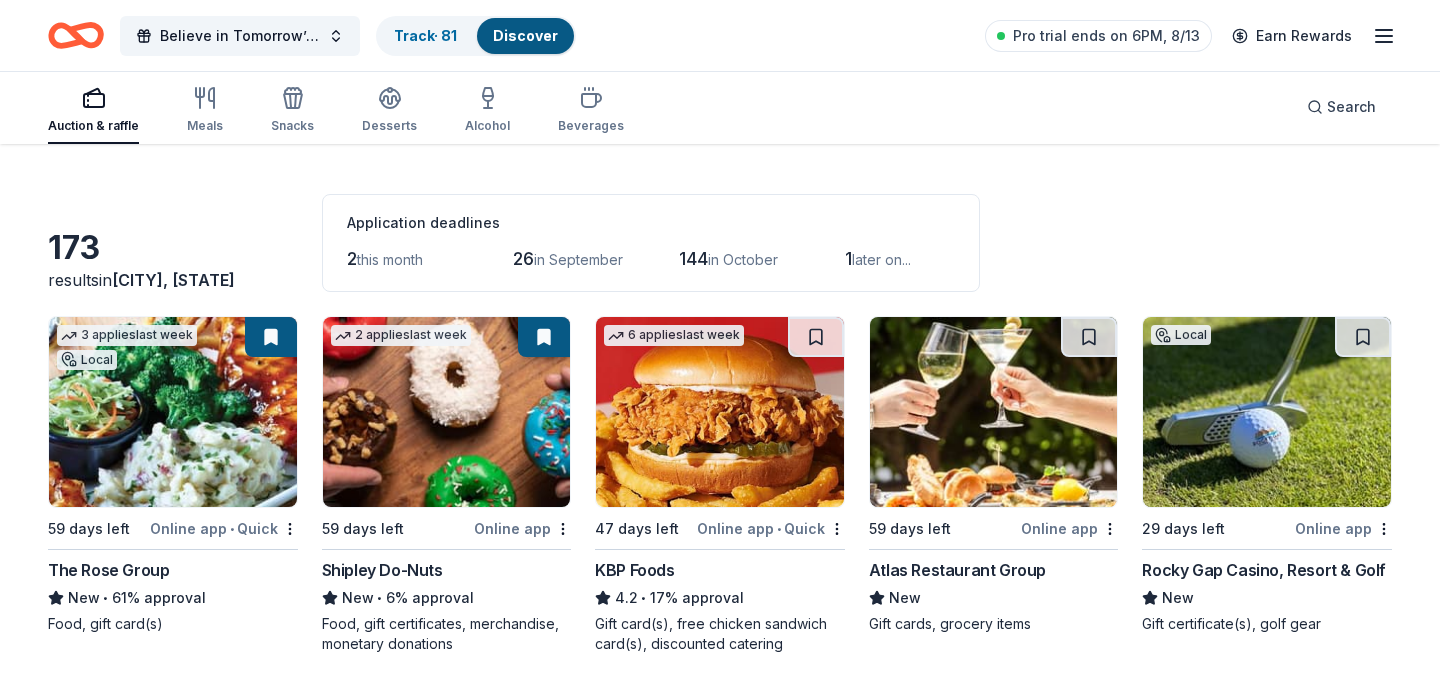 scroll, scrollTop: 0, scrollLeft: 0, axis: both 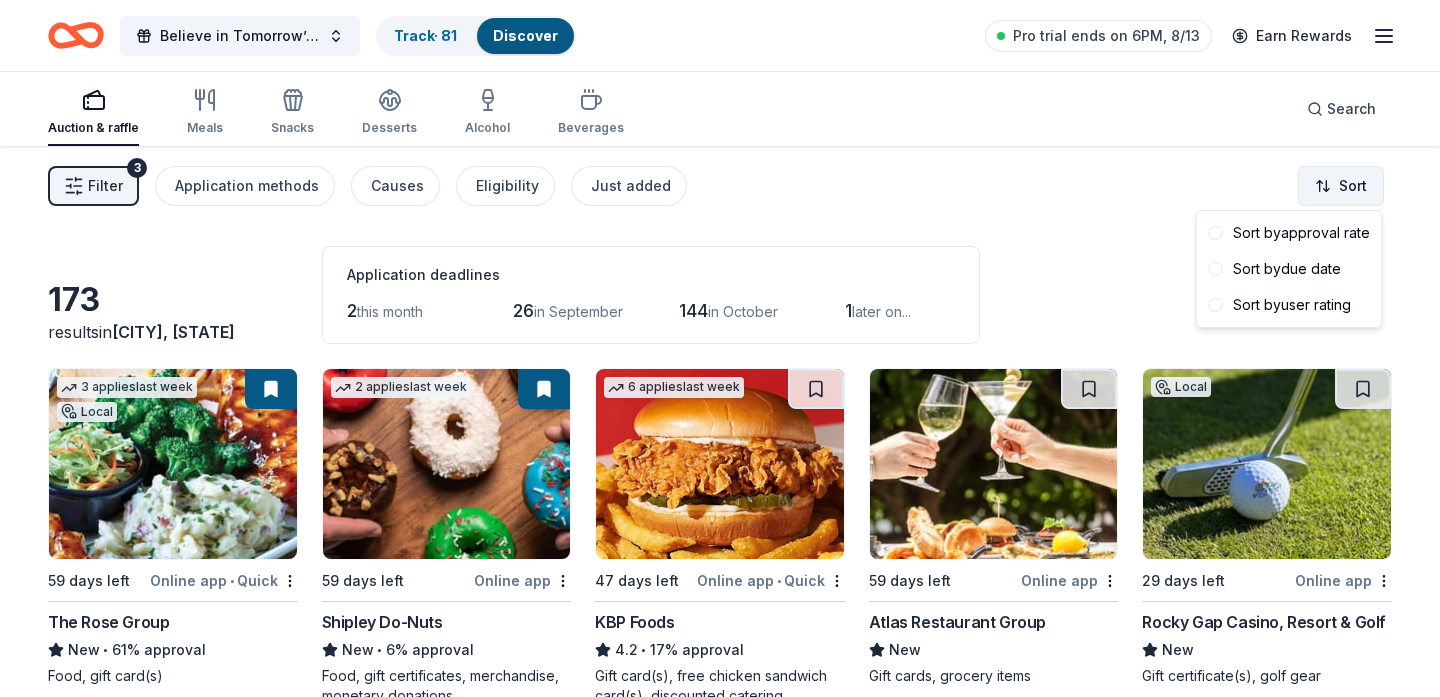 click on "Believe in Tomorrow’s 27th Annual Charity Golf Outing Track  · 81 Discover Pro trial ends on 6PM, 8/13 Earn Rewards Auction & raffle Meals Snacks Desserts Alcohol Beverages Search Filter 3 Application methods Causes Eligibility Just added Sort 173 results  in  Lothian, MD Application deadlines 2  this month 26  in September 144  in October 1  later on... 3   applies  last week Local 59 days left Online app • Quick The Rose Group New • 61% approval Food, gift card(s) 2   applies  last week 59 days left Online app Shipley Do-Nuts New • 6% approval Food, gift certificates, merchandise, monetary donations 6   applies  last week 47 days left Online app • Quick KBP Foods 4.2 • 17% approval Gift card(s), free chicken sandwich card(s), discounted catering 59 days left Online app Atlas Restaurant Group New Gift cards, grocery items Local 29 days left Online app Rocky Gap Casino, Resort & Golf New Gift certificate(s), golf gear 2   applies  last week 59 days left Online app • Quick The Human Bean New •" at bounding box center [720, 348] 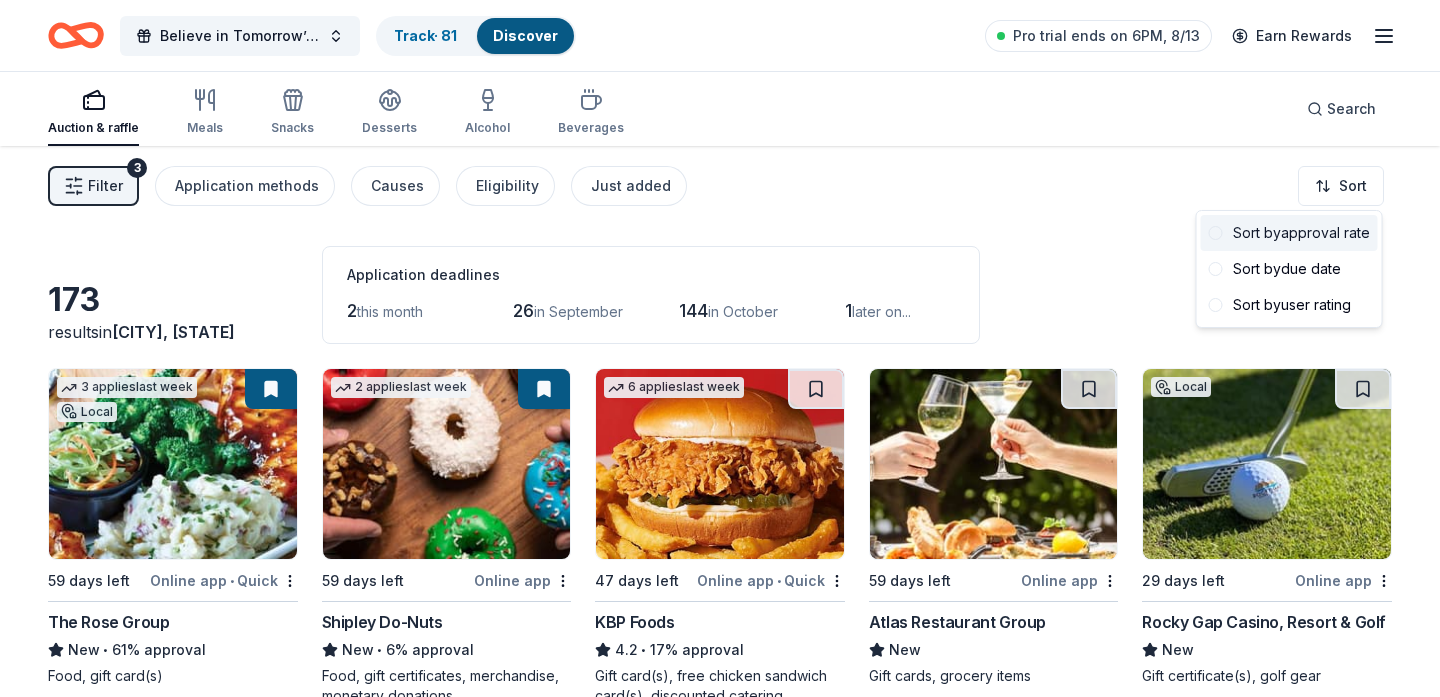 click on "Sort by  approval rate" at bounding box center [1289, 233] 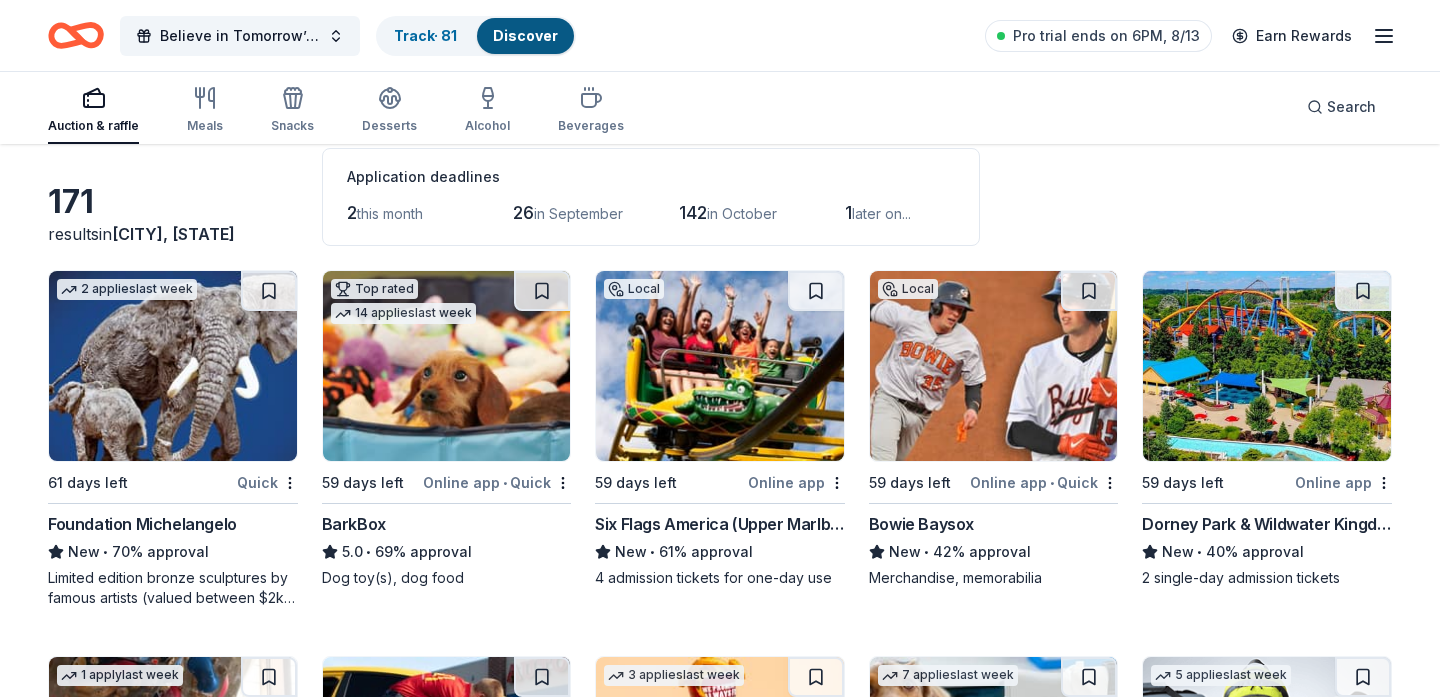 scroll, scrollTop: 99, scrollLeft: 0, axis: vertical 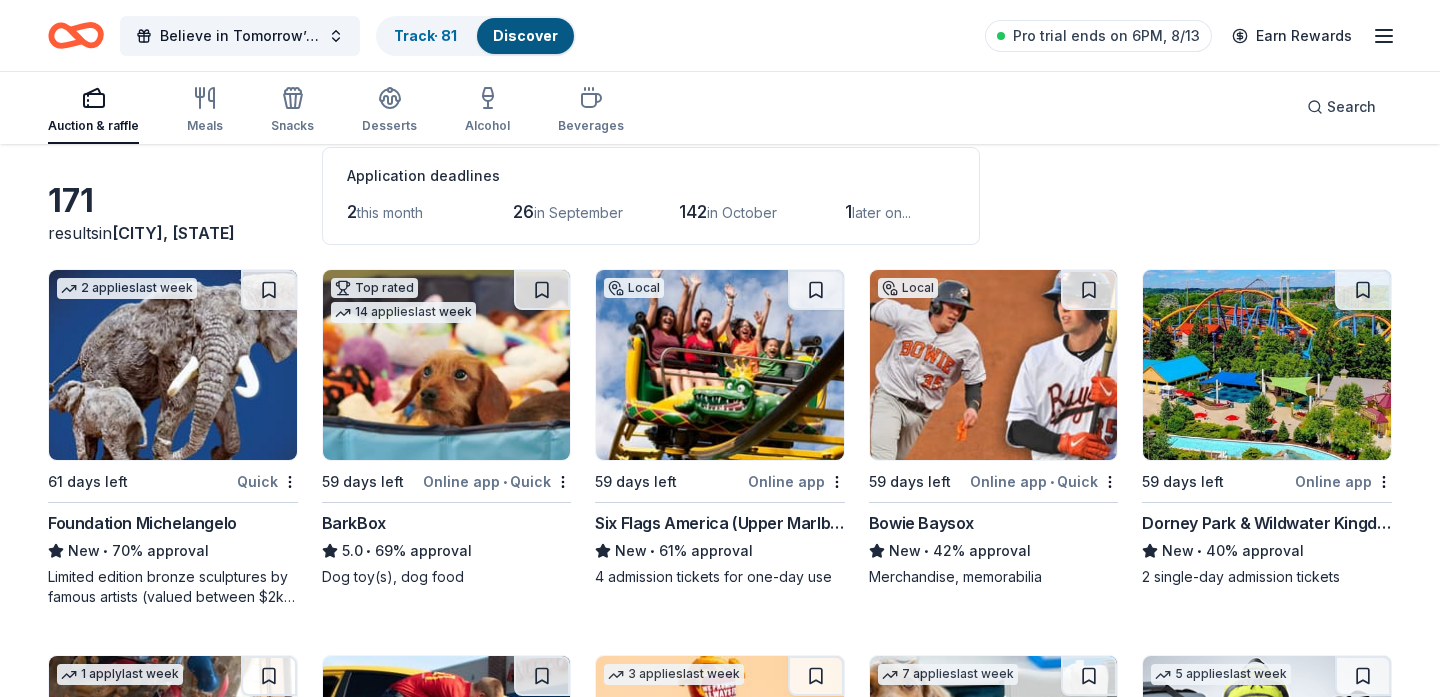 click at bounding box center [173, 365] 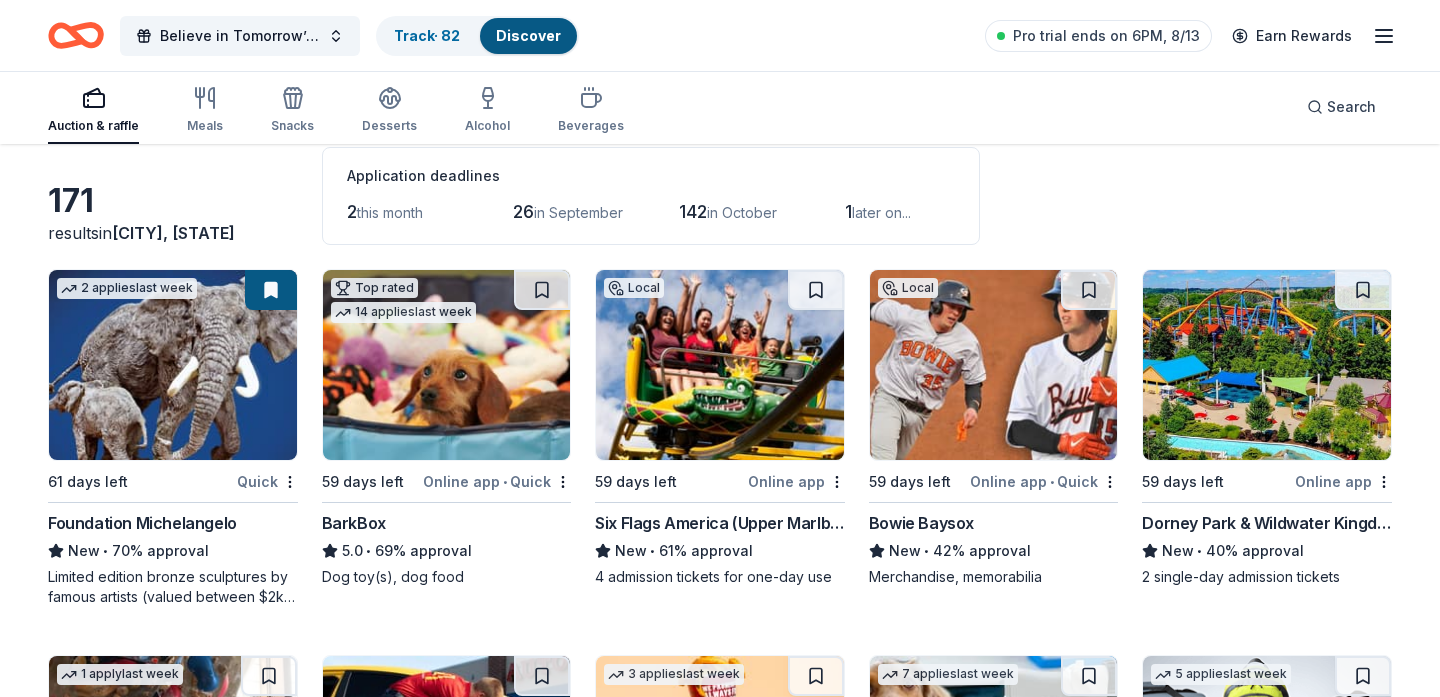 click at bounding box center [447, 365] 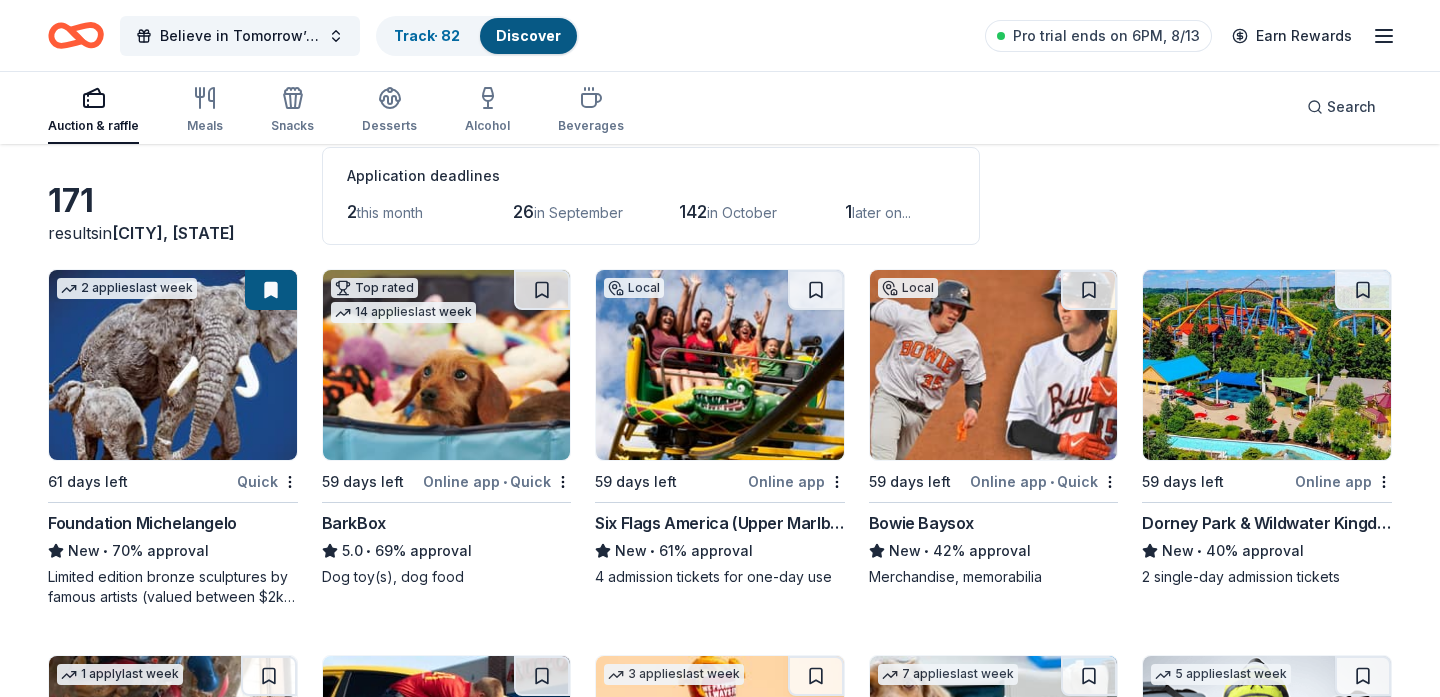 click at bounding box center [720, 365] 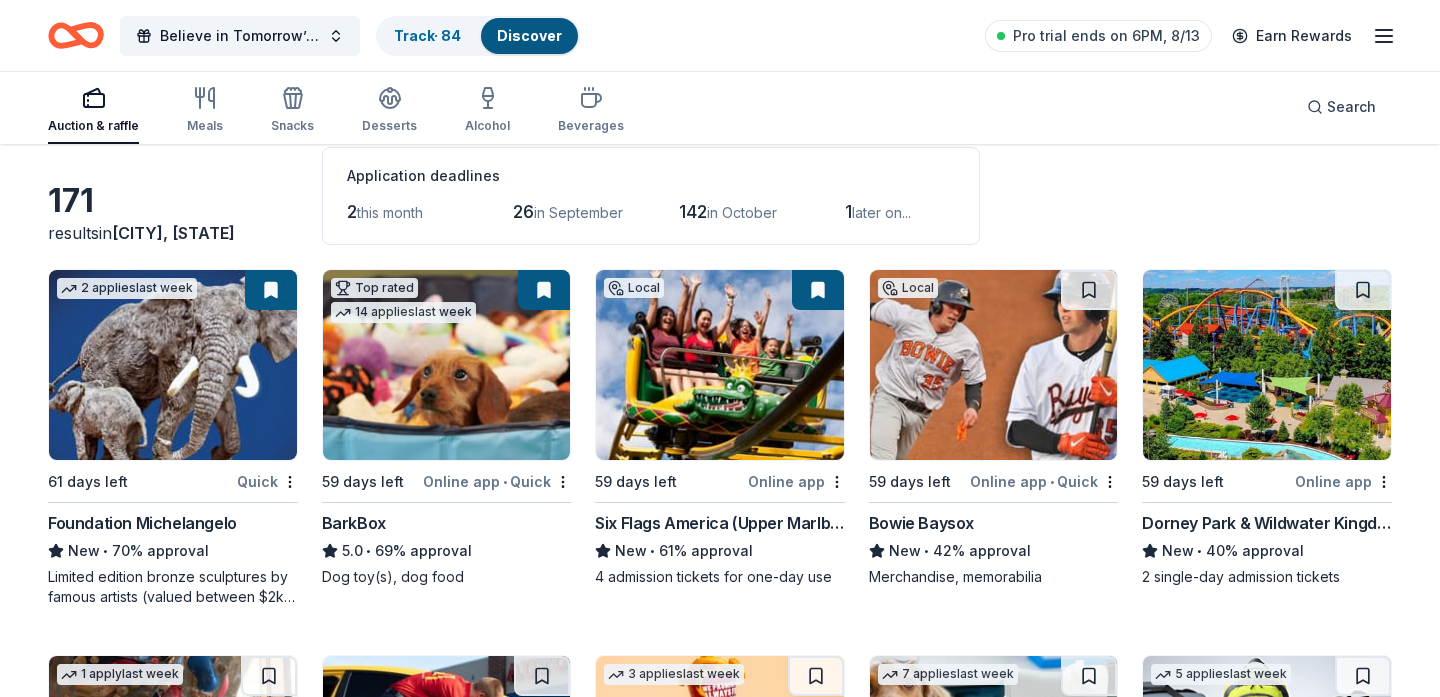 click at bounding box center [994, 365] 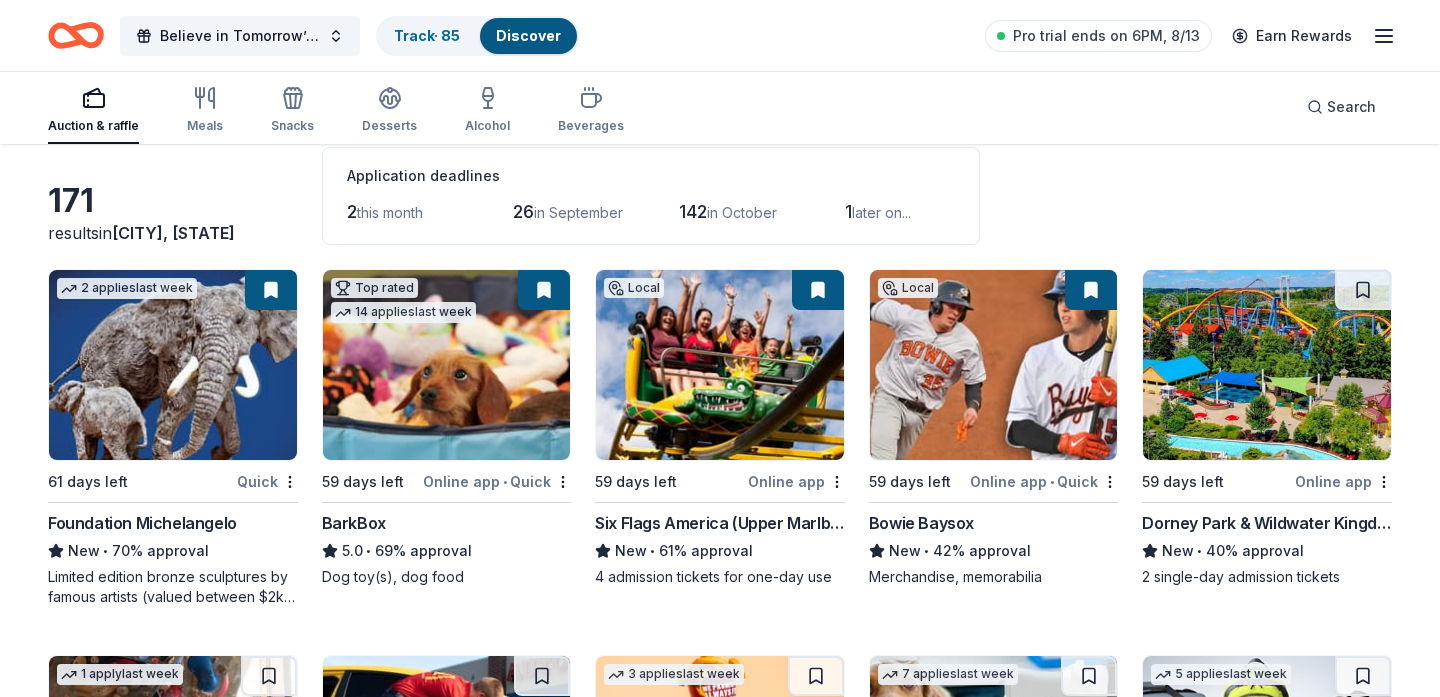 click at bounding box center (1267, 365) 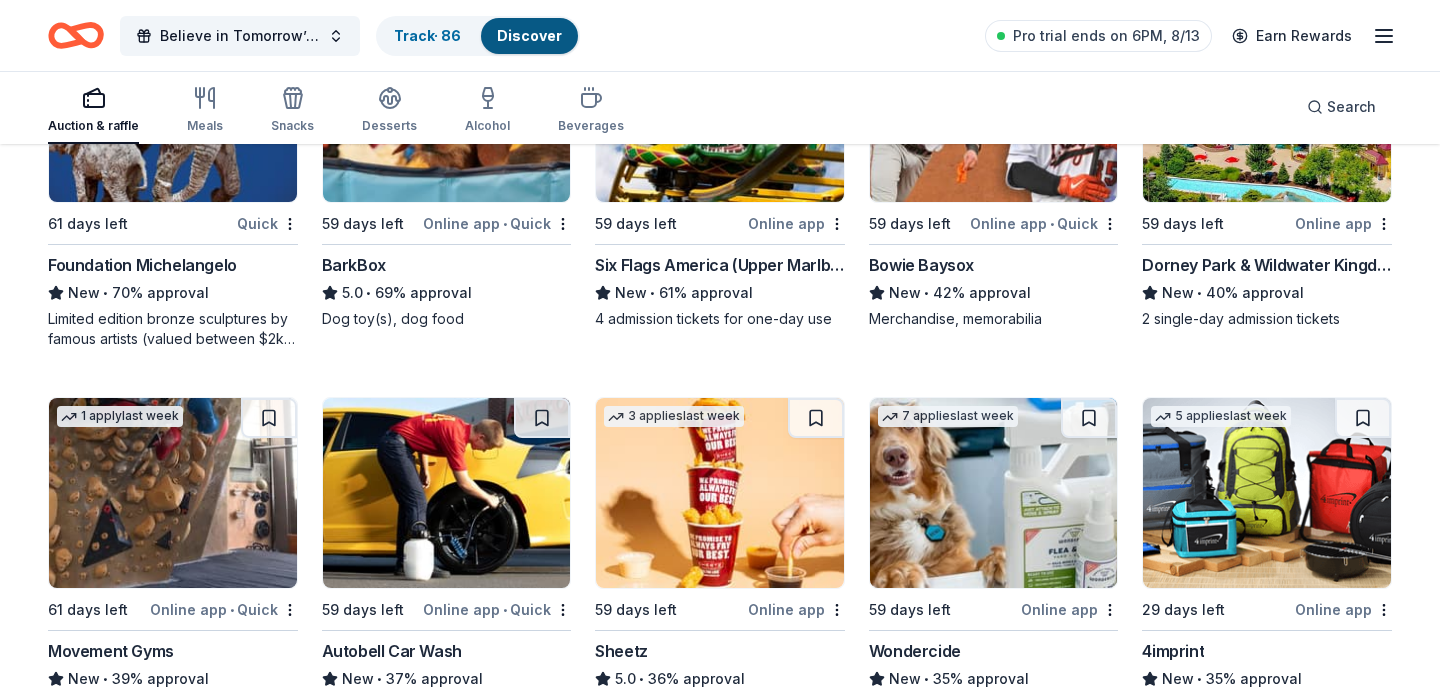 scroll, scrollTop: 432, scrollLeft: 0, axis: vertical 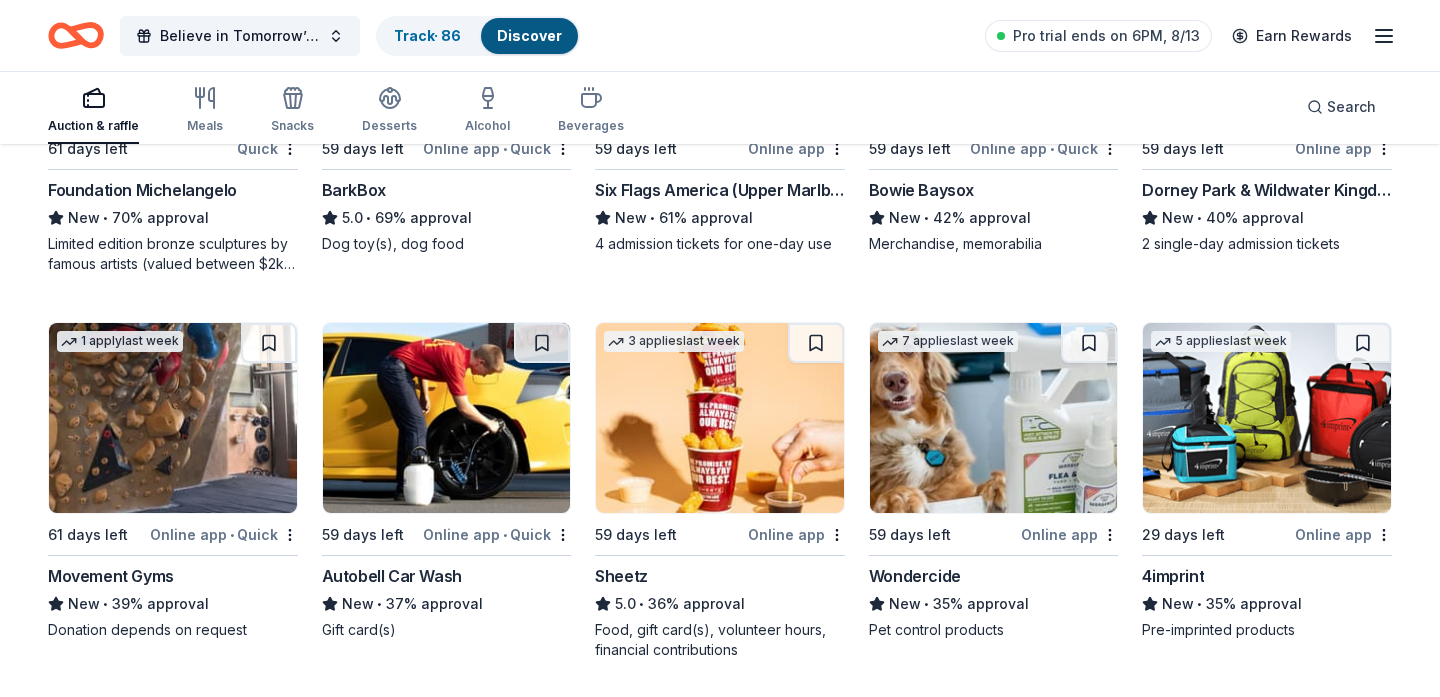 click at bounding box center [173, 418] 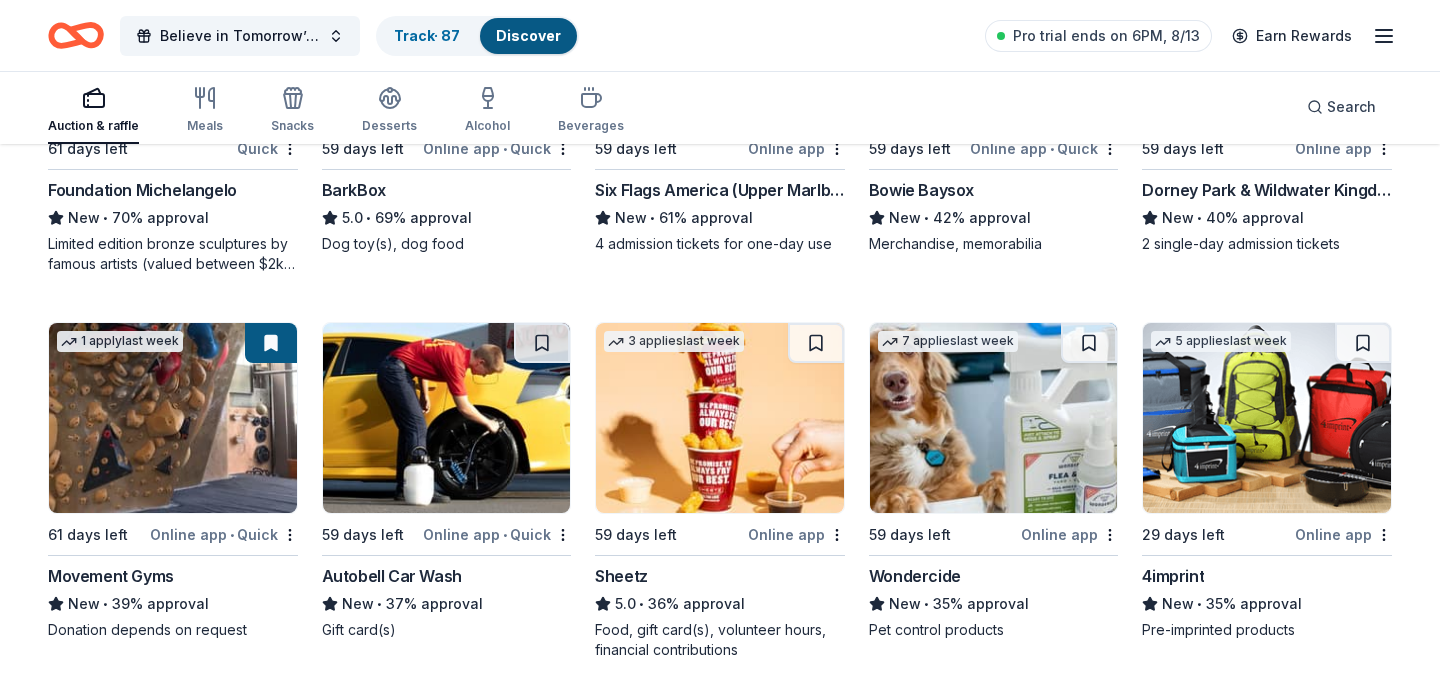 click at bounding box center (447, 418) 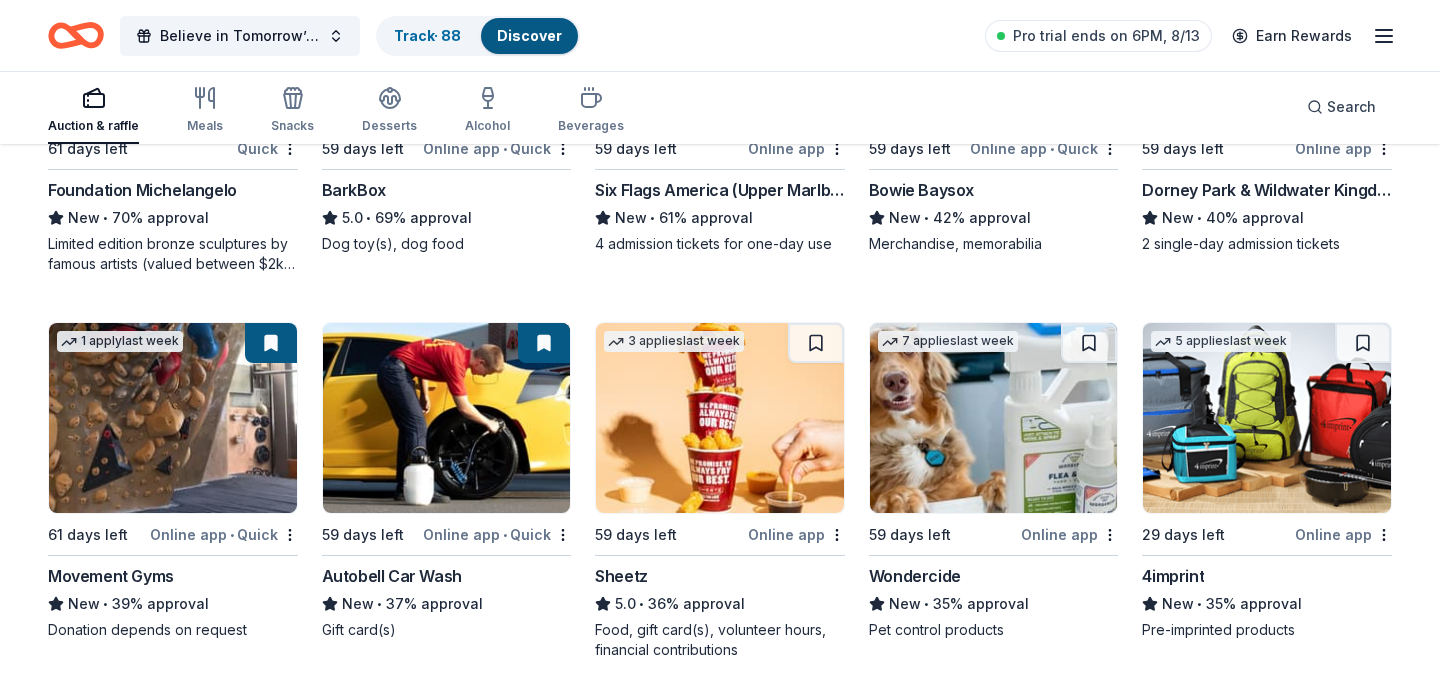 click at bounding box center (720, 418) 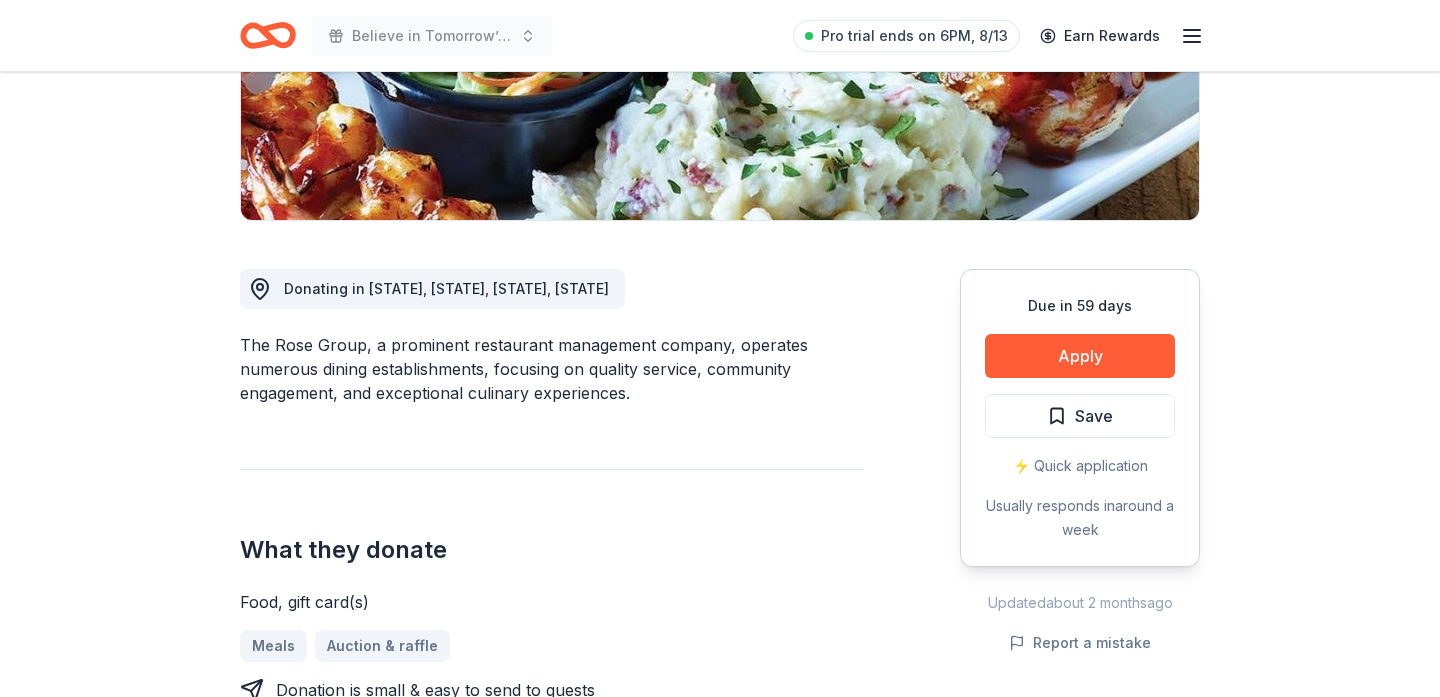 scroll, scrollTop: 416, scrollLeft: 0, axis: vertical 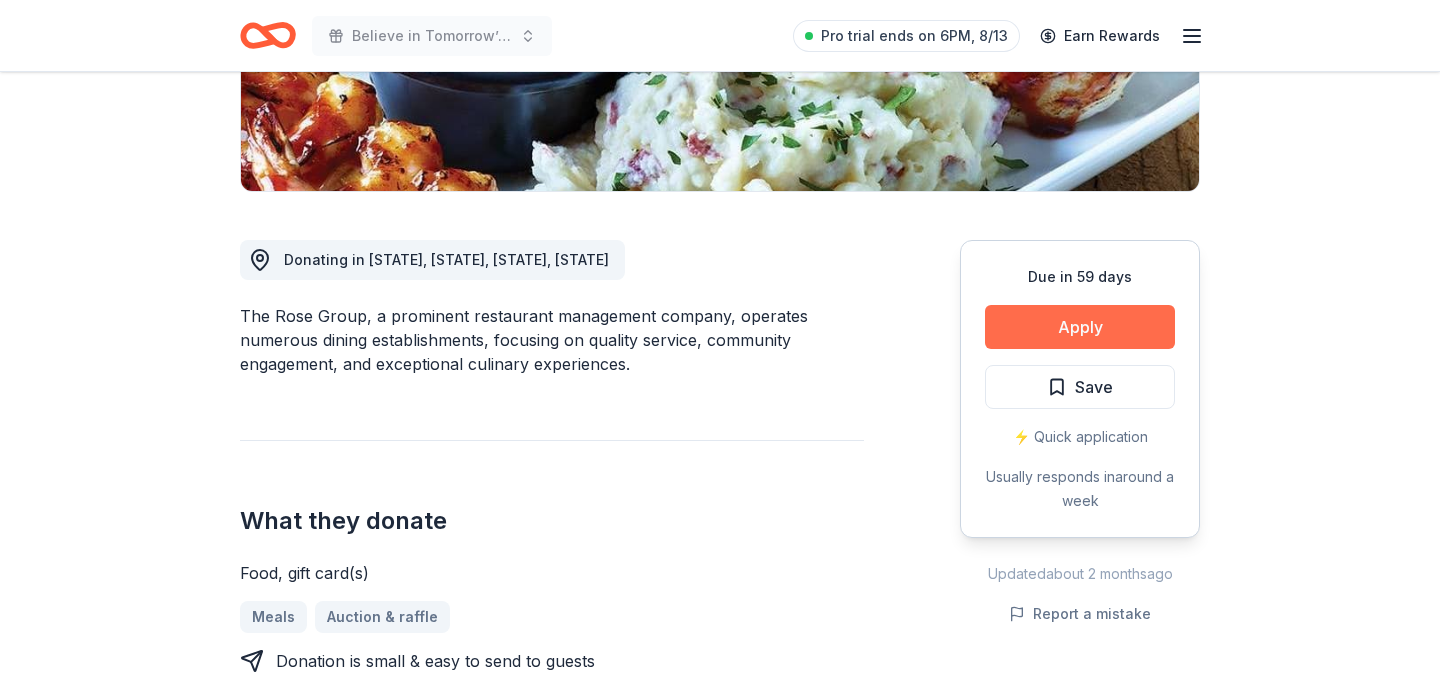 click on "Apply" at bounding box center [1080, 327] 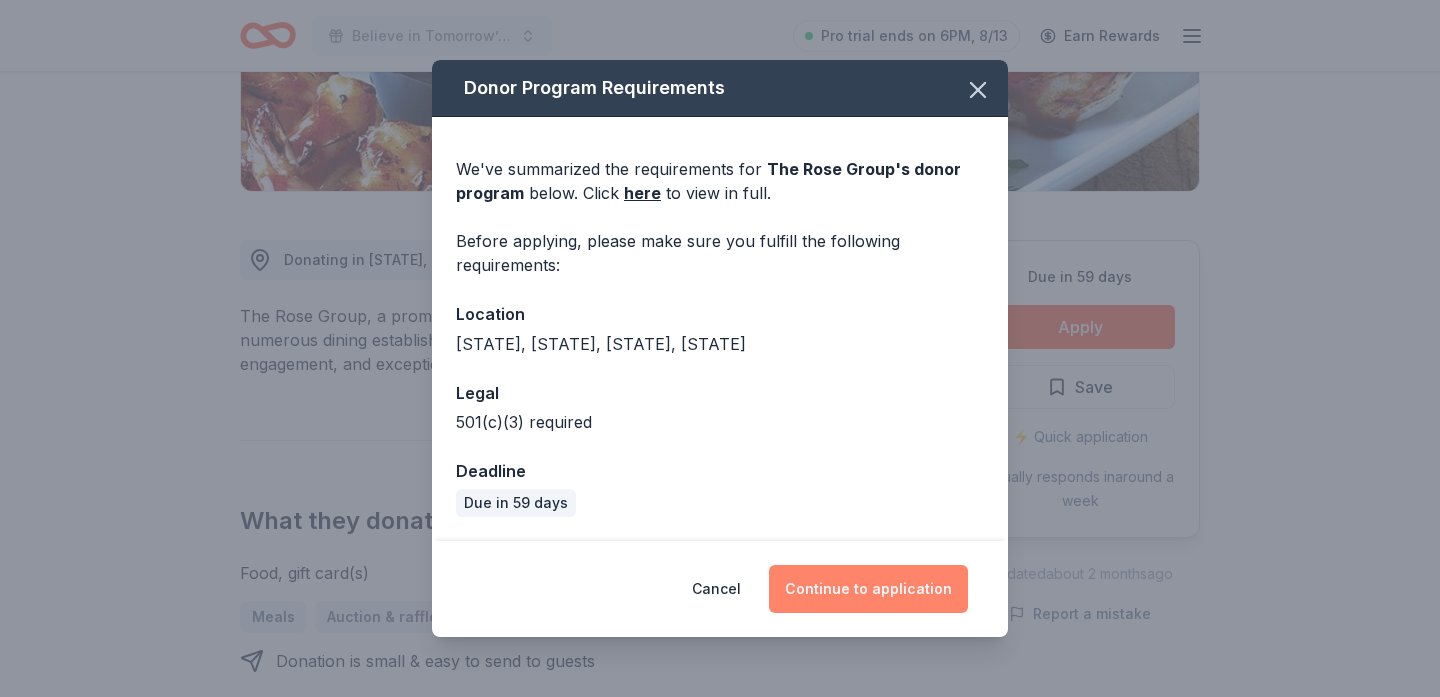 click on "Continue to application" at bounding box center (868, 589) 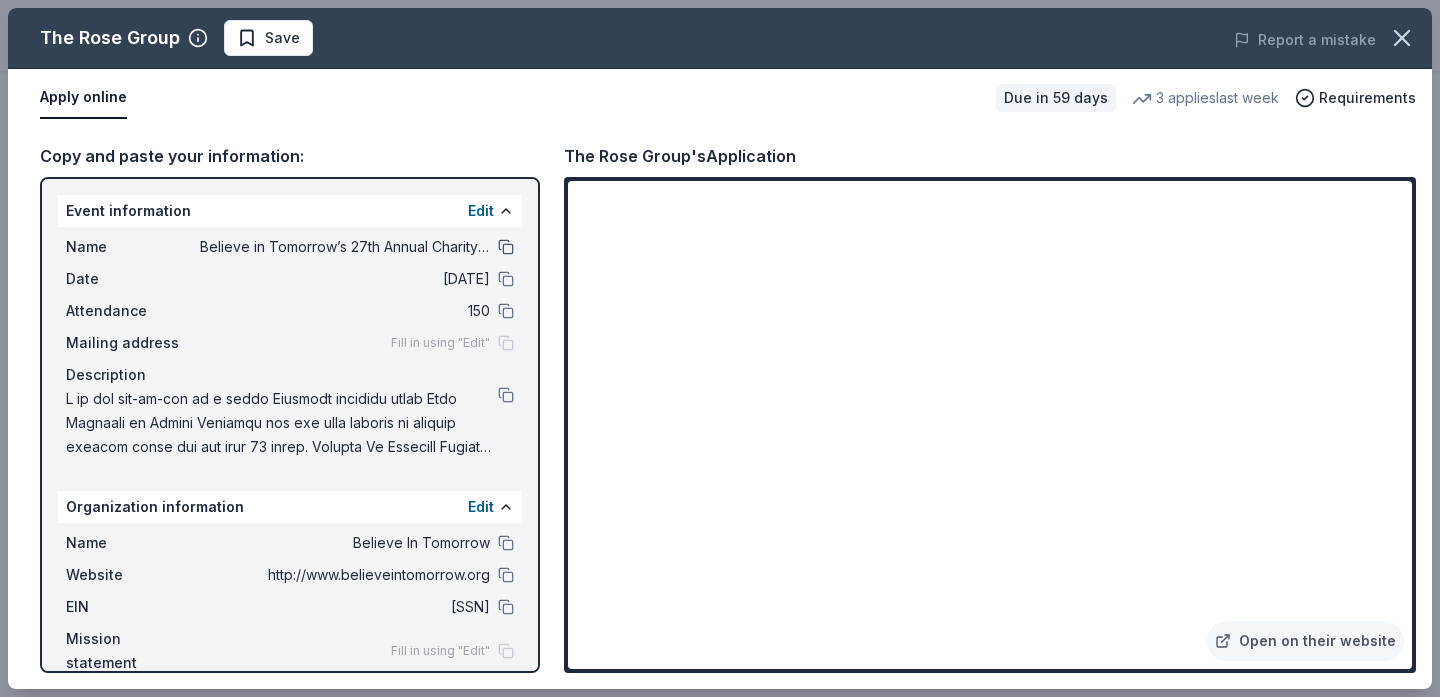 click at bounding box center [506, 247] 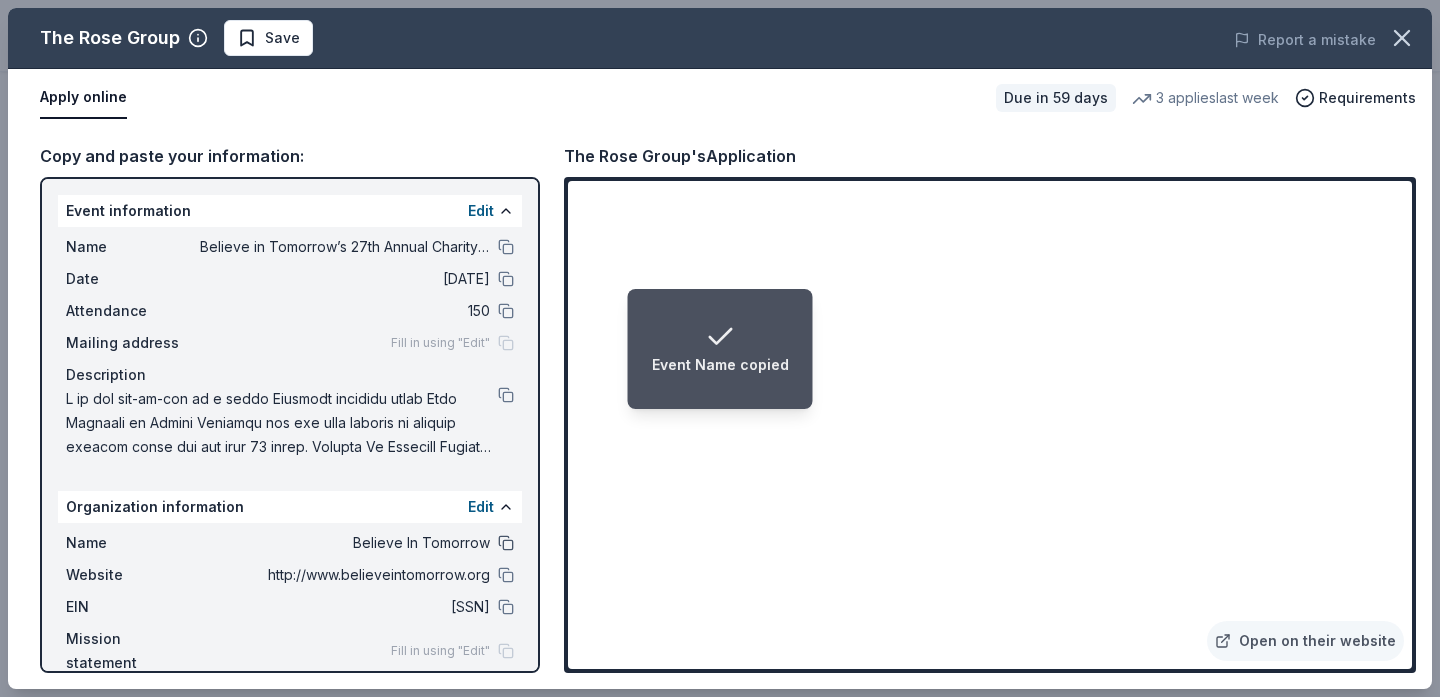 click at bounding box center (506, 543) 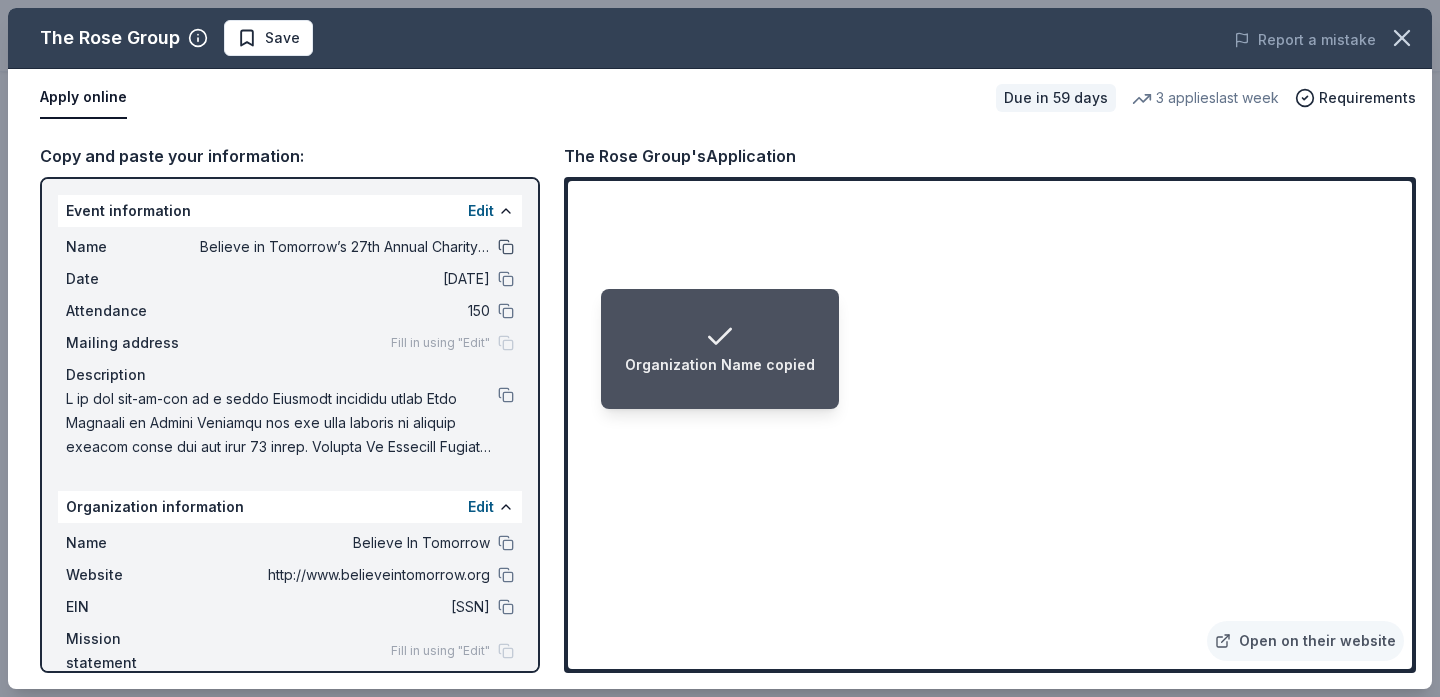 click at bounding box center (506, 247) 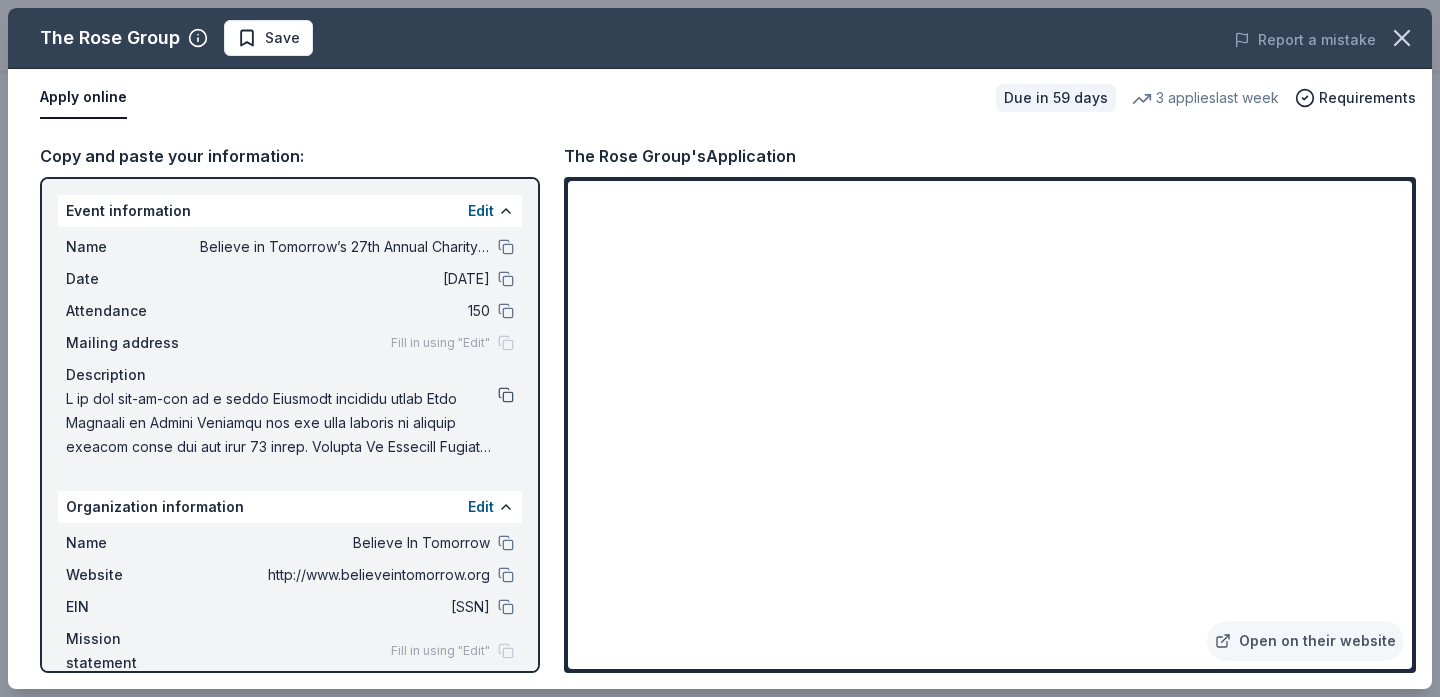 click at bounding box center (506, 395) 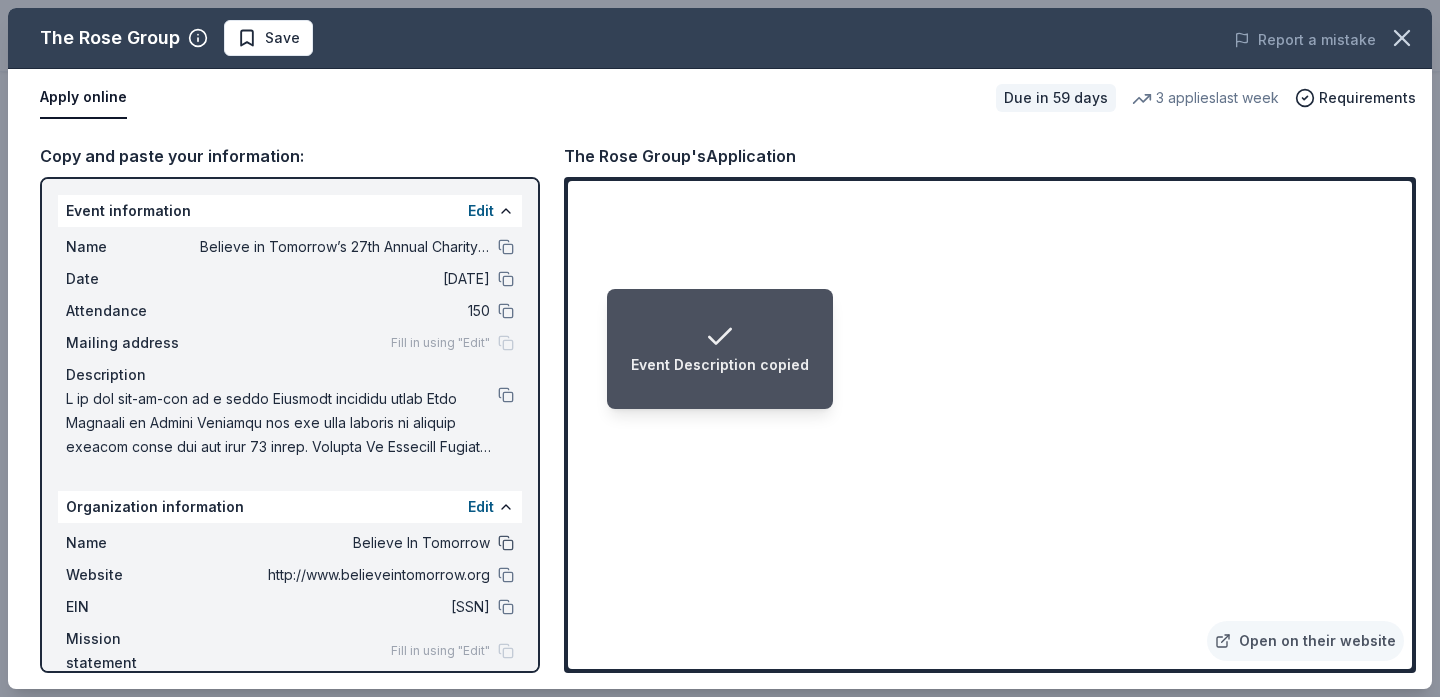 click at bounding box center (506, 543) 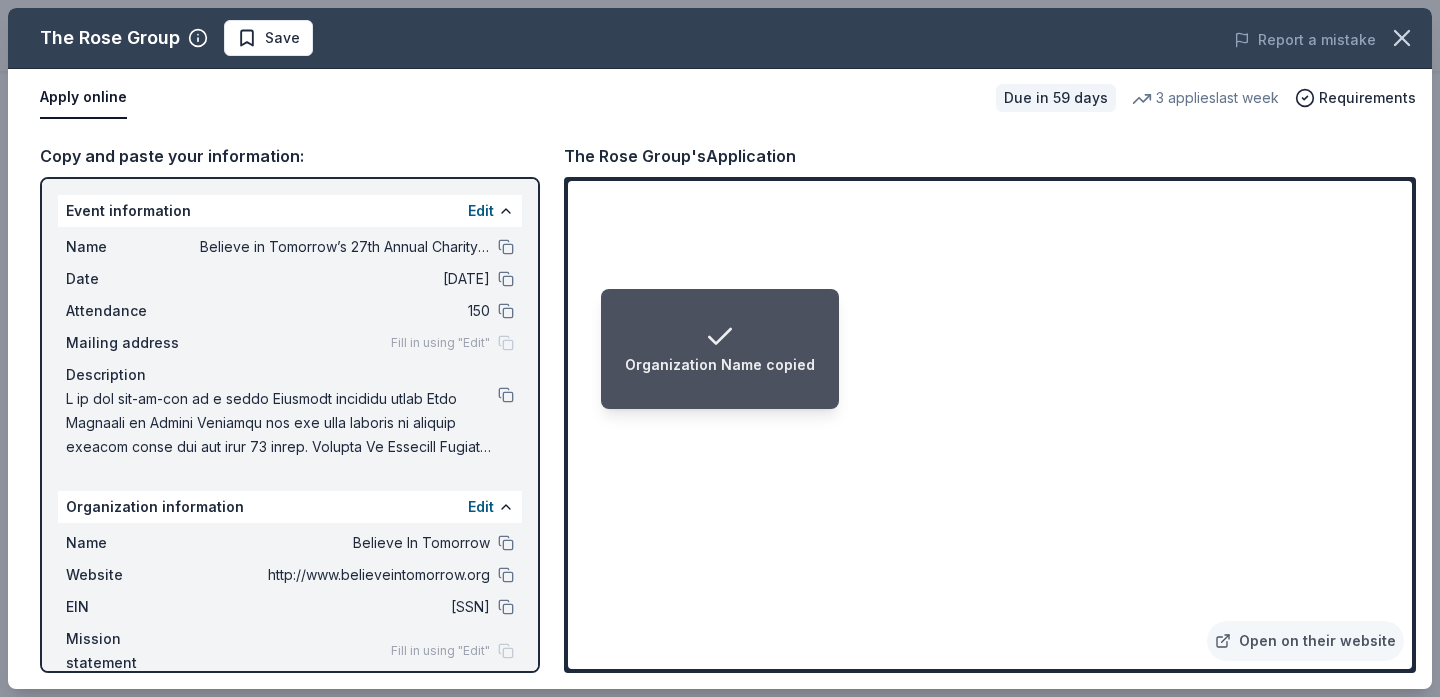 scroll, scrollTop: 4, scrollLeft: 0, axis: vertical 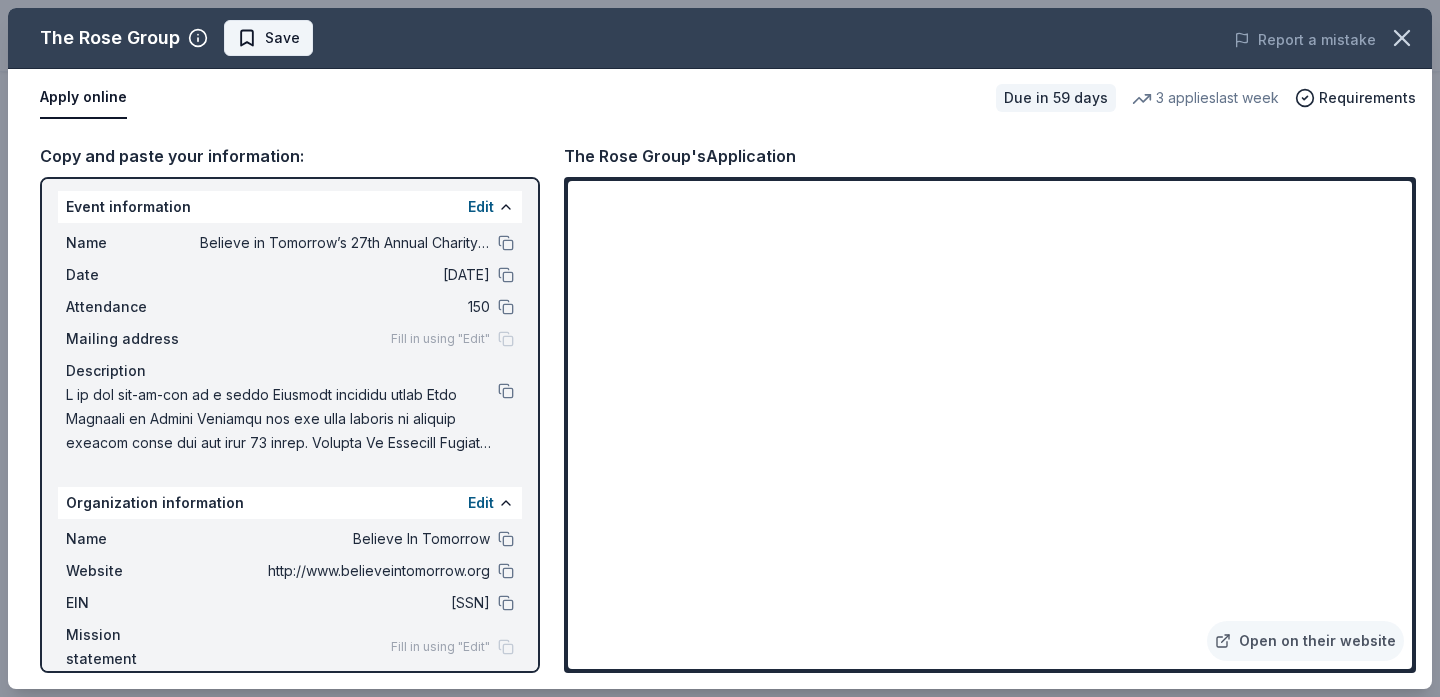 click on "Save" at bounding box center [268, 38] 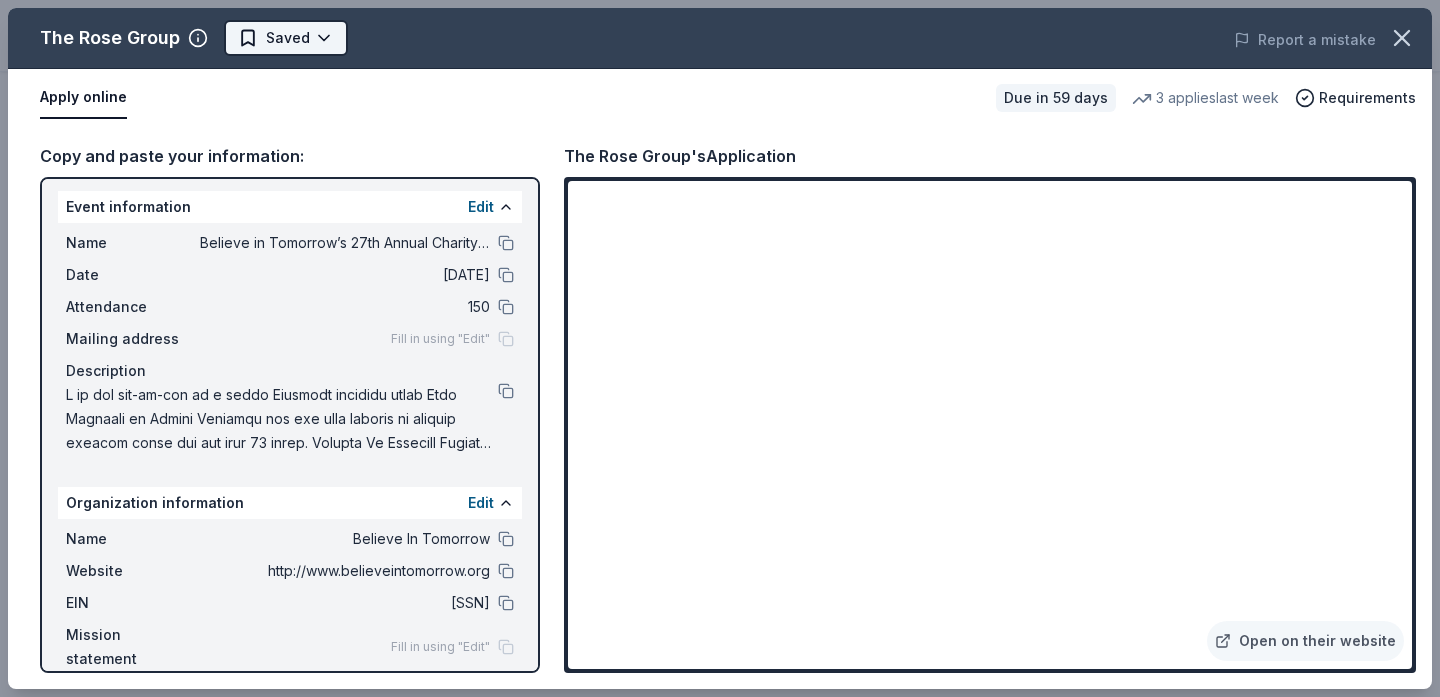 click on "Believe in Tomorrow’s 27th Annual Charity Golf Outing Pro trial ends on 6PM, 8/13 Earn Rewards Due in 59 days Share The Rose Group New 3   applies  last week 61% approval rate $ 25 donation value Share Donating in DE, MD, NJ, PA The Rose Group, a prominent restaurant management company, operates numerous dining establishments, focusing on quality service, community engagement, and exceptional culinary experiences. What they donate Food, gift card(s) Meals Auction & raffle Donation is small & easy to send to guests Who they donate to  Preferred 501(c)(3) required Due in 59 days Apply Saved ⚡️ Quick application Usually responds in  around a week Updated  about 2 months  ago Report a mistake 61% approval rate 61 % approved 3 % declined 36 % no response The Rose Group is  a generous donor :  they are likely to respond and approve your request if you fit their criteria. $ 25 donation value (average) <1% 100% <1% <1% $0 → $25 $25 → $50 $50 → $75 $75 → $100 The Rose Group's donation is  consistent :  3" at bounding box center [720, -68] 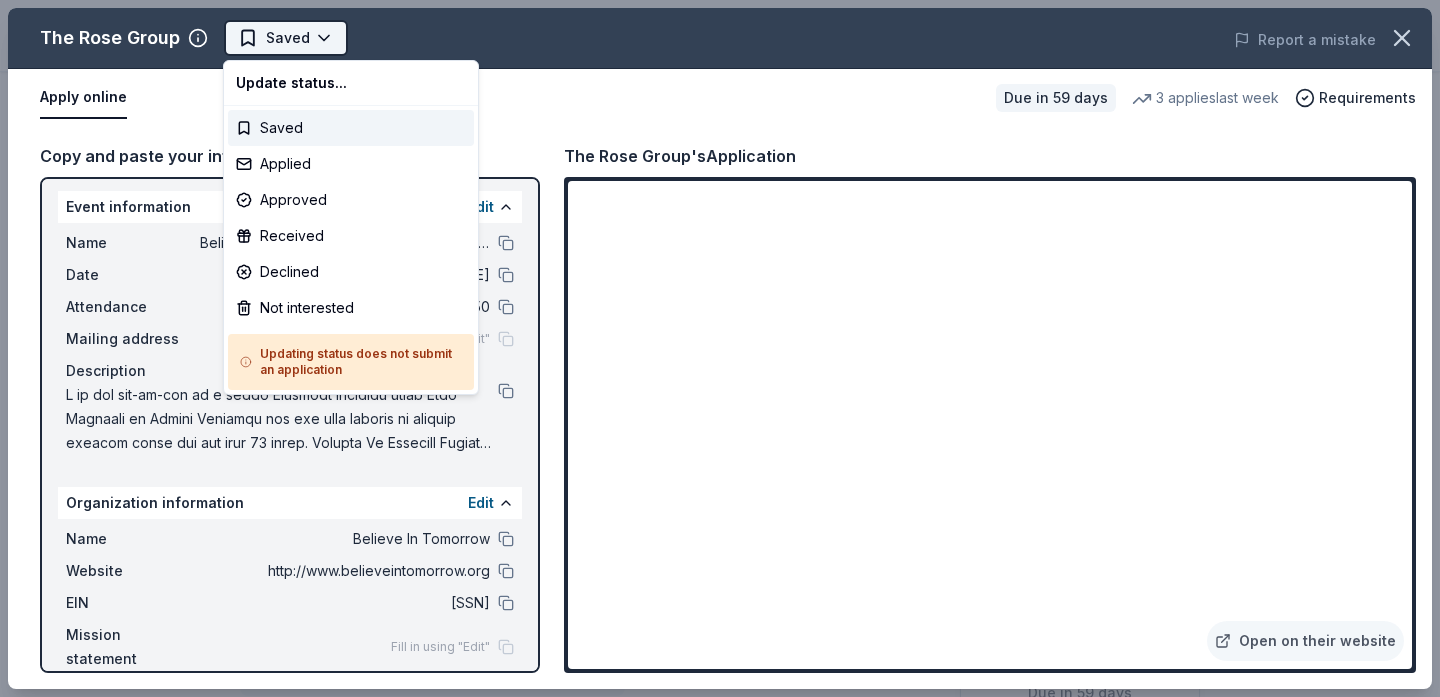 scroll, scrollTop: 0, scrollLeft: 0, axis: both 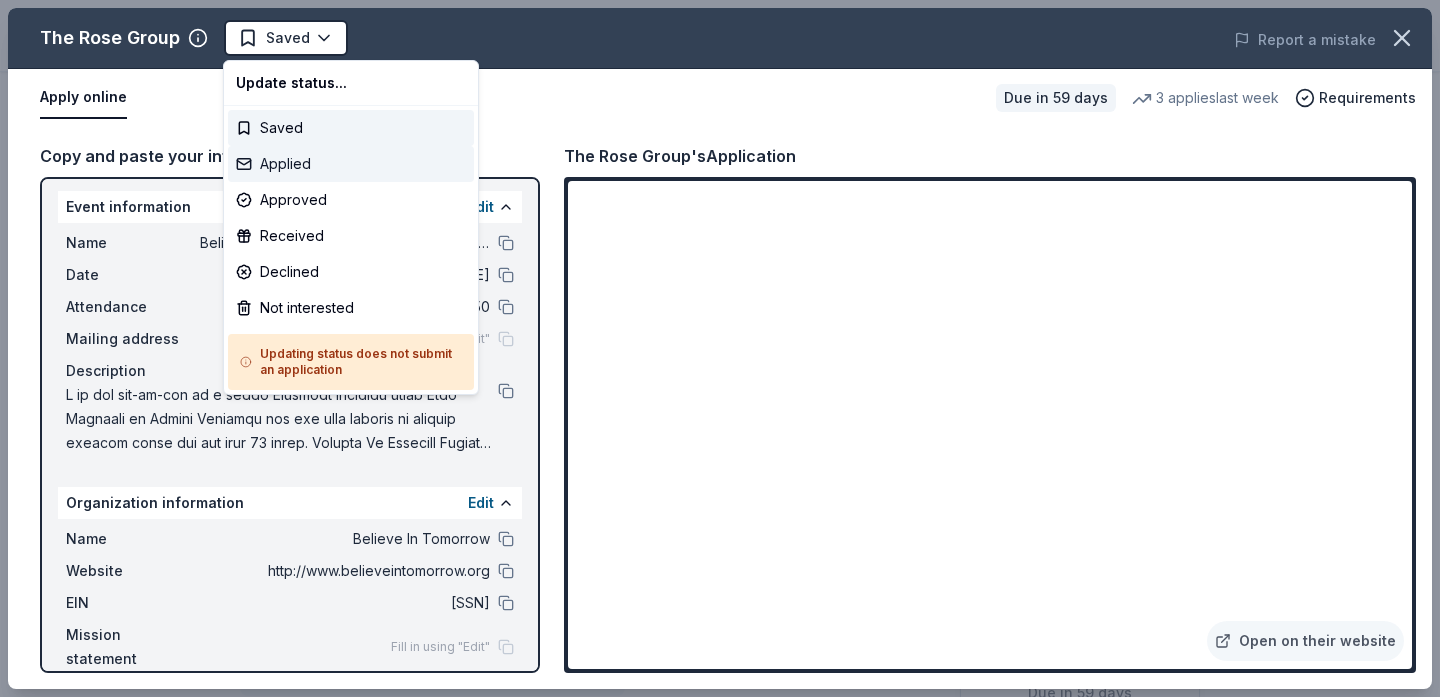 click on "Applied" at bounding box center [351, 164] 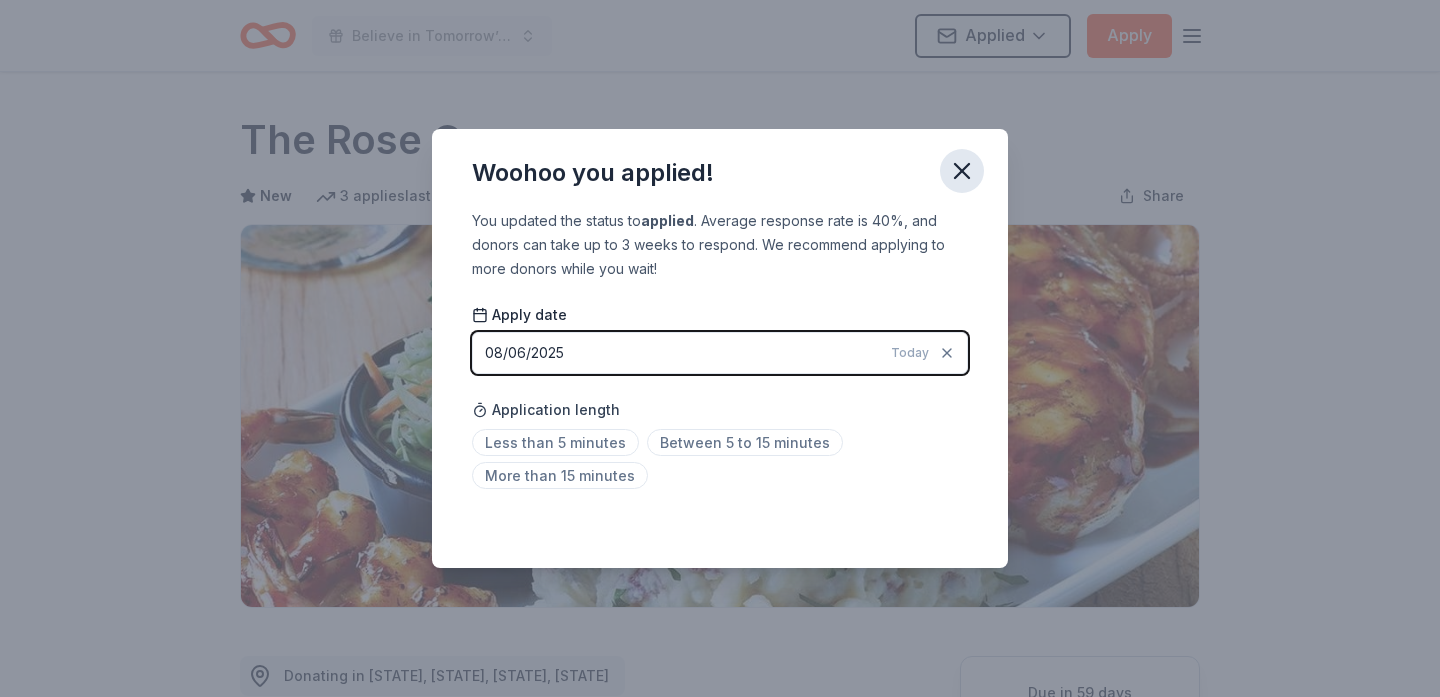 click 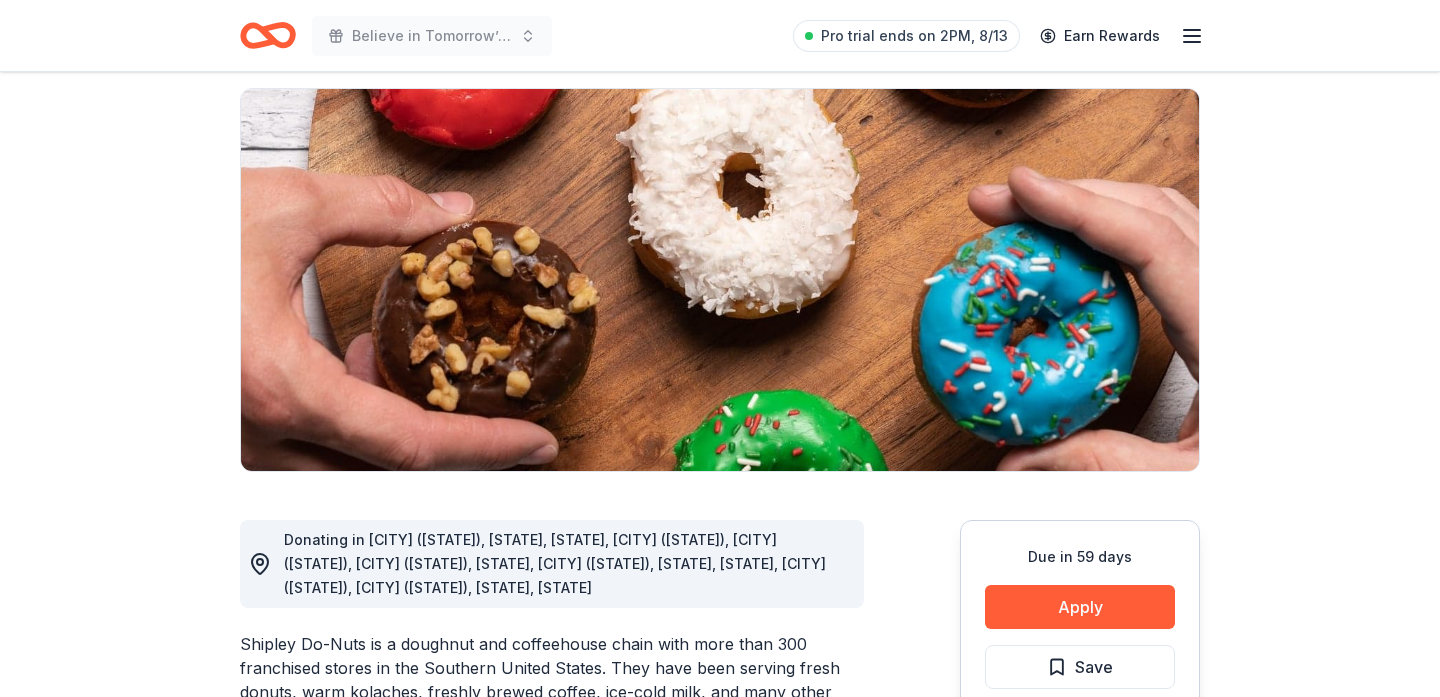 scroll, scrollTop: 183, scrollLeft: 0, axis: vertical 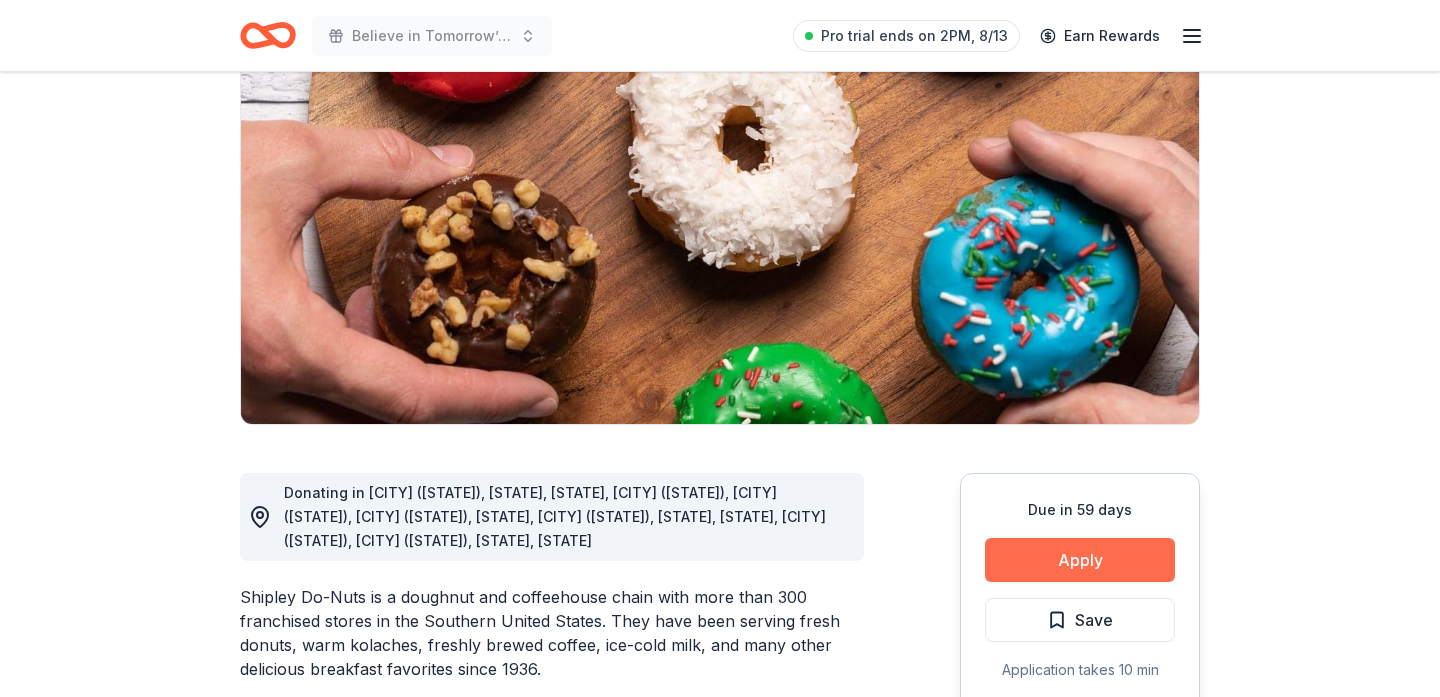 click on "Apply" at bounding box center [1080, 560] 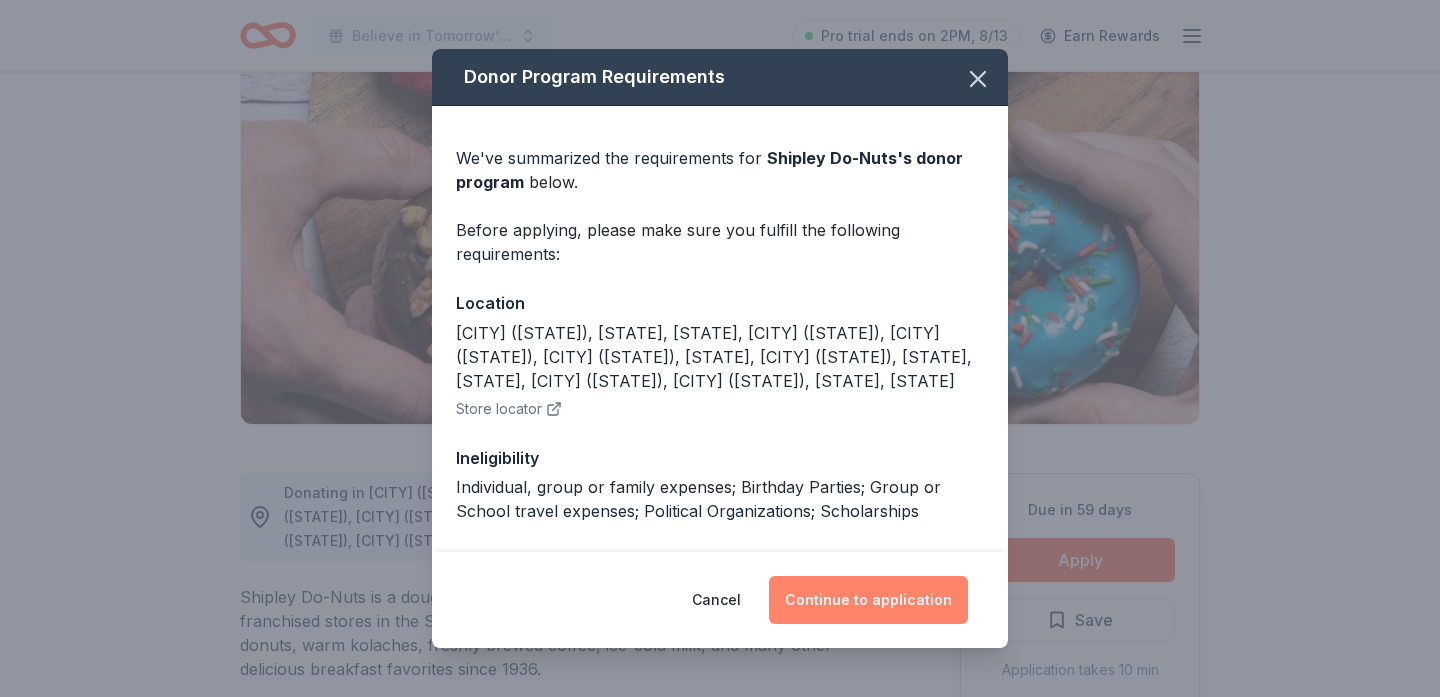 click on "Continue to application" at bounding box center (868, 600) 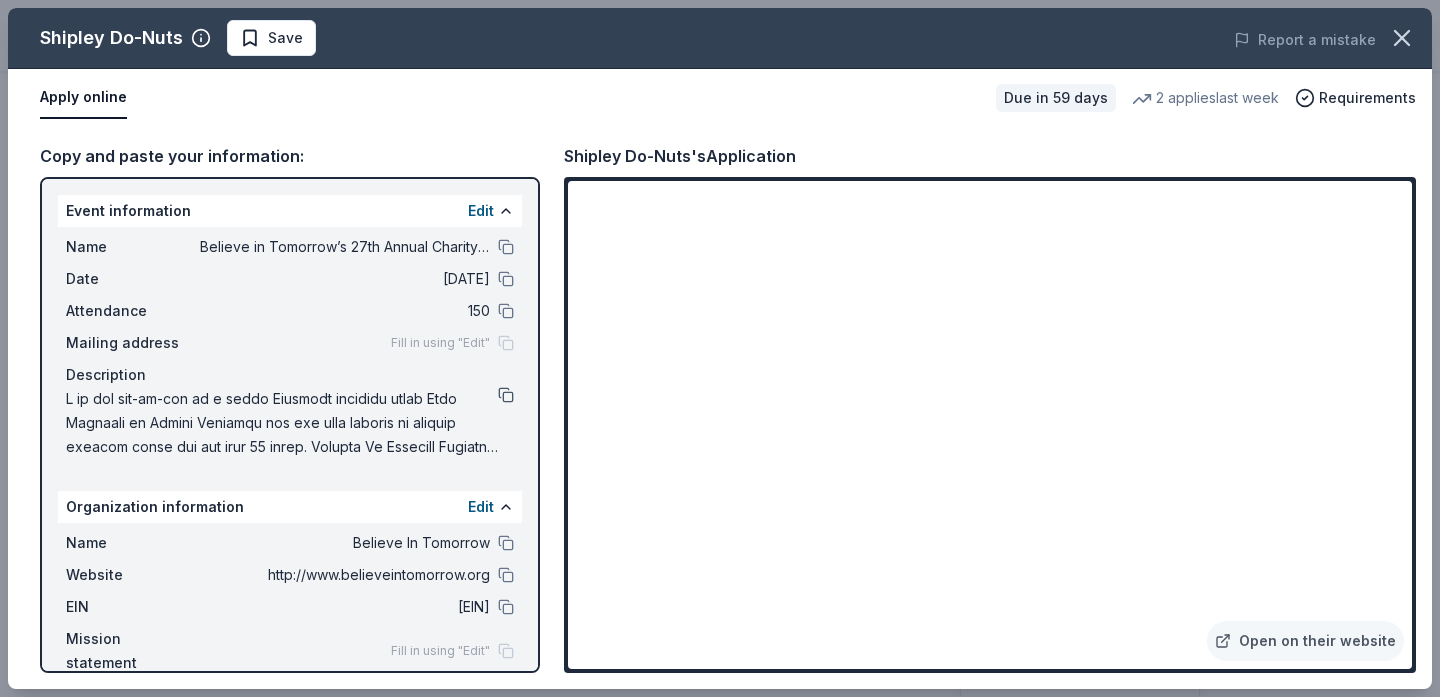 click at bounding box center [506, 395] 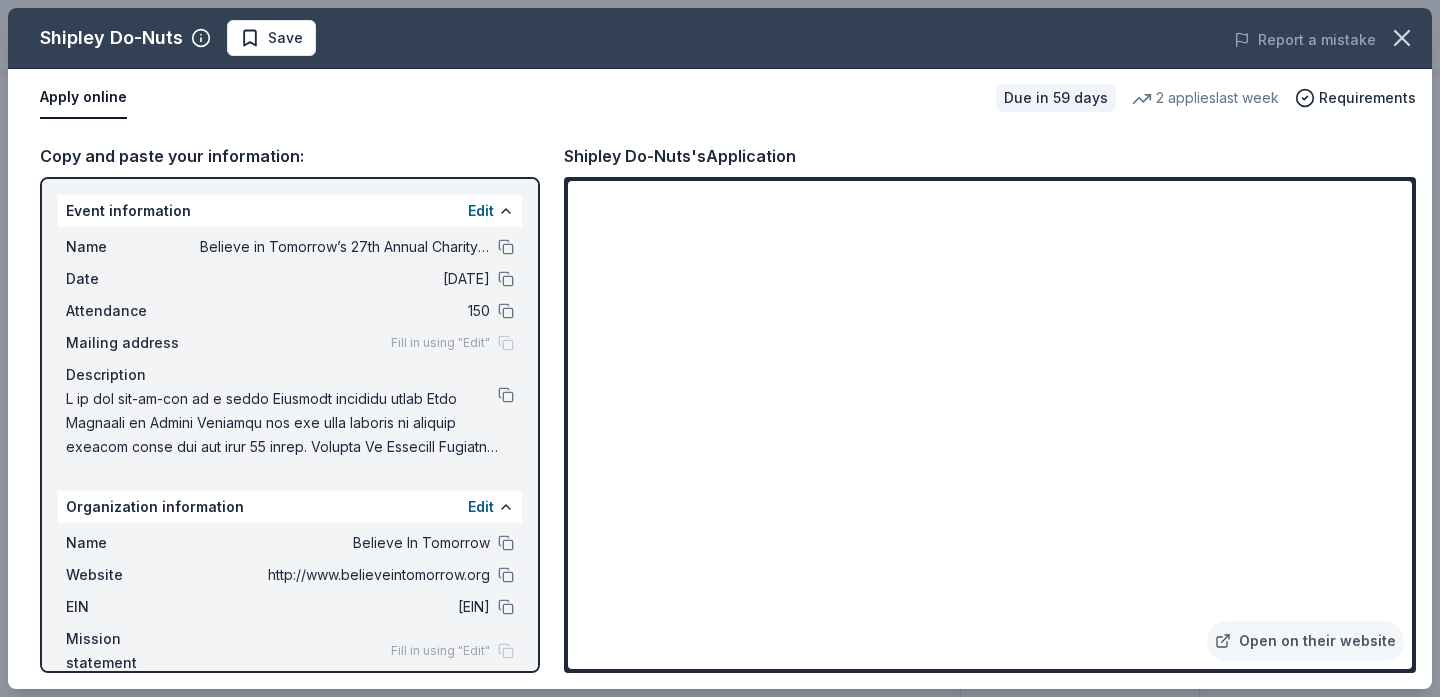 scroll, scrollTop: 4, scrollLeft: 0, axis: vertical 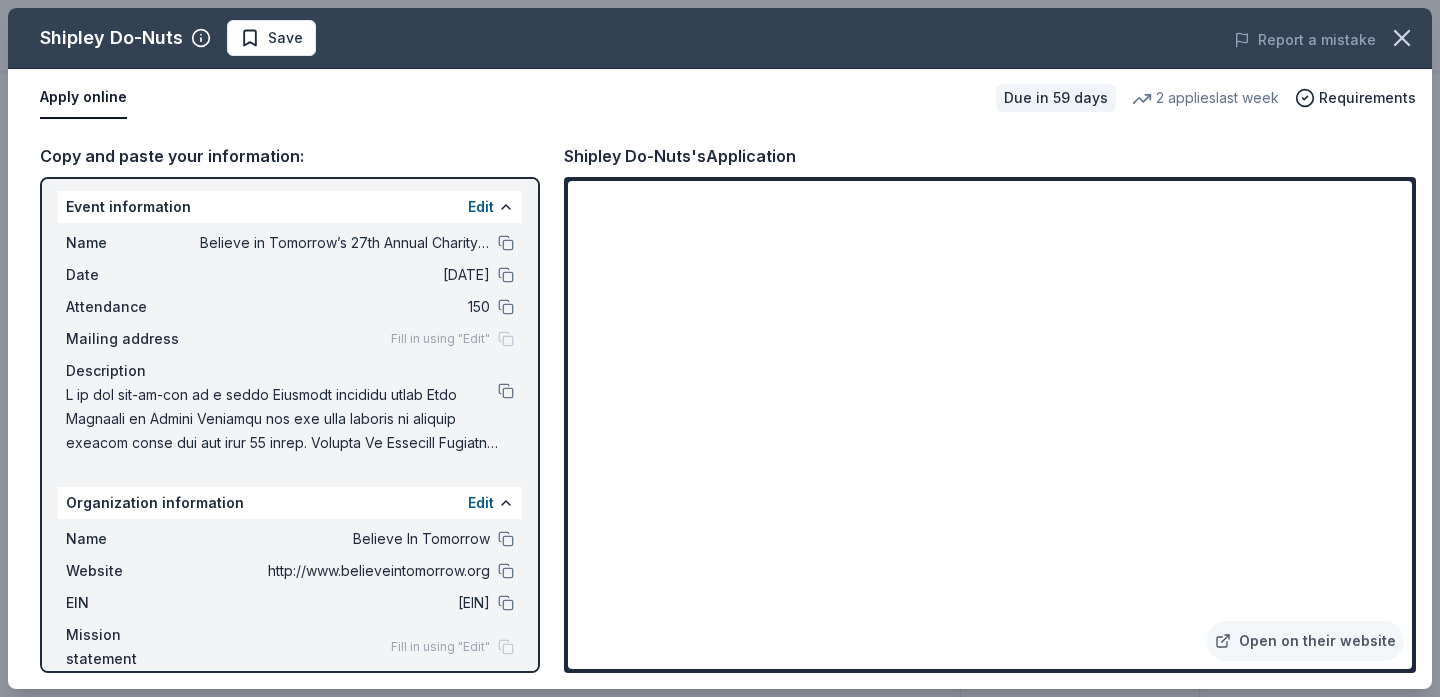 click on "Fill in using "Edit"" at bounding box center [452, 647] 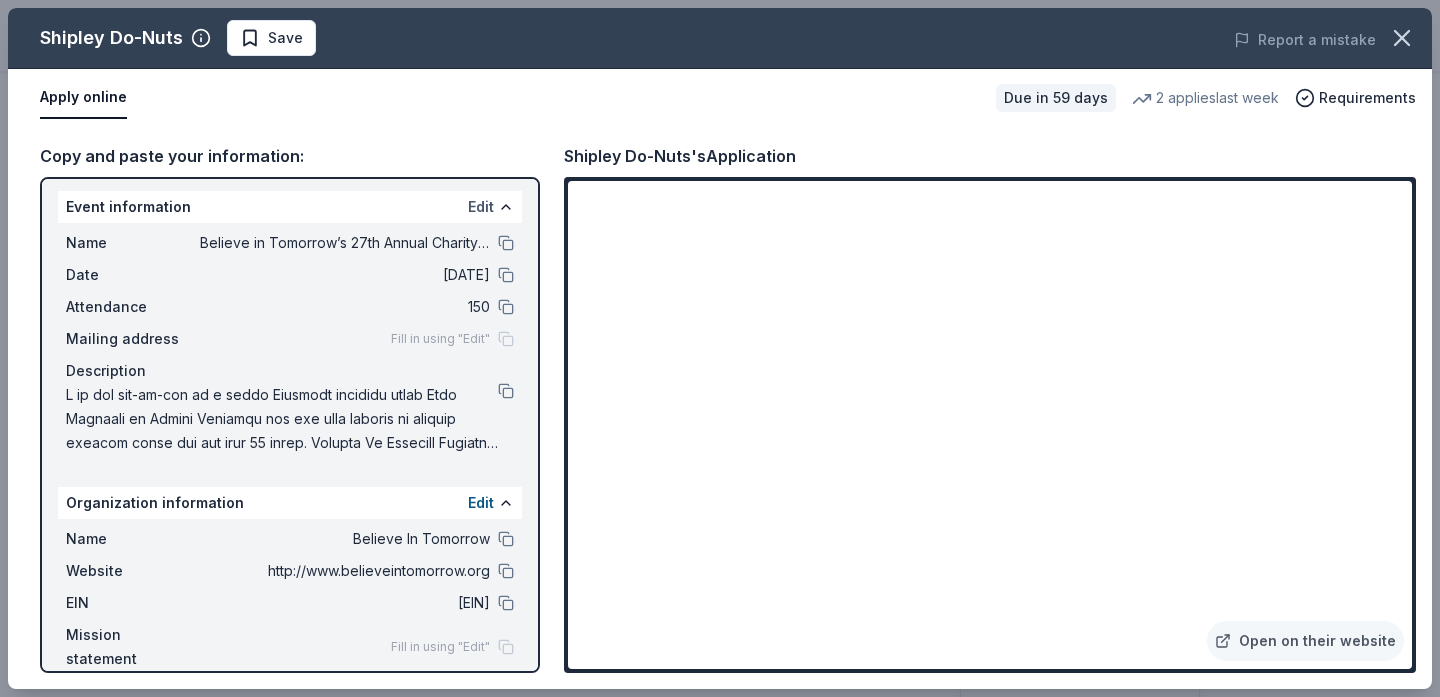 click on "Edit" at bounding box center (481, 207) 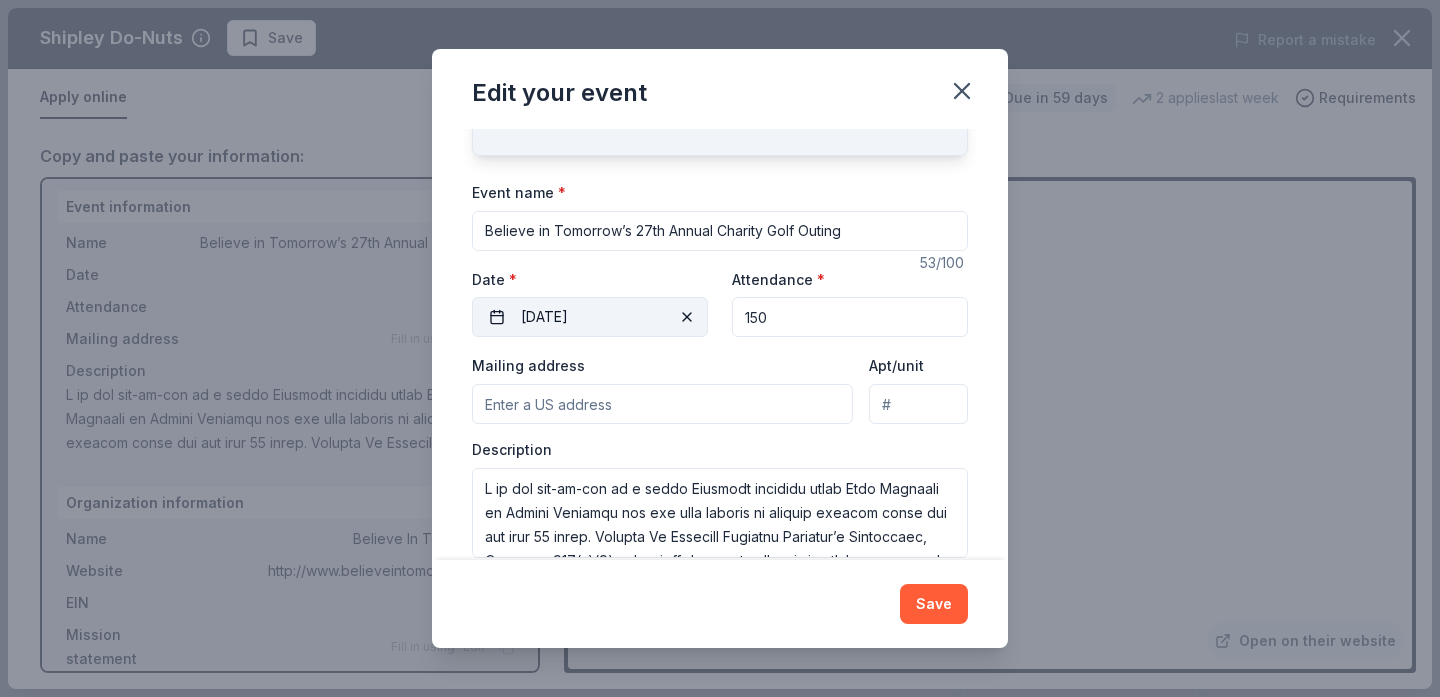scroll, scrollTop: 138, scrollLeft: 0, axis: vertical 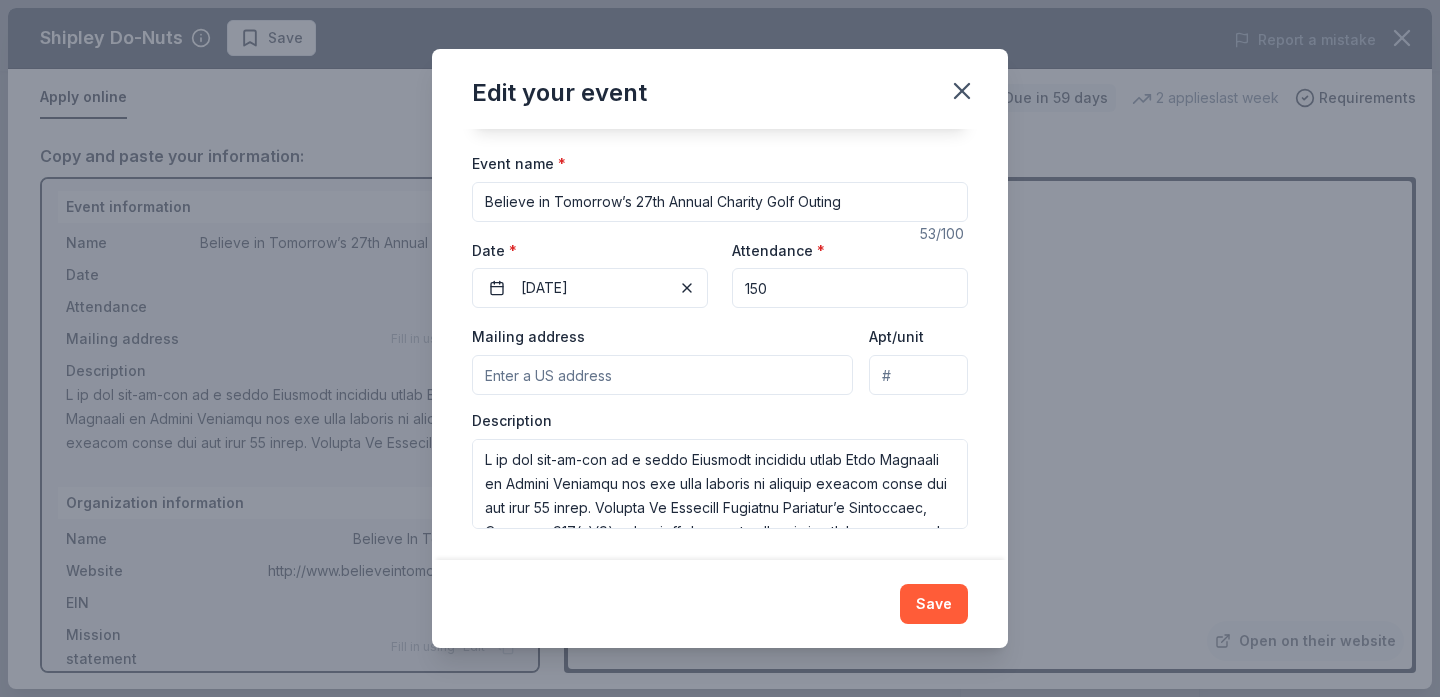 click on "Mailing address" at bounding box center [662, 375] 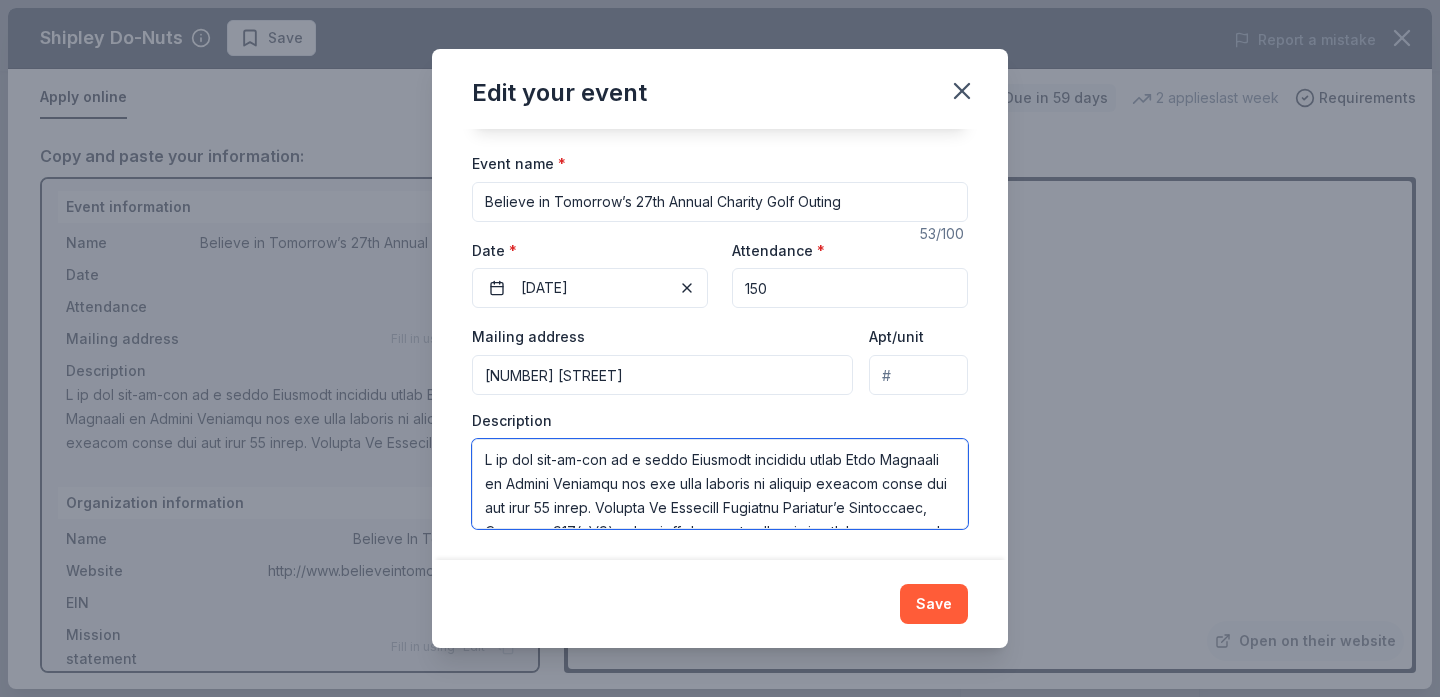click at bounding box center [720, 484] 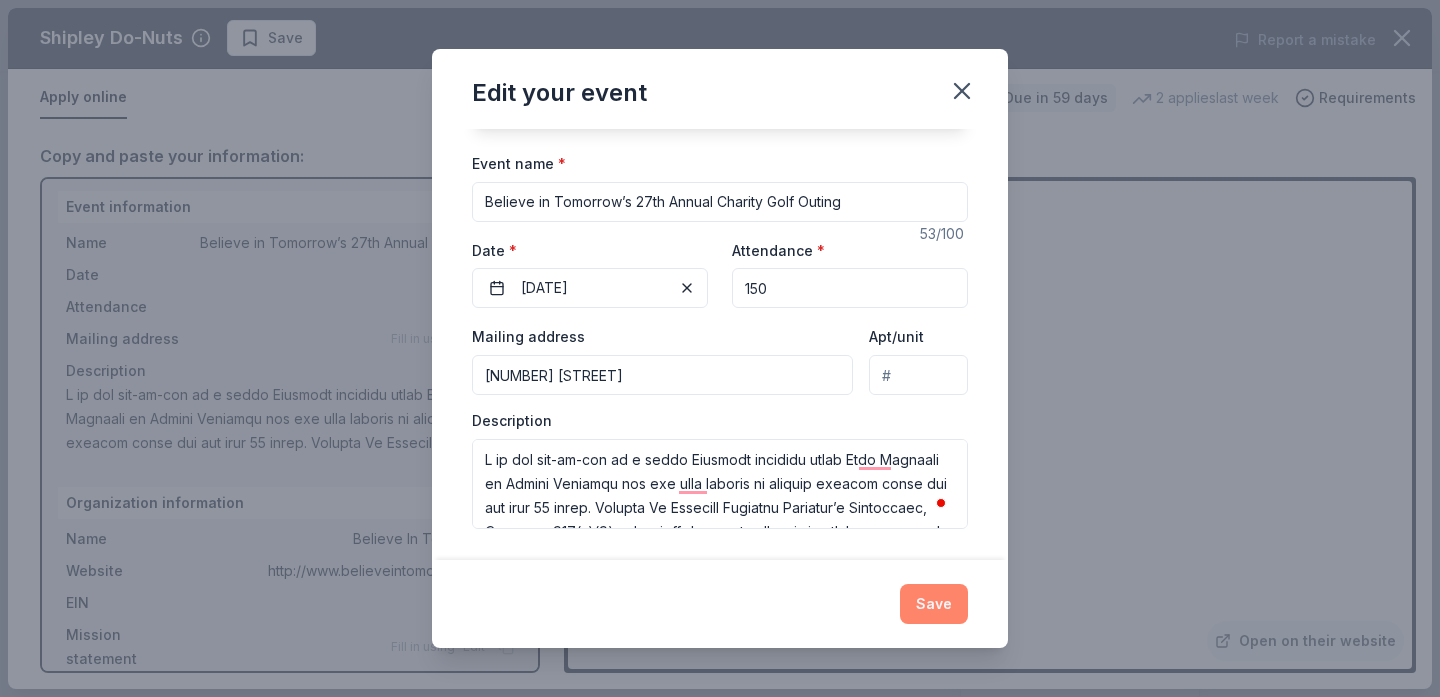 click on "Save" at bounding box center [934, 604] 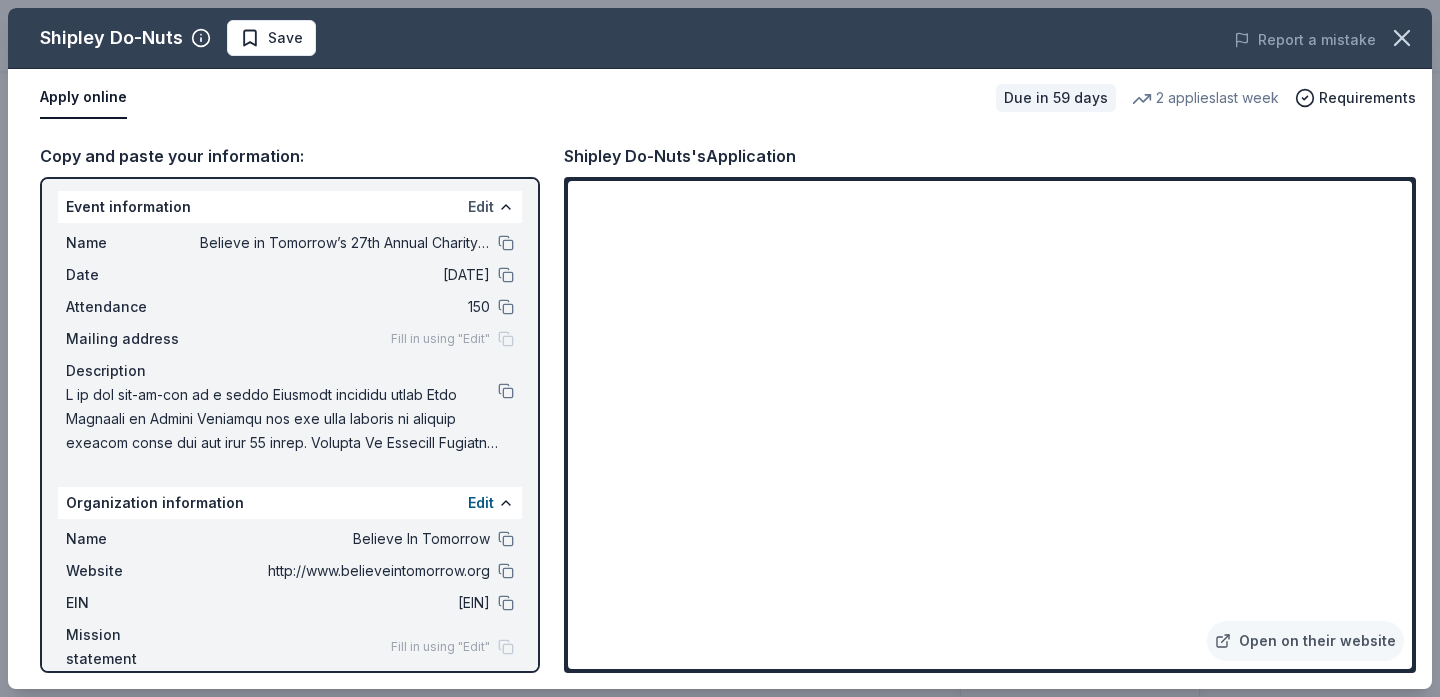 click on "Edit" at bounding box center [481, 207] 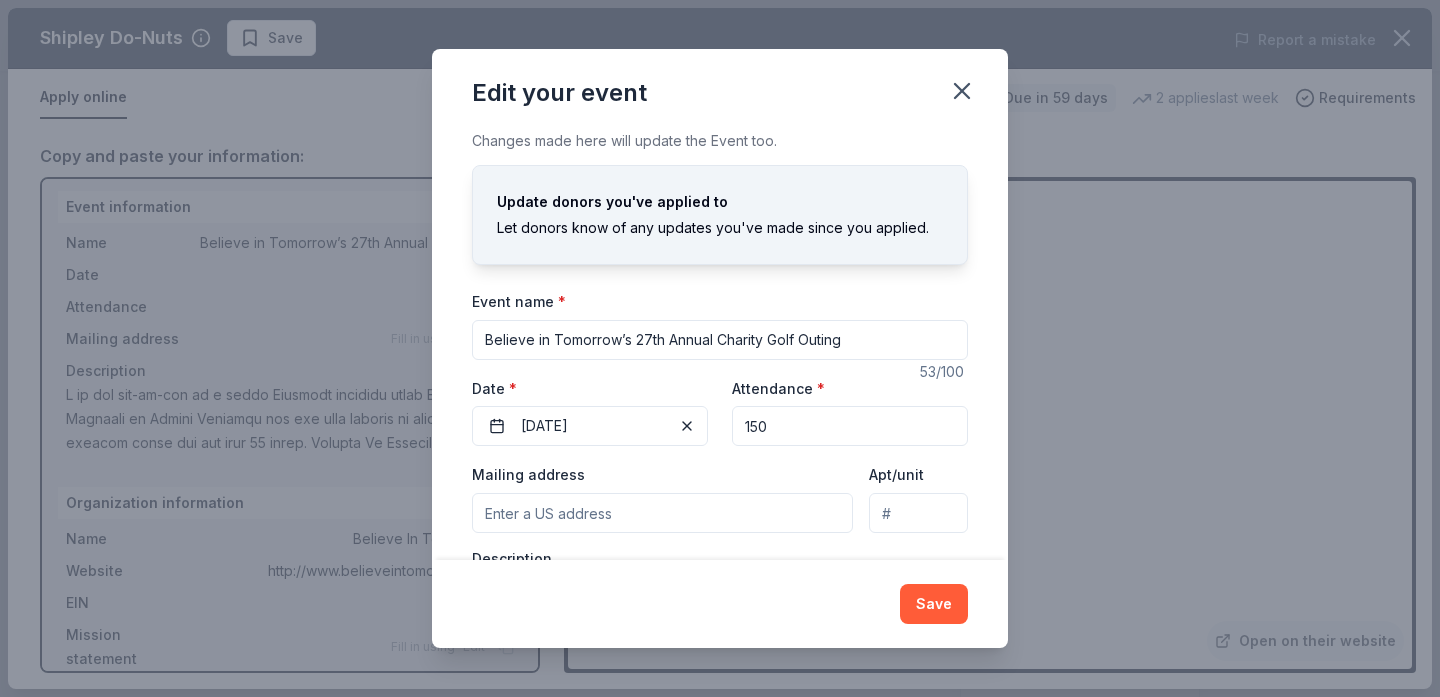 click on "Mailing address" at bounding box center (662, 513) 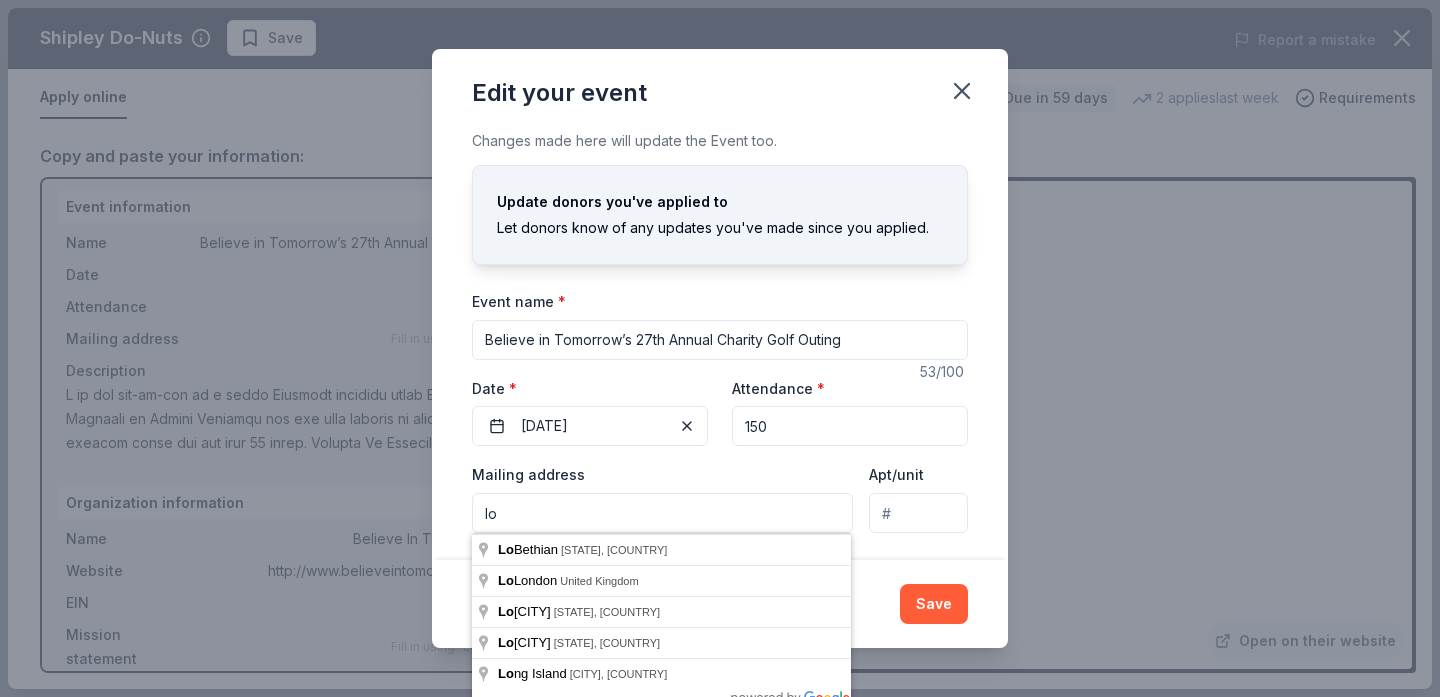 type on "l" 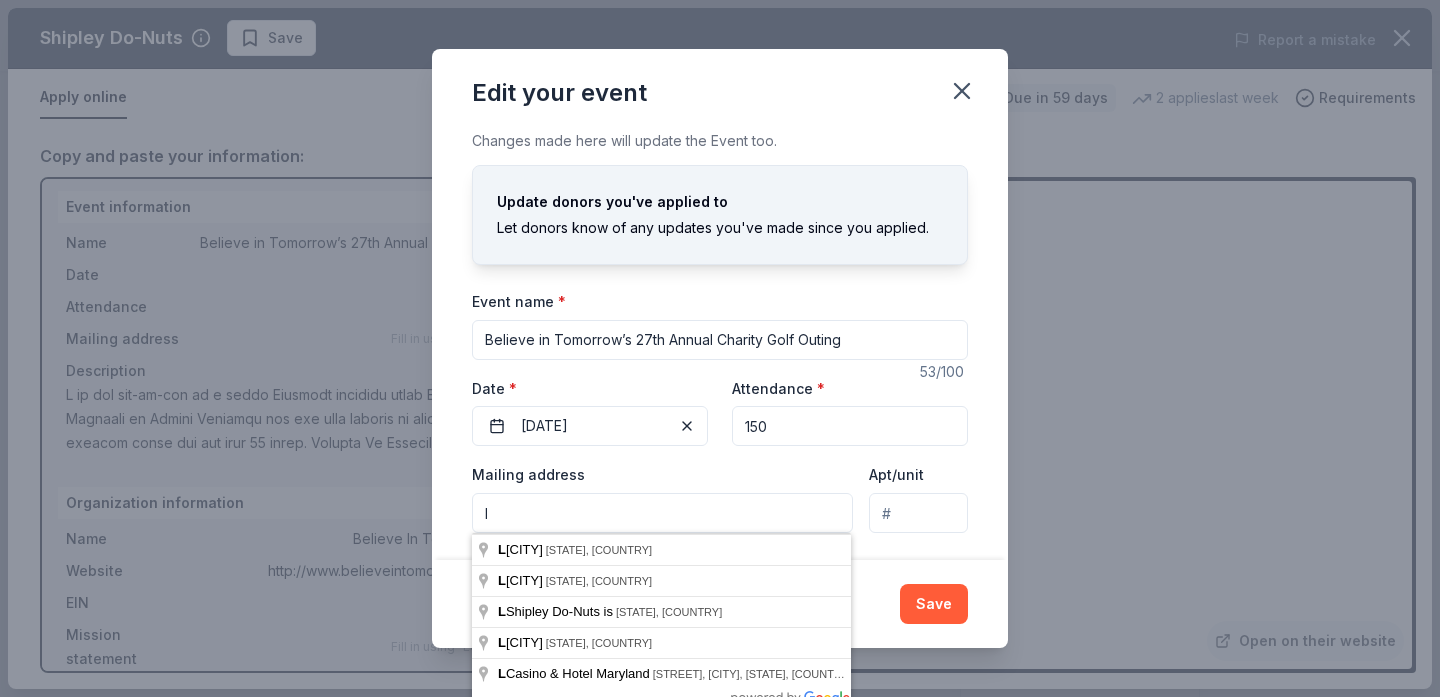 type 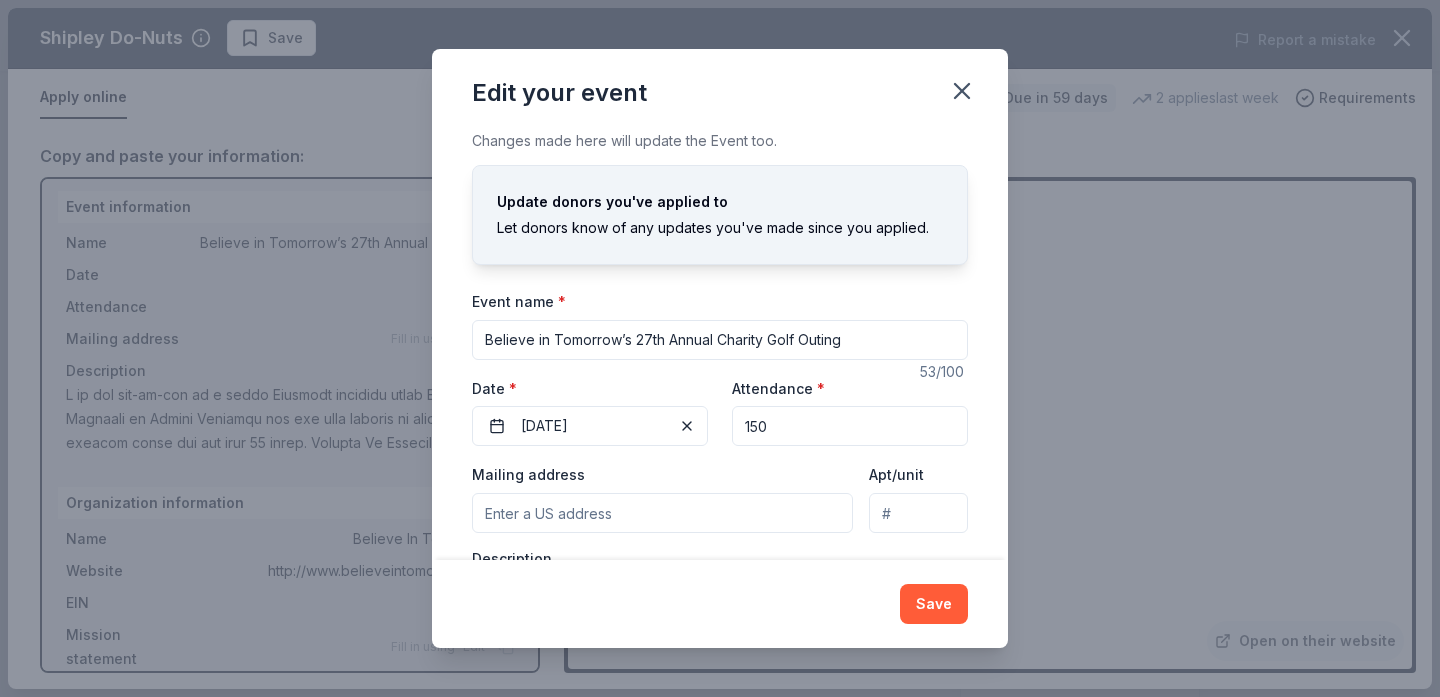 click on "Mailing address" at bounding box center (662, 513) 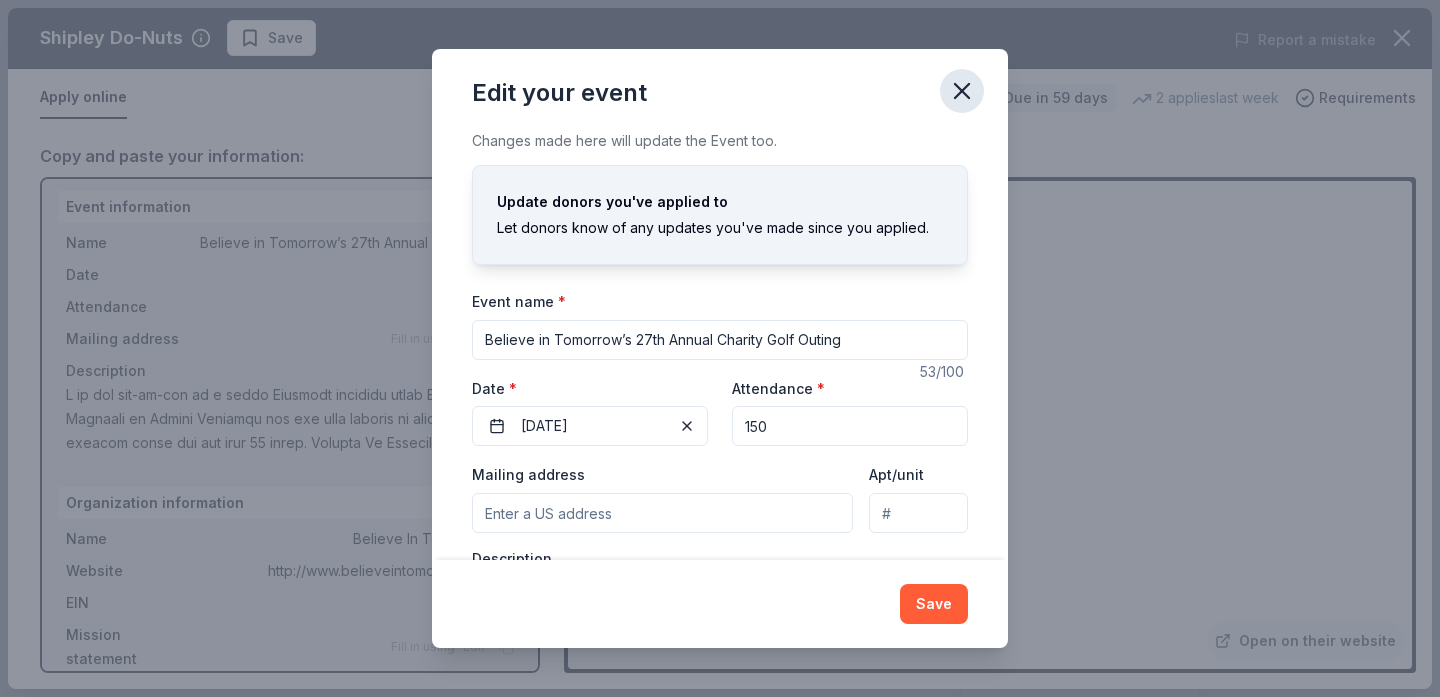 click 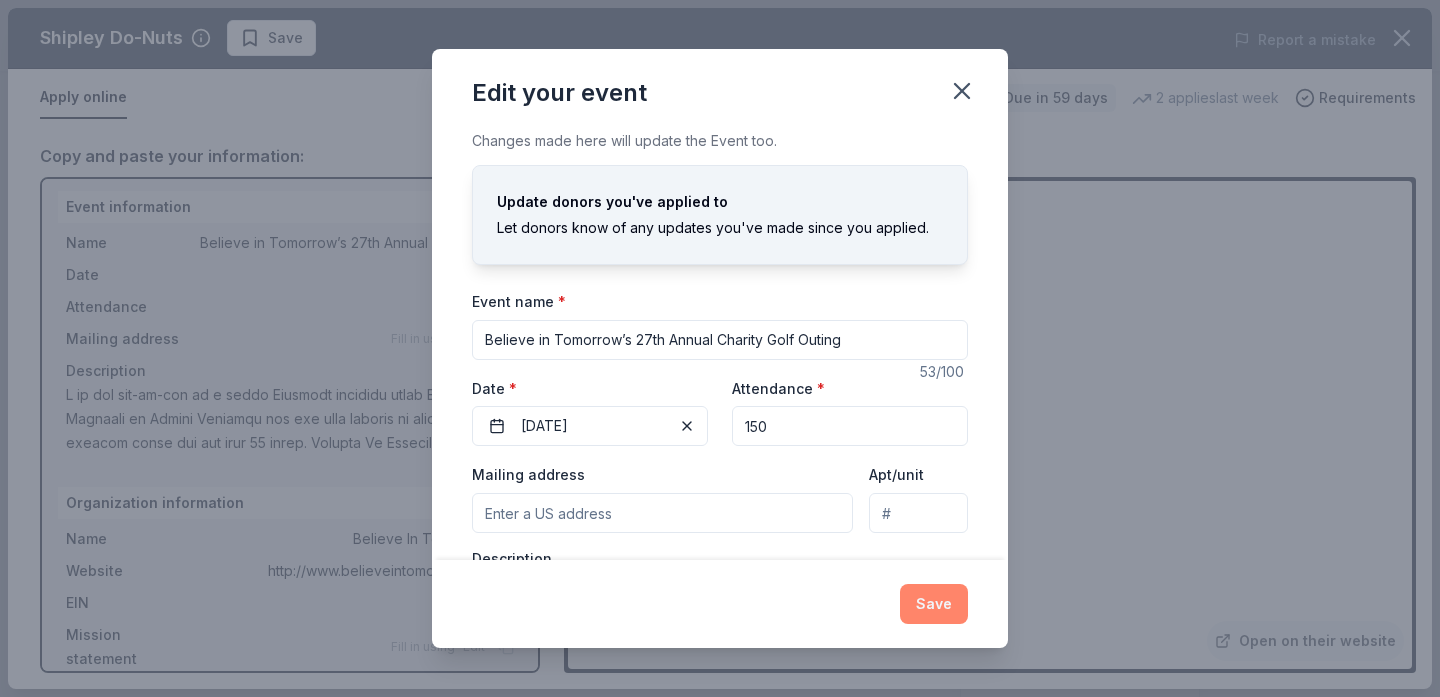 click on "Save" at bounding box center [934, 604] 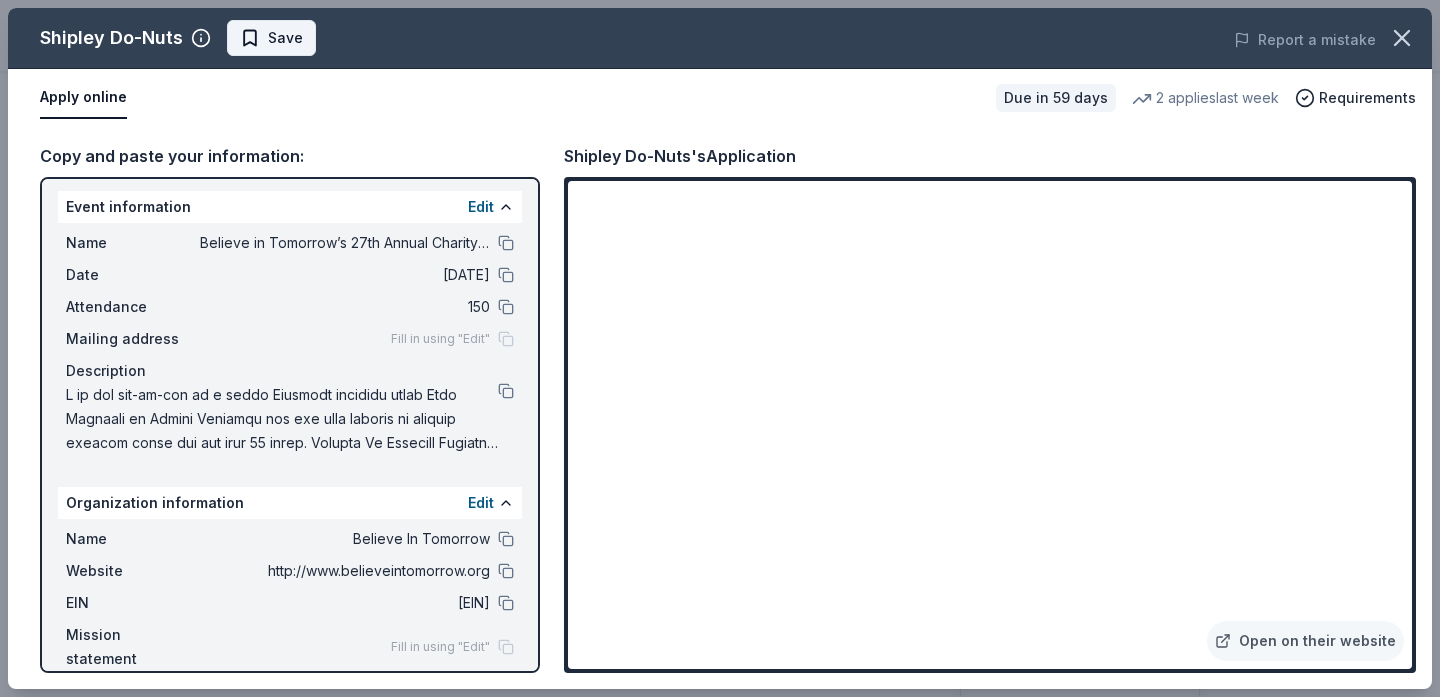 click on "Save" at bounding box center [285, 38] 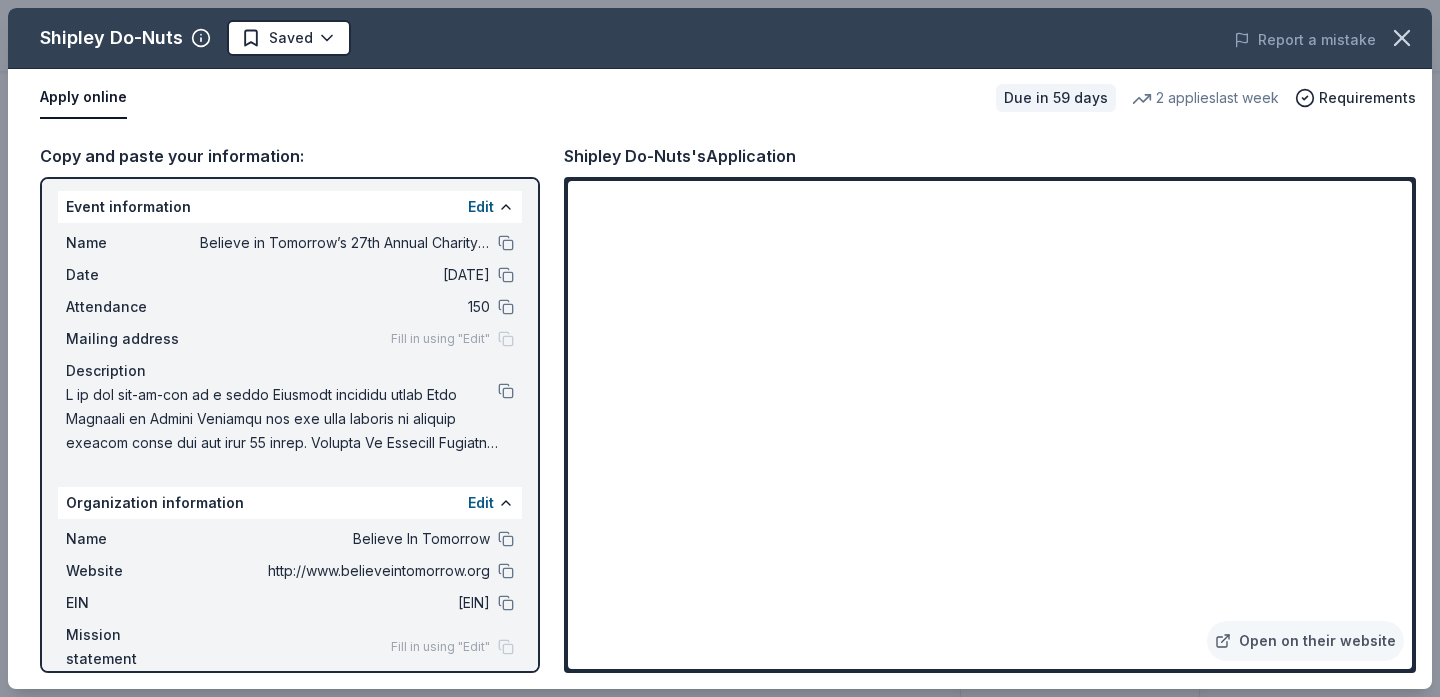 click on "Shipley Do-Nuts Saved Report a mistake" at bounding box center (720, 38) 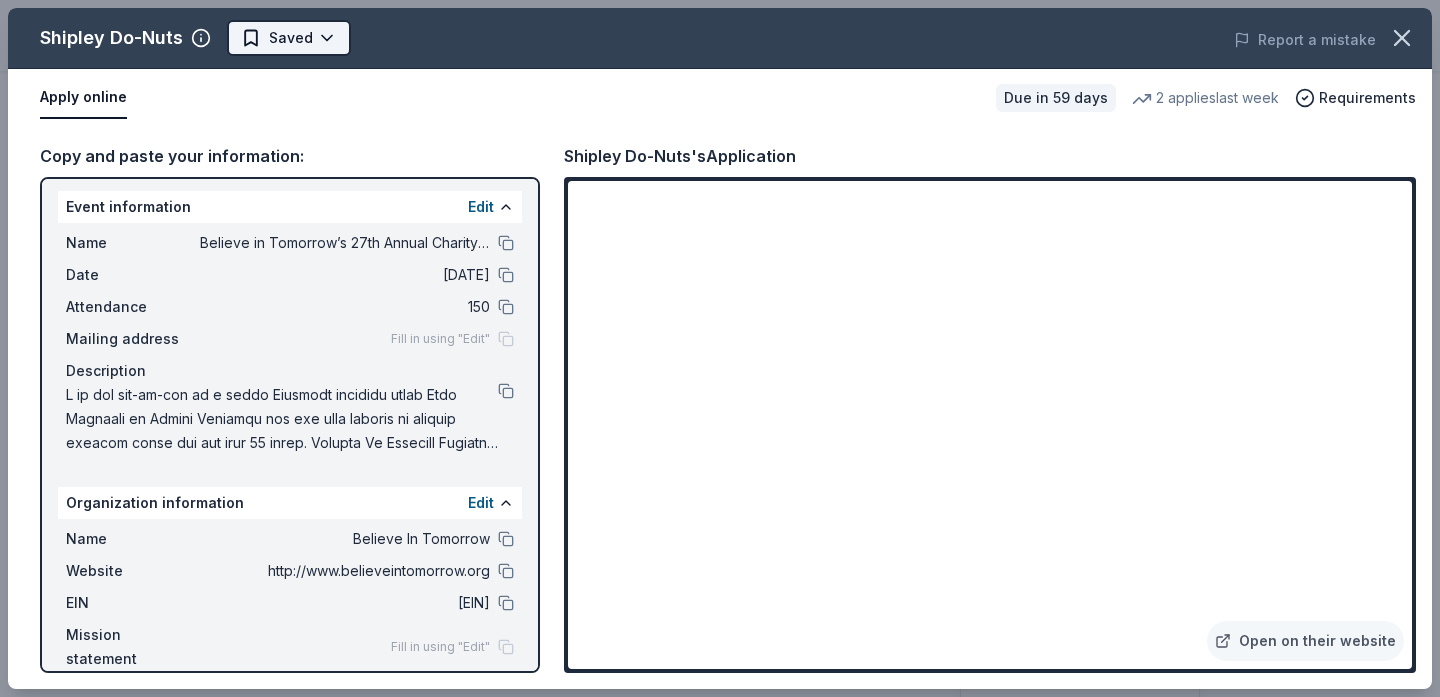 click on "Believe in Tomorrow’s 27th Annual Charity Golf Outing Pro trial ends on 2PM, 8/13 Earn Rewards Due in 59 days Share Shipley Do-Nuts New 2   applies  last week 6% approval rate $ 45 donation value Share Donating in Hoover (AL), AR, CO, Jacksonville (FL), Orlando (FL), Cumming (GA), LA, Odenton (MD), MS, OK, Greenwood (SC), Spartanburg (SC), TN, TX Shipley Do-Nuts is a doughnut and coffeehouse chain with more than 300 franchised stores in the Southern United States. They have been serving fresh donuts, warm kolaches, freshly brewed coffee, ice-cold milk, and many other delicious breakfast favorites since 1936.
What they donate Food, gift certificates, merchandise, monetary donations Beverages Desserts Auction & raffle Snacks Donation is small & easy to send to guests Who they donate to  Ineligible Individual, group or family expenses; Birthday Parties; Group or School travel expenses; Political Organizations; Scholarships
Individuals Political Due in 59 days Apply Saved Application takes 10 min a few weeks" at bounding box center [720, 165] 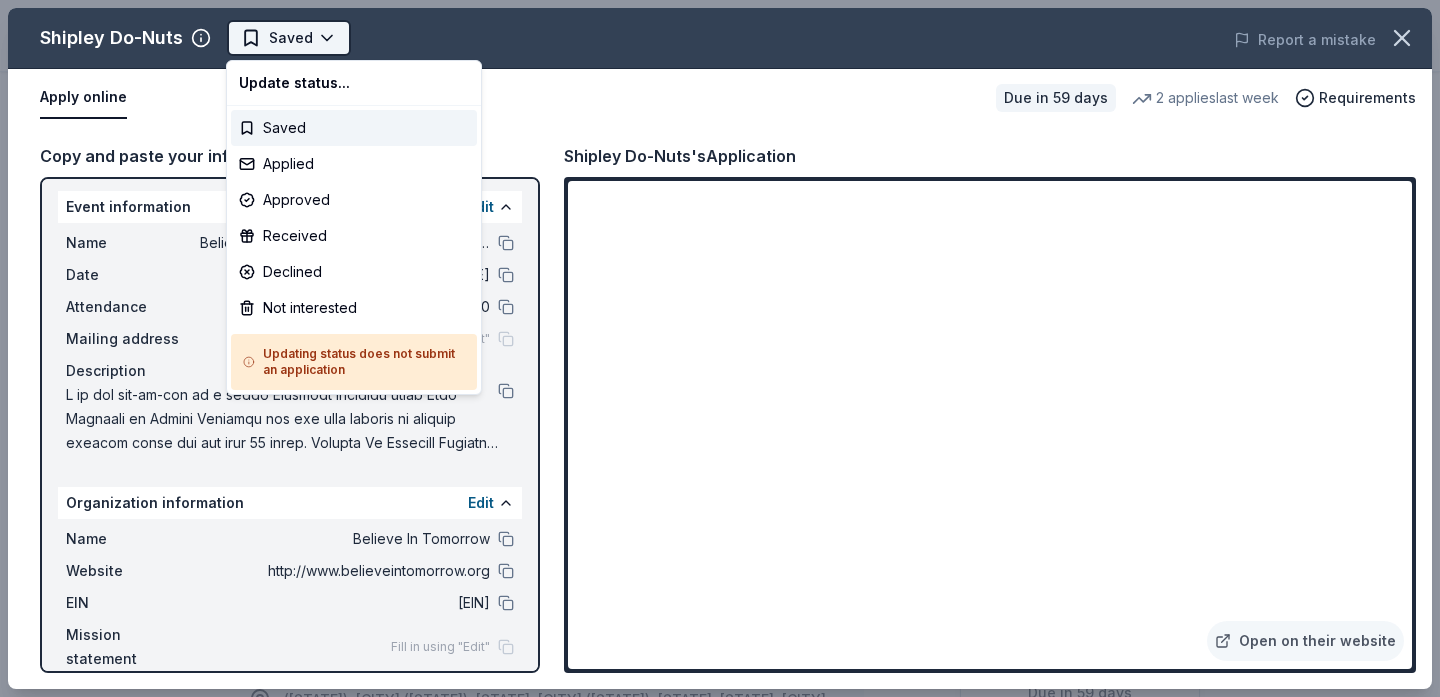 scroll, scrollTop: 0, scrollLeft: 0, axis: both 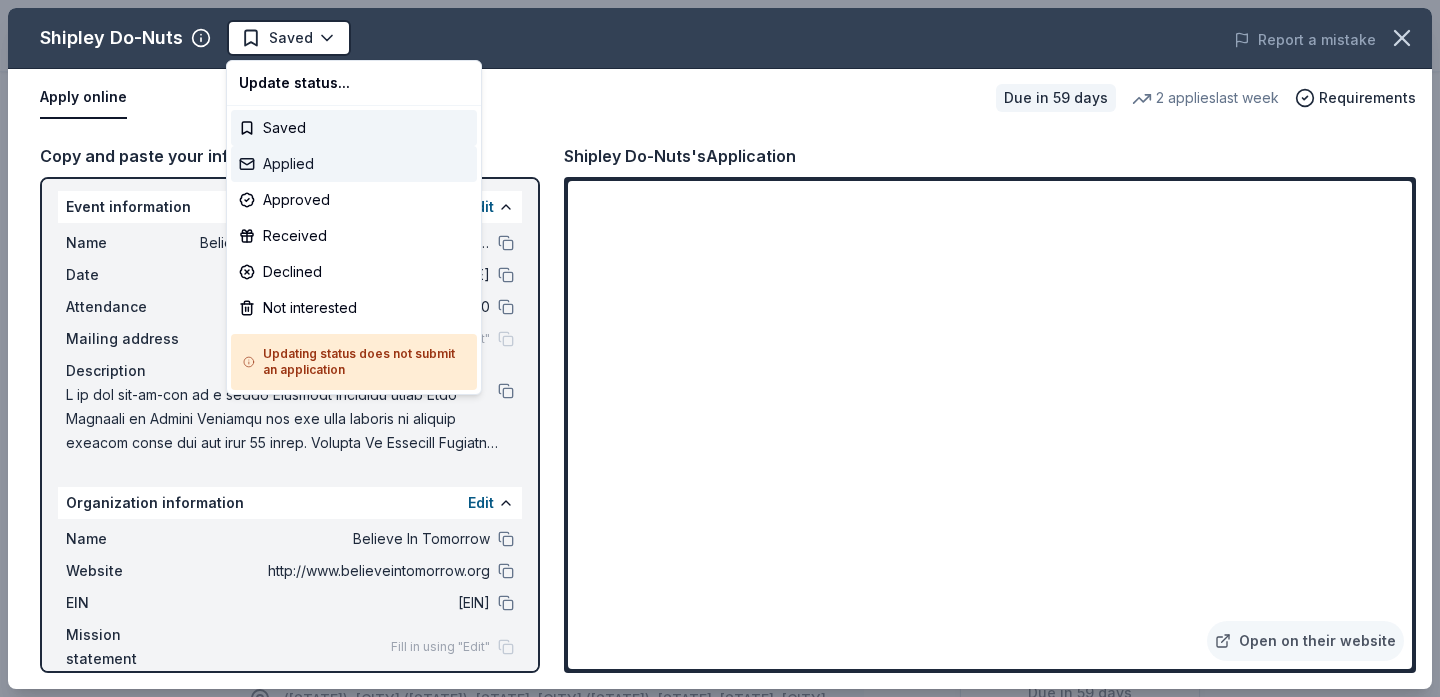click on "Applied" at bounding box center (354, 164) 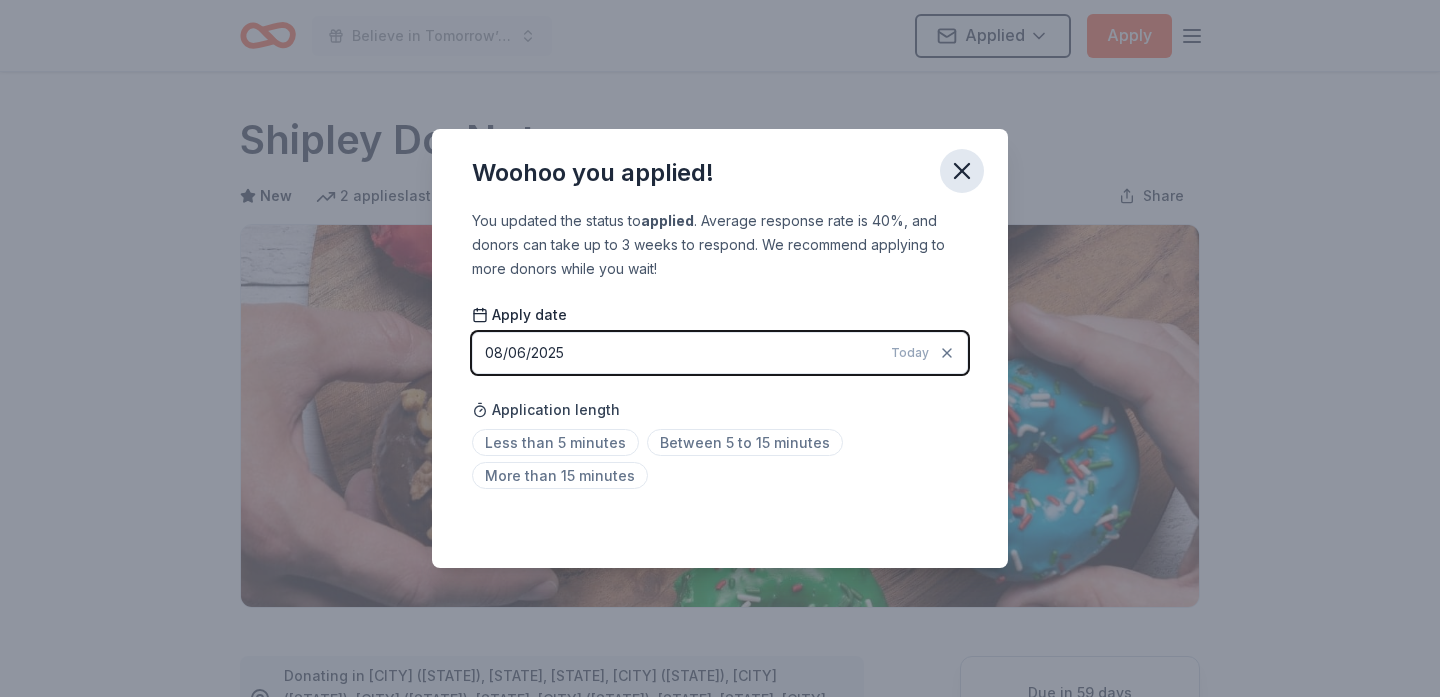 click 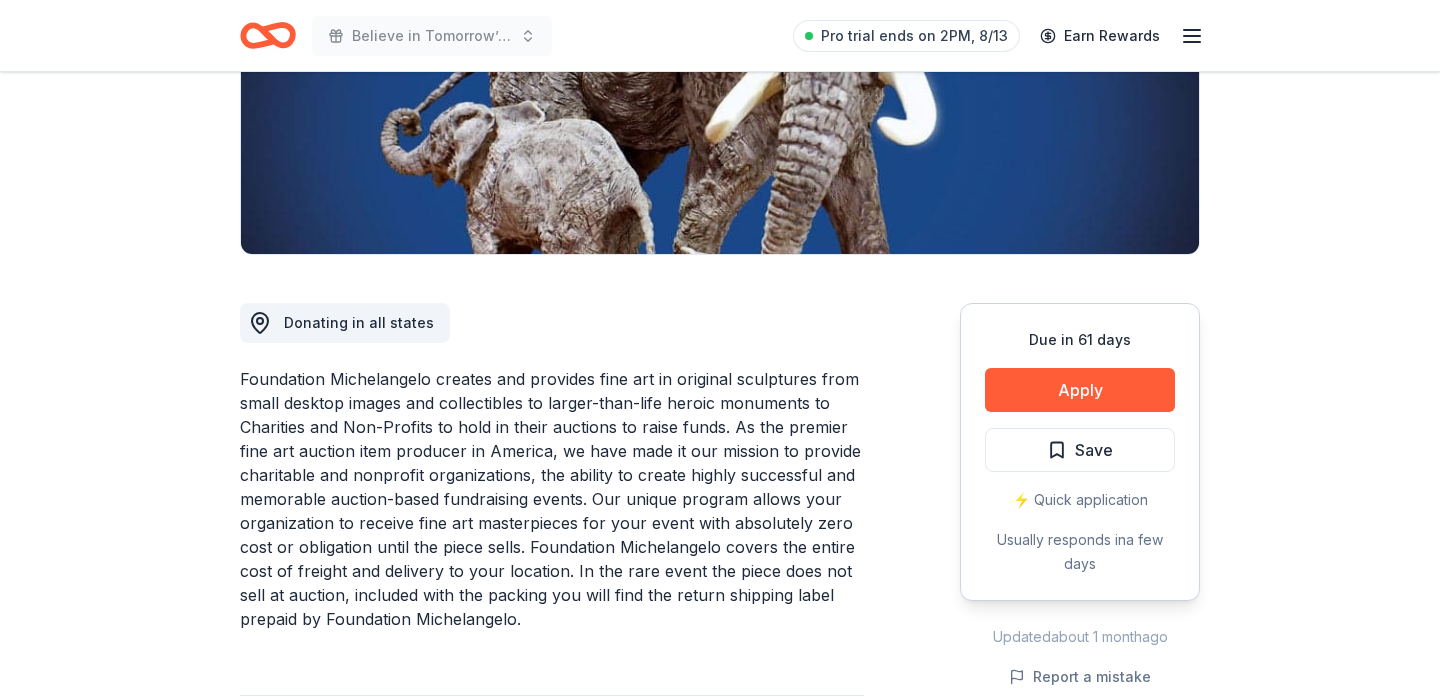 scroll, scrollTop: 355, scrollLeft: 0, axis: vertical 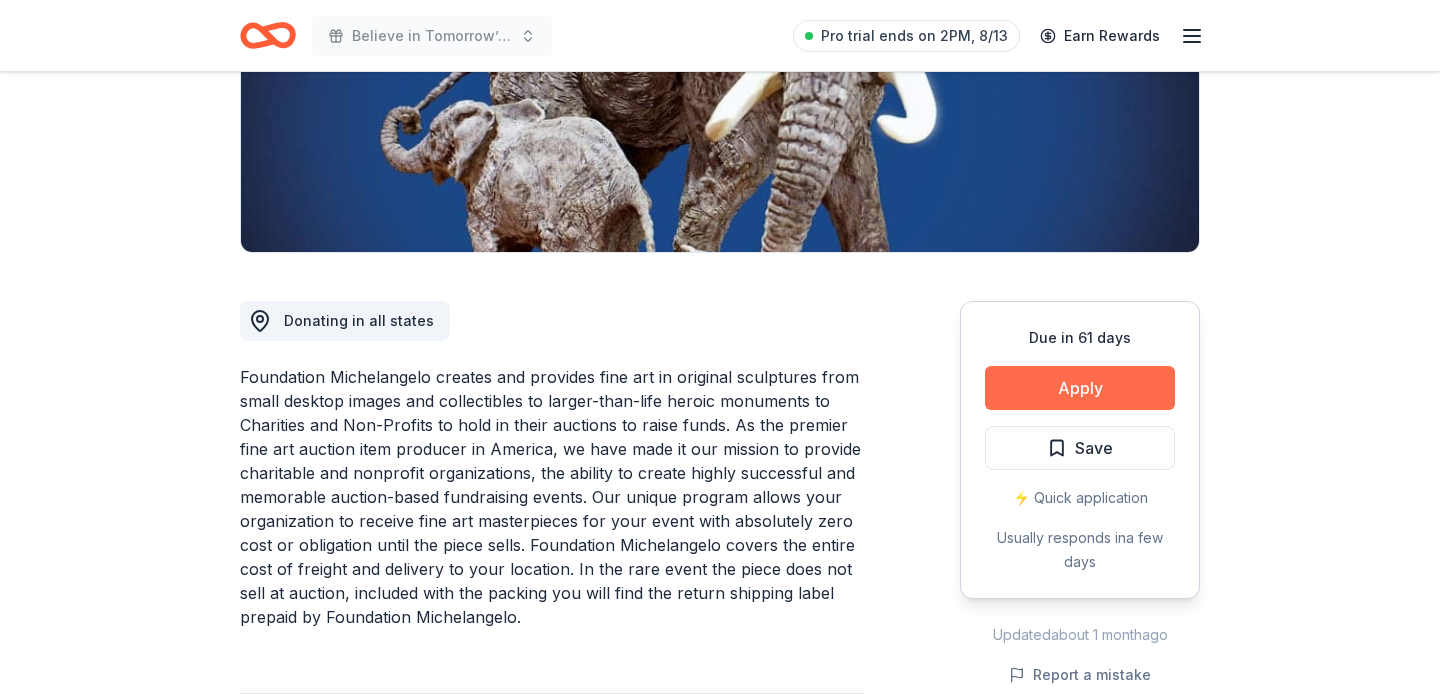 click on "Apply" at bounding box center (1080, 388) 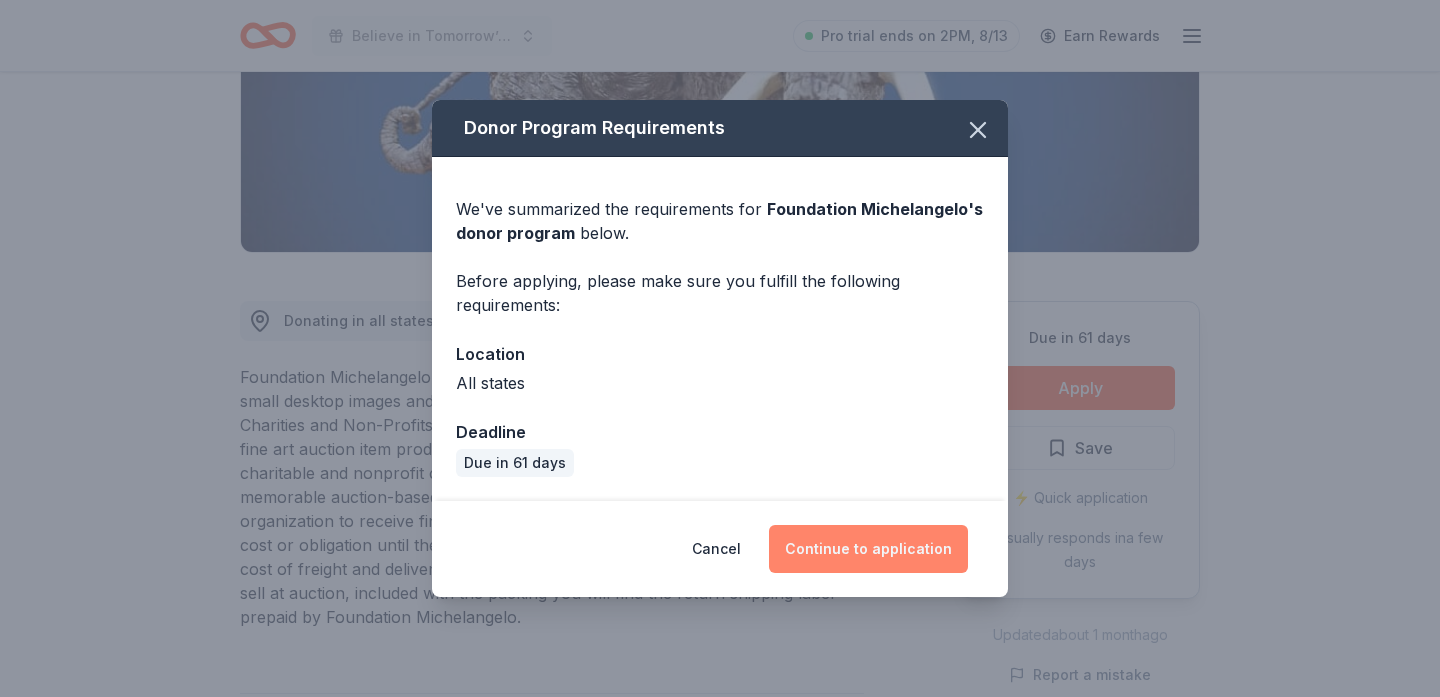 click on "Continue to application" at bounding box center [868, 549] 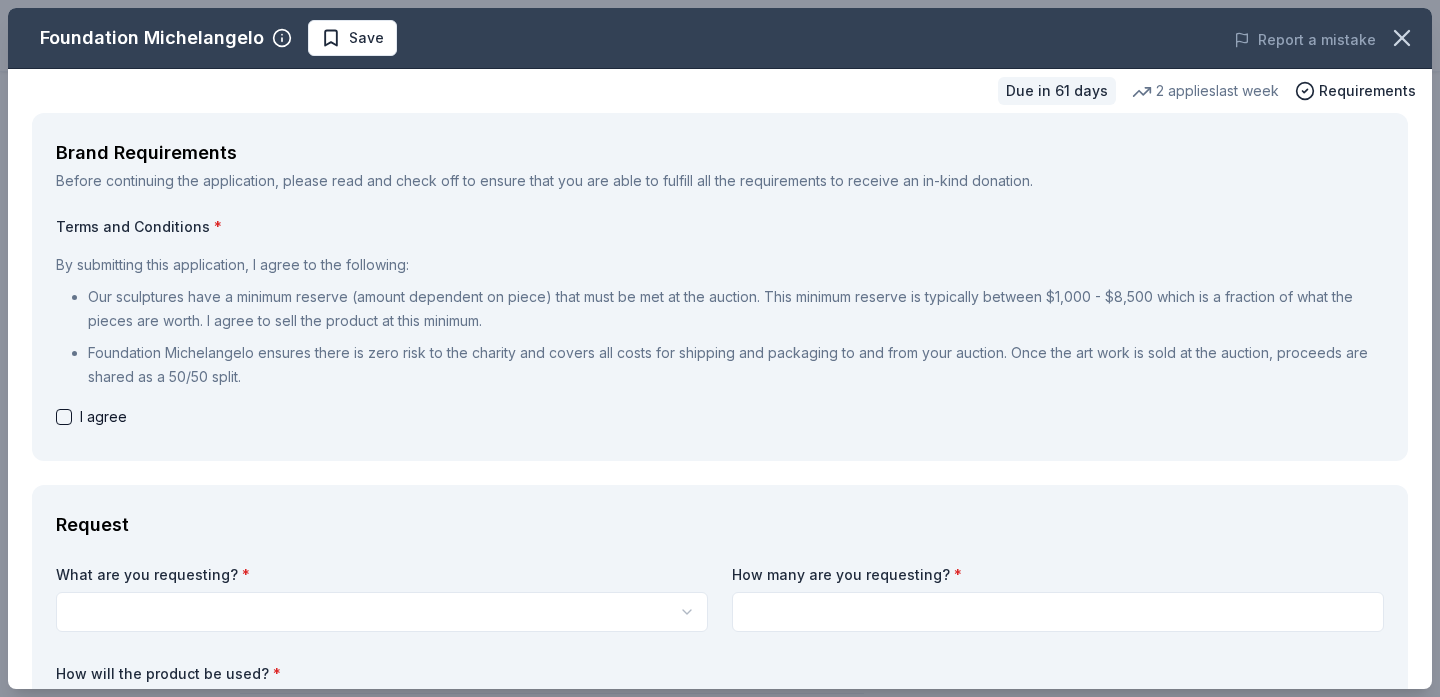 click at bounding box center (64, 417) 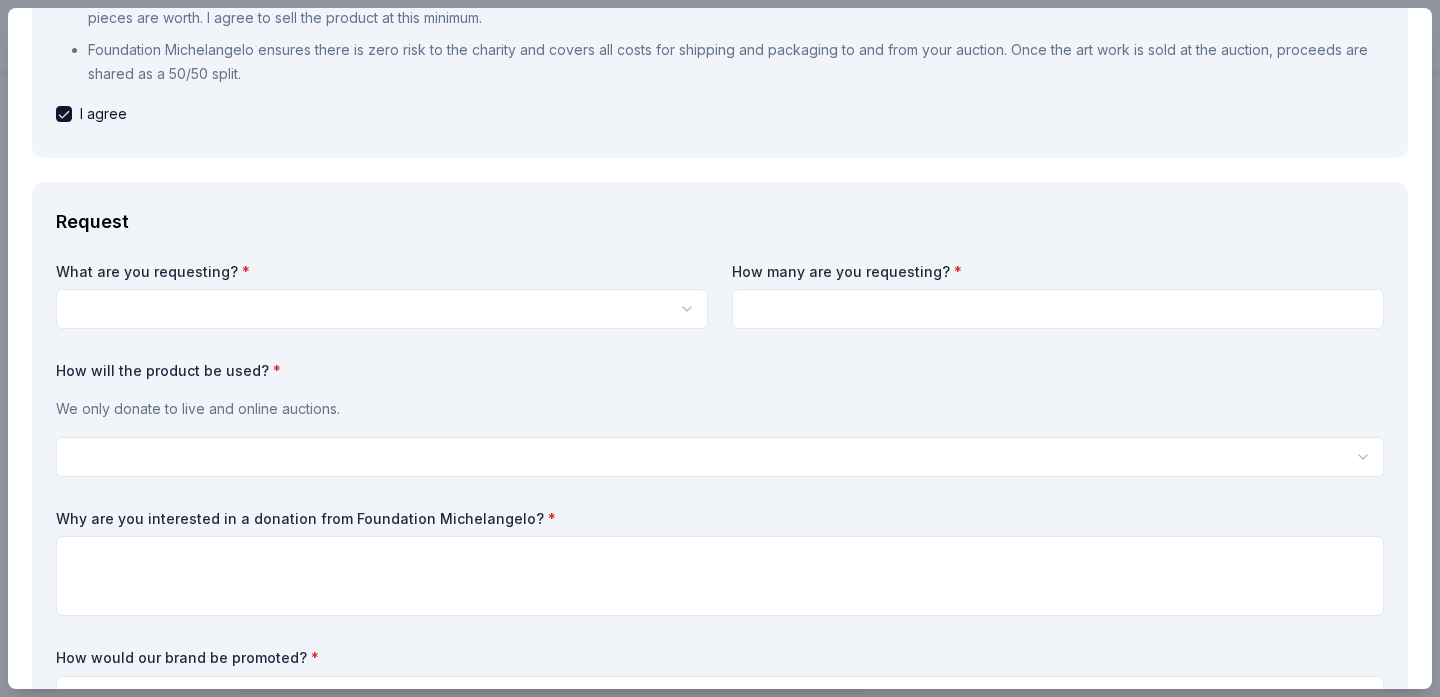 scroll, scrollTop: 333, scrollLeft: 0, axis: vertical 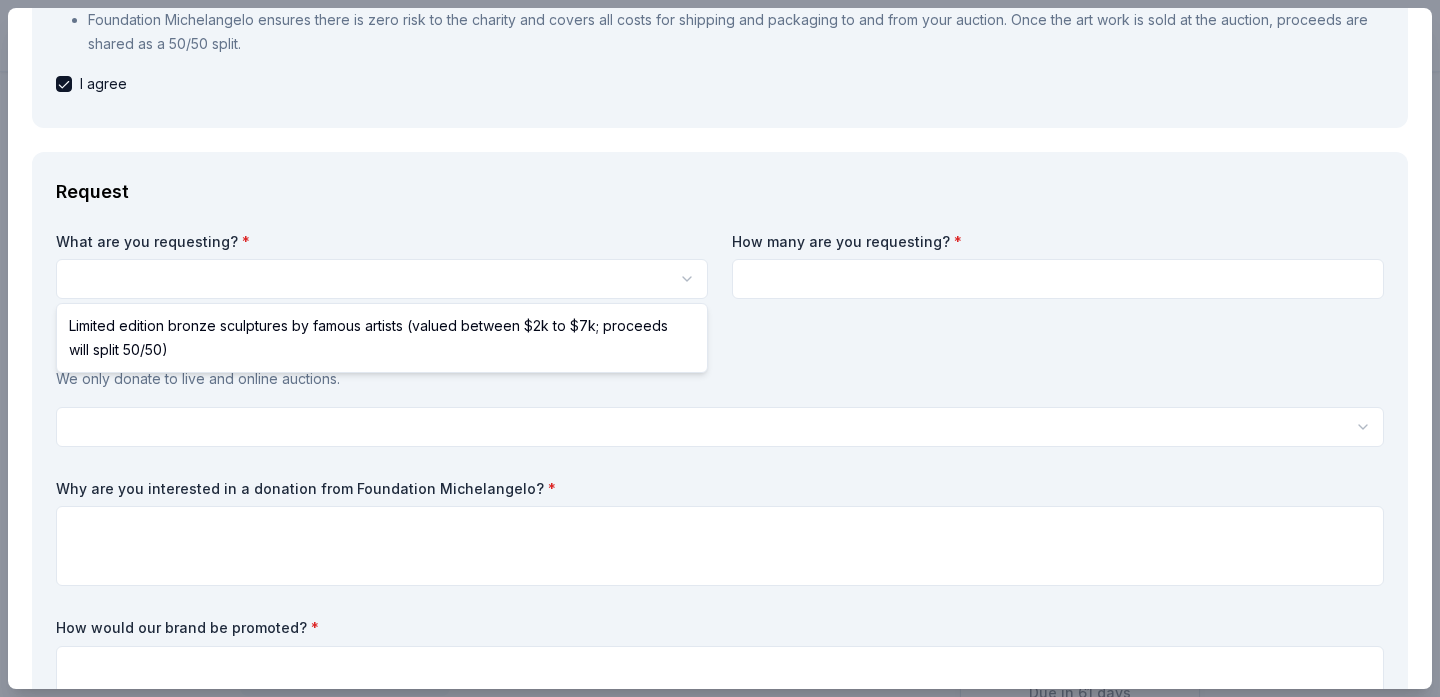 click on "Foundation Michelangelo is a generous donor : they are likely to respond and approve your request if you fit their criteria. $ 5250 donation value (average) 40% 40% <1% 20% $0 → $4k $4k → $9k $9k → $13k $13k → $18k Foundation Michelangelo's donation is variable : extra time on your application could result in a larger donation. New 3 4.9" at bounding box center [720, 348] 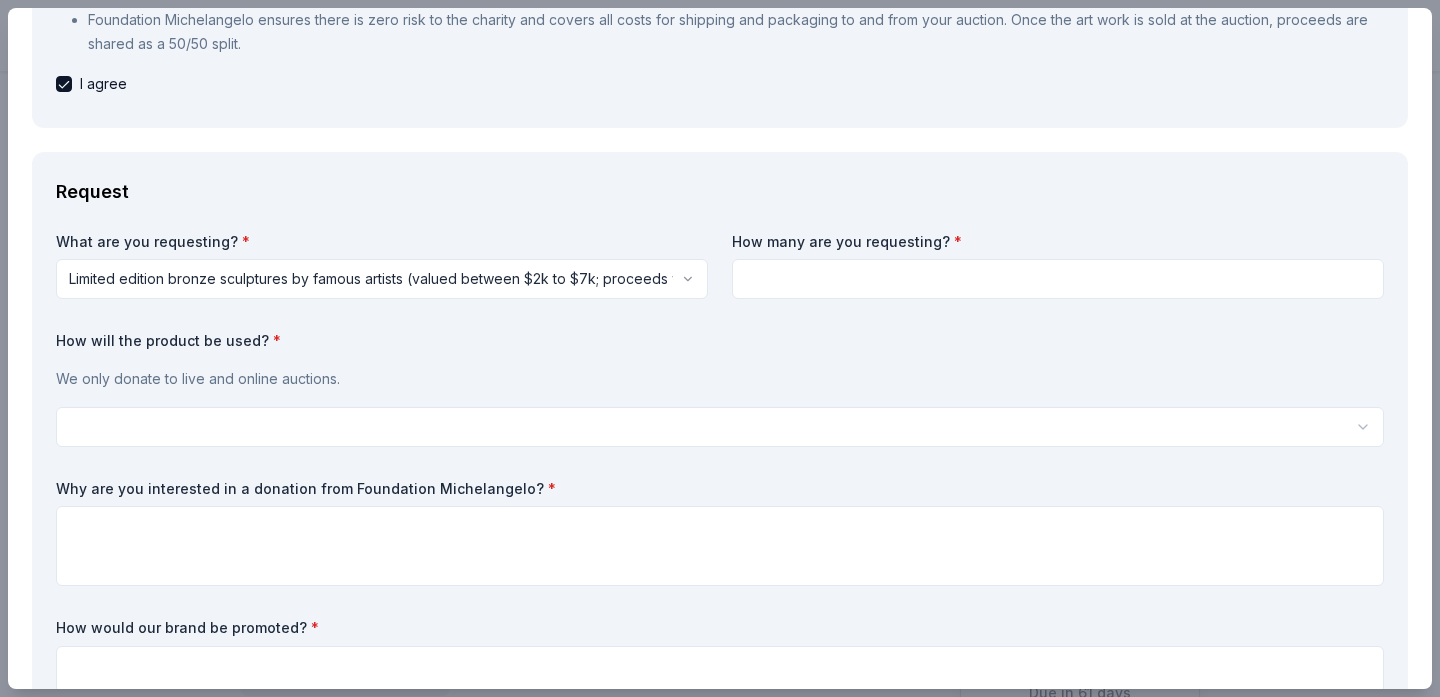click at bounding box center (1058, 279) 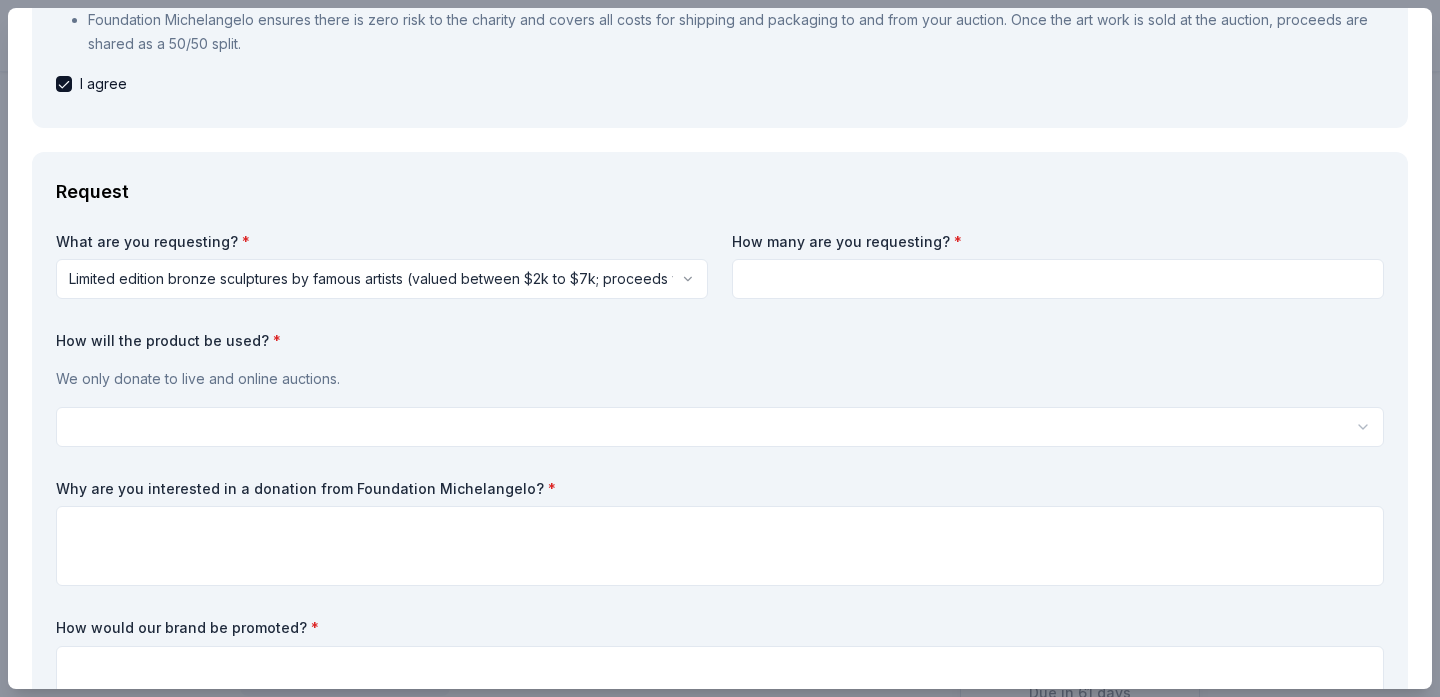 click on "Foundation Michelangelo is a generous donor : they are likely to respond and approve your request if you fit their criteria. $ 5250 donation value (average) 40% 40% <1% 20% $0 → $4k $4k → $9k $9k → $13k $13k → $18k Foundation Michelangelo's donation is variable : extra time on your application could result in a larger donation. New 3 4.9" at bounding box center (720, 348) 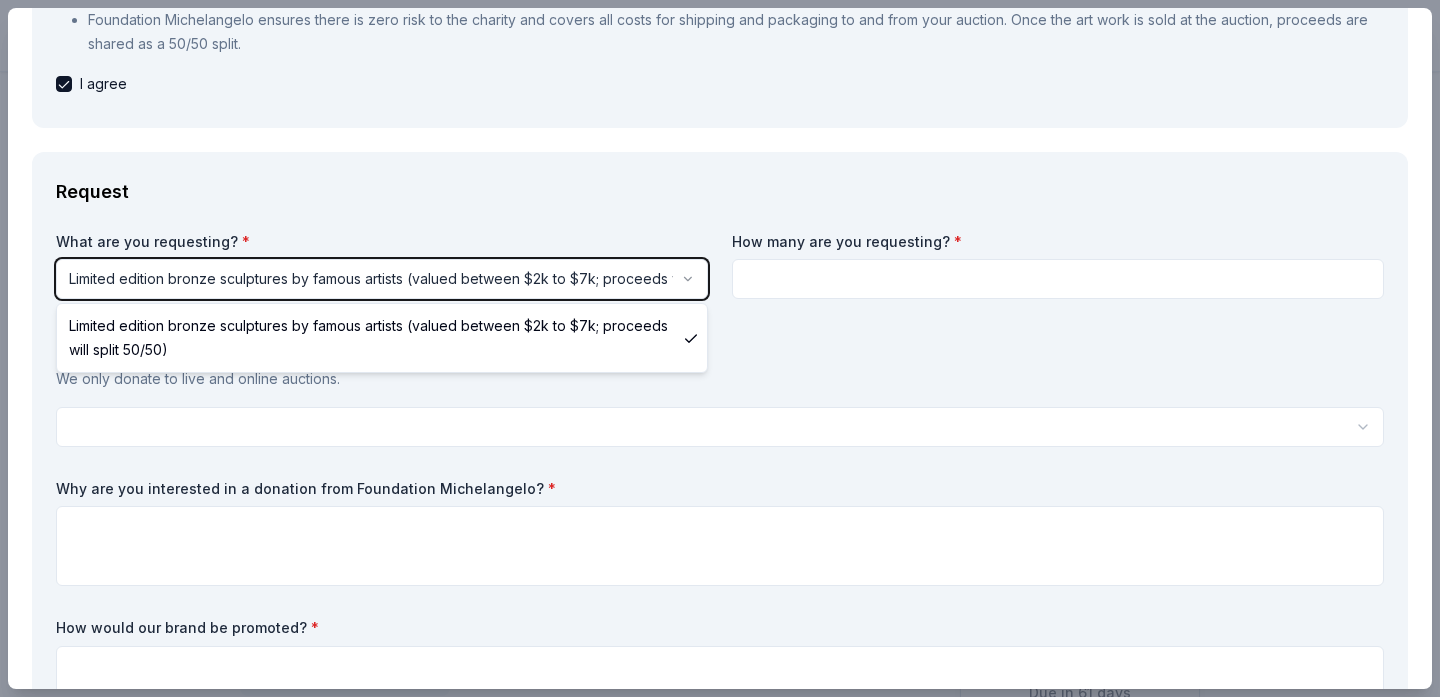 click on "Foundation Michelangelo is a generous donor : they are likely to respond and approve your request if you fit their criteria. $ 5250 donation value (average) 40% 40% <1% 20% $0 → $4k $4k → $9k $9k → $13k $13k → $18k Foundation Michelangelo's donation is variable : extra time on your application could result in a larger donation. New 3 4.9" at bounding box center [720, 348] 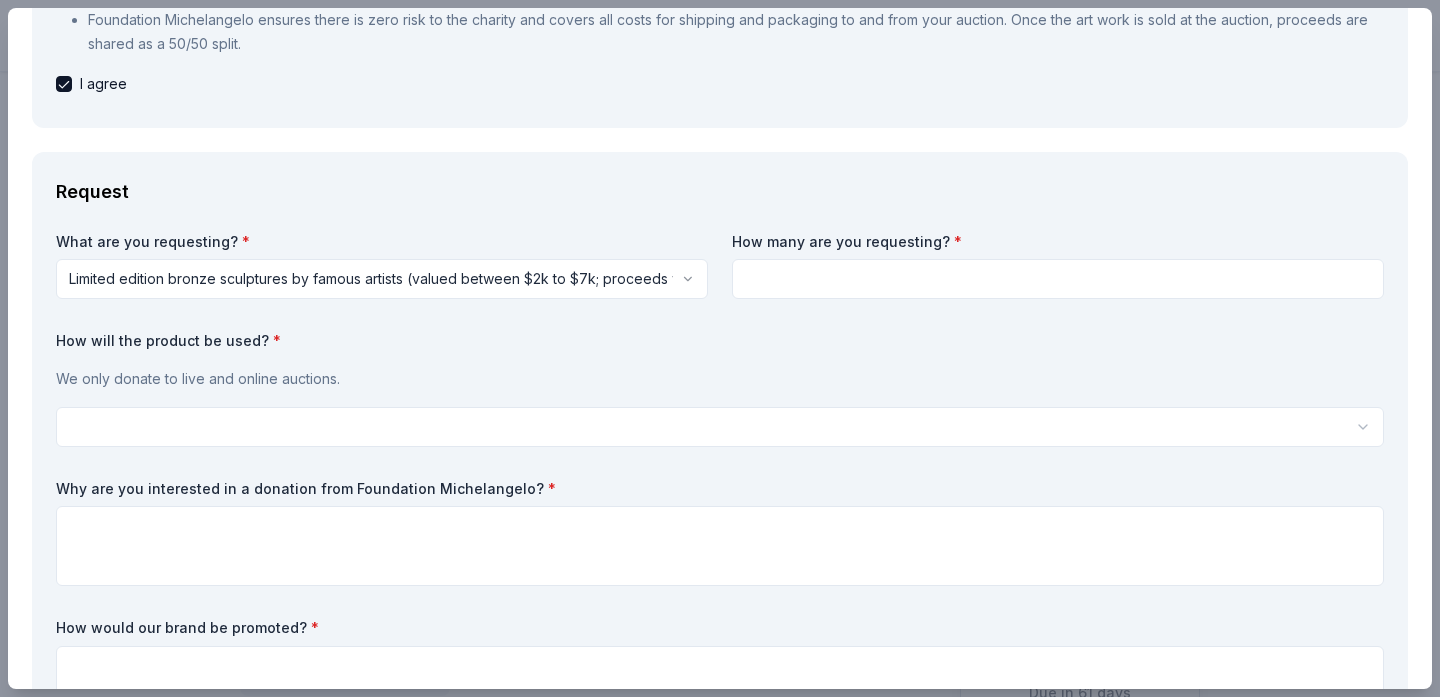 click at bounding box center [1058, 279] 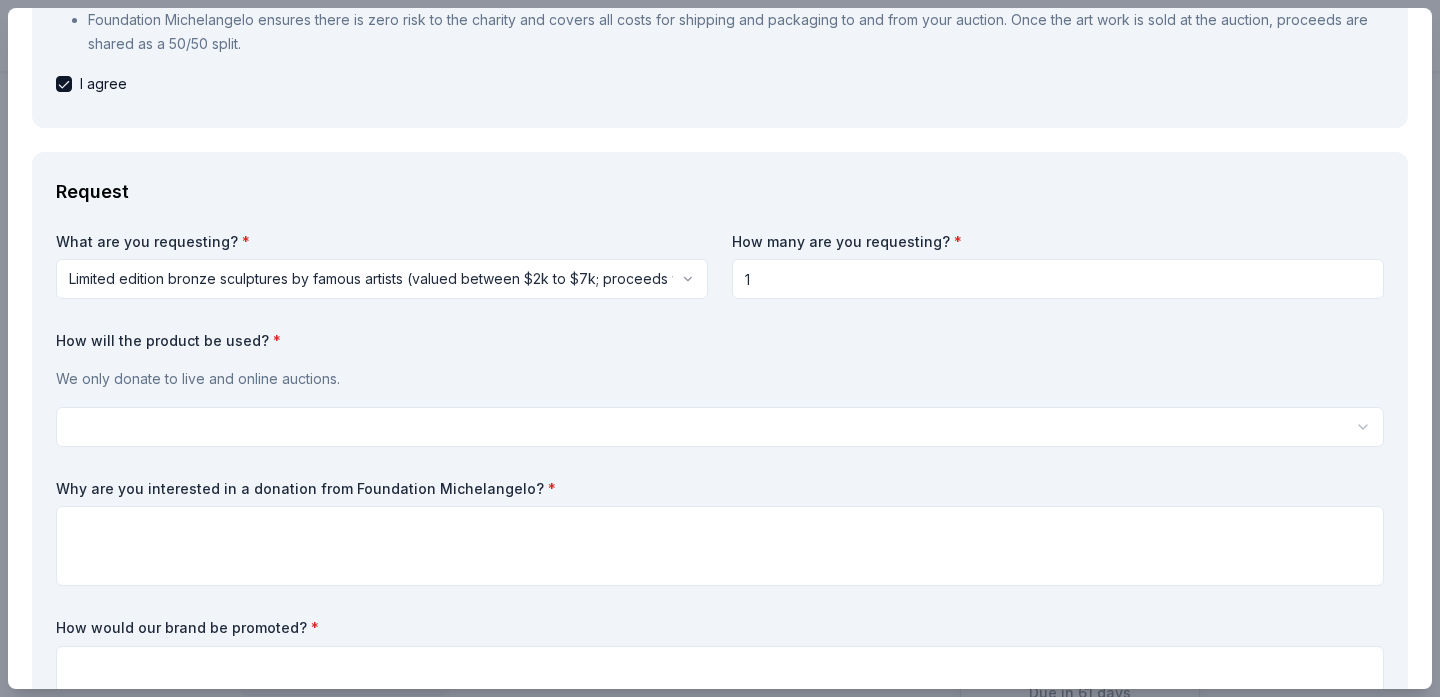 type on "1" 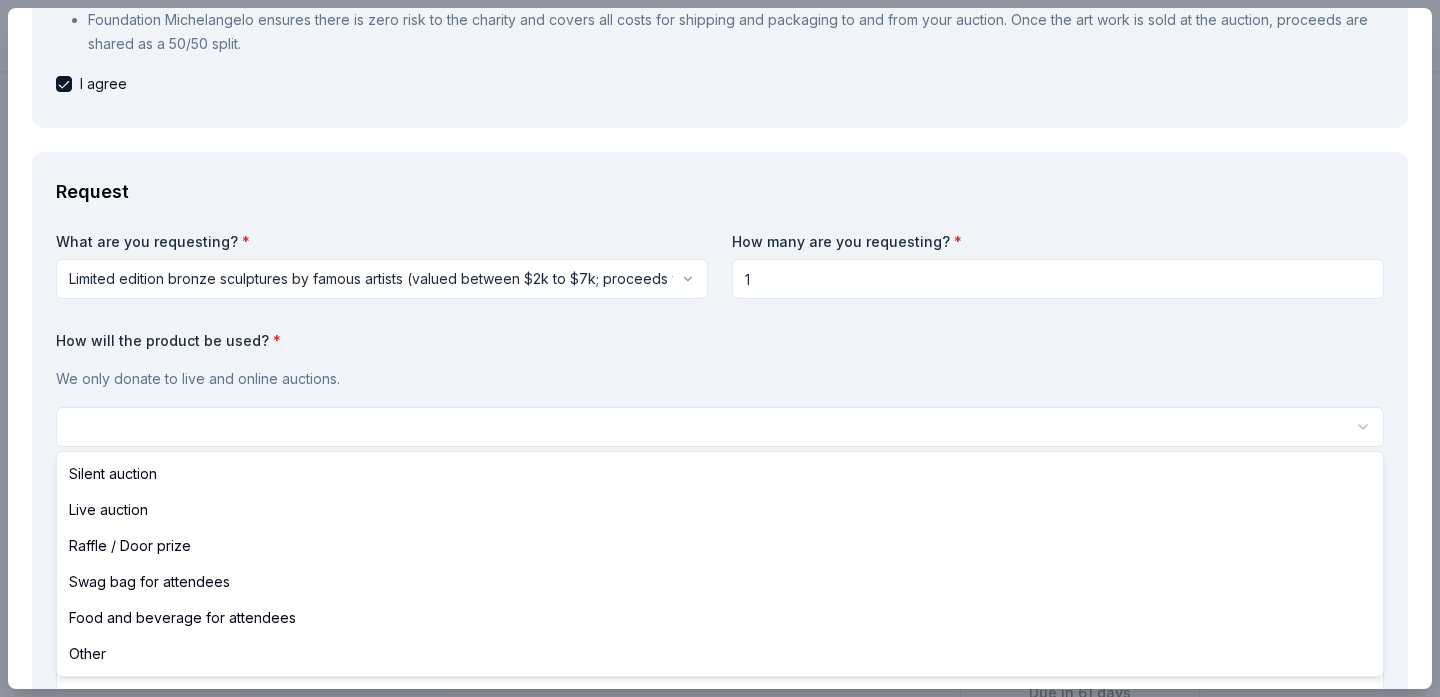 click on "Foundation Michelangelo is a generous donor : they are likely to respond and approve your request if you fit their criteria. $ 5250 donation value (average) 40% 40% <1% 20% $0 → $4k $4k → $9k $9k → $13k $13k → $18k Foundation Michelangelo's donation is variable : extra time on your application could result in a larger donation. New 3 4.9" at bounding box center [720, 348] 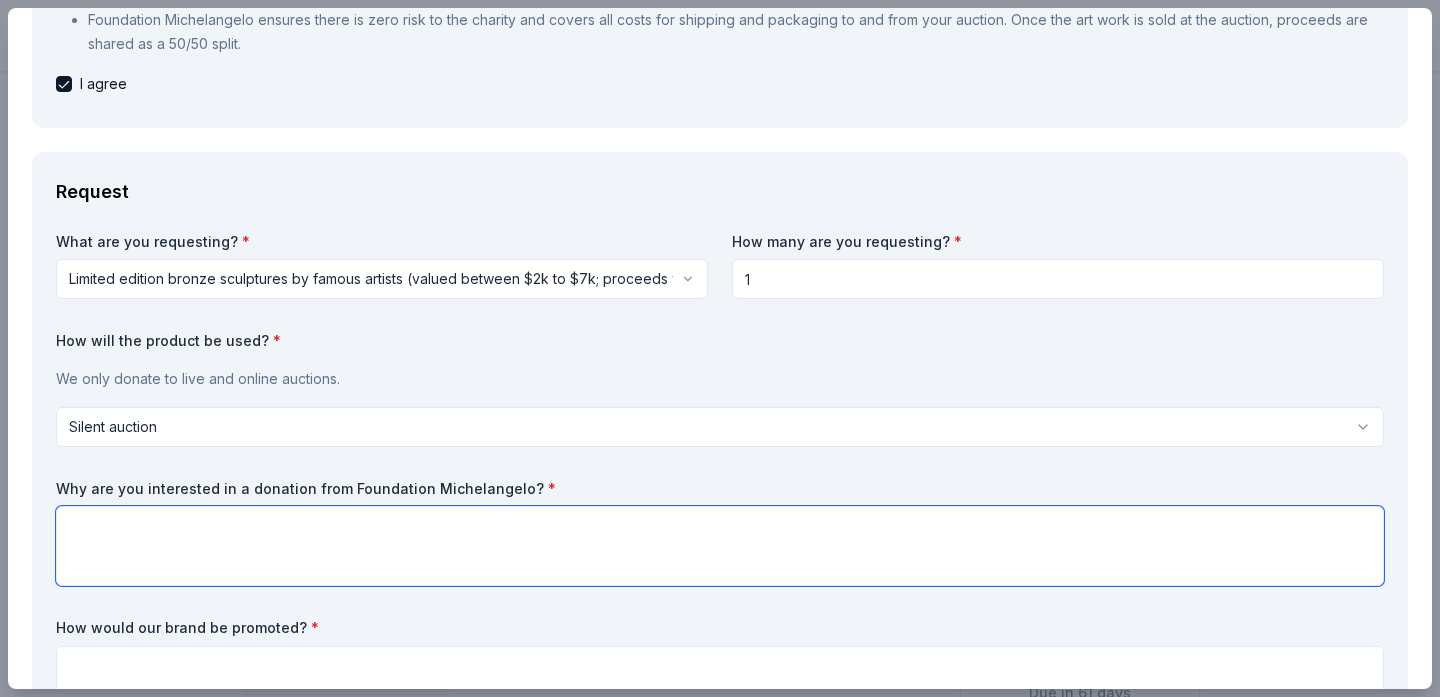click at bounding box center [720, 546] 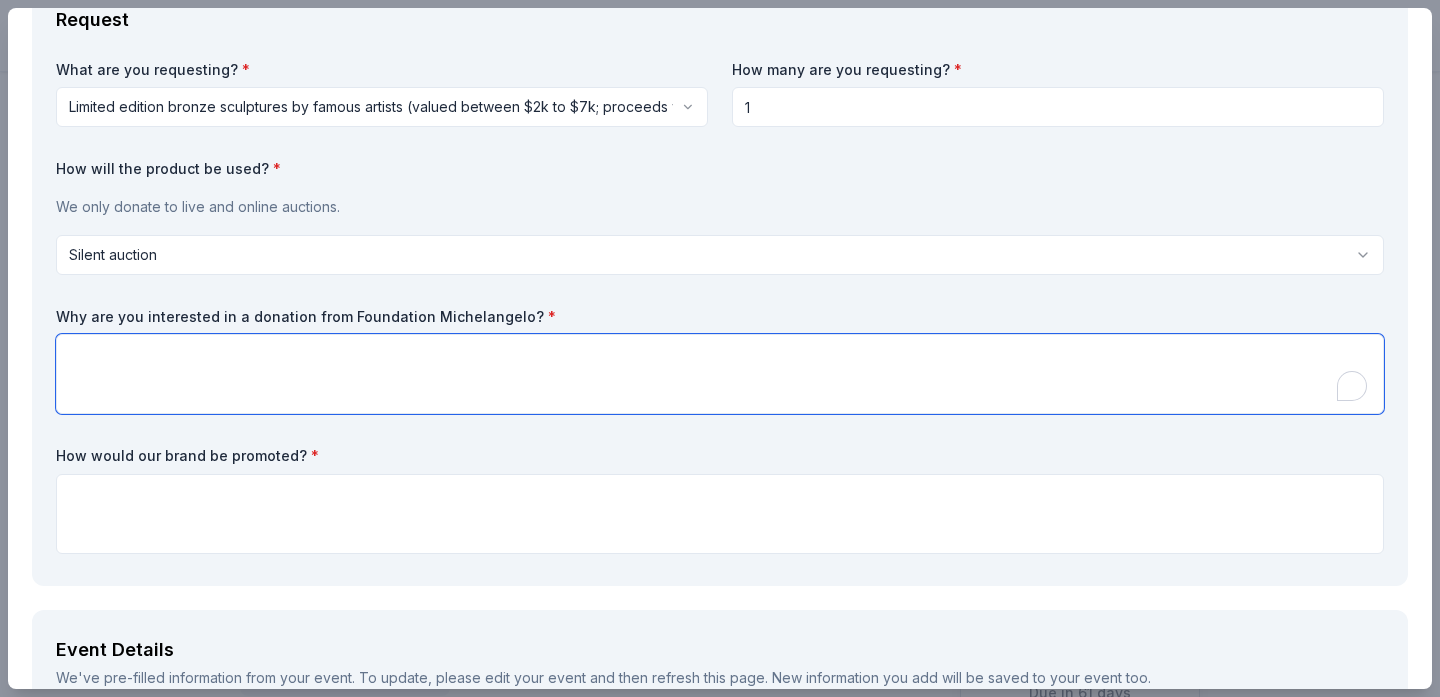 scroll, scrollTop: 520, scrollLeft: 0, axis: vertical 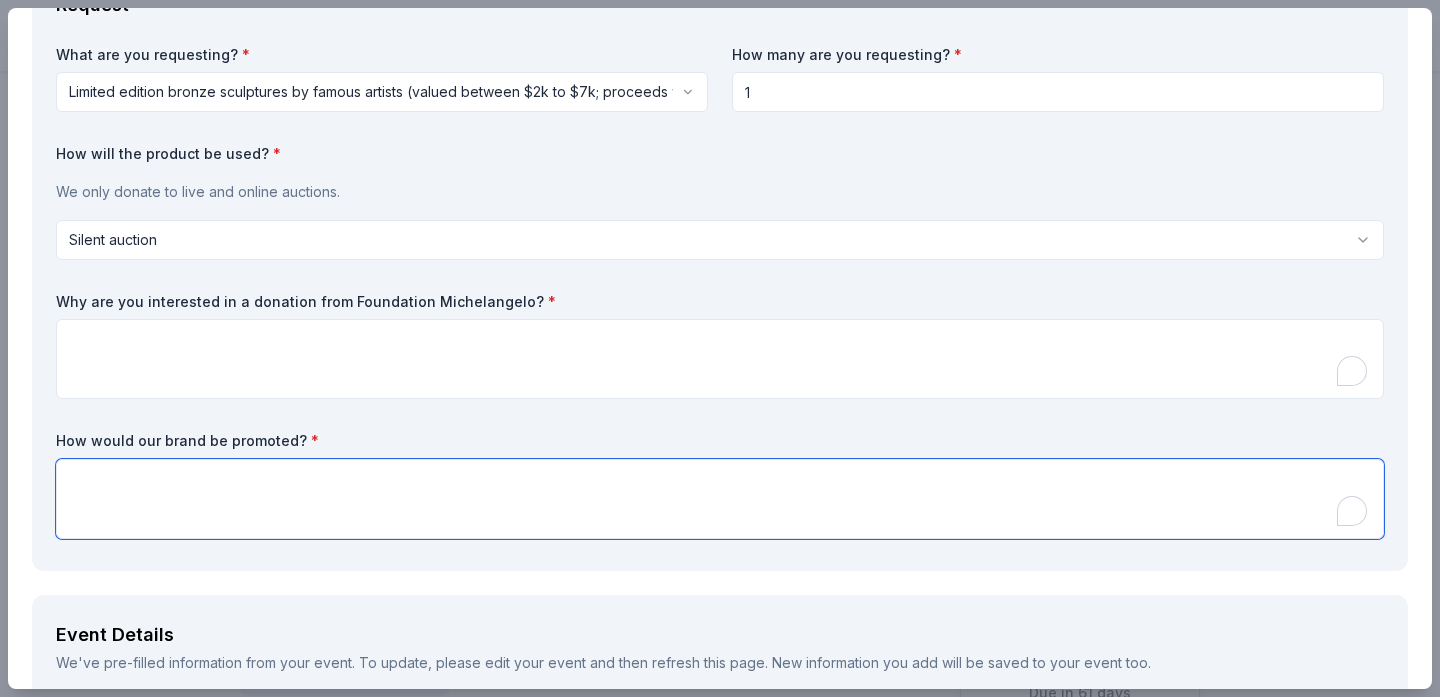 click at bounding box center (720, 499) 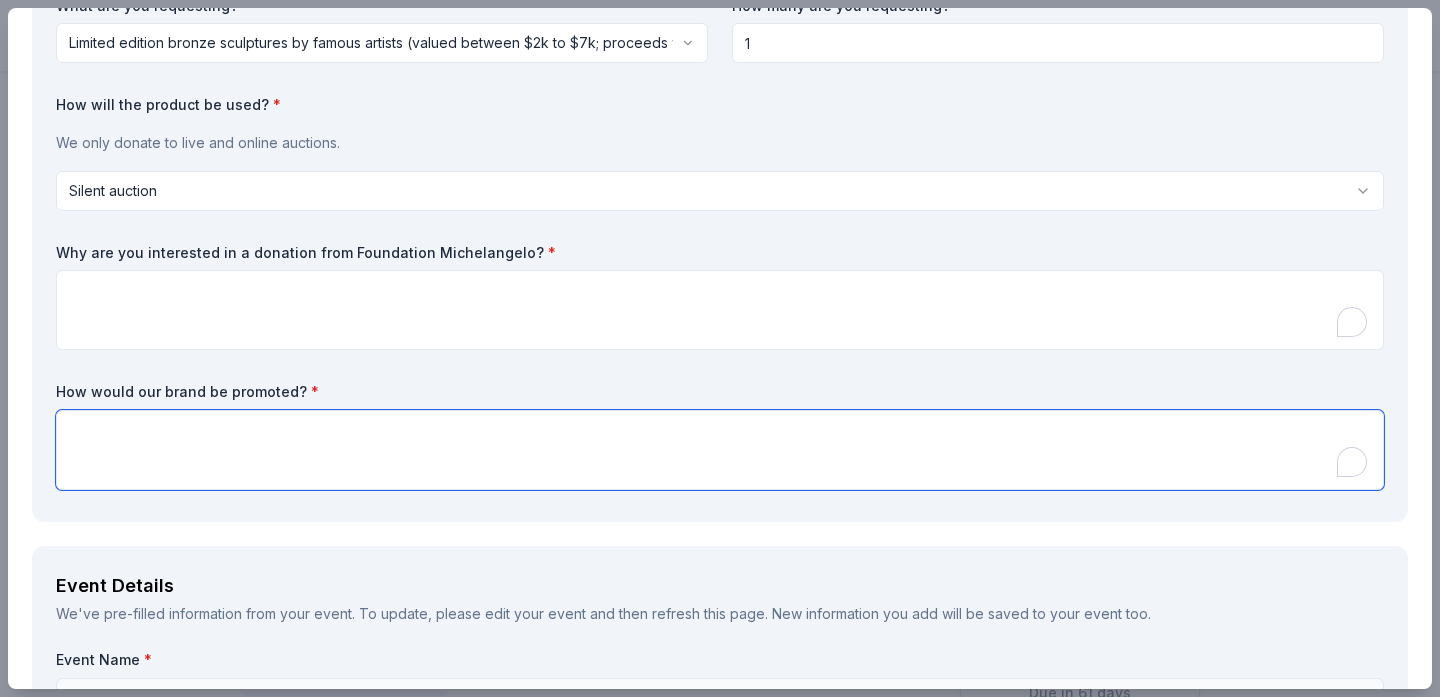 scroll, scrollTop: 567, scrollLeft: 0, axis: vertical 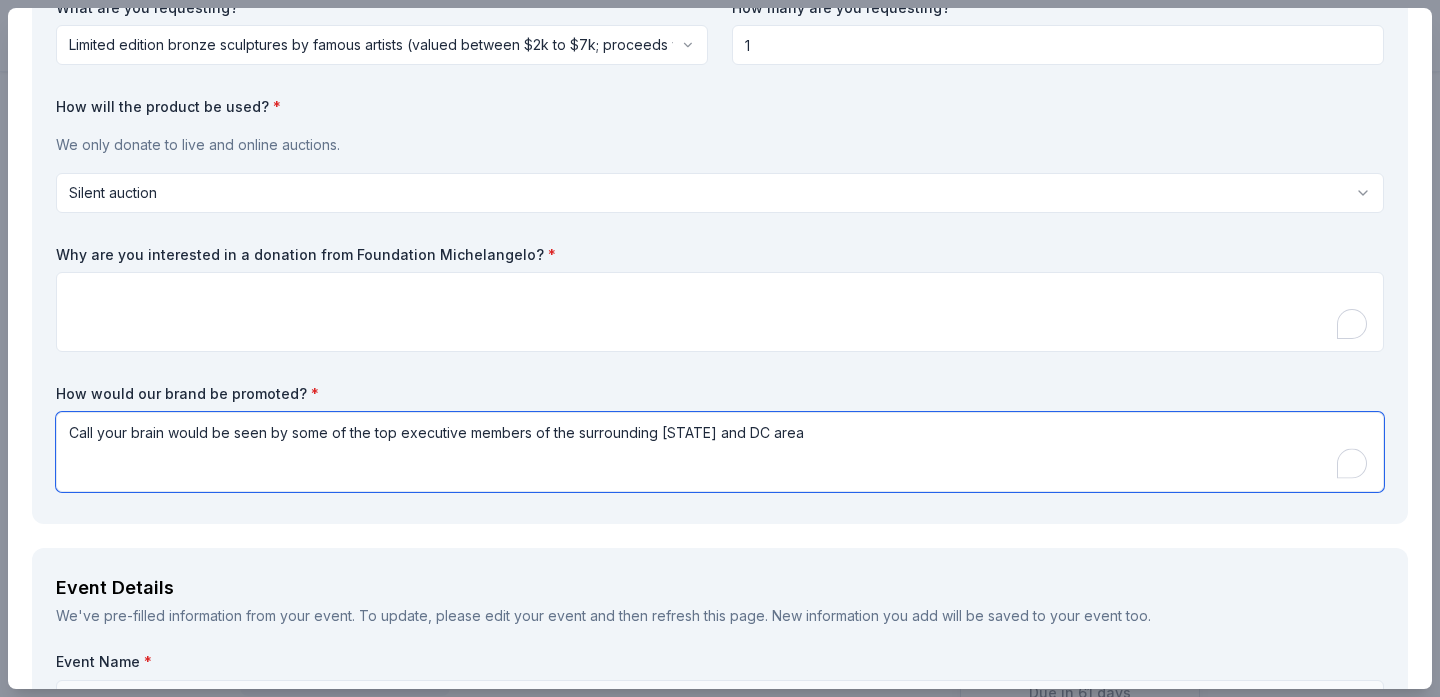 drag, startPoint x: 167, startPoint y: 431, endPoint x: 33, endPoint y: 426, distance: 134.09325 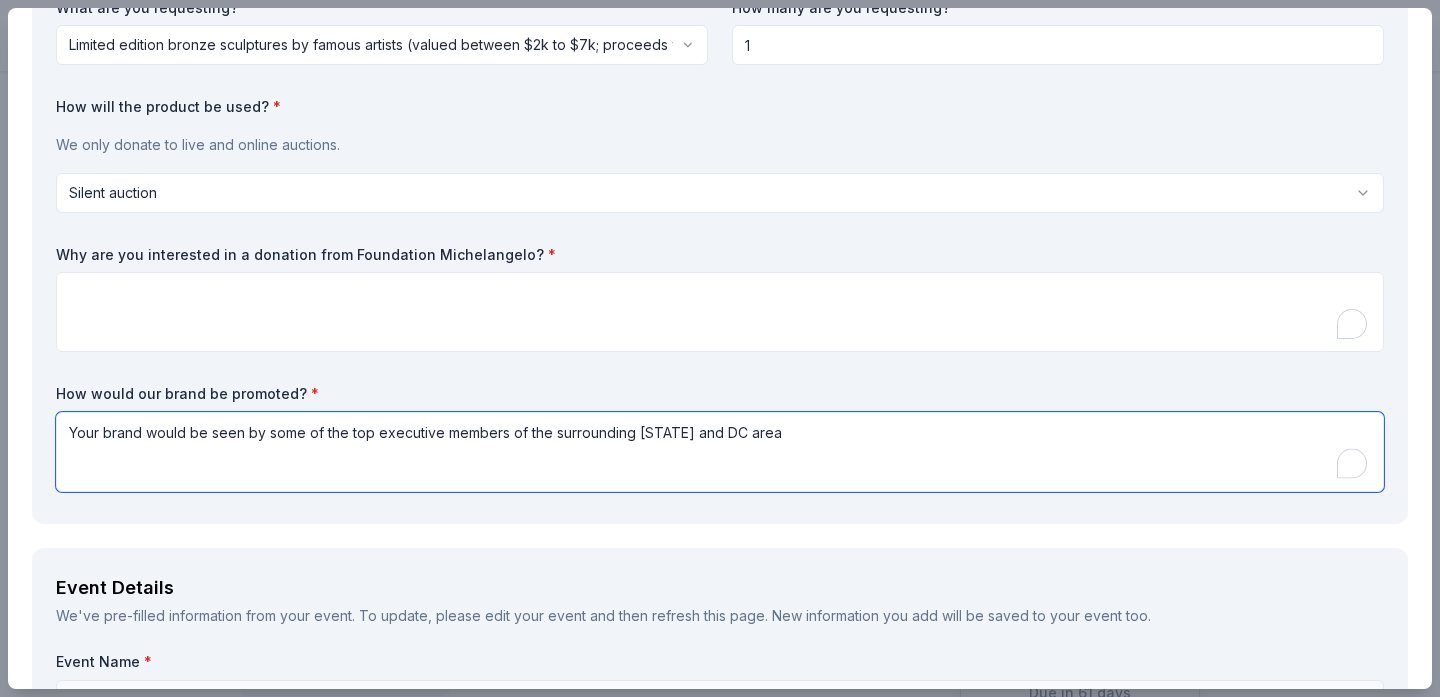 type on "Your brand would be seen by some of the top executive members of the surrounding Maryland and DC area" 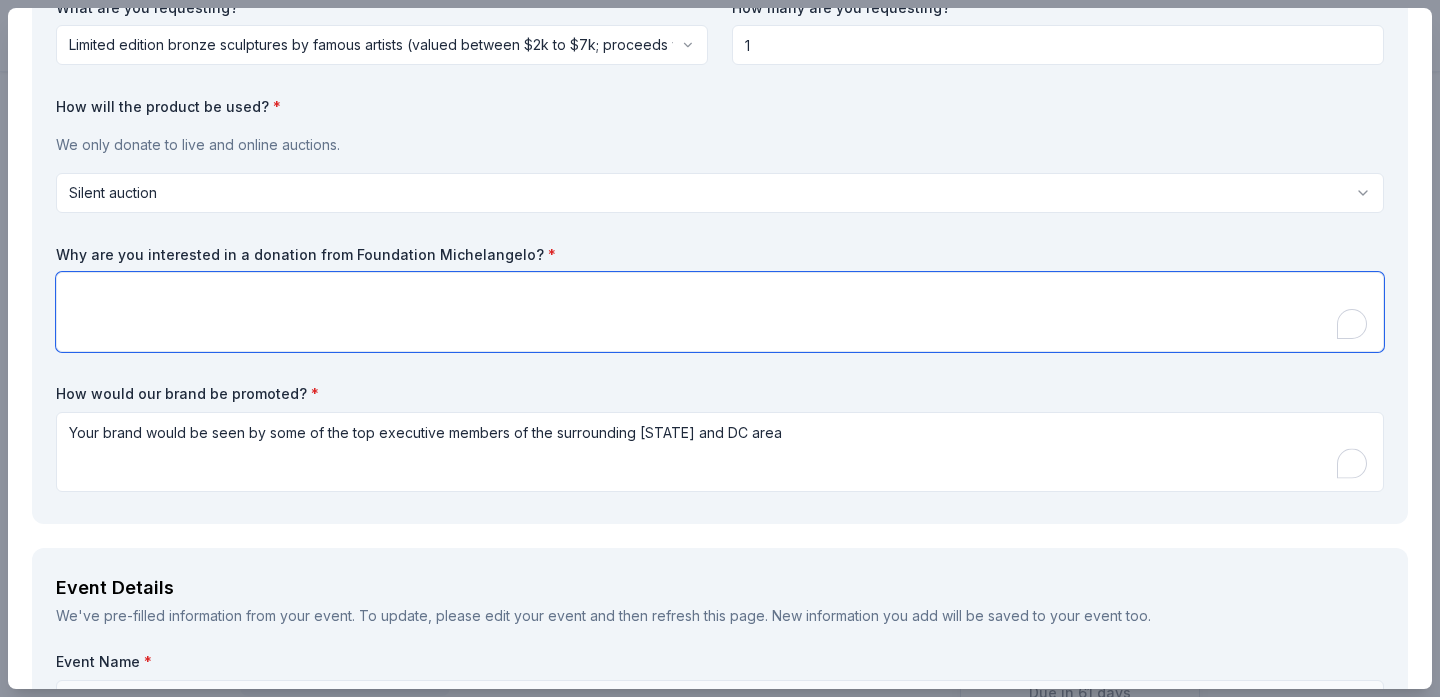 click at bounding box center [720, 312] 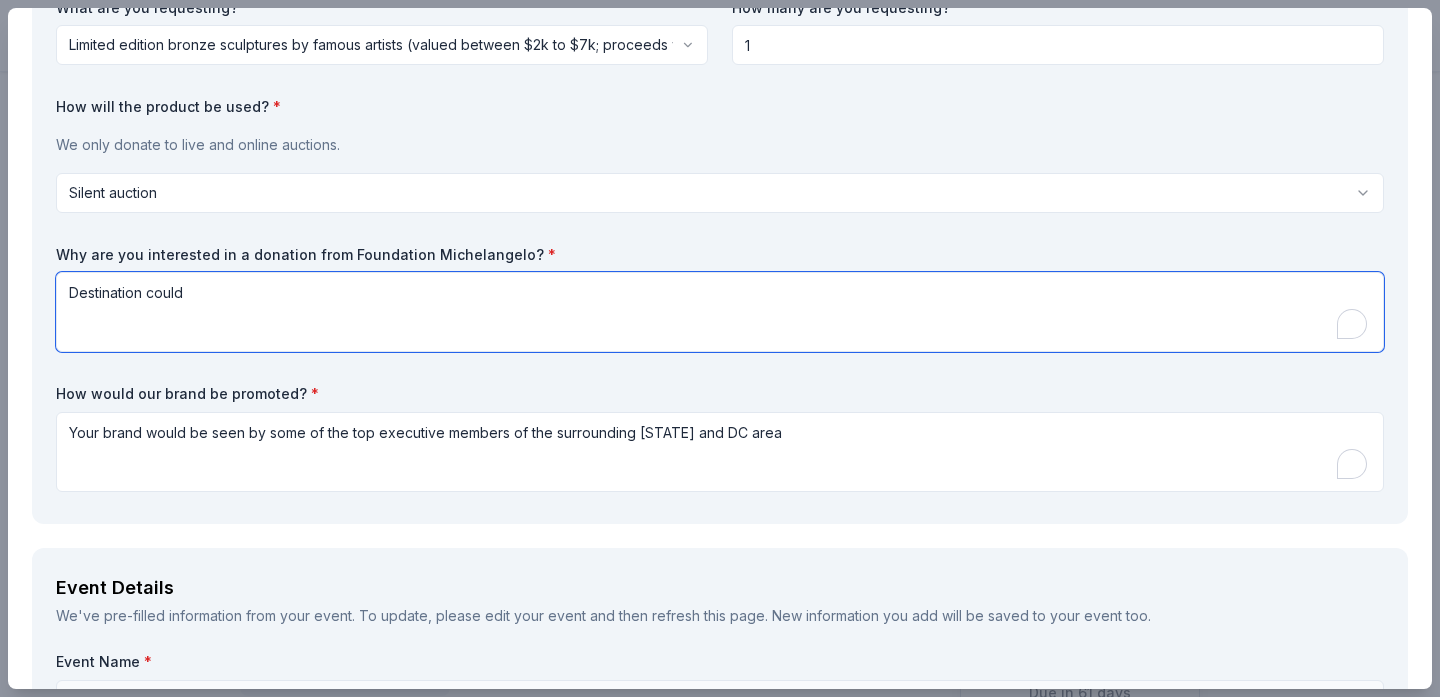 click on "Destination could" at bounding box center [720, 312] 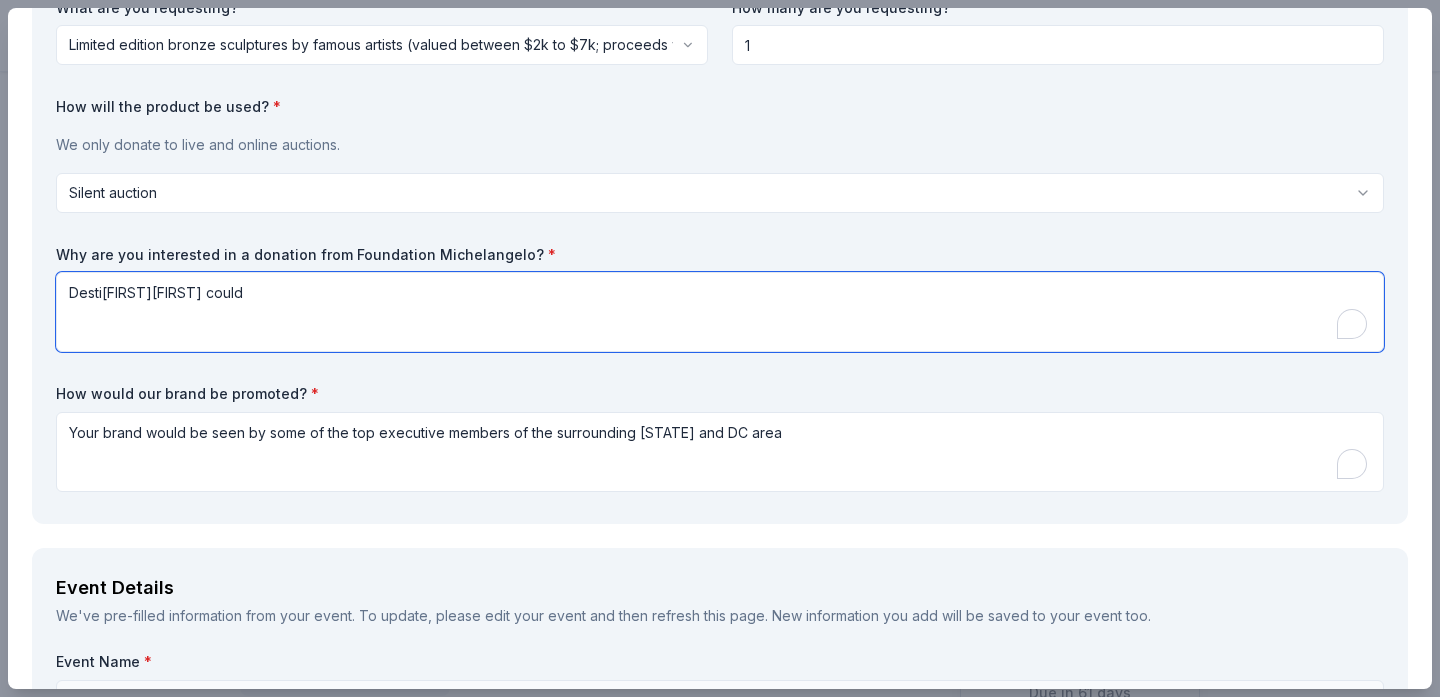 click on "Destination could" at bounding box center [720, 312] 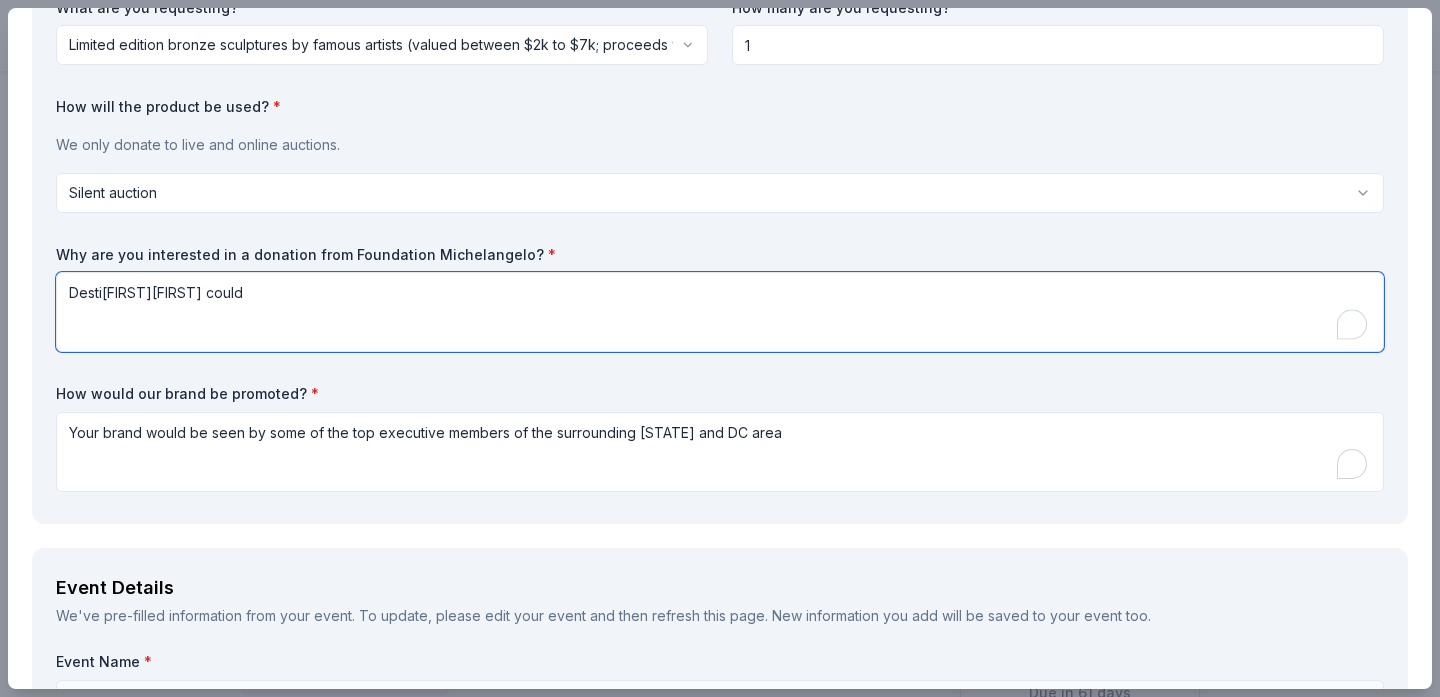 click on "DestiDestination couldnation could" at bounding box center (720, 312) 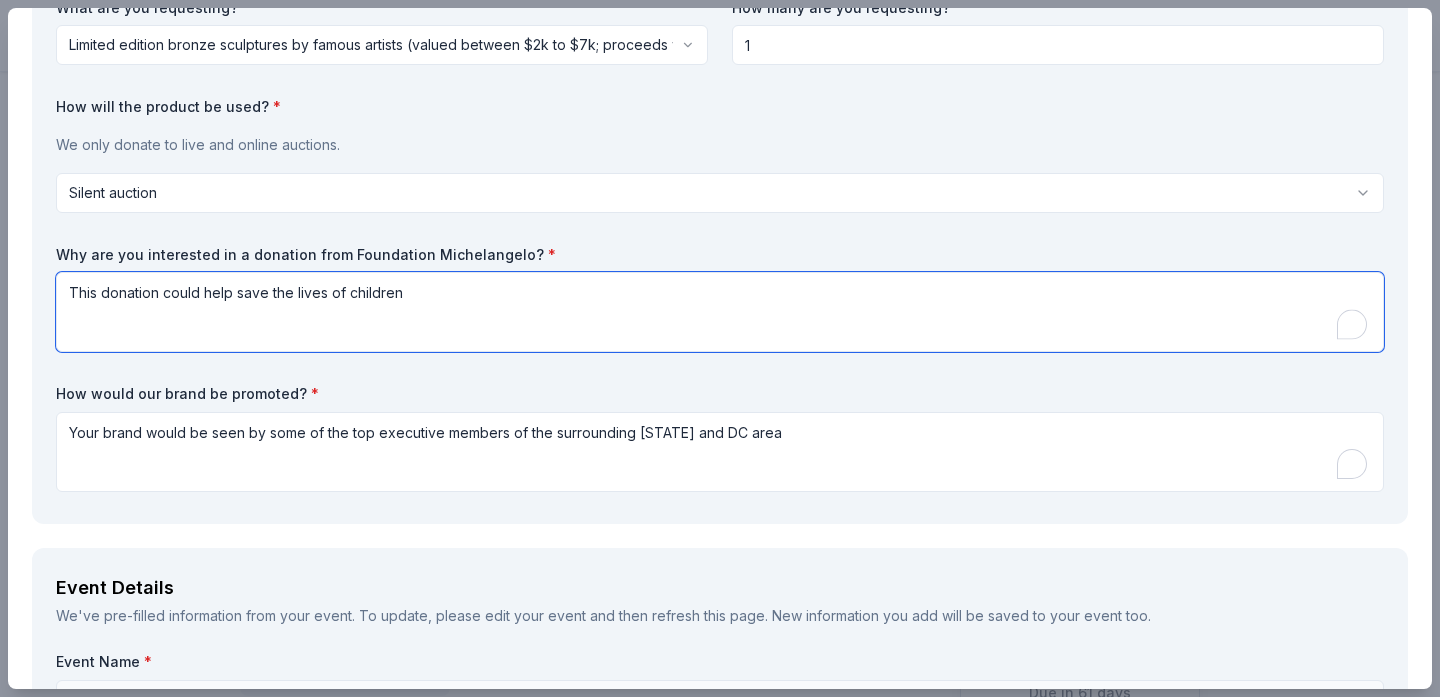 click on "This donation could help save the lives of children" at bounding box center [720, 312] 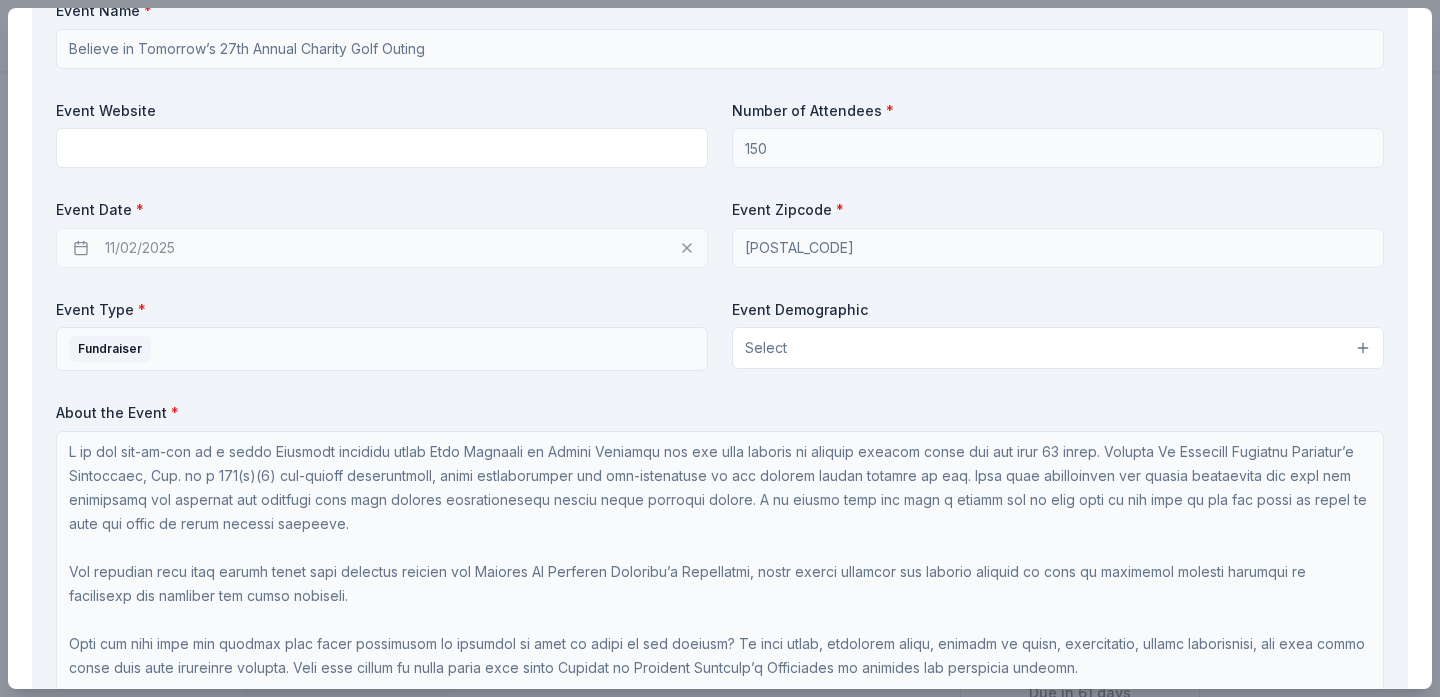 scroll, scrollTop: 1279, scrollLeft: 0, axis: vertical 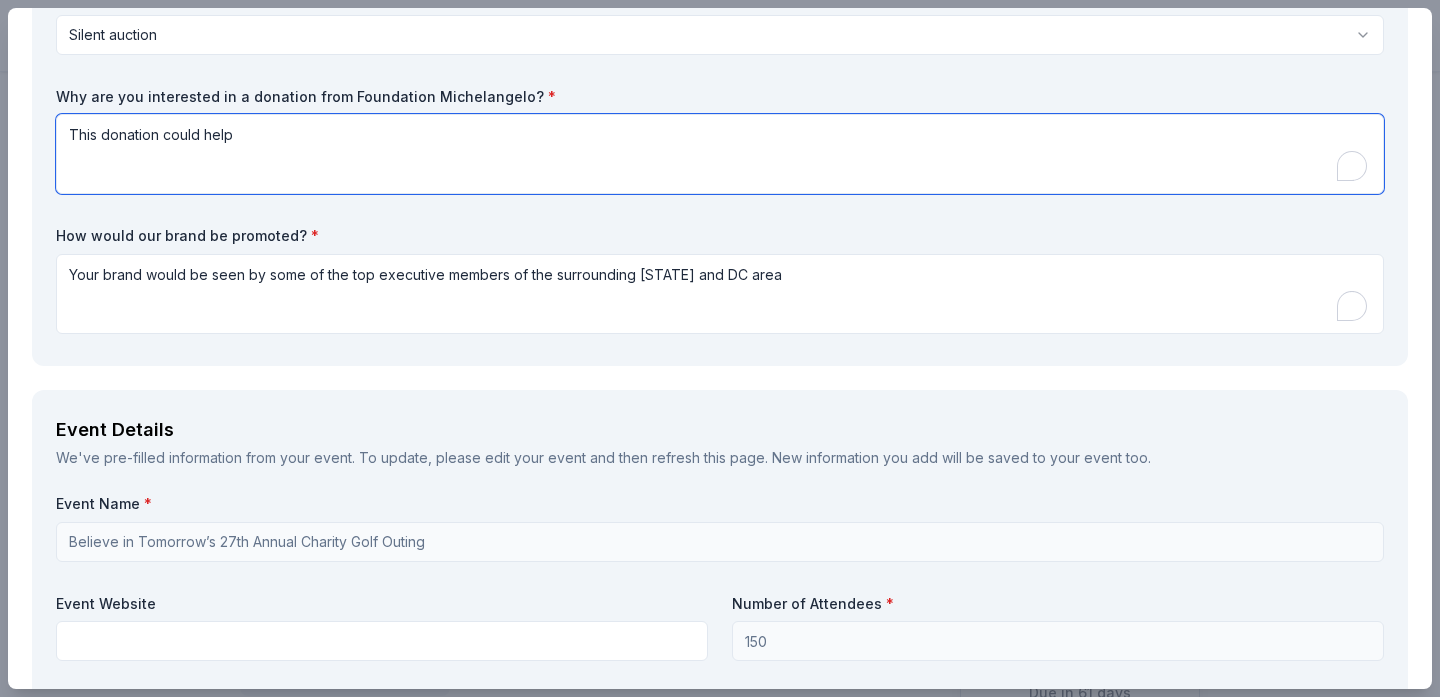click on "This donation could help" at bounding box center [720, 154] 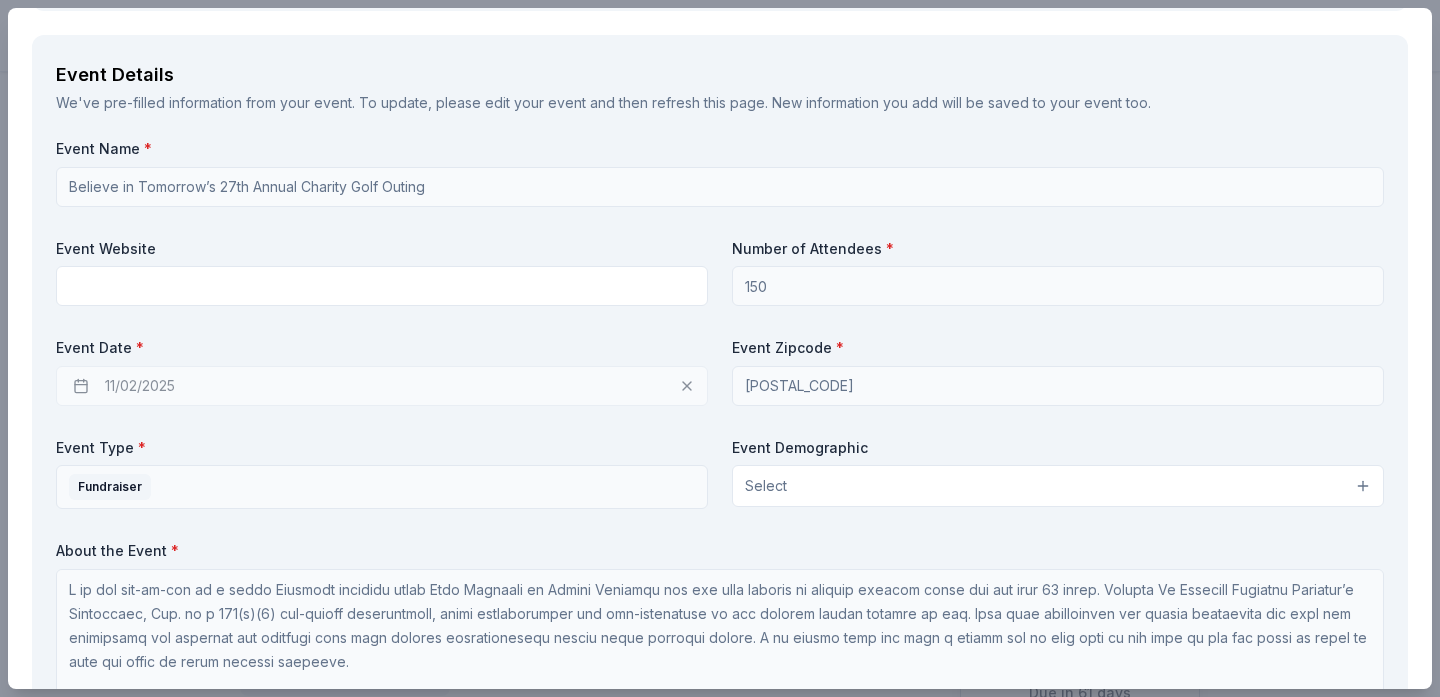 scroll, scrollTop: 1226, scrollLeft: 0, axis: vertical 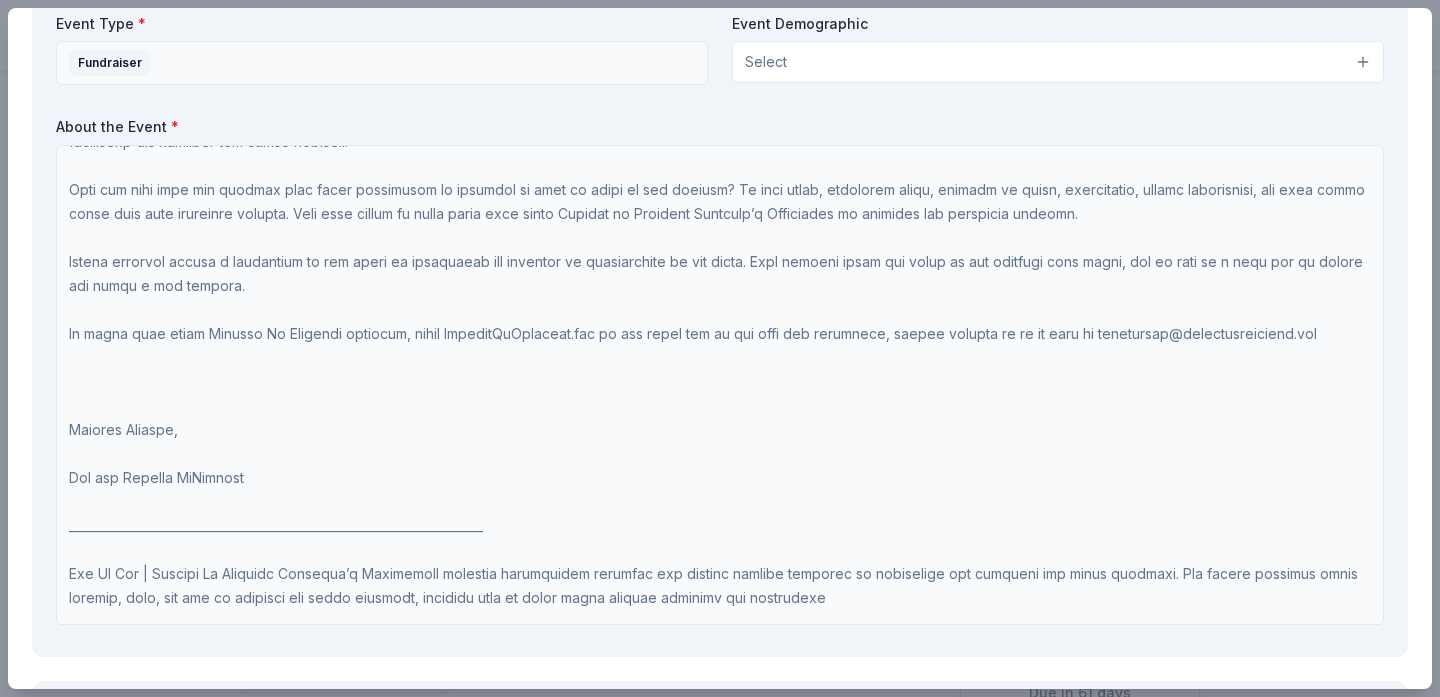 type on "All proceeds from this annual event will directly benefit the Believe In Tomorrow Children’s Foundation, which offers hospital and respite housing as well as essential support services to critically ill children and their families." 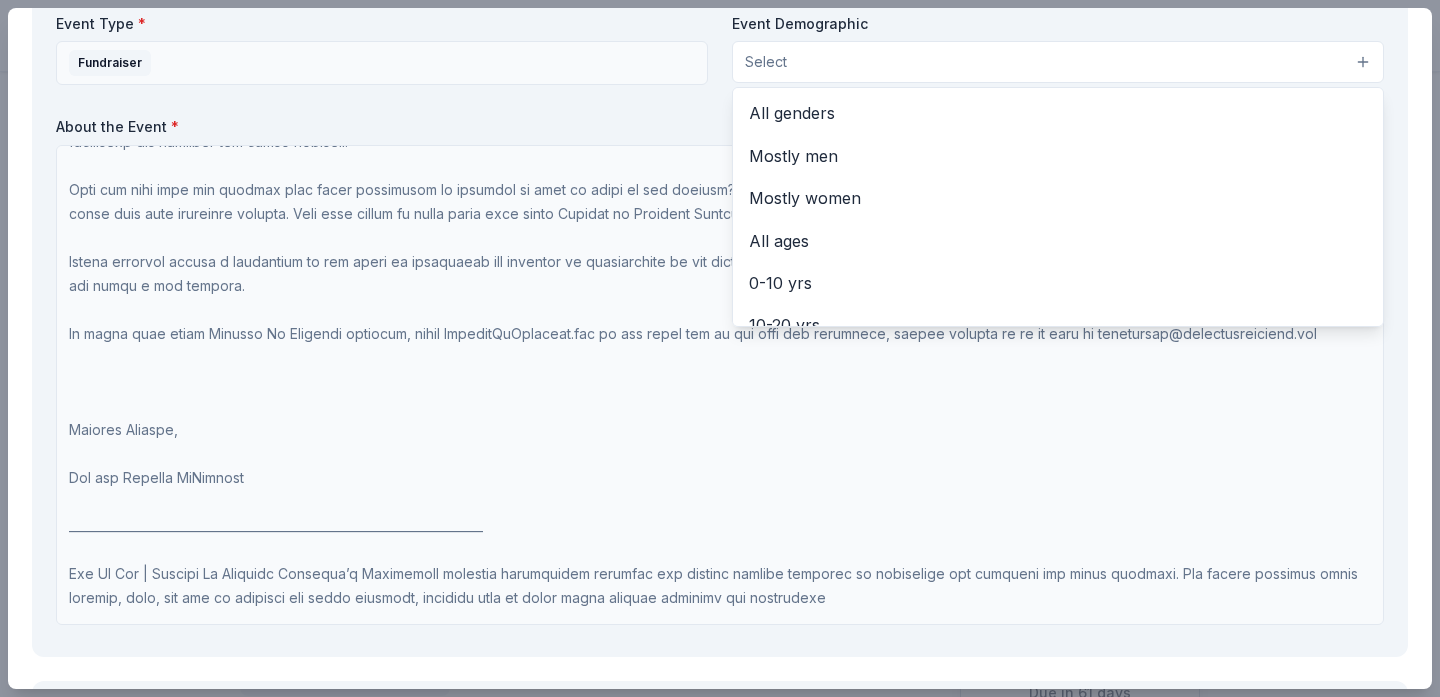 click on "Select" at bounding box center (1058, 62) 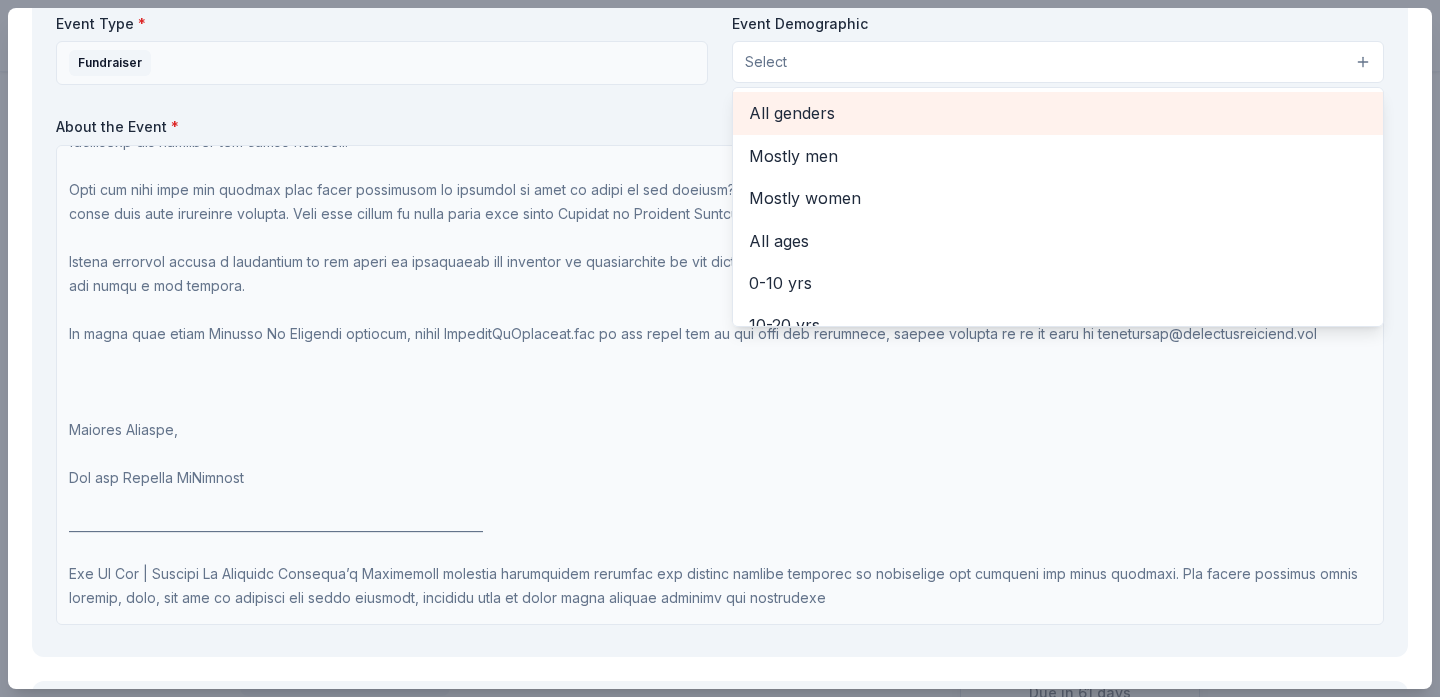 click on "All genders" at bounding box center [1058, 113] 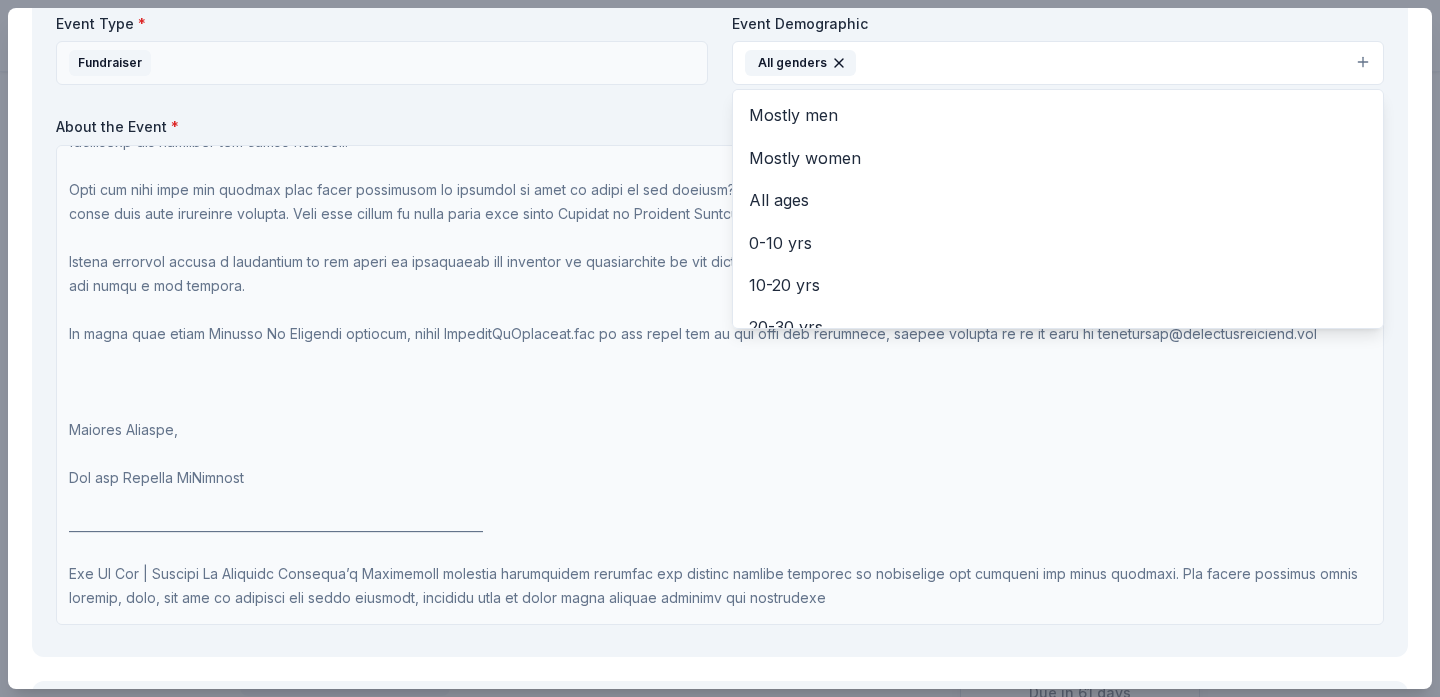 click on "Event Name * Believe in Tomorrow’s 27th Annual Charity Golf Outing Event Website Number of Attendees * 150 Event Date * 11/02/2025 Event Zipcode * 20711 Event Type * Fundraiser Event Demographic All genders Mostly men Mostly women All ages 0-10 yrs 10-20 yrs 20-30 yrs 30-40 yrs 40-50 yrs 50-60 yrs 60-70 yrs 70-80 yrs 80+ yrs About the Event *" at bounding box center [720, 174] 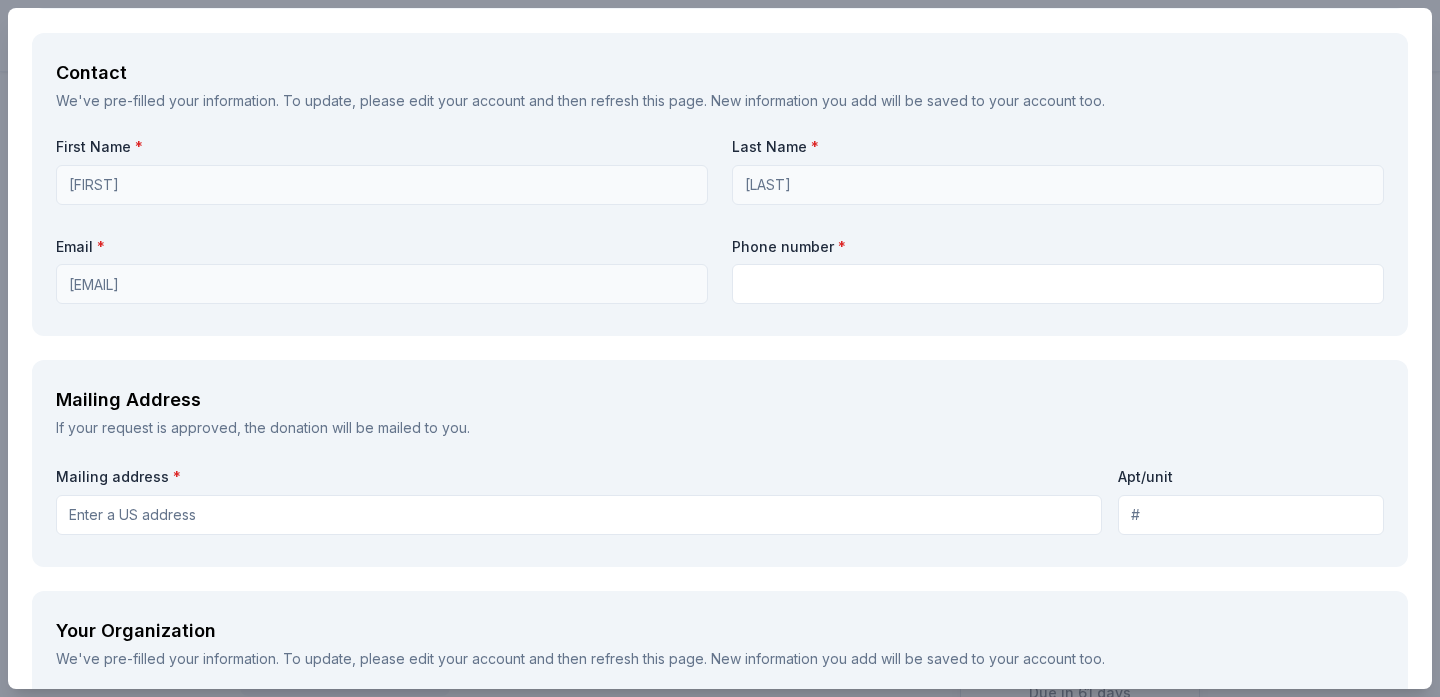 scroll, scrollTop: 2157, scrollLeft: 0, axis: vertical 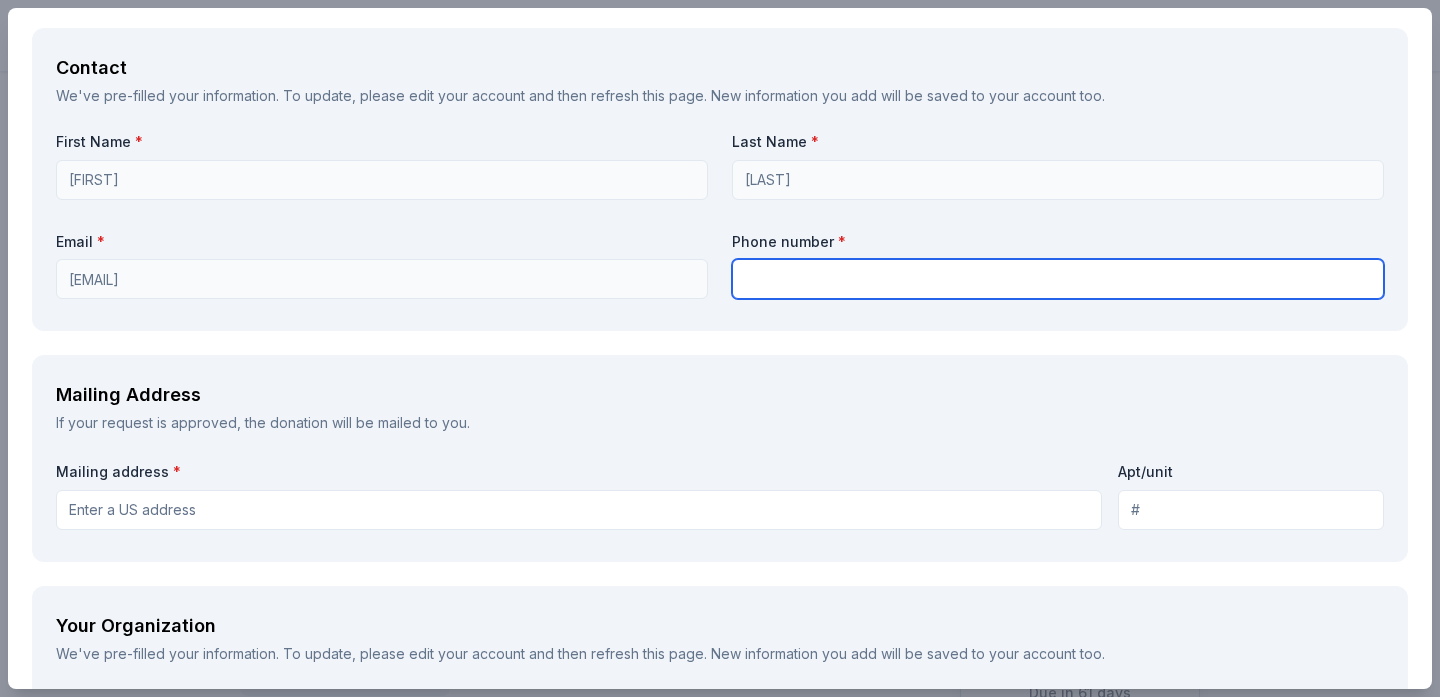 click at bounding box center [1058, 279] 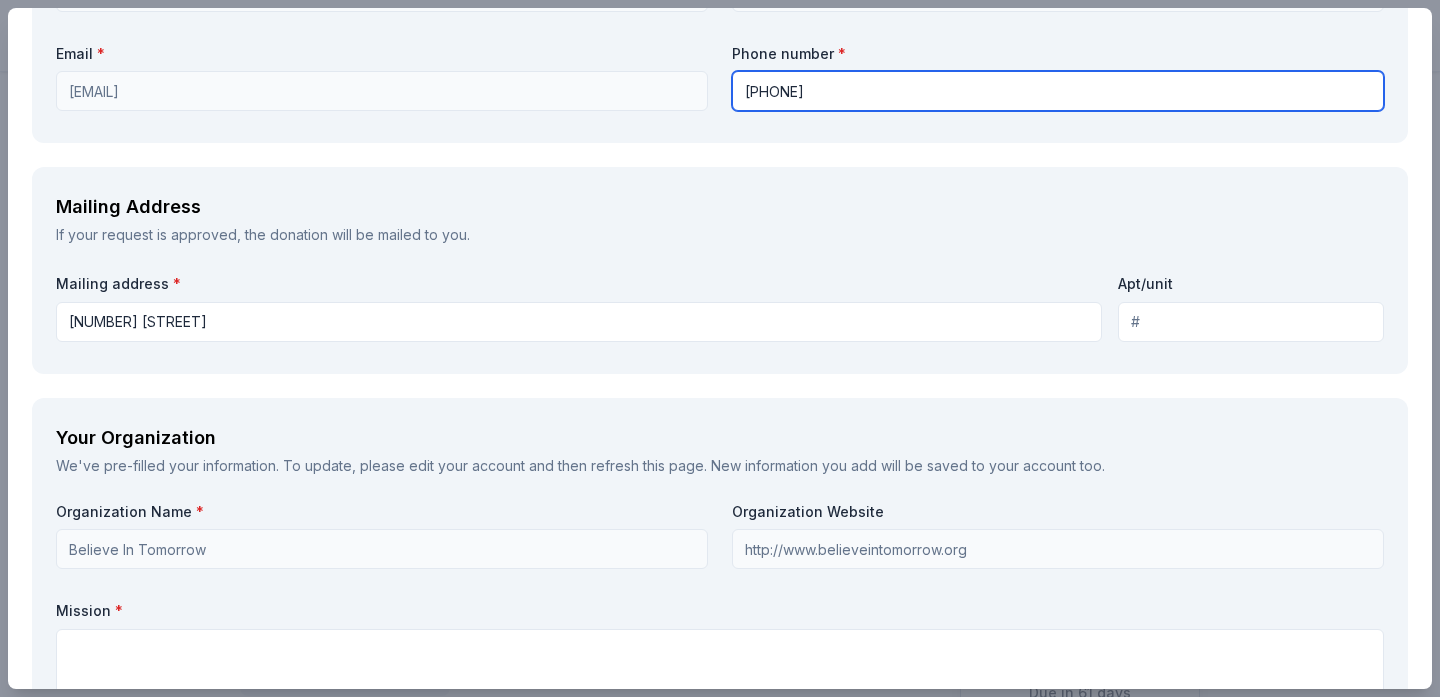 scroll, scrollTop: 2348, scrollLeft: 0, axis: vertical 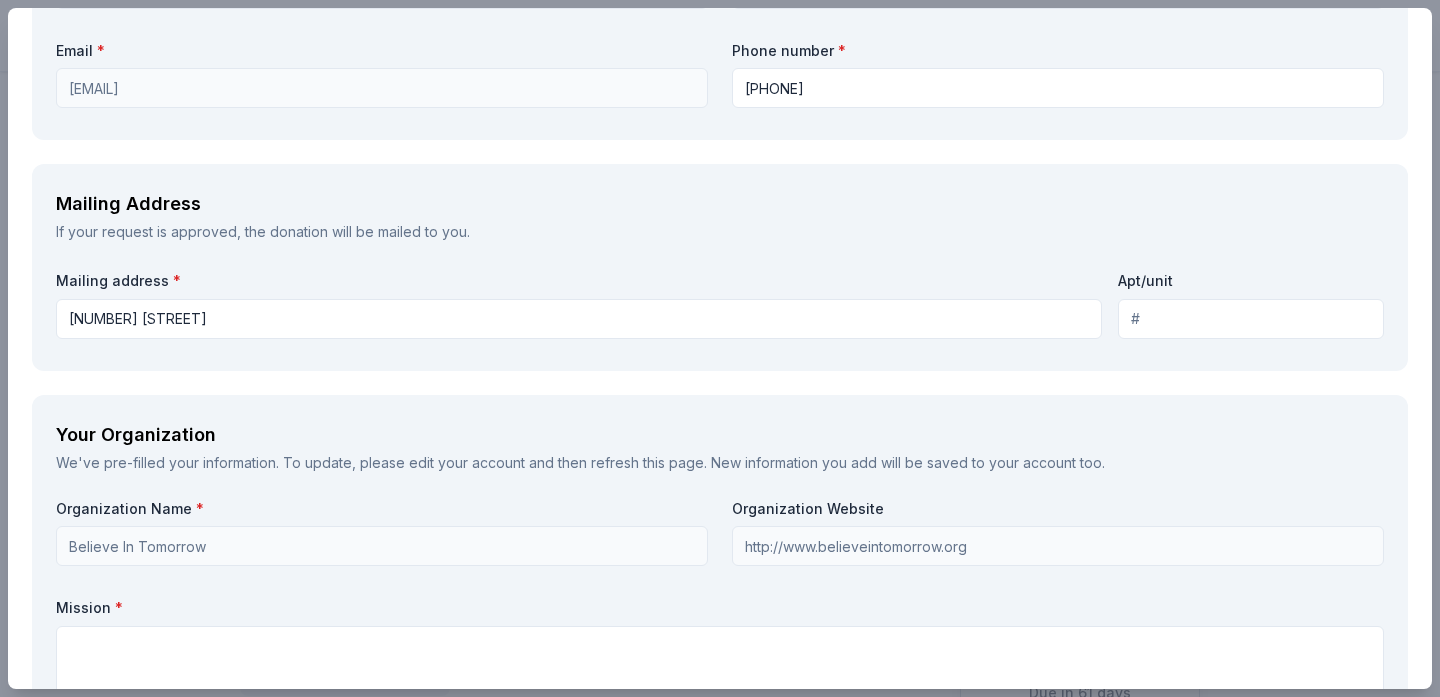 click on "200 Holsum Way" at bounding box center [579, 319] 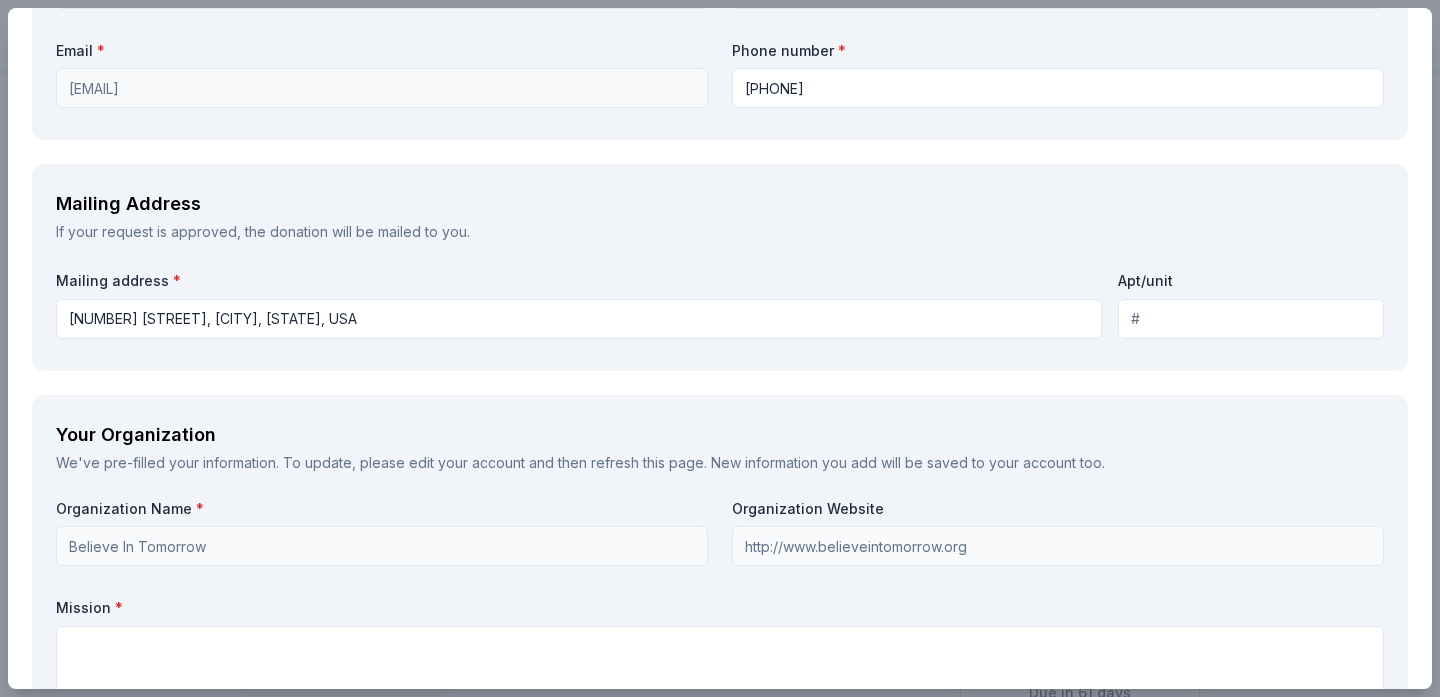 type on "200 Holsum Way, Glen Burnie, MD, 21060" 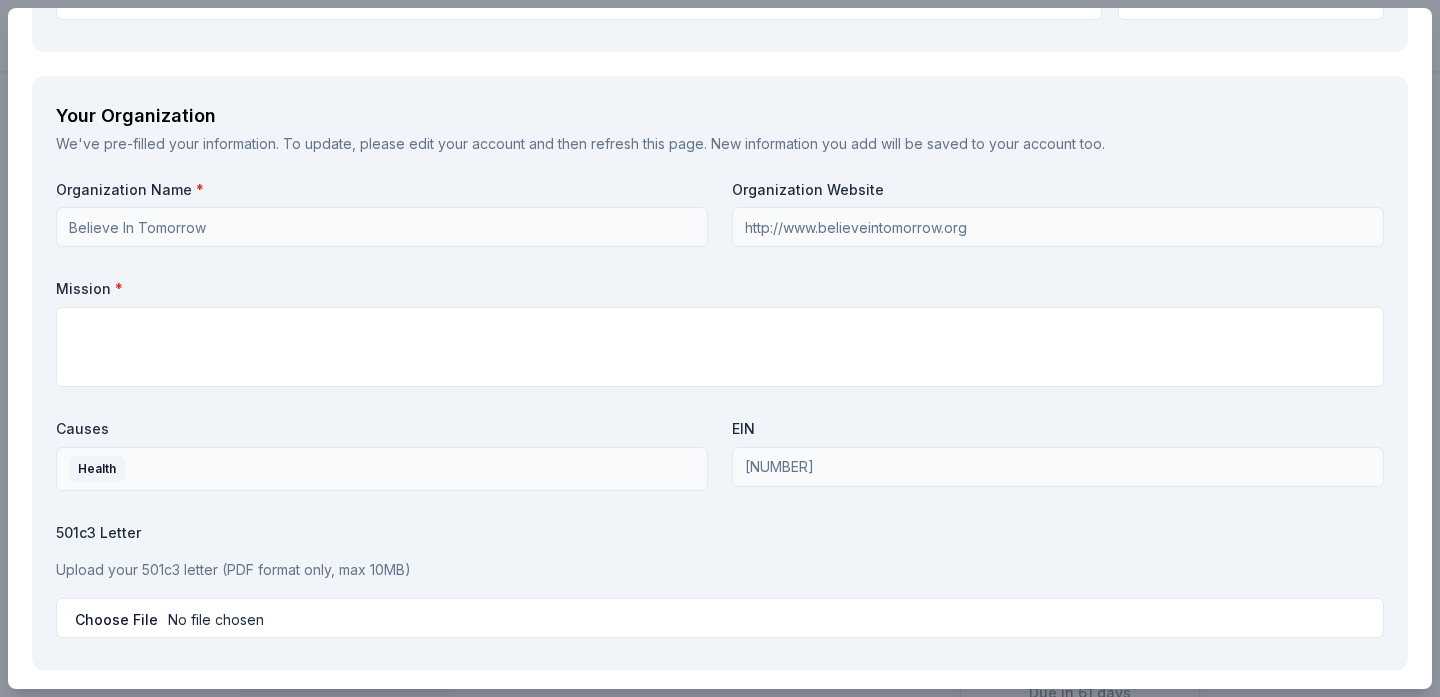 scroll, scrollTop: 2675, scrollLeft: 0, axis: vertical 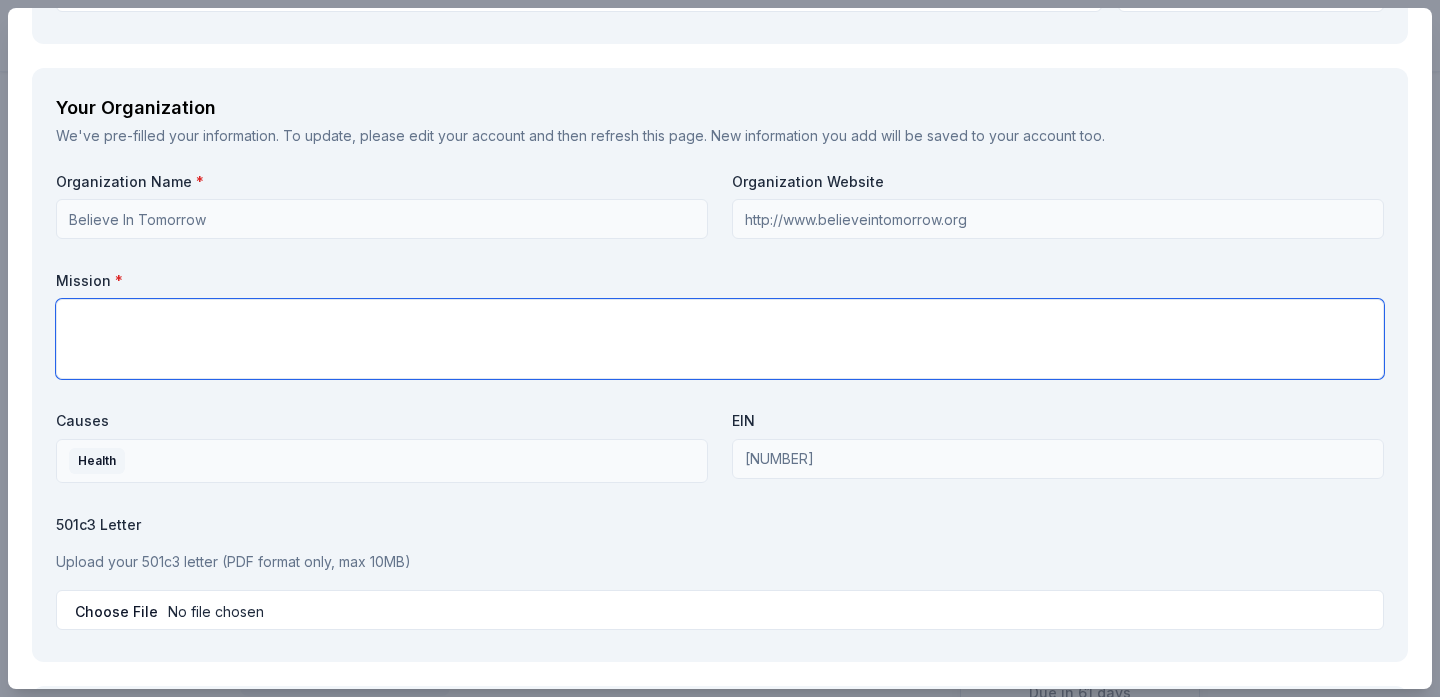 click at bounding box center [720, 339] 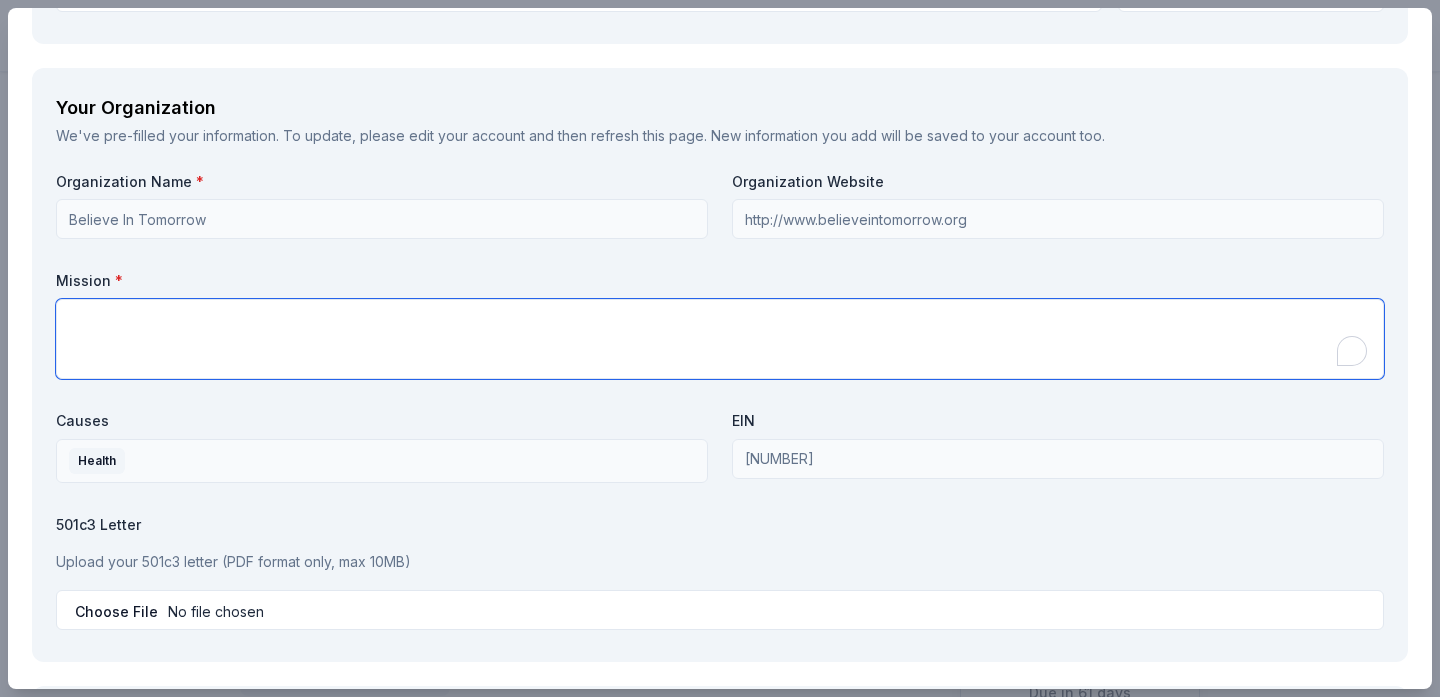 paste on "“WE BELIEVE in keeping families together during a child's medical crisis, and that the gentle cadence of normal family life has a powerful influence on the healing process.”" 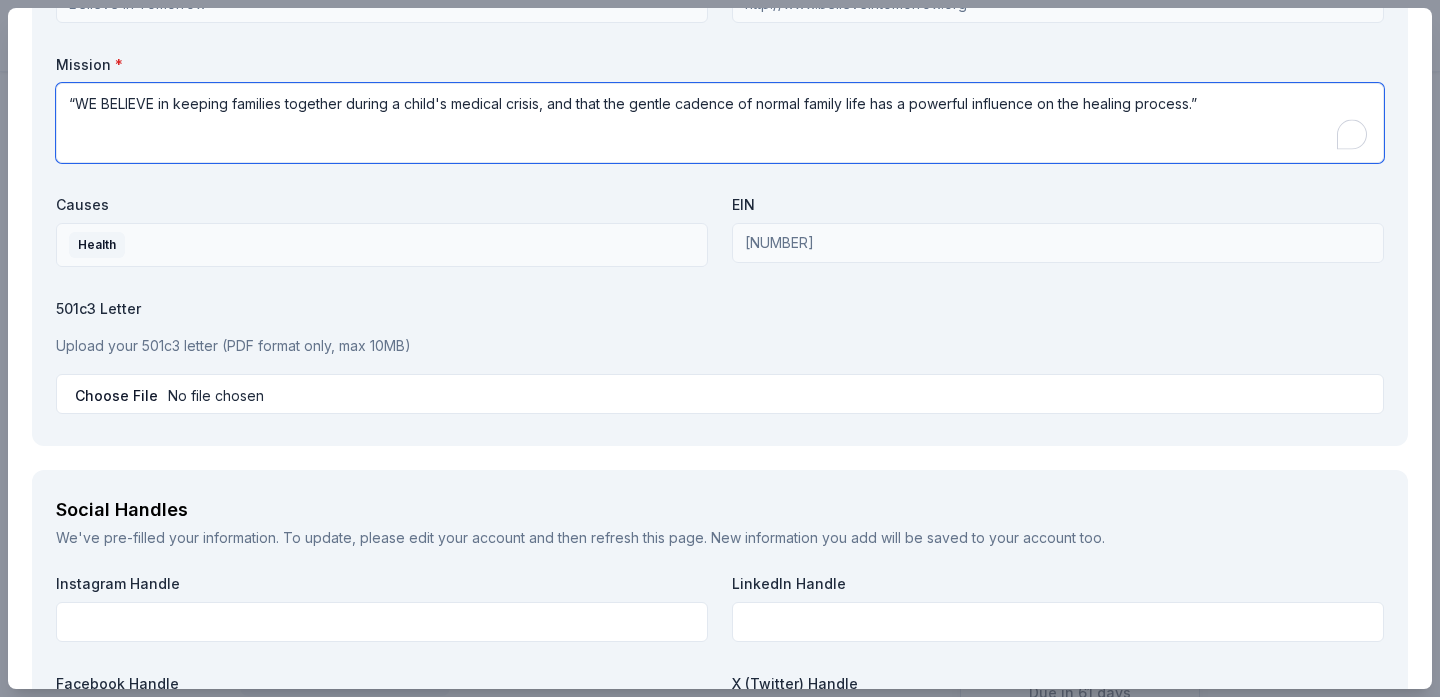 scroll, scrollTop: 2905, scrollLeft: 0, axis: vertical 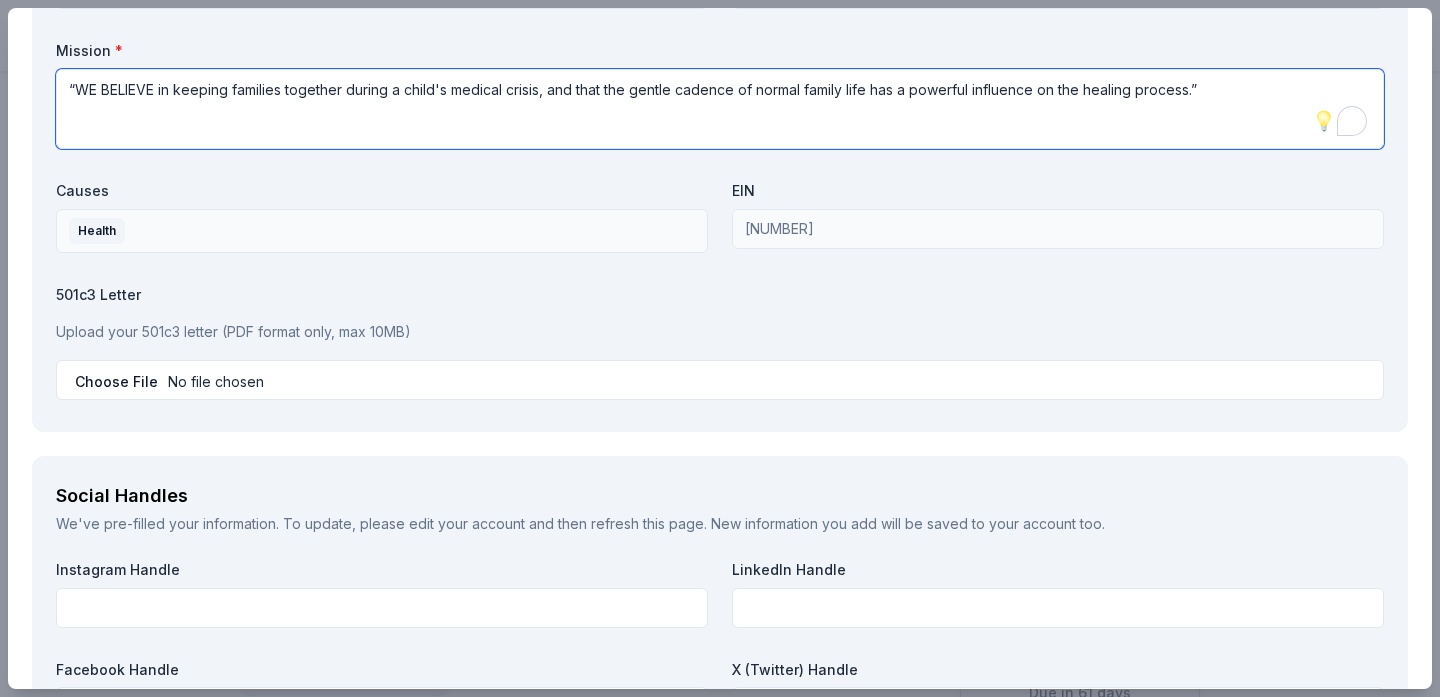 type on "“WE BELIEVE in keeping families together during a child's medical crisis, and that the gentle cadence of normal family life has a powerful influence on the healing process.”" 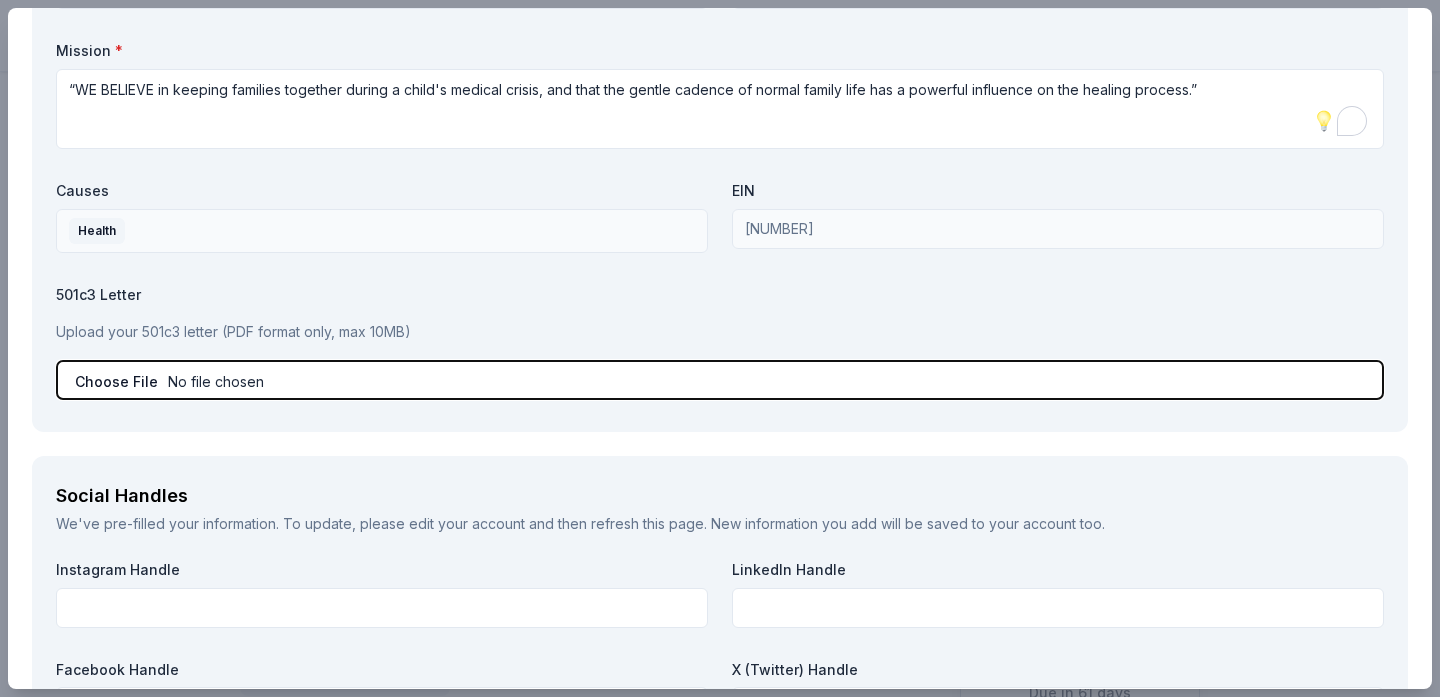 click at bounding box center [720, 380] 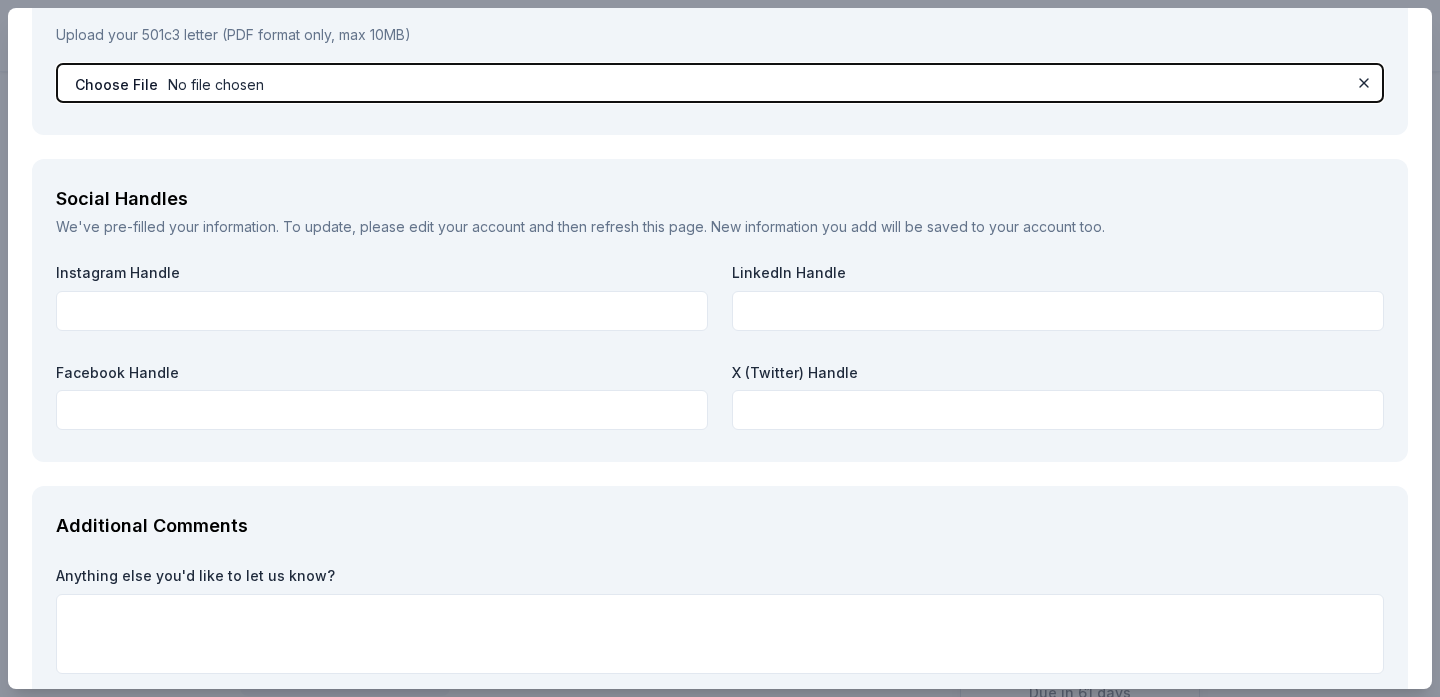 scroll, scrollTop: 3205, scrollLeft: 0, axis: vertical 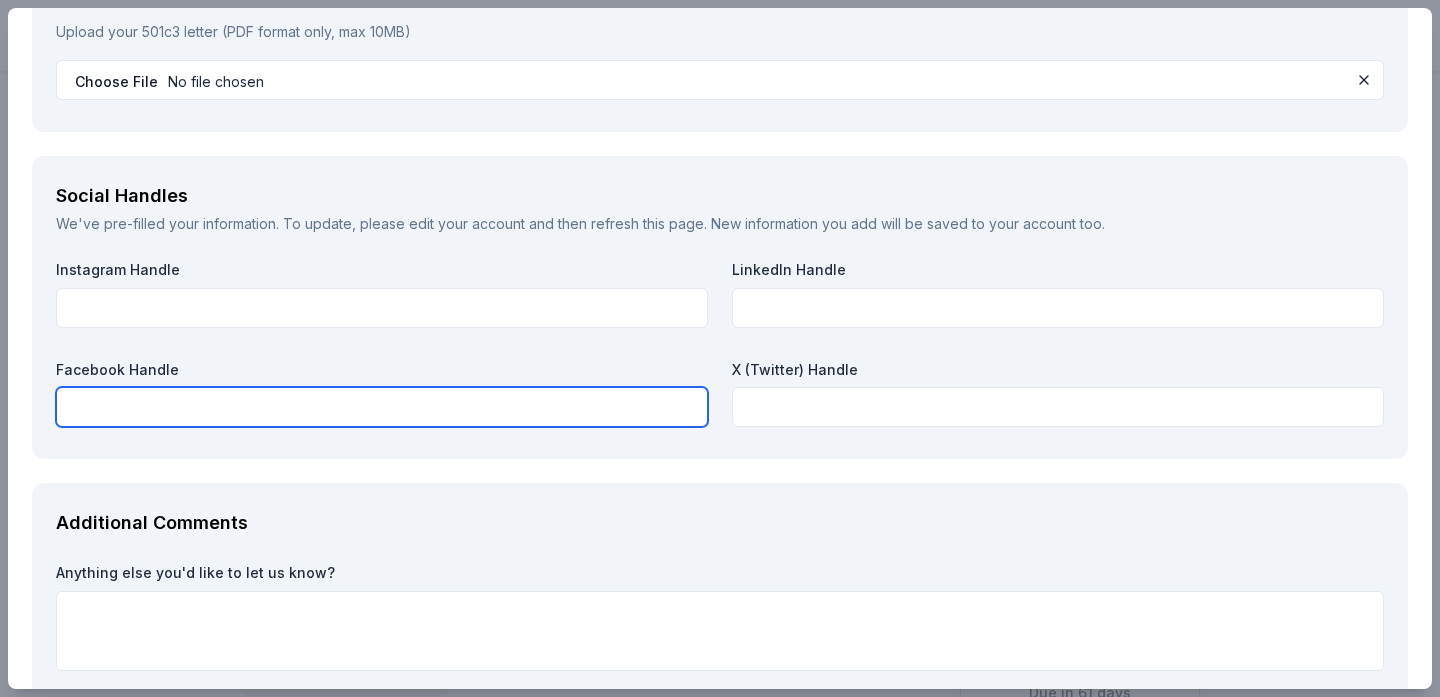 click at bounding box center (382, 407) 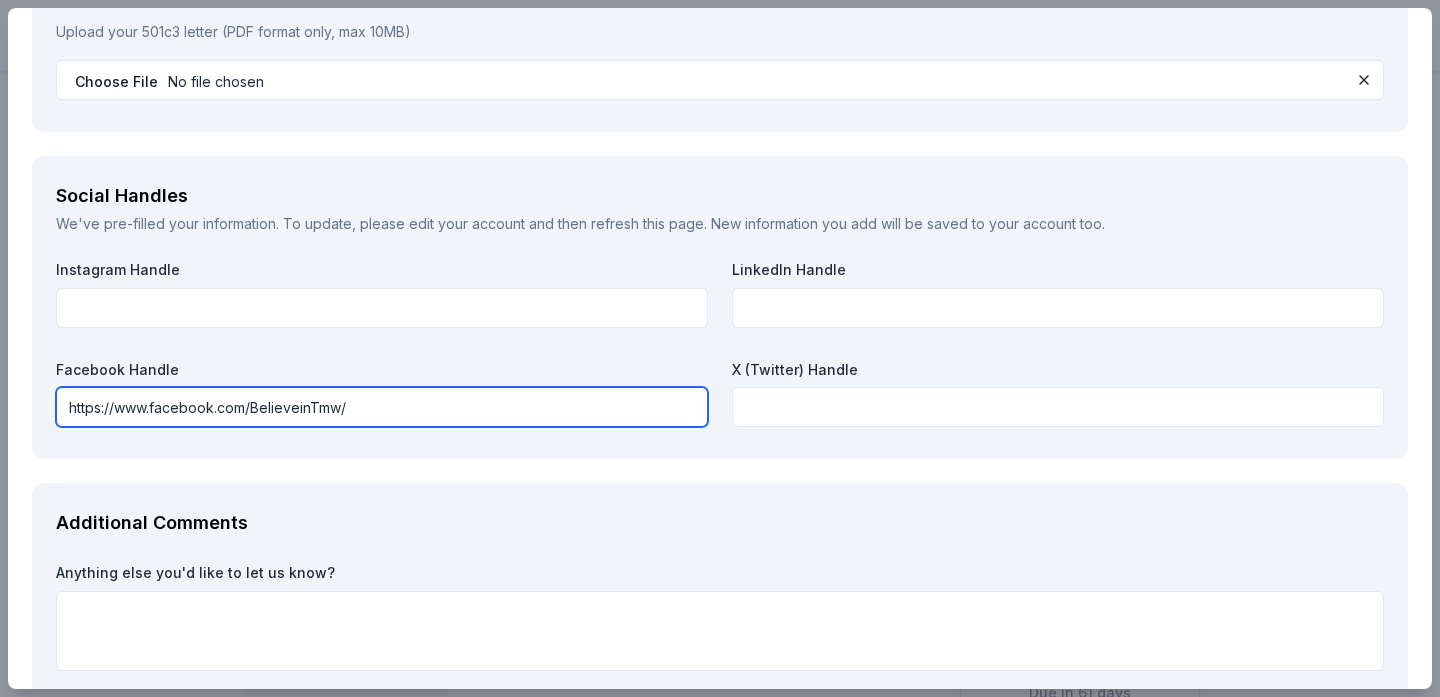scroll, scrollTop: 3323, scrollLeft: 0, axis: vertical 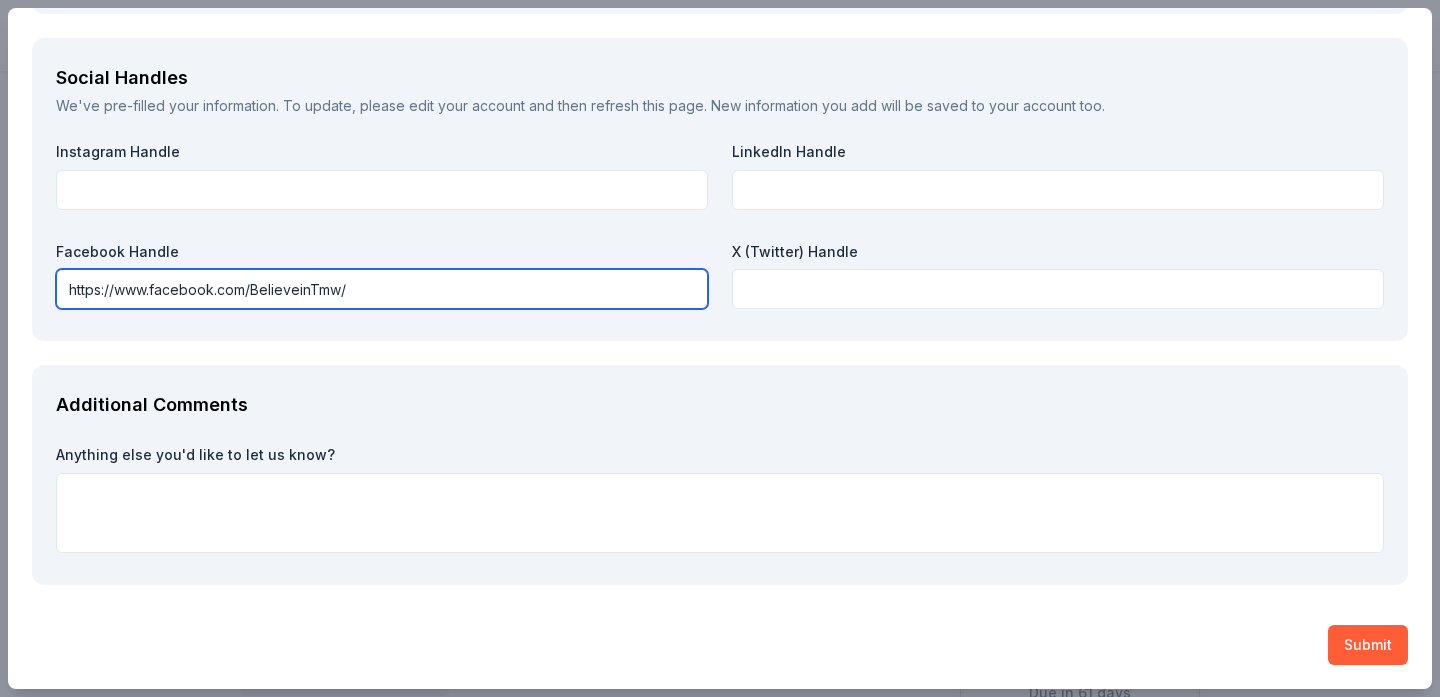 type on "https://www.facebook.com/BelieveinTmw/" 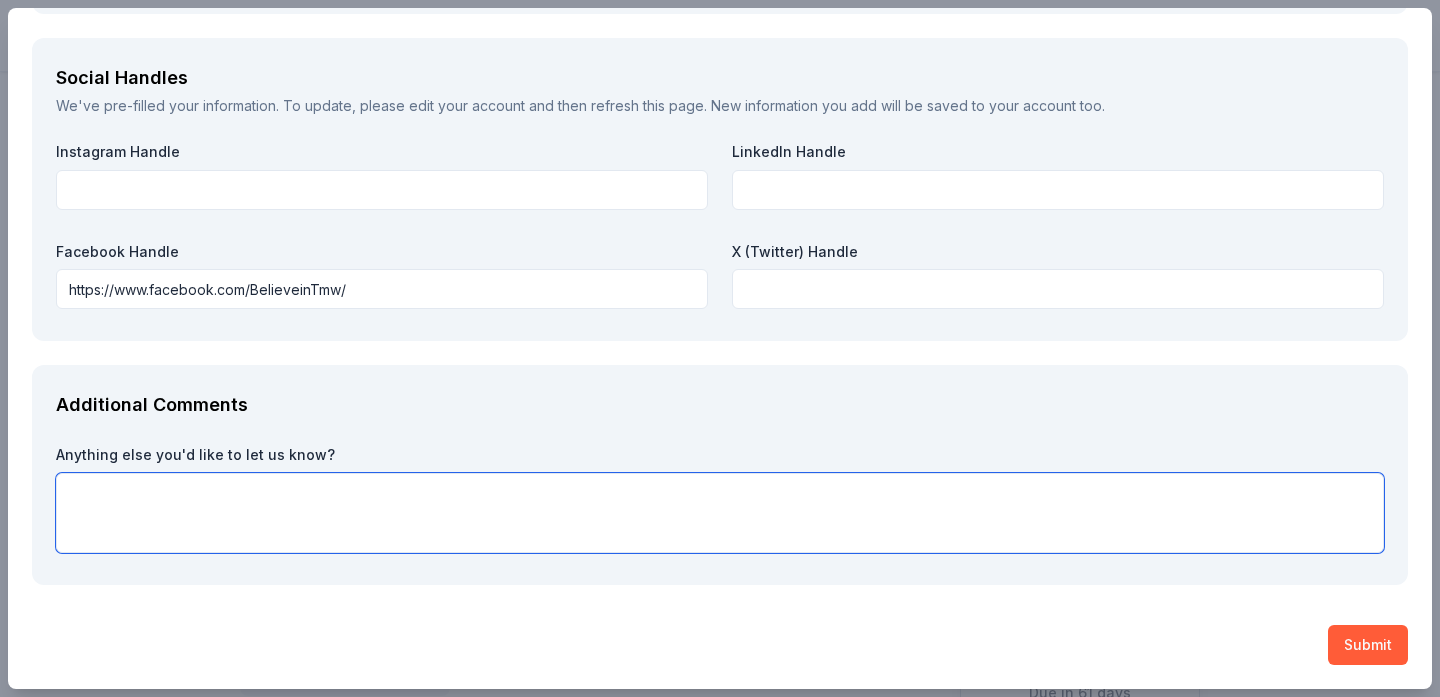 click at bounding box center (720, 513) 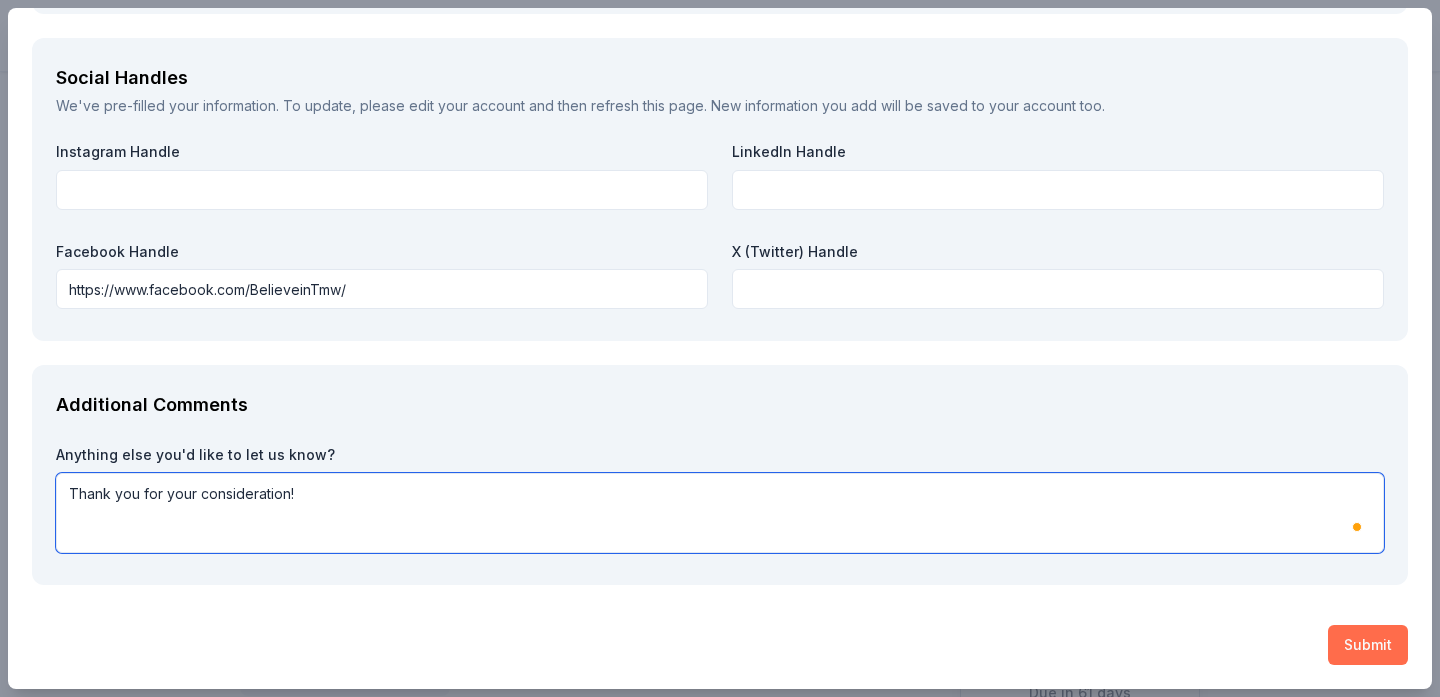 type on "Thank you for your consideration!" 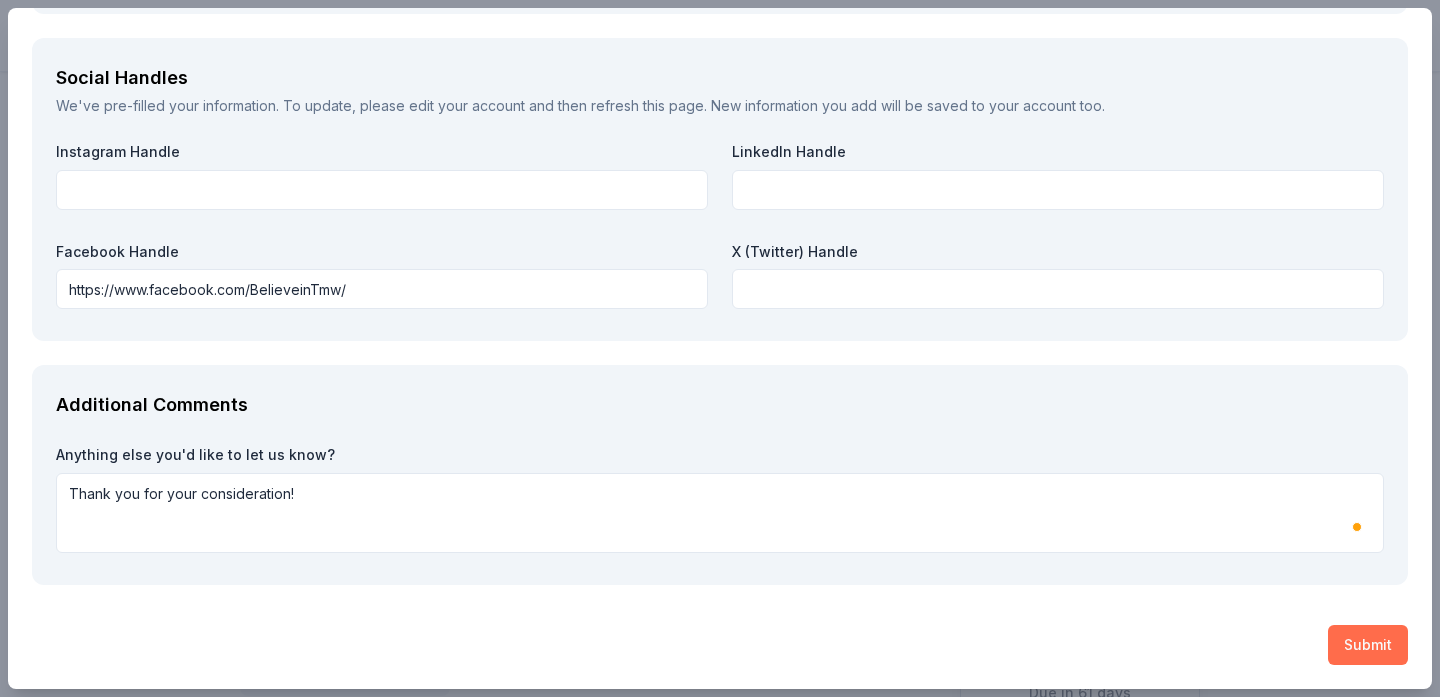 click on "Submit" at bounding box center [1368, 645] 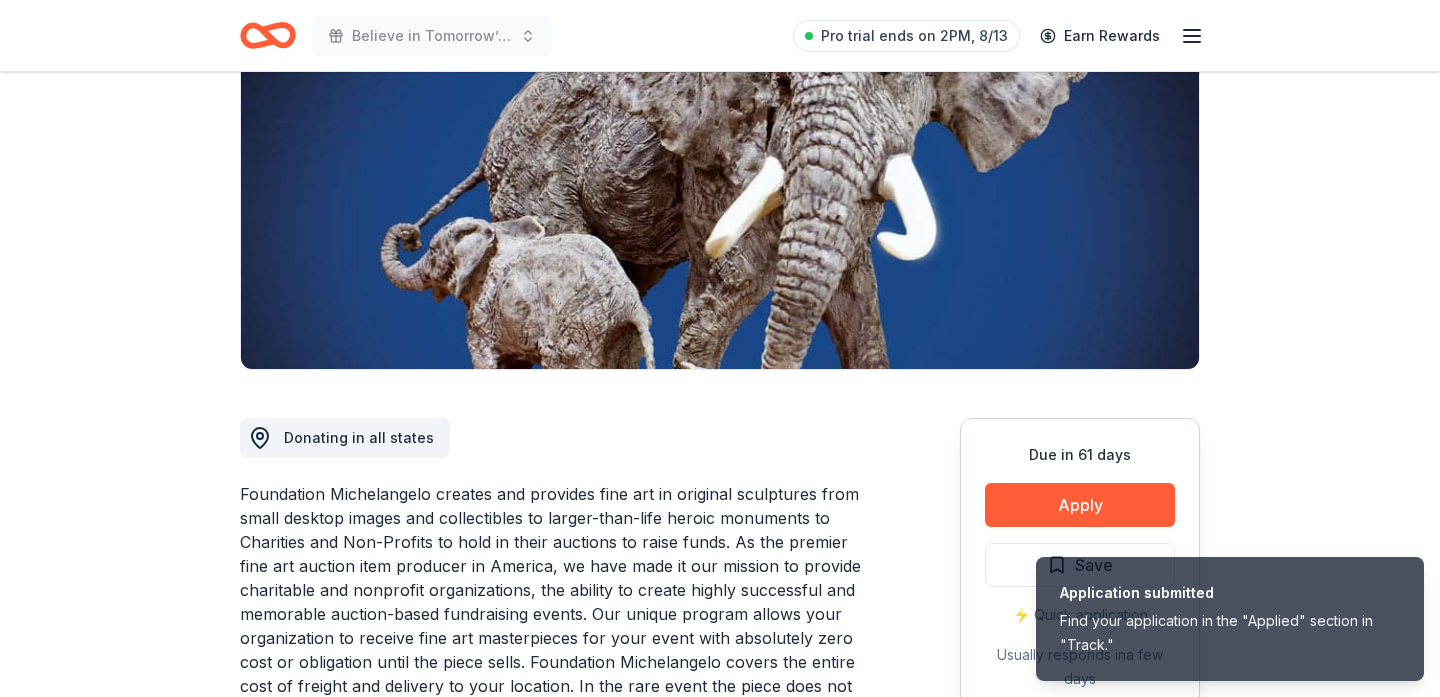 scroll, scrollTop: 299, scrollLeft: 0, axis: vertical 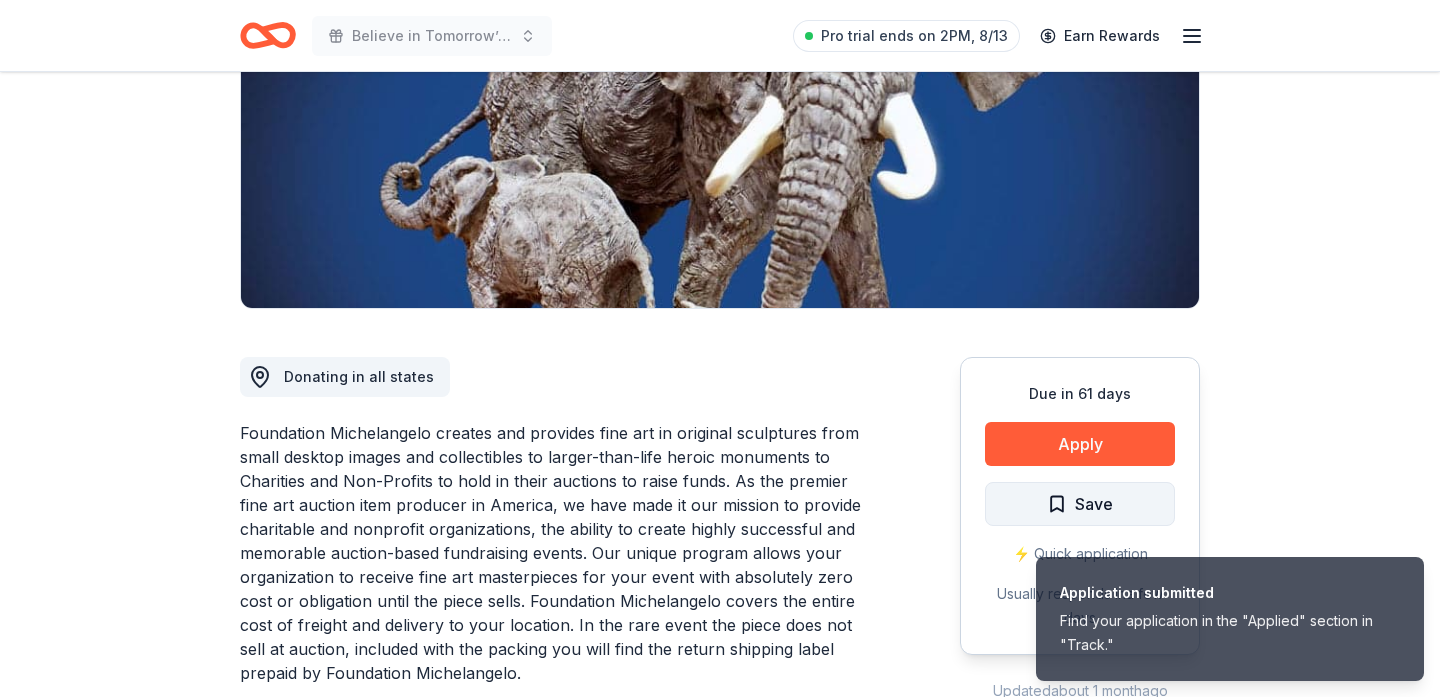 click on "Save" at bounding box center [1080, 504] 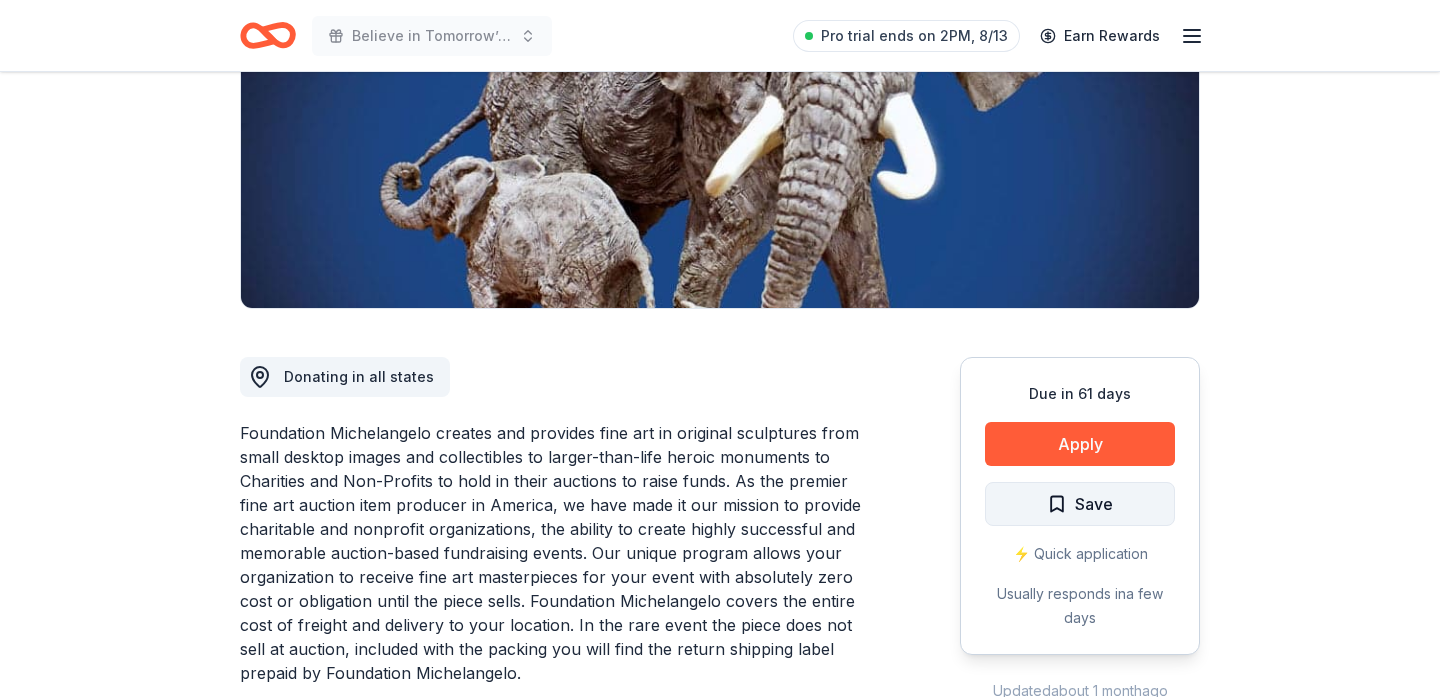click on "Save" at bounding box center [1094, 504] 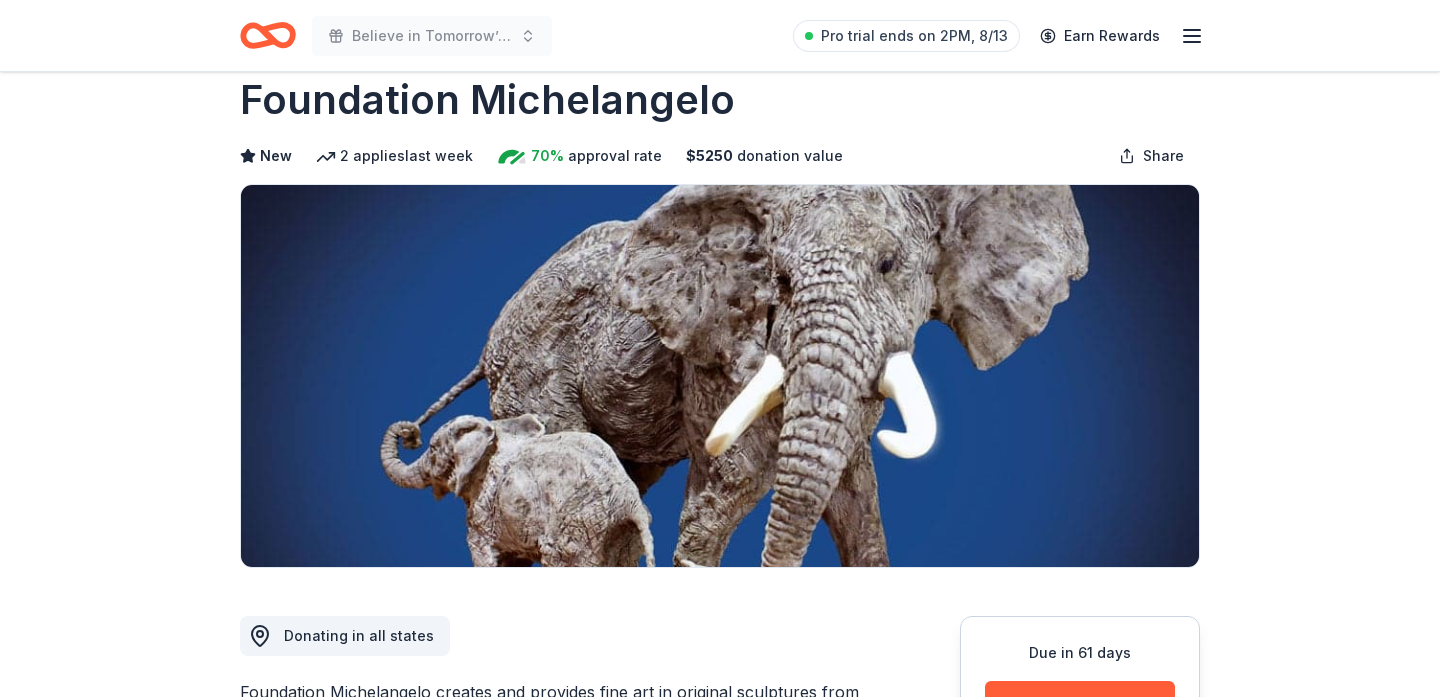 scroll, scrollTop: 0, scrollLeft: 0, axis: both 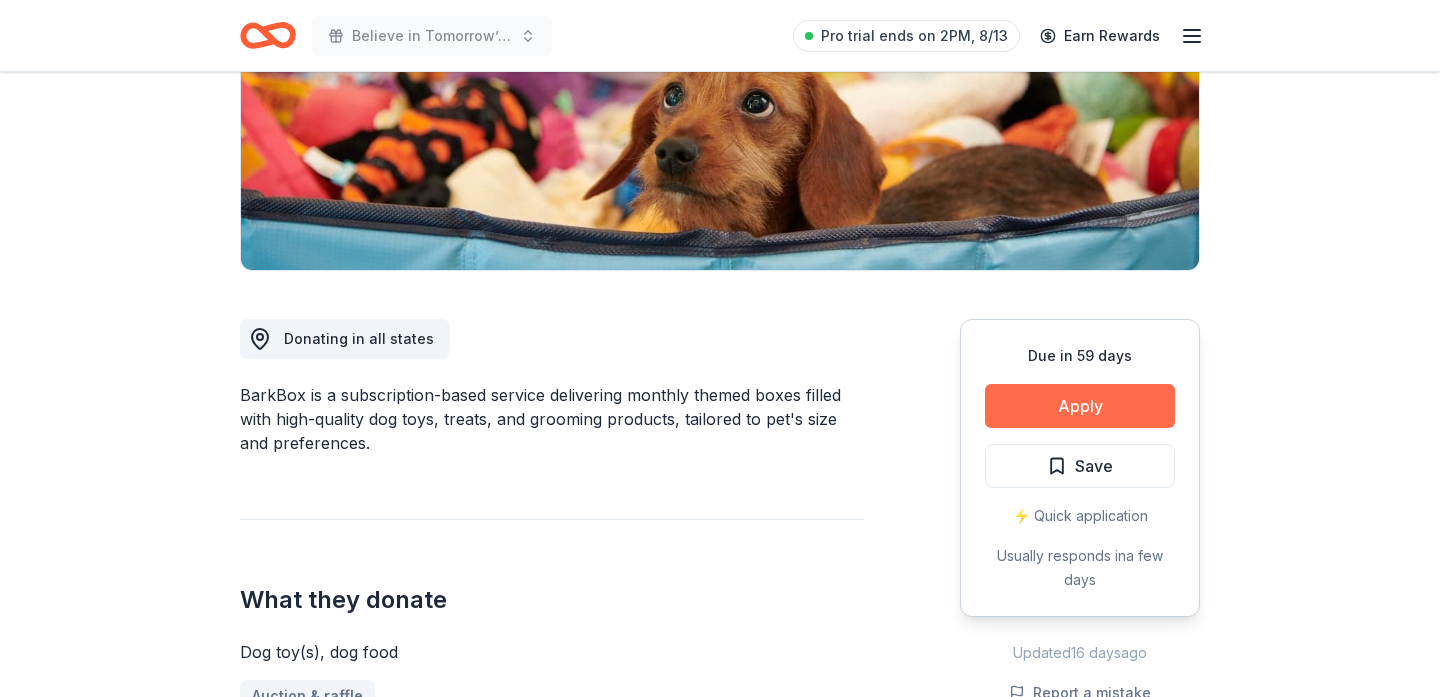 click on "Apply" at bounding box center (1080, 406) 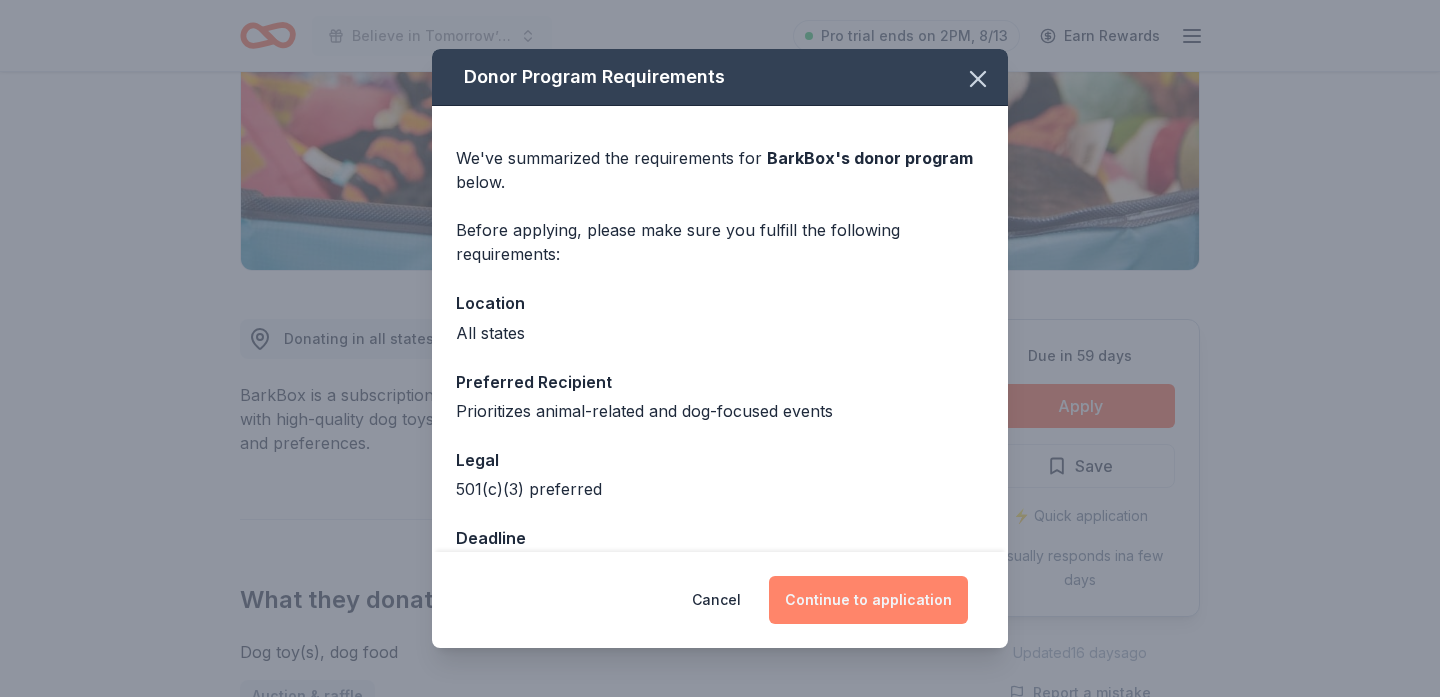 click on "Continue to application" at bounding box center [868, 600] 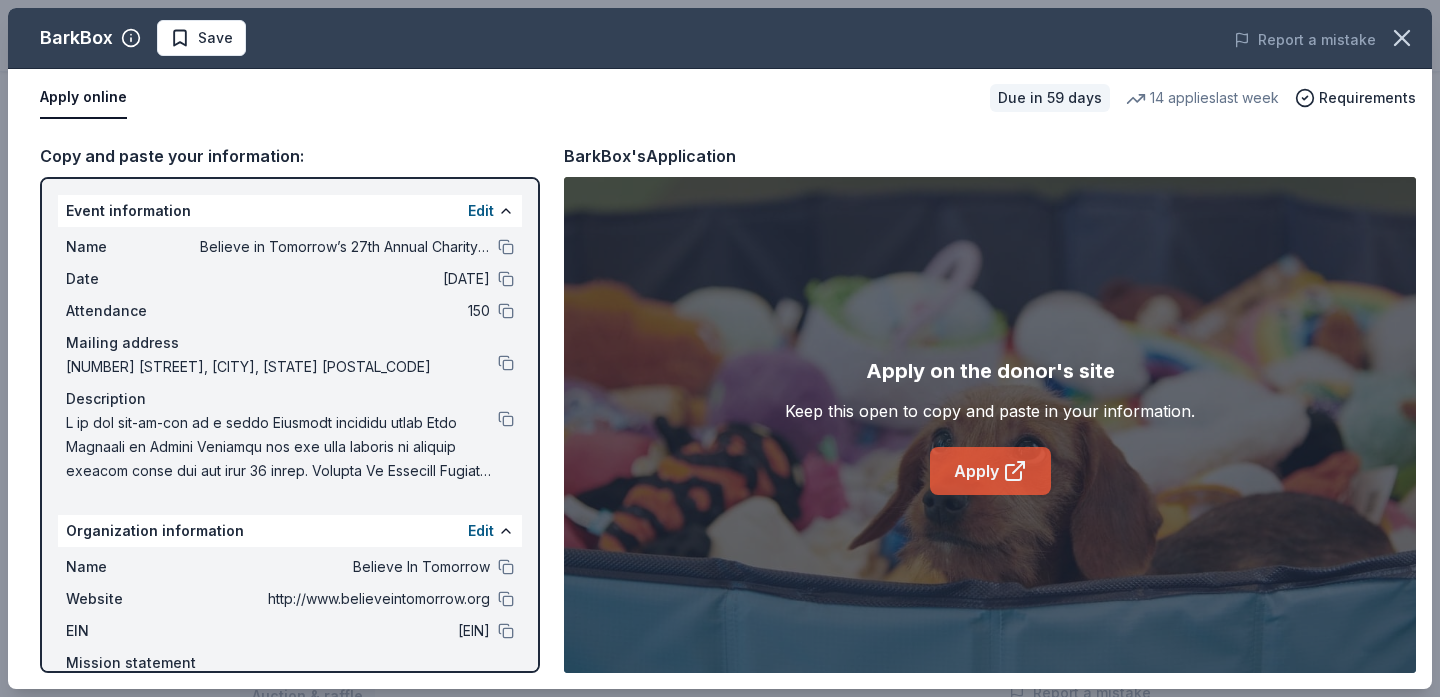 click 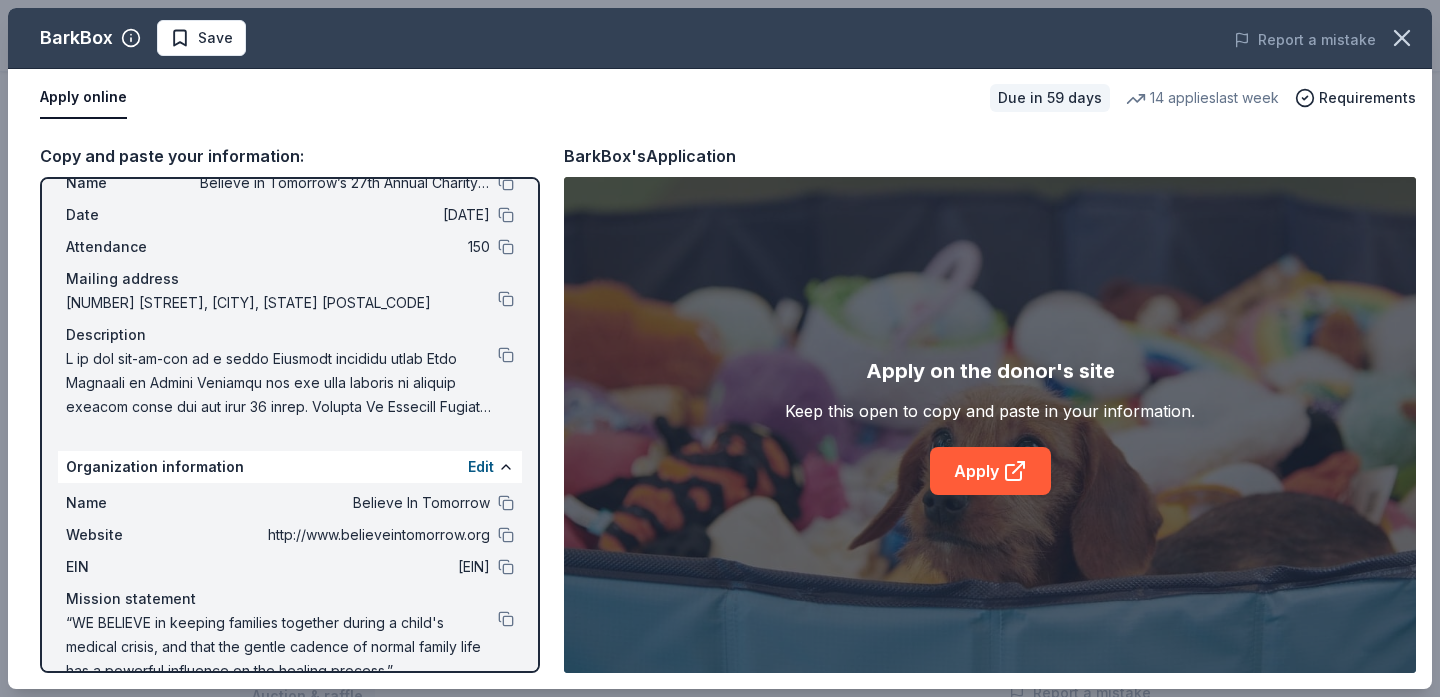scroll, scrollTop: 65, scrollLeft: 0, axis: vertical 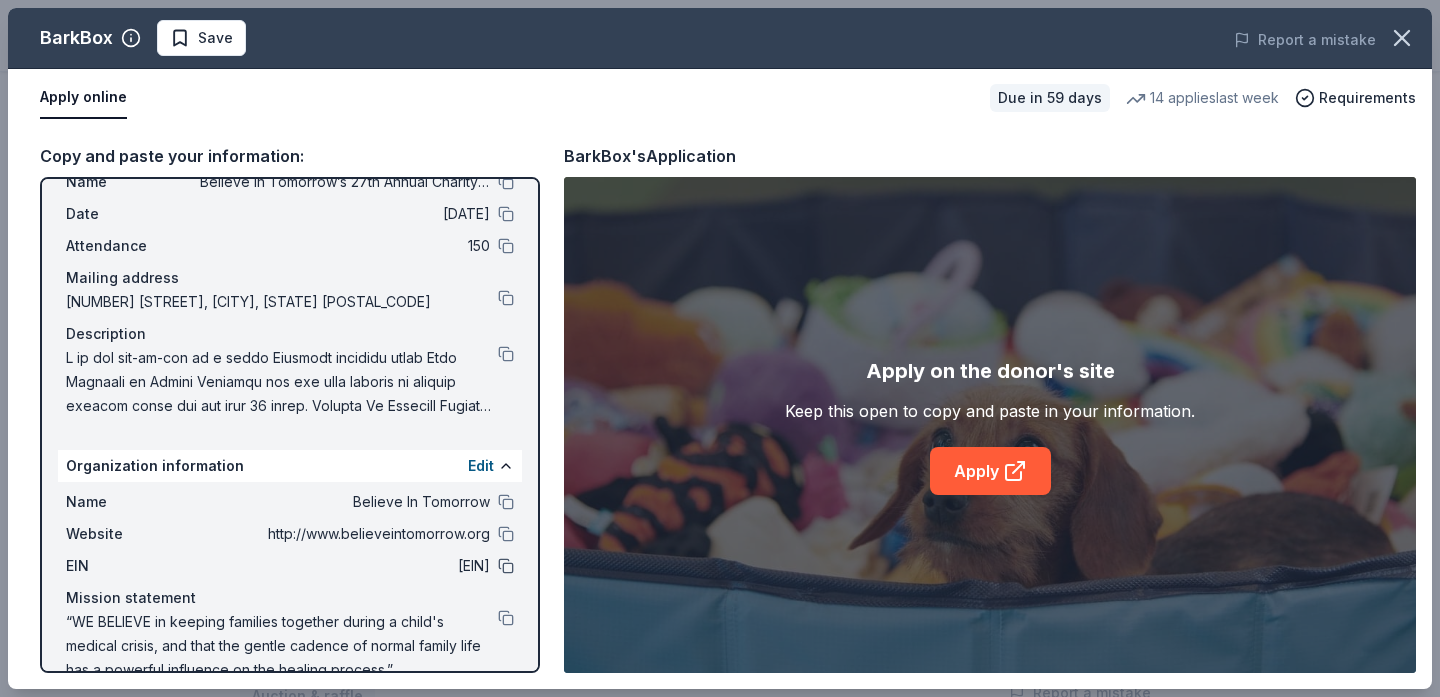 click at bounding box center (506, 566) 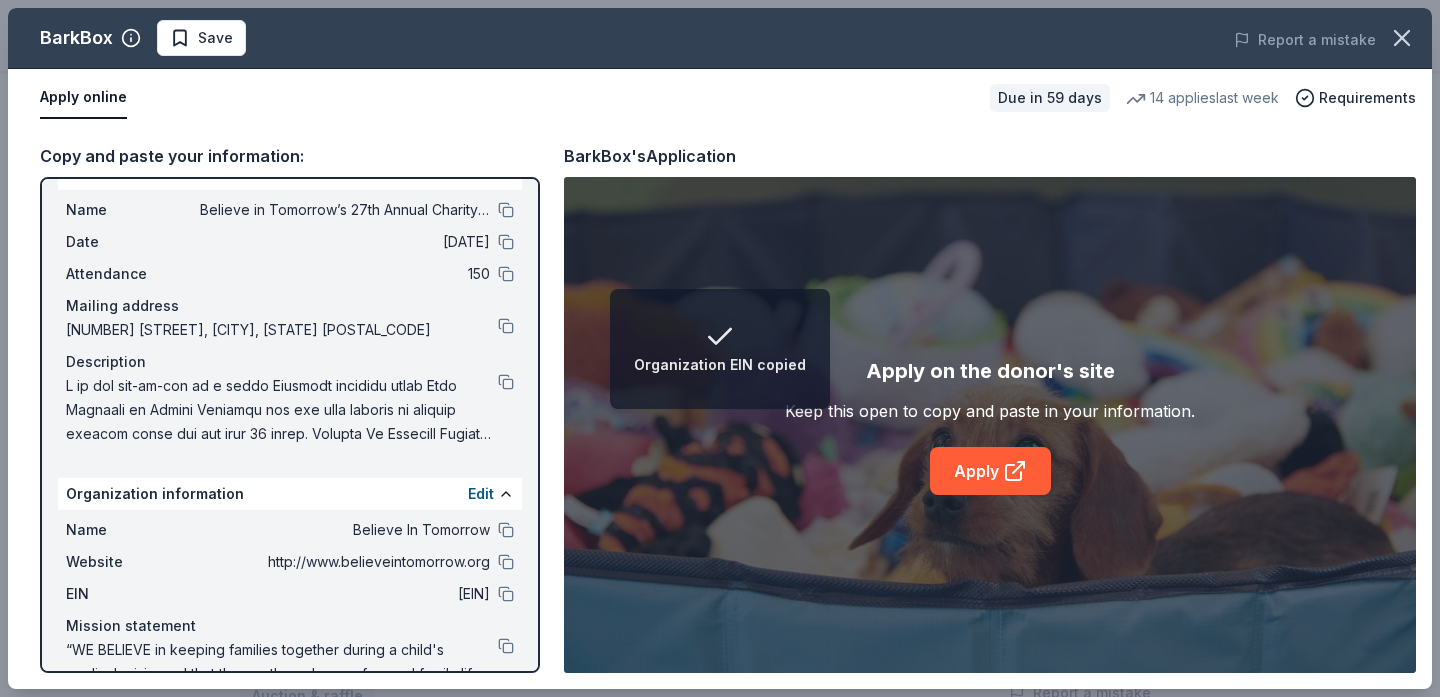 scroll, scrollTop: 32, scrollLeft: 0, axis: vertical 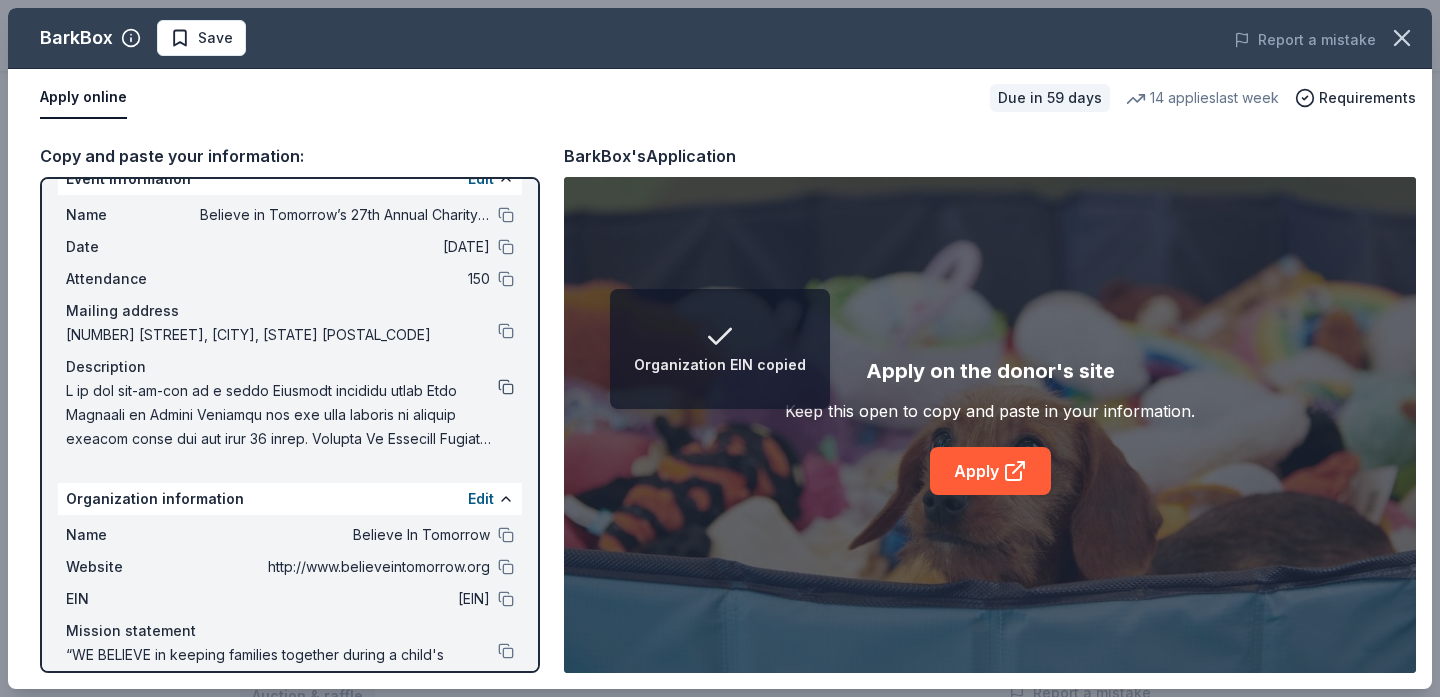 click at bounding box center (506, 387) 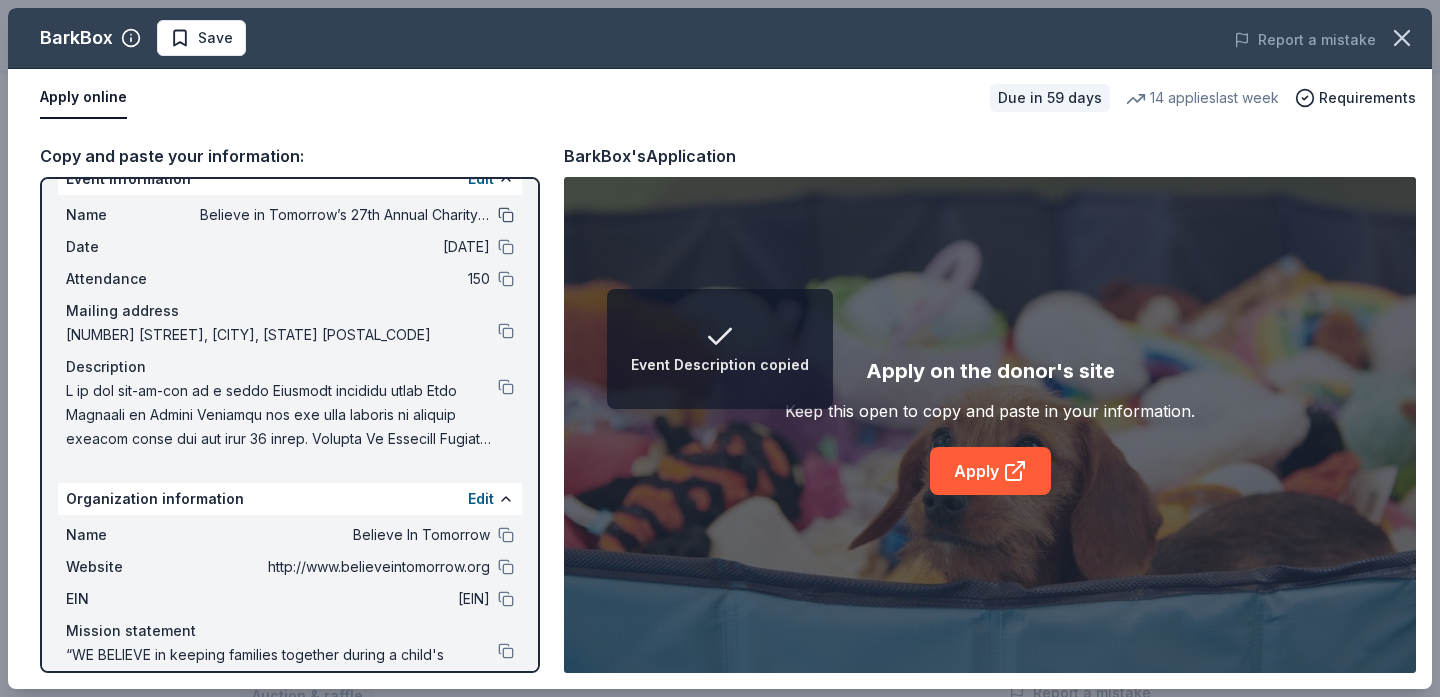 click at bounding box center (506, 215) 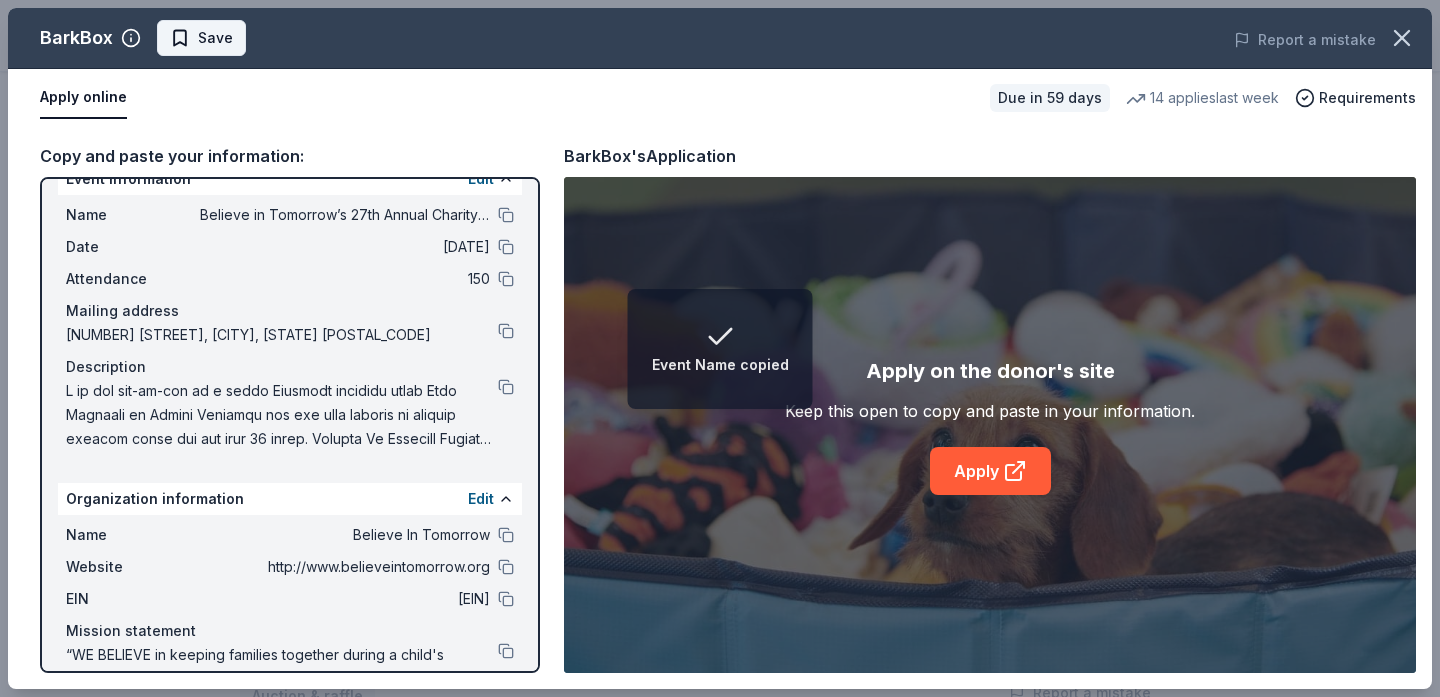click on "Save" at bounding box center (201, 38) 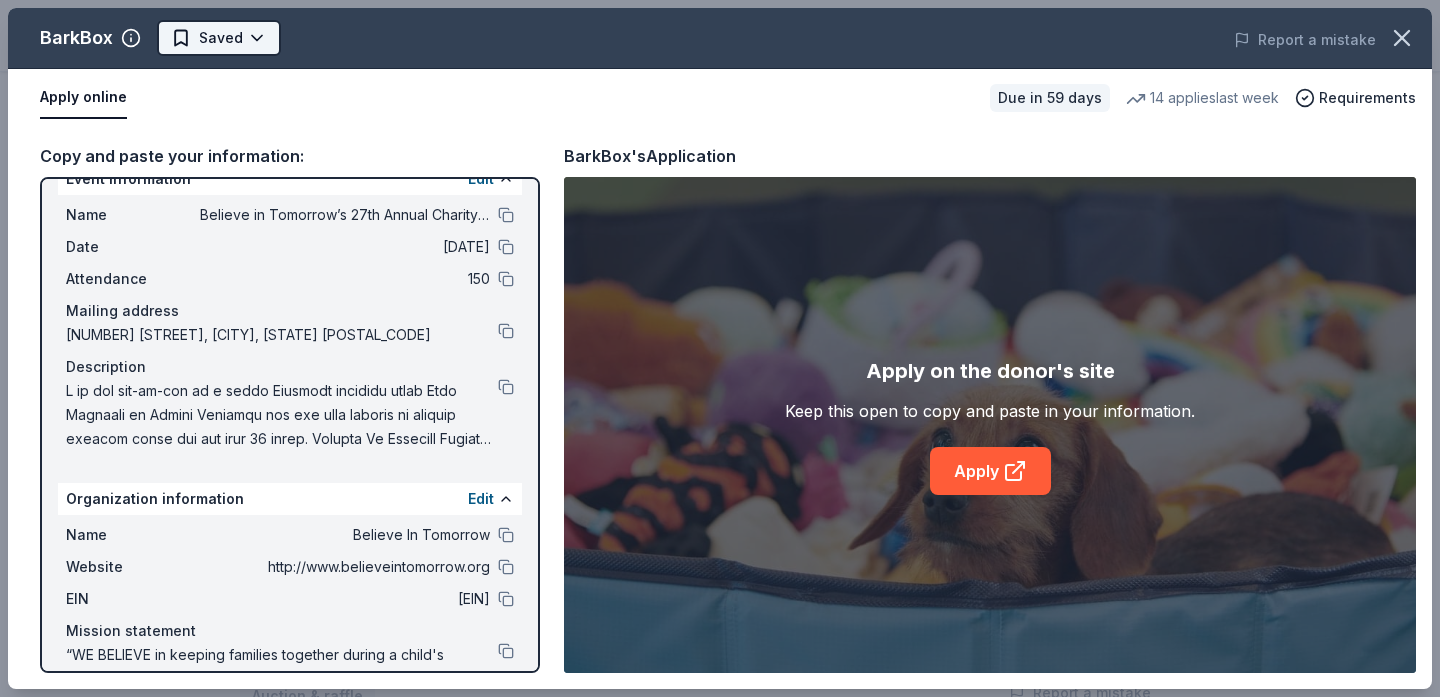 click on "Believe in Tomorrow’s 27th Annual Charity Golf Outing Pro trial ends on 2PM, 8/13 Earn Rewards Due in 59 days Share BarkBox 5.0 • 122  reviews 14   applies  last week 69% approval rate $ 45 donation value Share Donating in all states BarkBox is a subscription-based service delivering monthly themed boxes filled with high-quality dog toys, treats, and grooming products, tailored to pet's size and preferences. What they donate Dog toy(s), dog food Auction & raffle Donation can be shipped to you Who they donate to  Preferred Prioritizes animal-related and dog-focused events Animals 501(c)(3) preferred Due in 59 days Apply Saved ⚡️ Quick application Usually responds in  a few days Updated  16 days  ago Report a mistake 69% approval rate 69 % approved 13 % declined 18 % no response BarkBox is  a generous donor :  they are likely to respond and approve your request if you fit their criteria. $ 45 donation value (average) 100% <1% <1% <1% $0 → $1k $1k → $2k $2k → $3k $3k → $5k BarkBox's donation is" at bounding box center [720, 11] 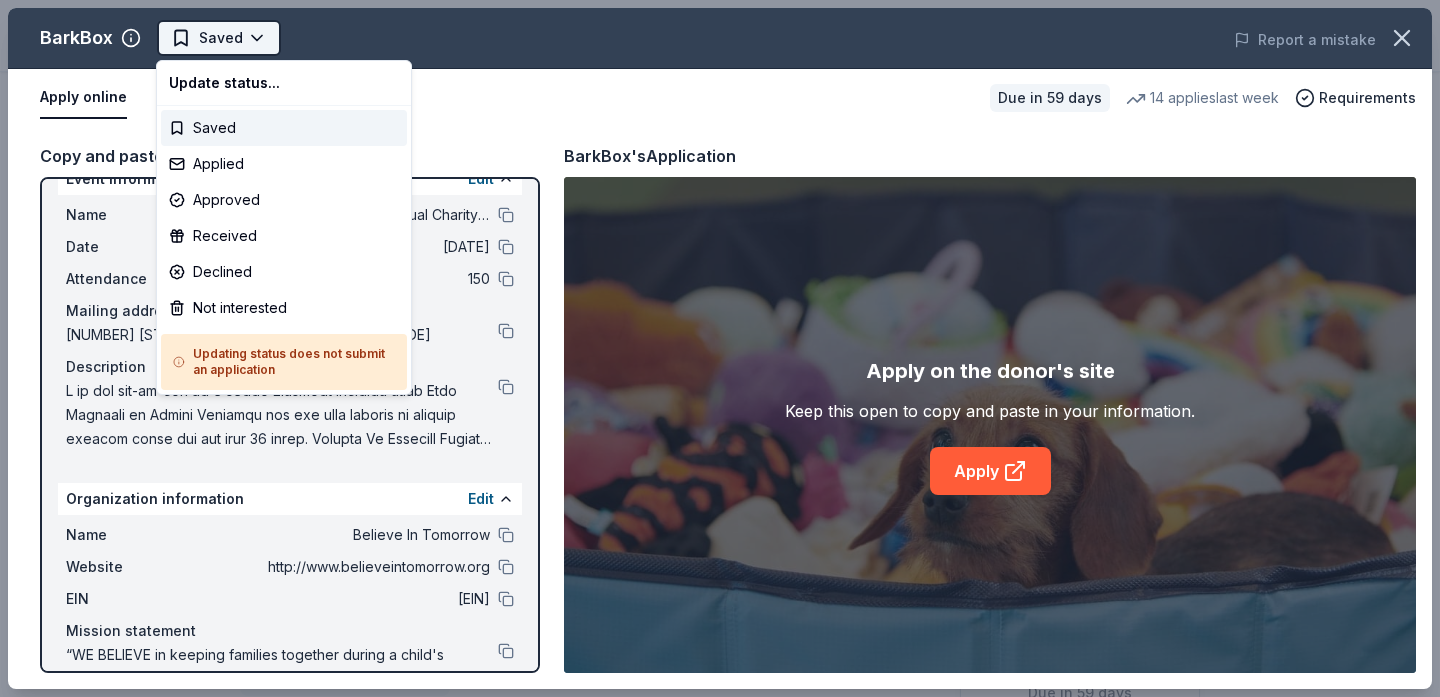 scroll, scrollTop: 0, scrollLeft: 0, axis: both 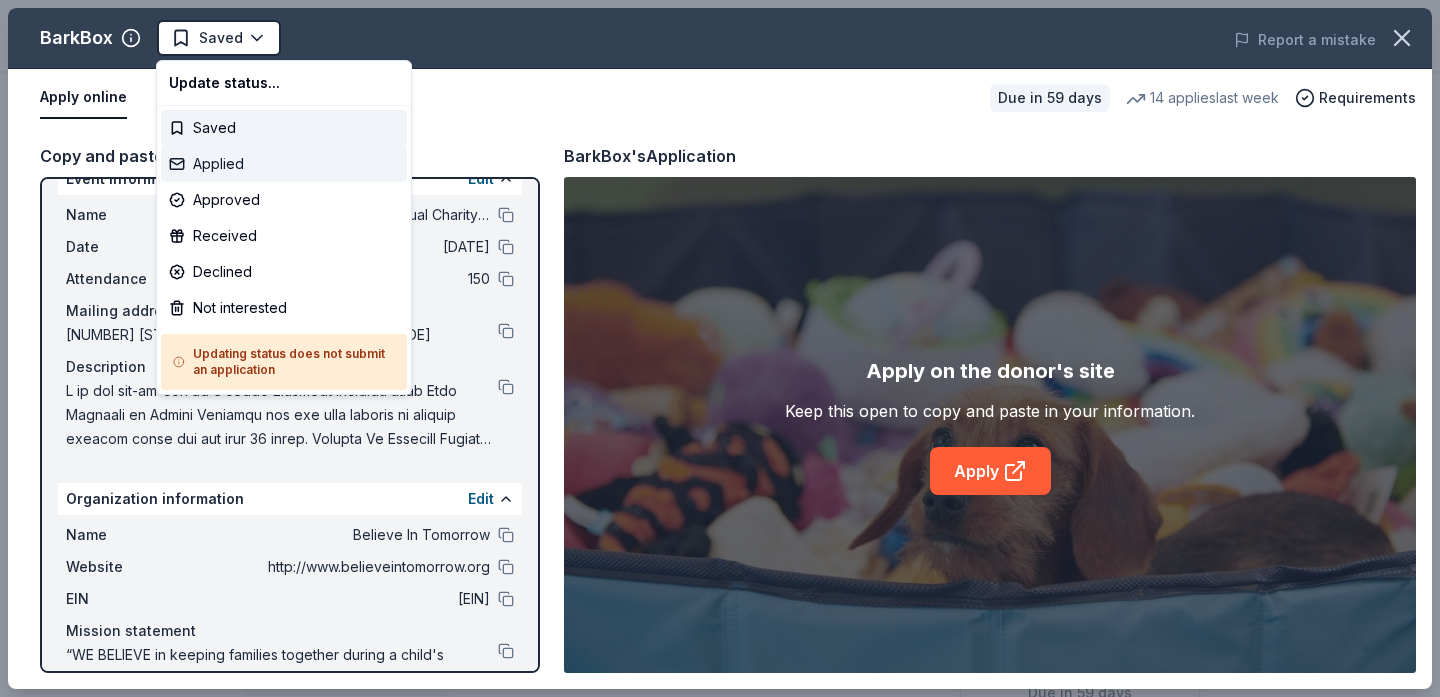 click on "Applied" at bounding box center [284, 164] 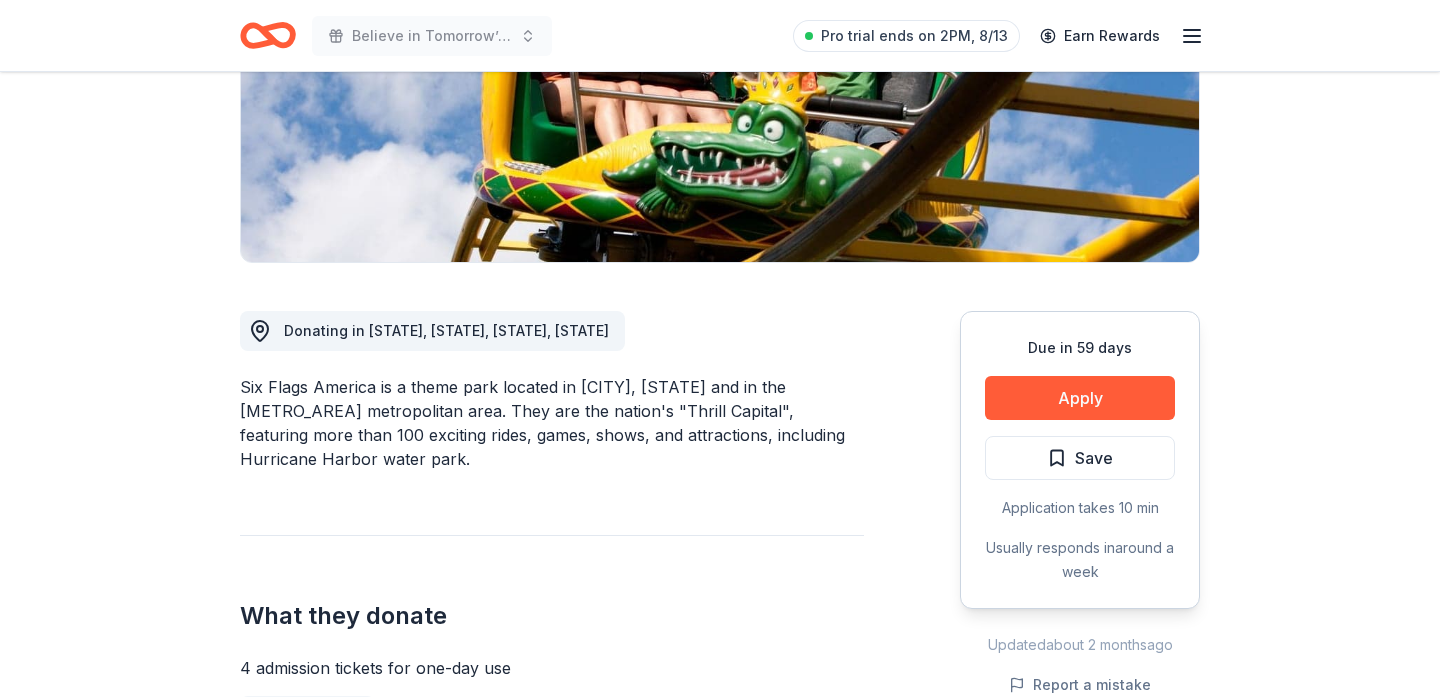 scroll, scrollTop: 441, scrollLeft: 0, axis: vertical 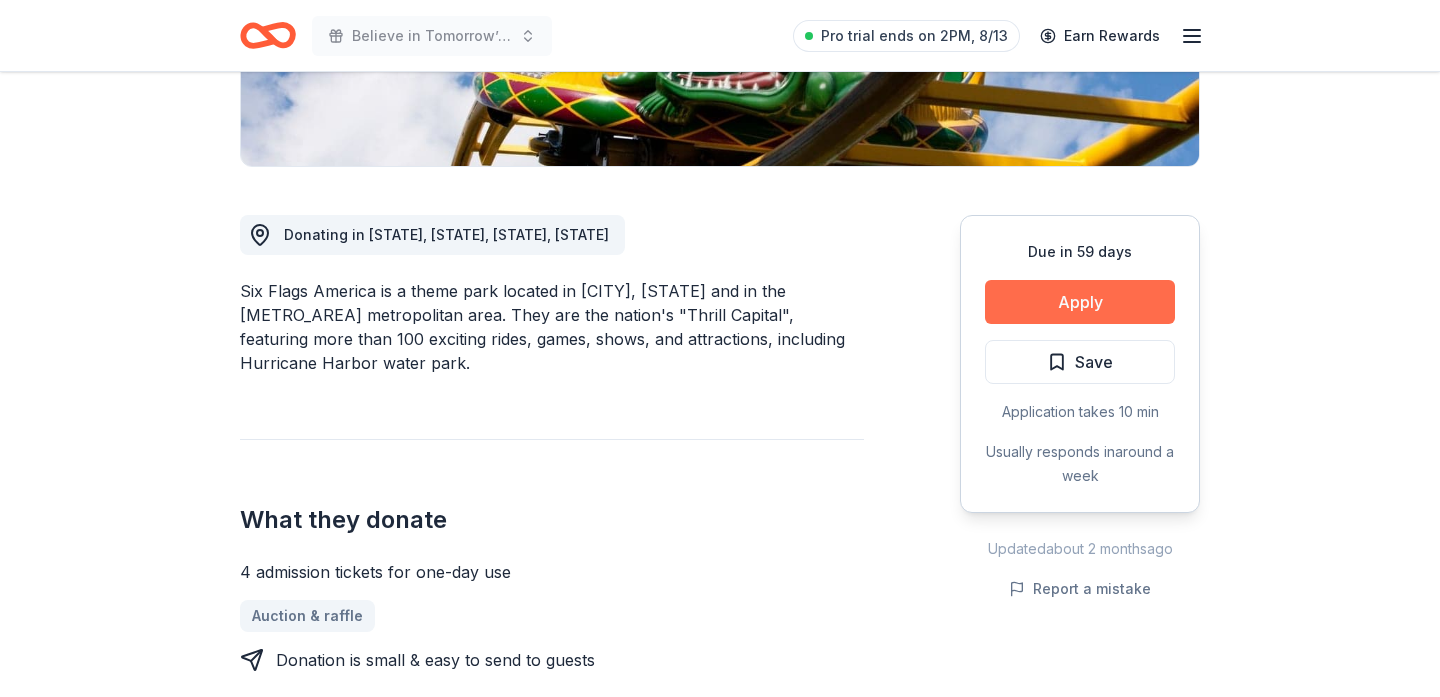 click on "Apply" at bounding box center [1080, 302] 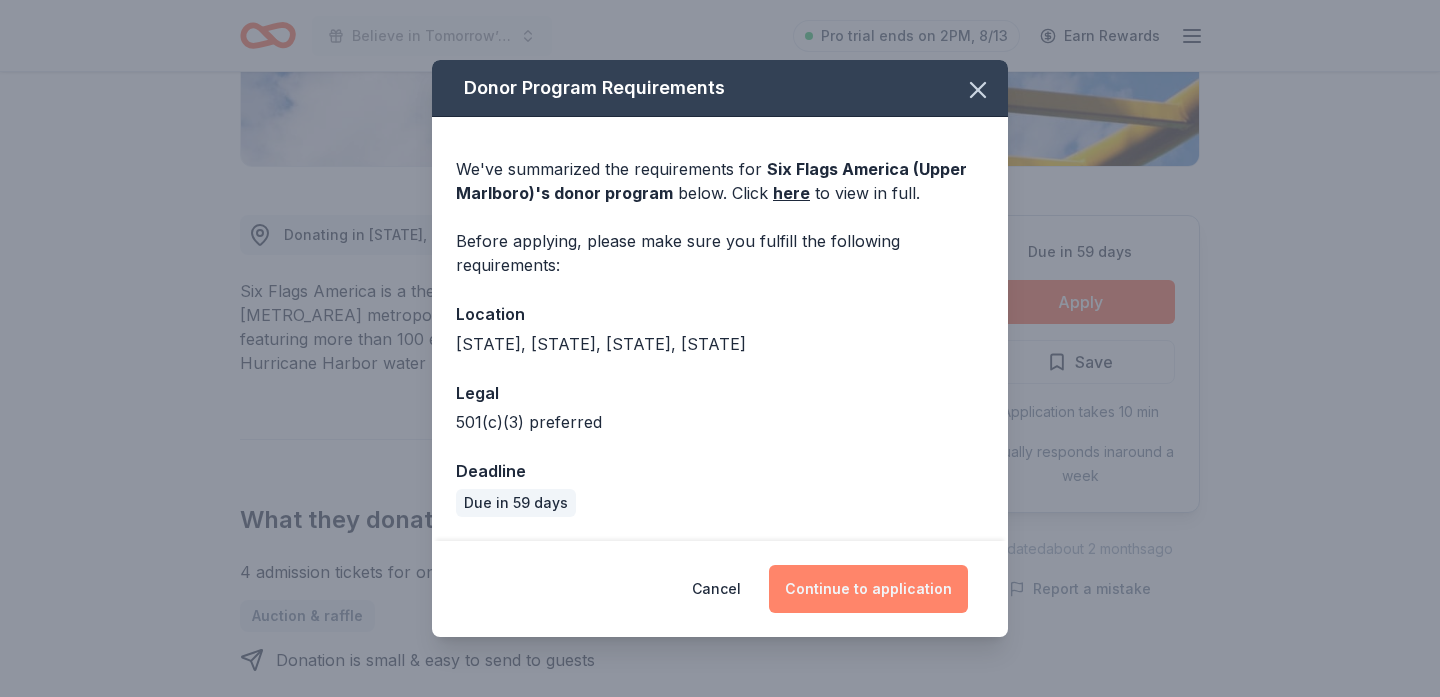 click on "Continue to application" at bounding box center [868, 589] 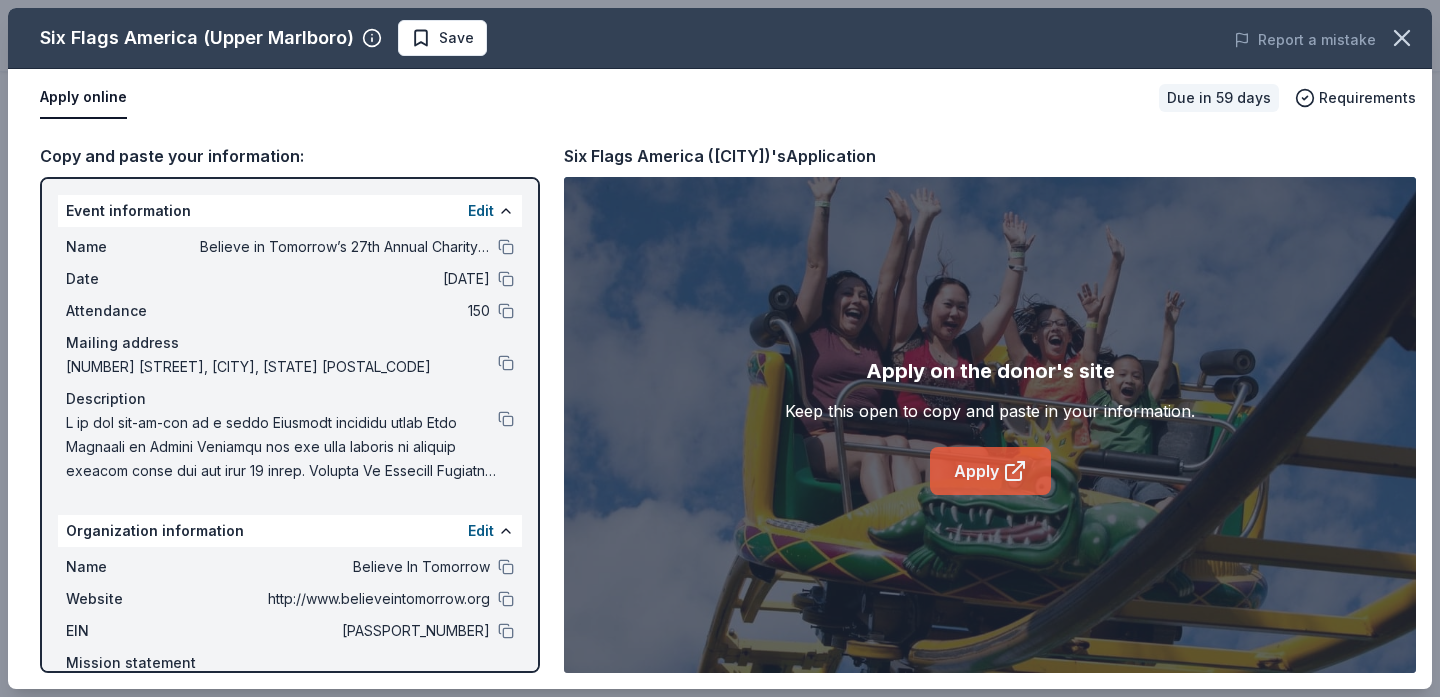 click on "Apply" at bounding box center [990, 471] 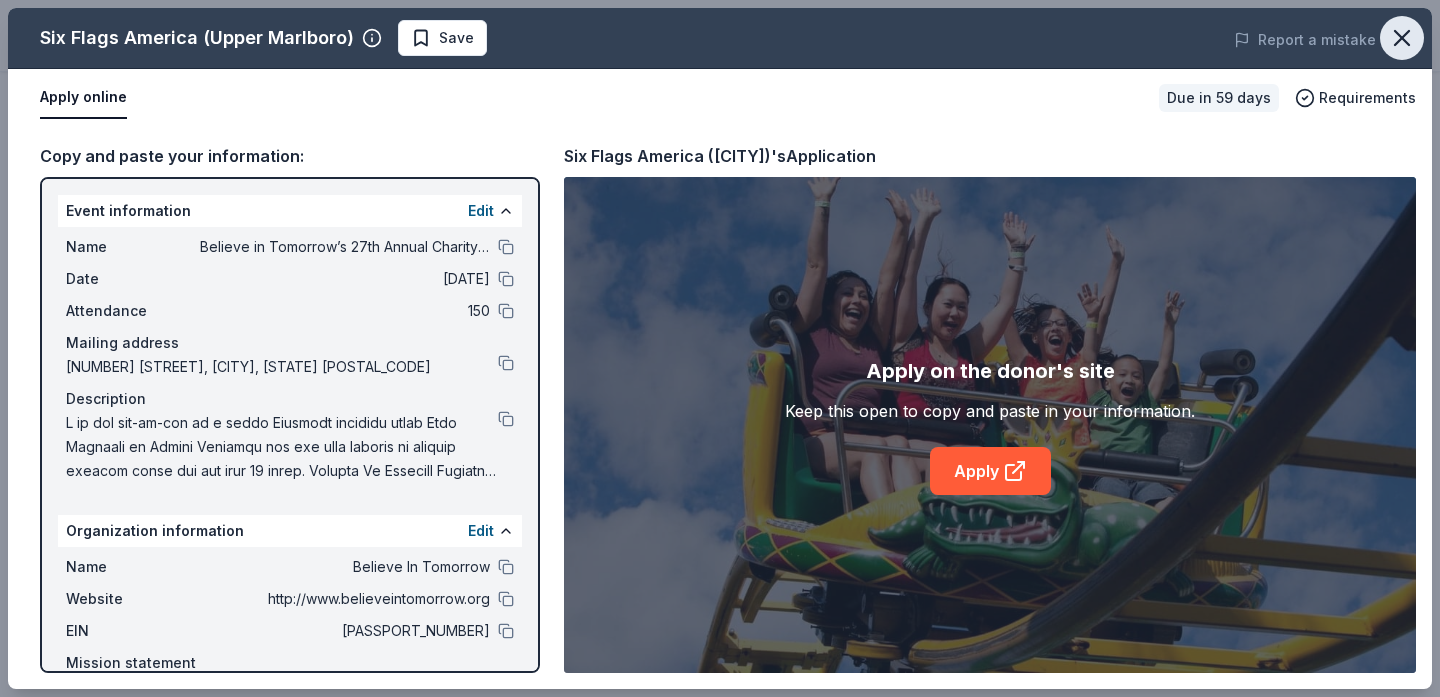 click at bounding box center (1402, 38) 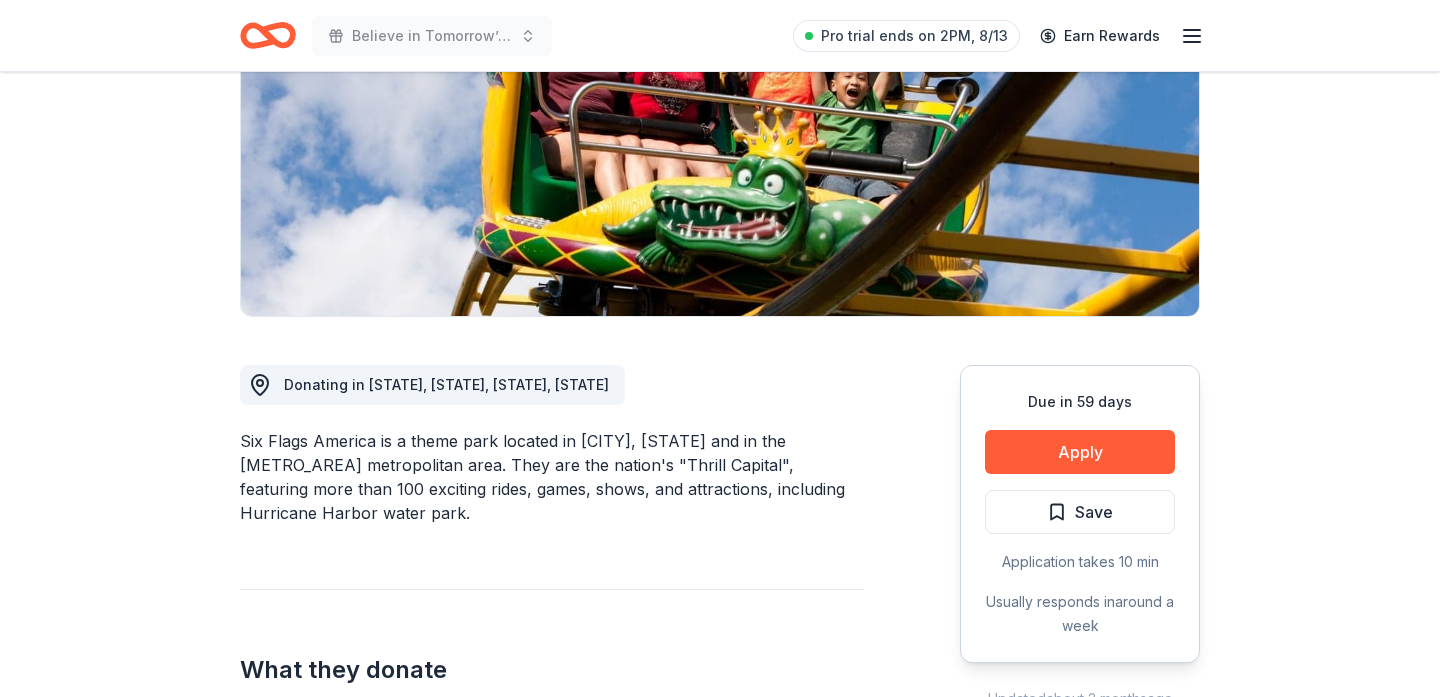 scroll, scrollTop: 167, scrollLeft: 0, axis: vertical 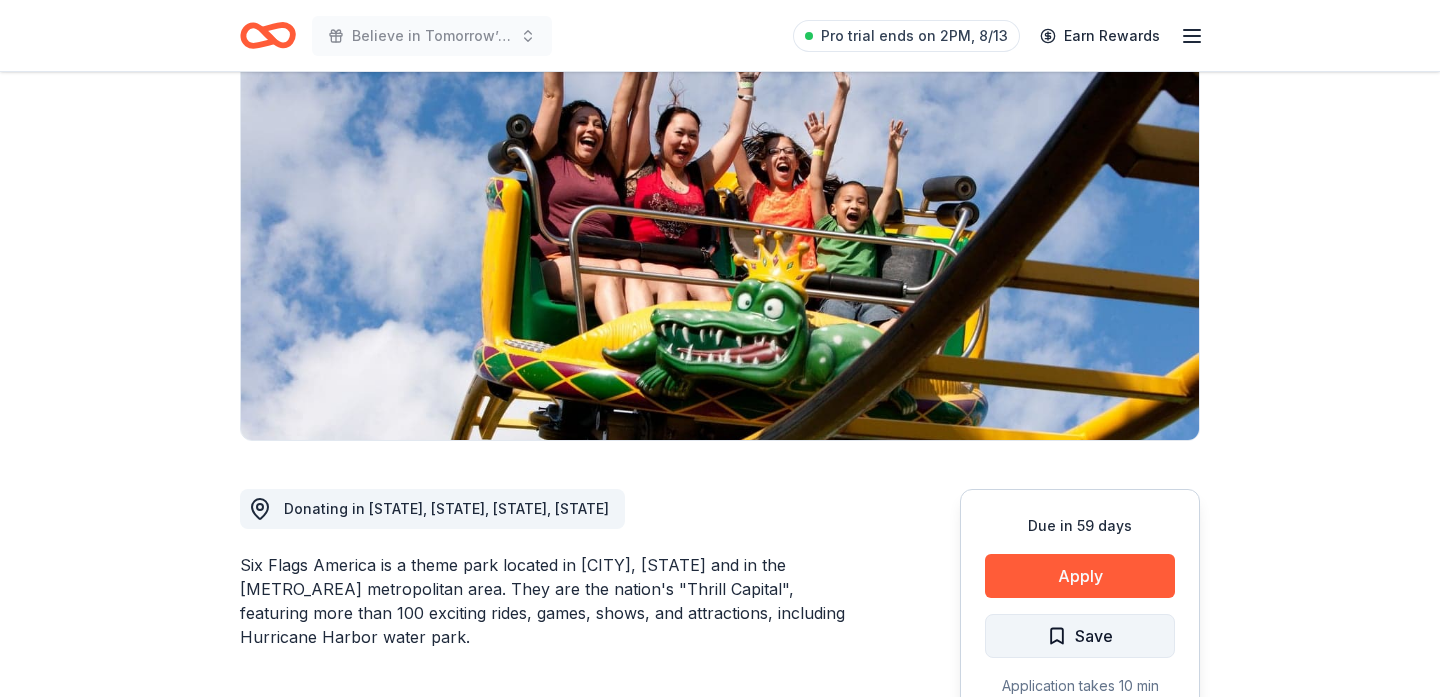click on "Save" at bounding box center (1080, 636) 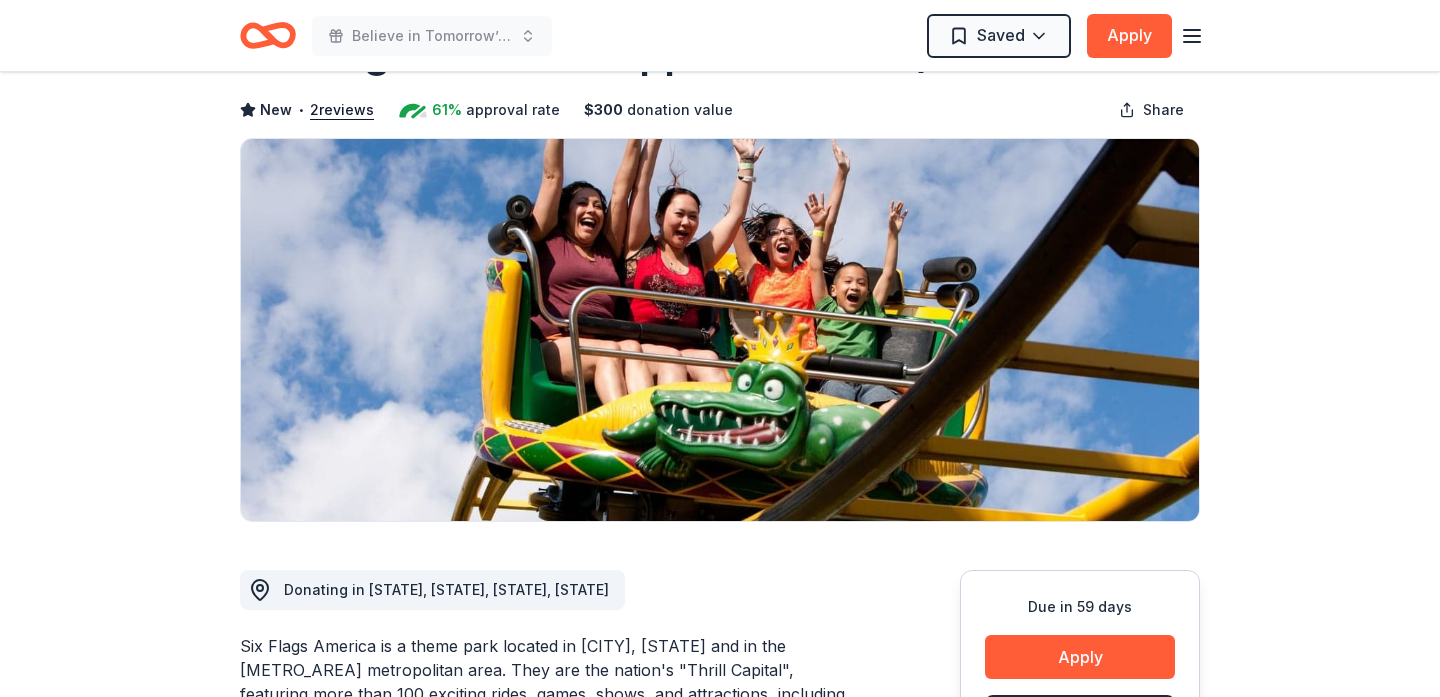scroll, scrollTop: 0, scrollLeft: 0, axis: both 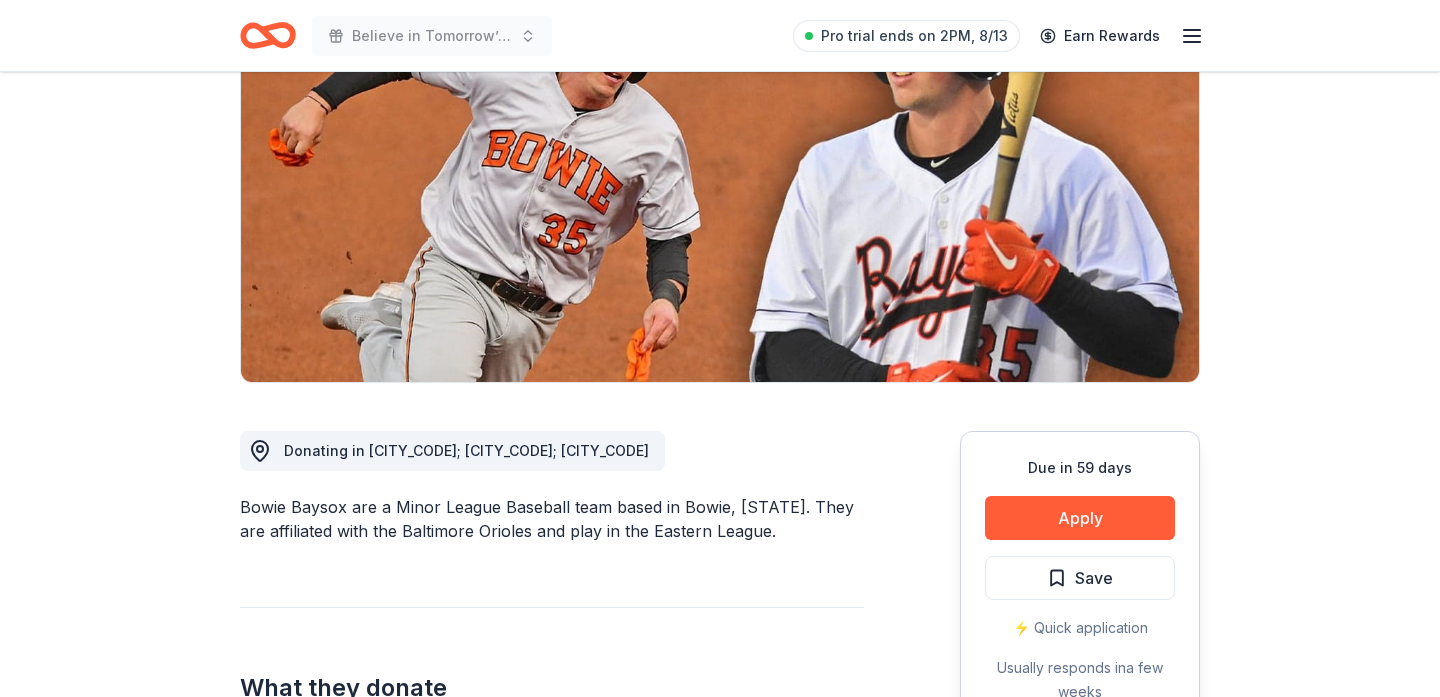 click on "Due in 59 days Apply Save ⚡️ Quick application Usually responds in  a few weeks" at bounding box center [1080, 580] 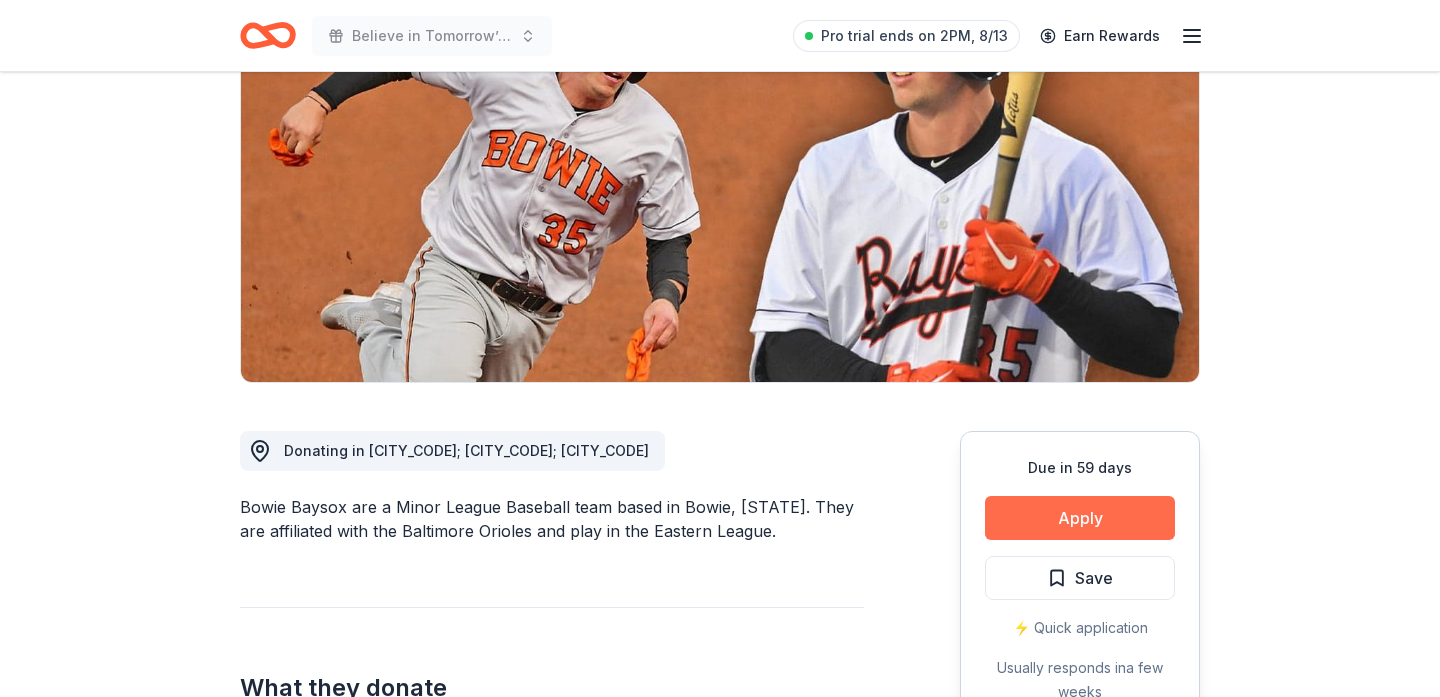 click on "Apply" at bounding box center (1080, 518) 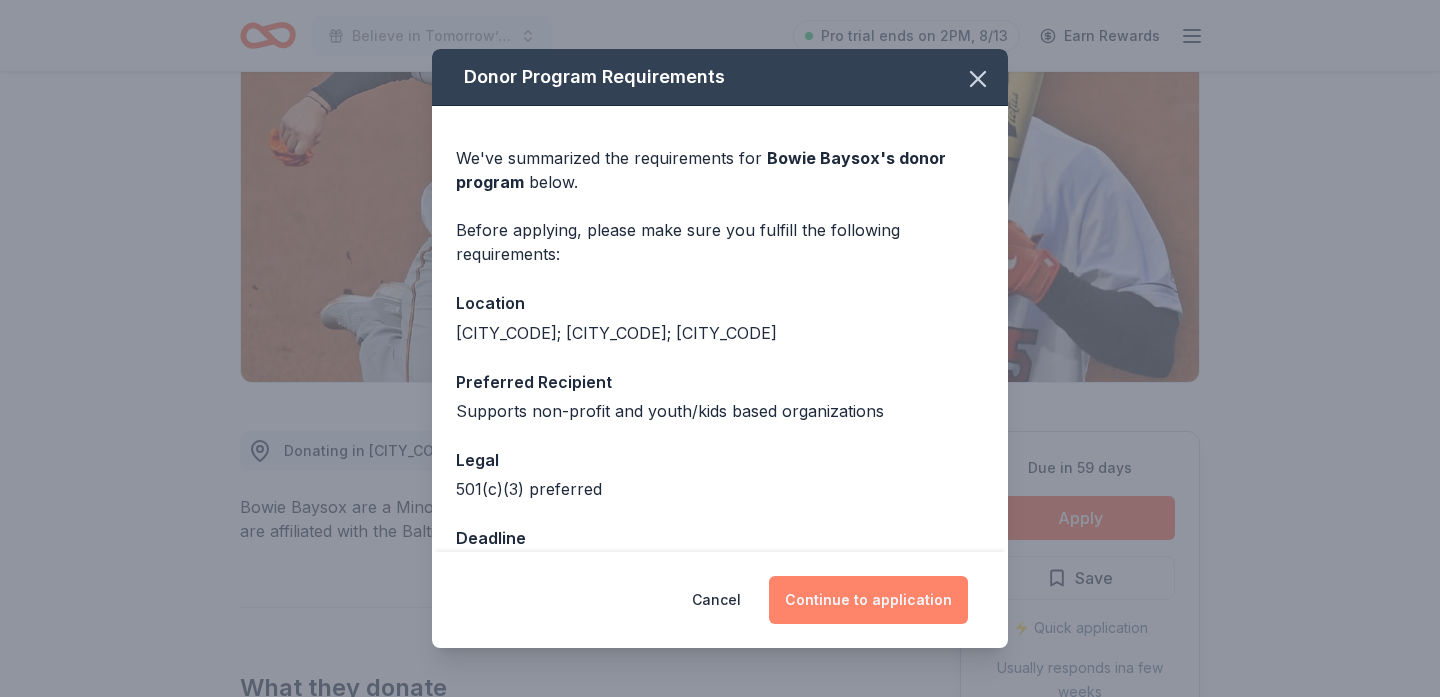 click on "Continue to application" at bounding box center (868, 600) 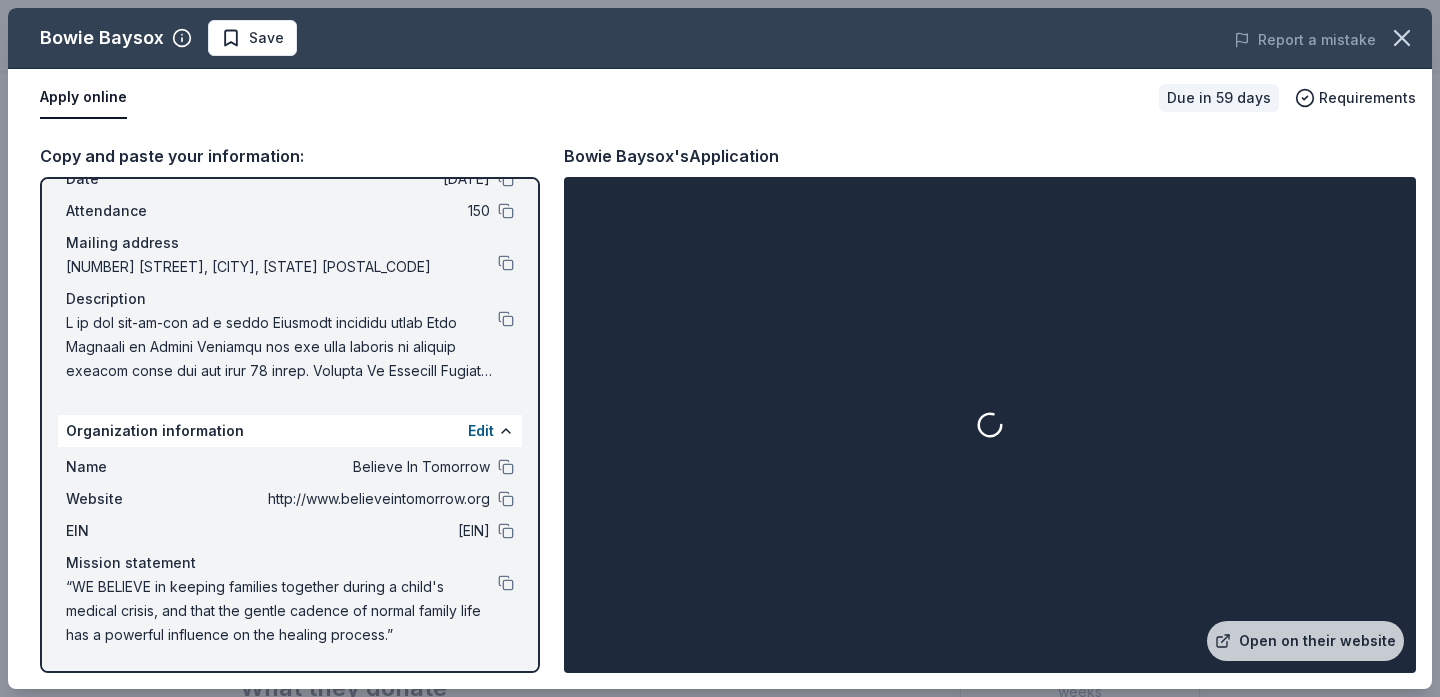 scroll, scrollTop: 28, scrollLeft: 0, axis: vertical 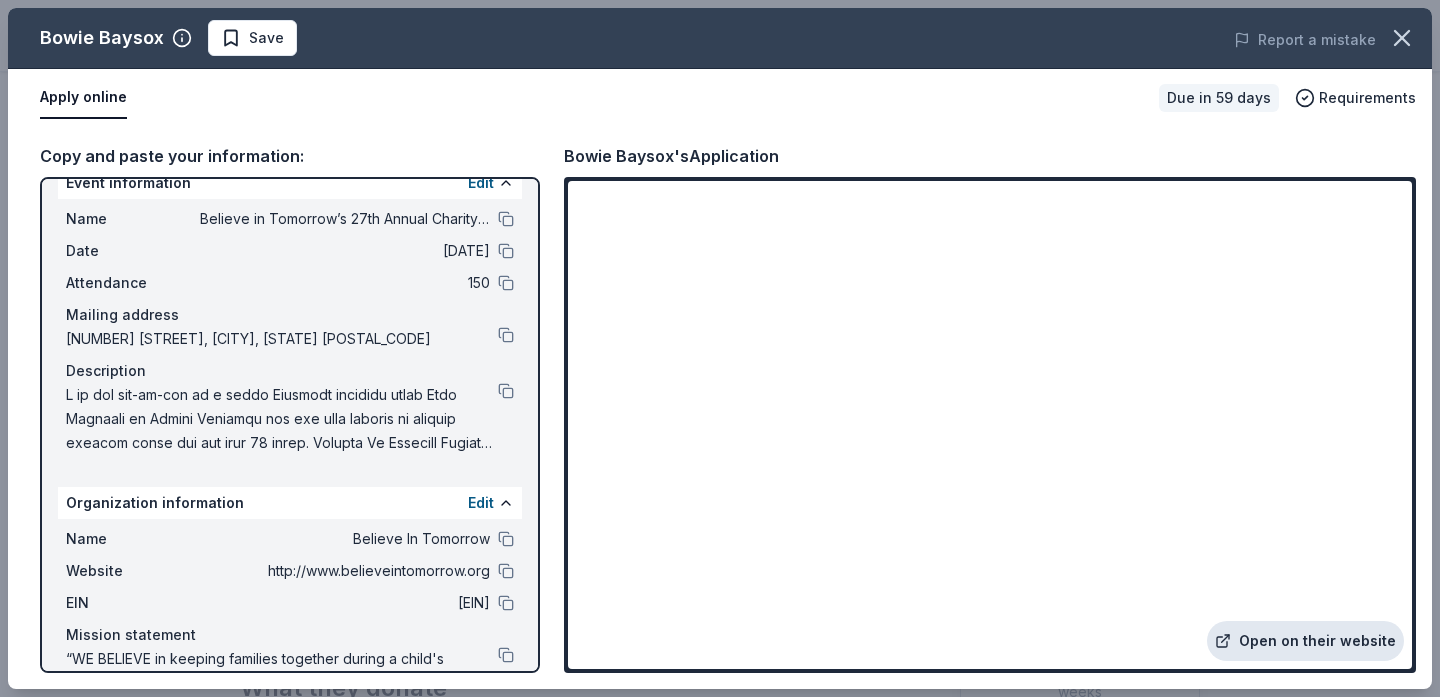click on "Open on their website" at bounding box center [1305, 641] 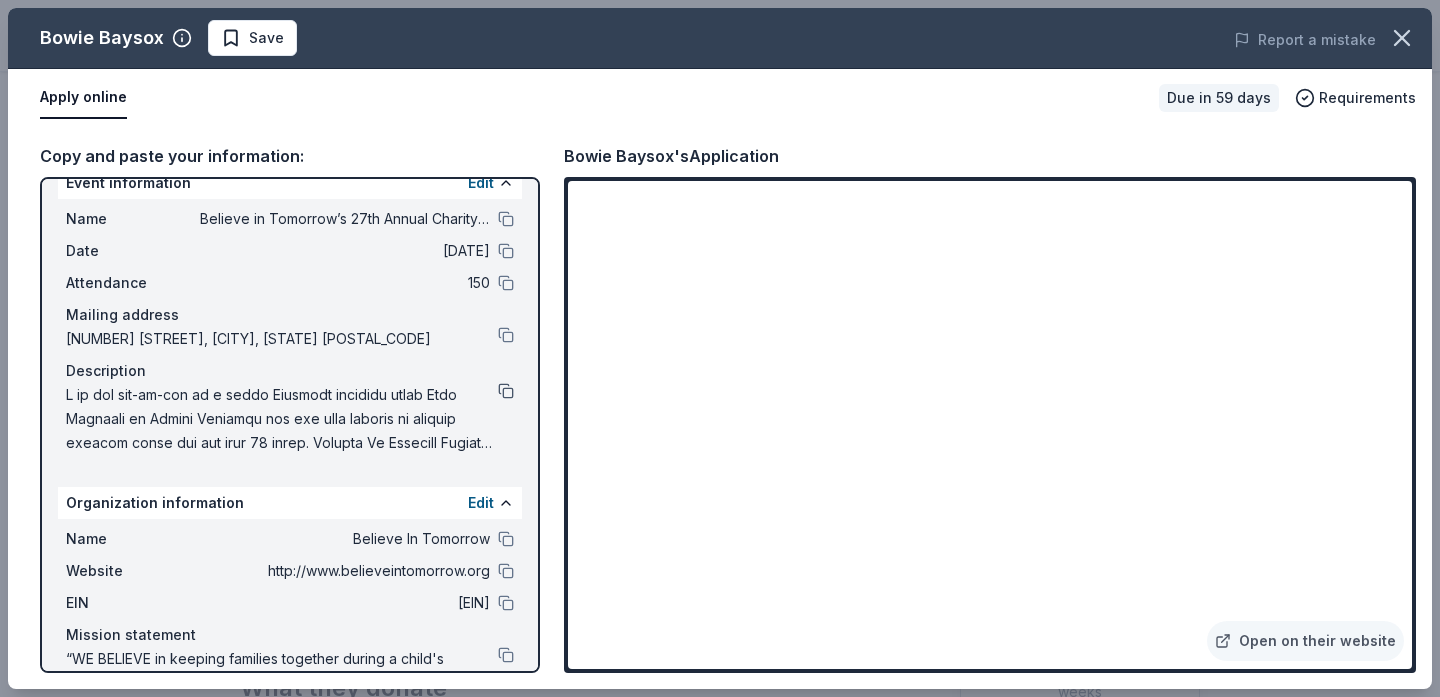 click at bounding box center [506, 391] 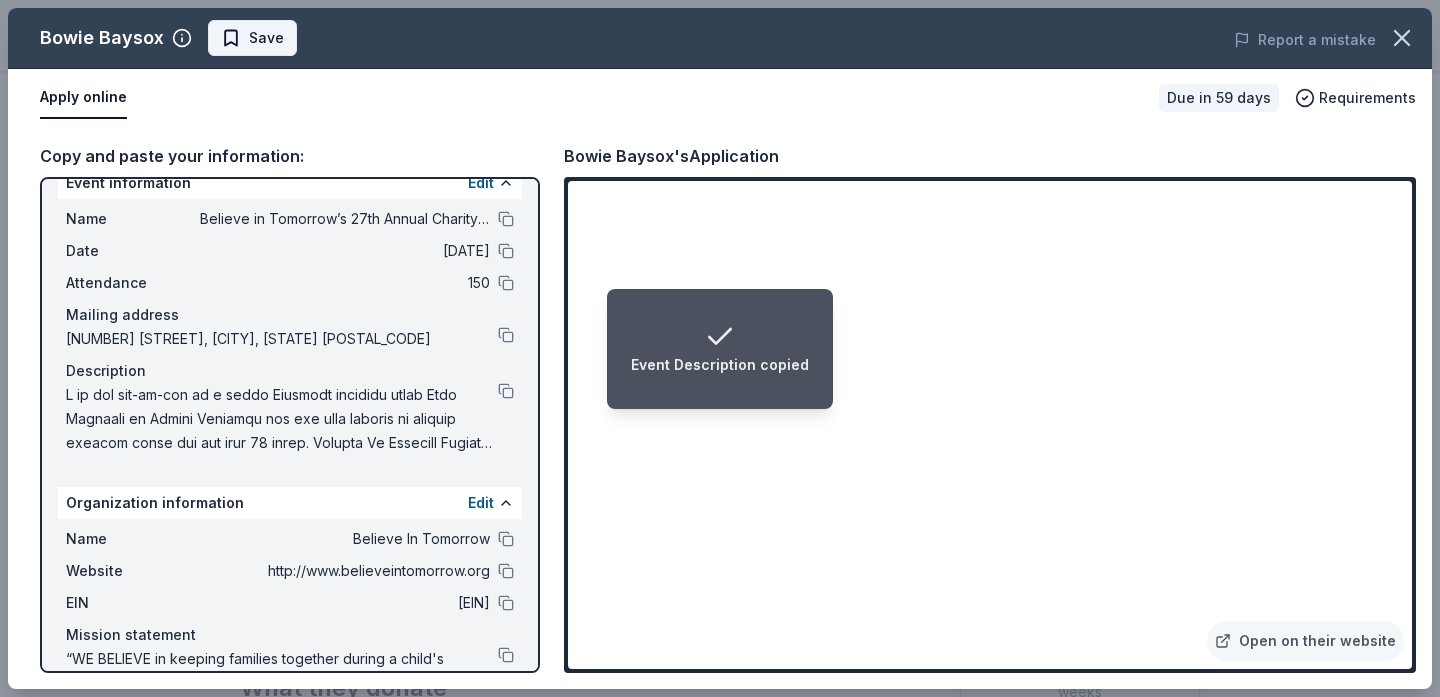 click on "Save" at bounding box center [266, 38] 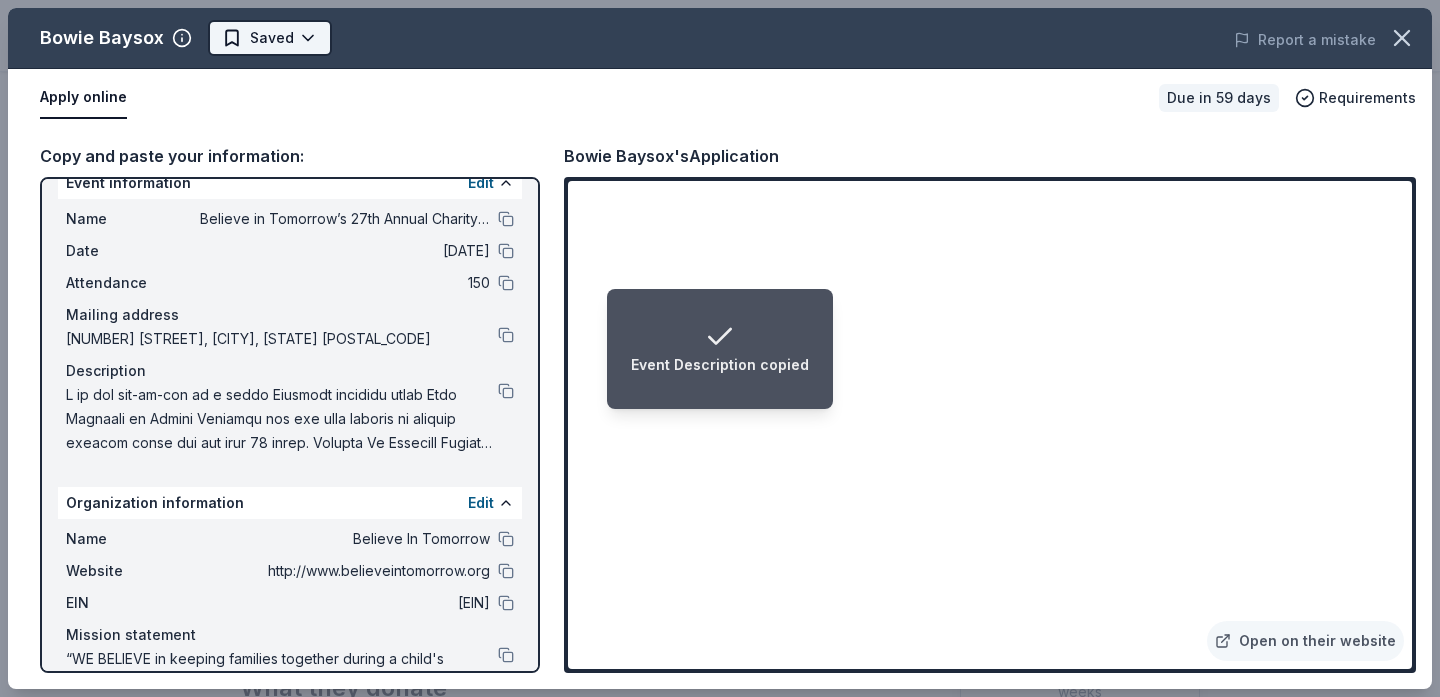 click on "Event Description copied Believe in Tomorrow’s 27th Annual Charity Golf Outing Pro trial ends on 2PM, 8/13 Earn Rewards Due in 59 days Share Bowie Baysox New • 1  reviews 42% approval rate $ 78 donation value Share Donating in DC; MD; VA Bowie Baysox are a Minor League Baseball team based in Bowie, Maryland. They are affiliated with the Baltimore Orioles and play in the Eastern League. What they donate Merchandise, memorabilia Auction & raffle Donation can be picked up Who they donate to  Preferred  Supports non-profit and youth/kids based organizations Children 501(c)(3) preferred Due in 59 days Apply Saved ⚡️ Quick application Usually responds in  a few weeks Updated  about 2 months  ago Report a mistake 42% approval rate 42 % approved 0 % declined 58 % no response Bowie Baysox is  a generous donor :  they are likely to respond and approve your request if you fit their criteria. $ 78 donation value (average) 33% 50% <1% 17% $0 → $50 $50 → $100 $100 → $150 $150 → $200 variable :  New • 1 7" at bounding box center (720, 123) 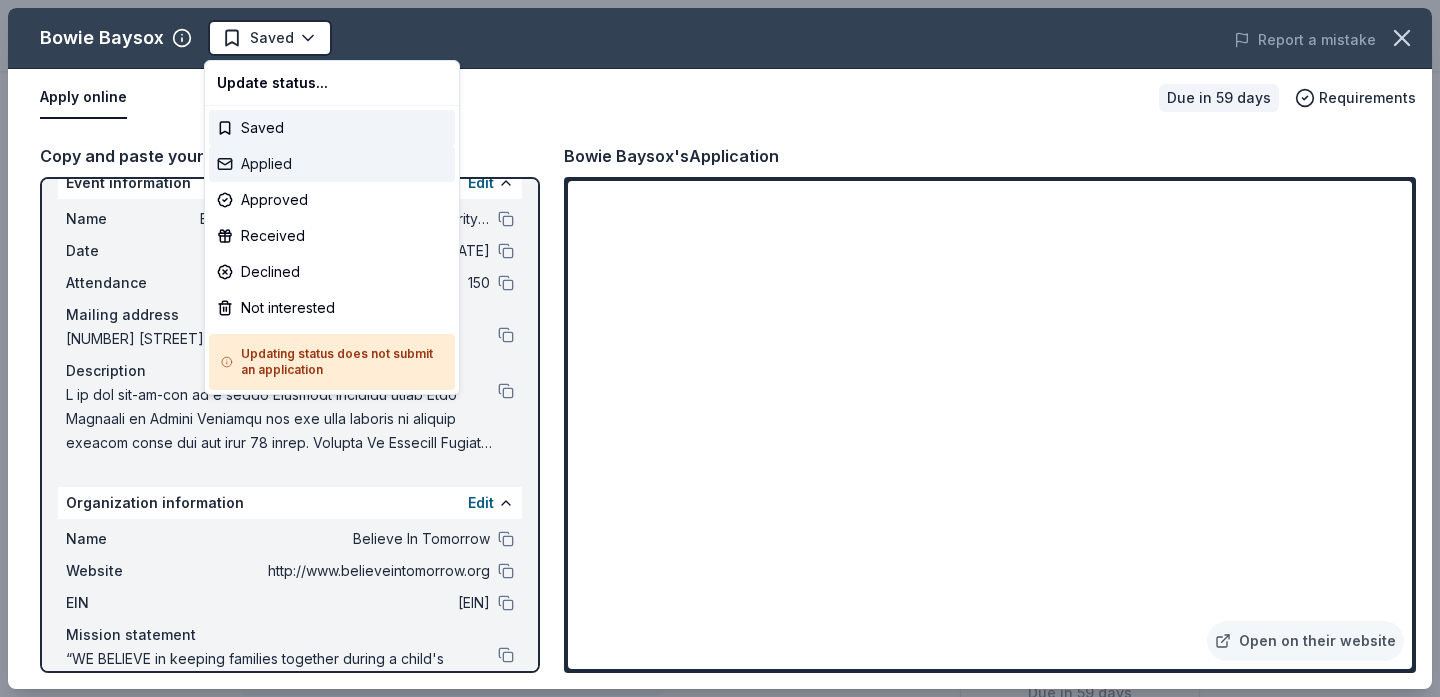click on "Applied" at bounding box center (332, 164) 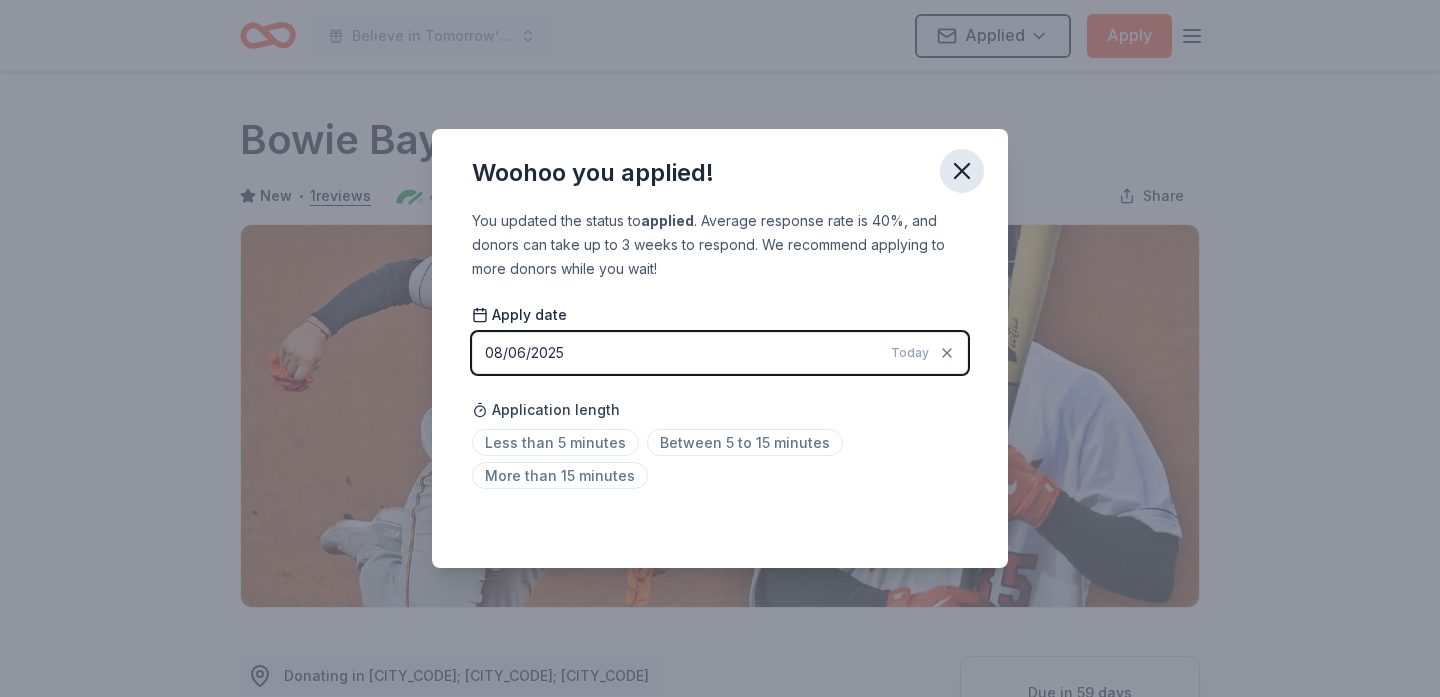 click at bounding box center (962, 171) 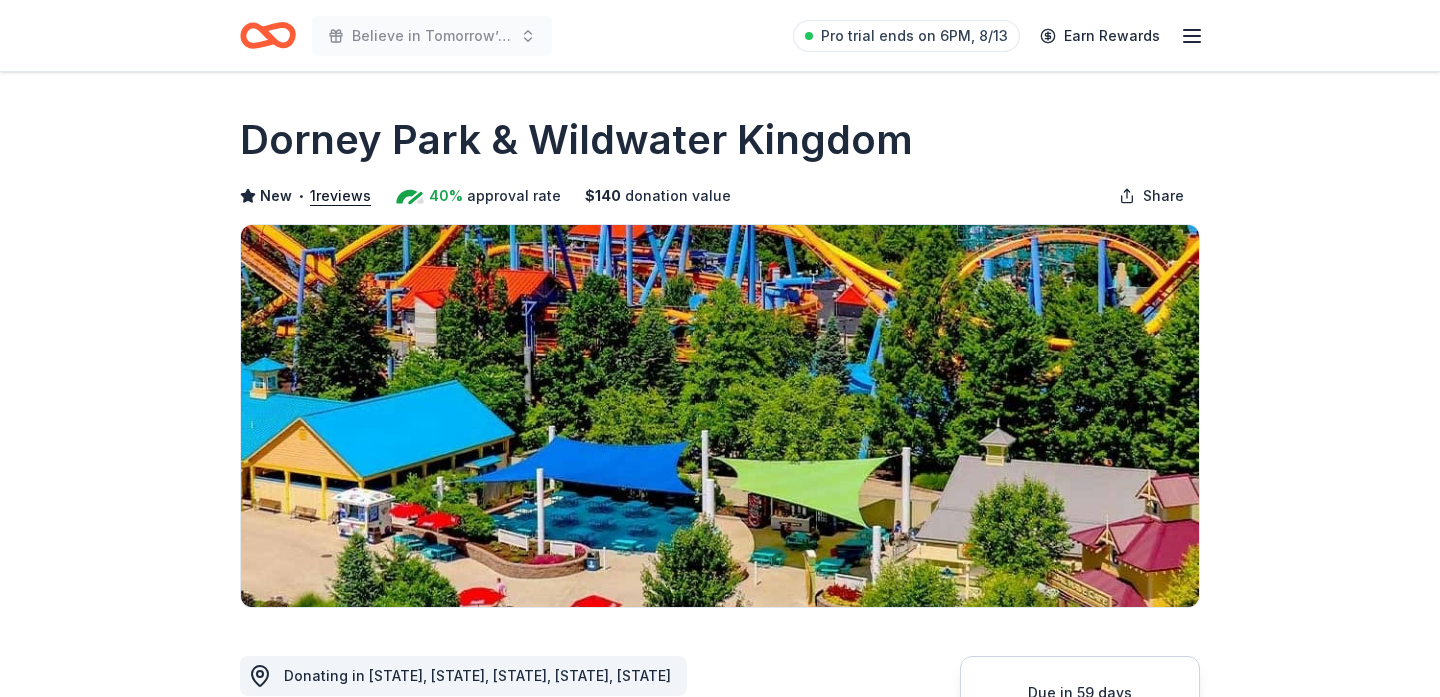 scroll, scrollTop: 317, scrollLeft: 0, axis: vertical 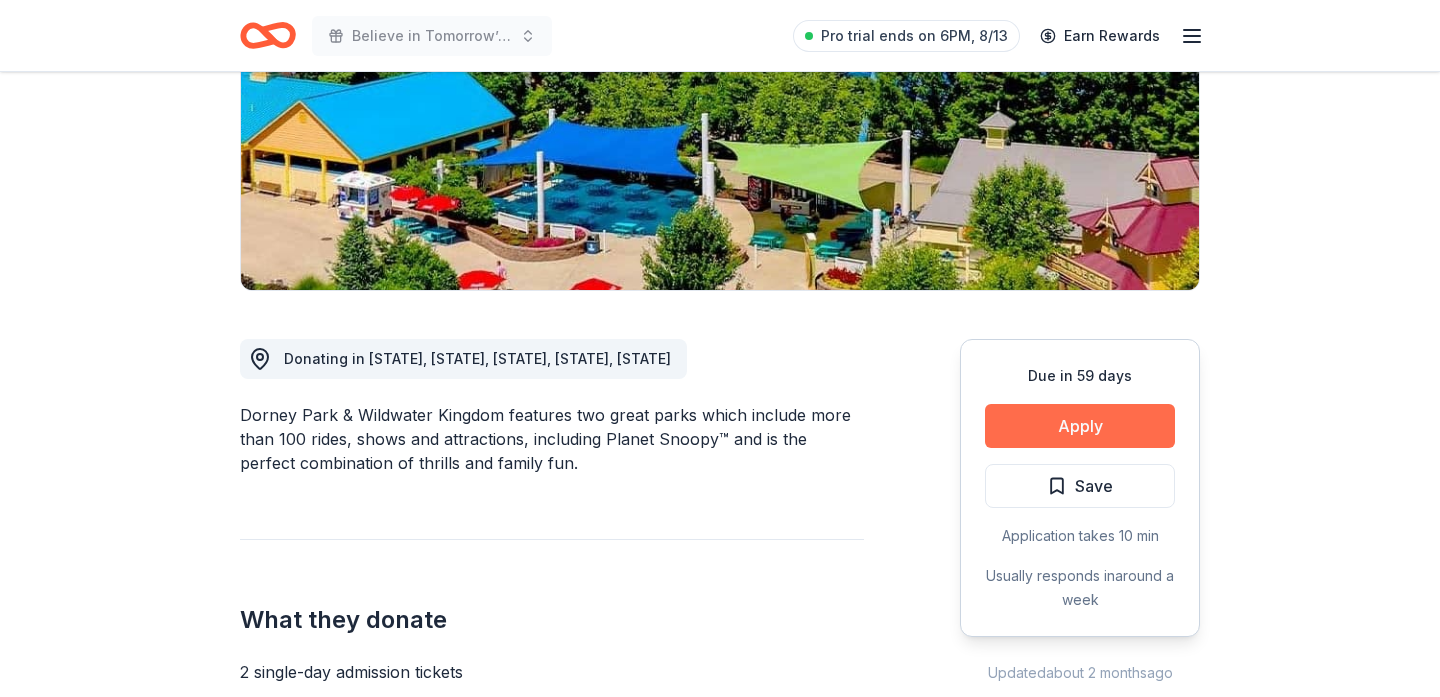 click on "Apply" at bounding box center [1080, 426] 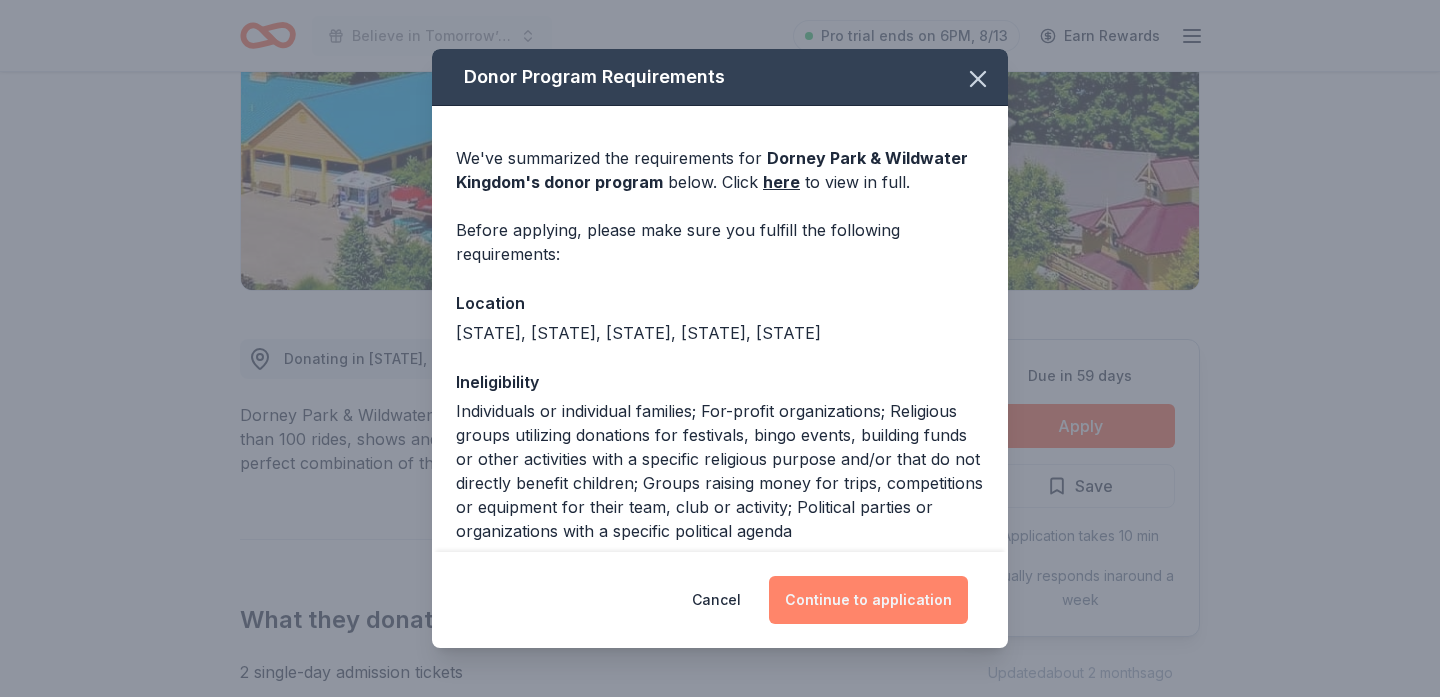 click on "Continue to application" at bounding box center [868, 600] 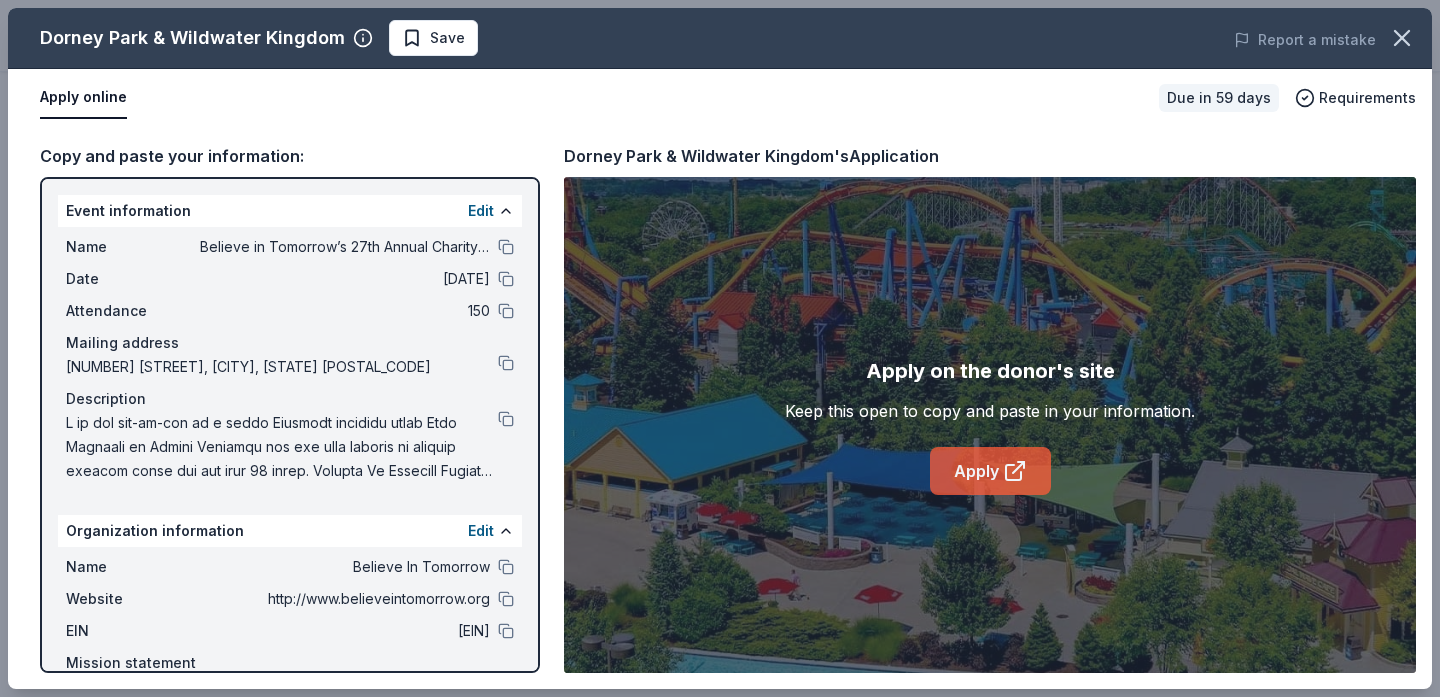 click on "Apply" at bounding box center (990, 471) 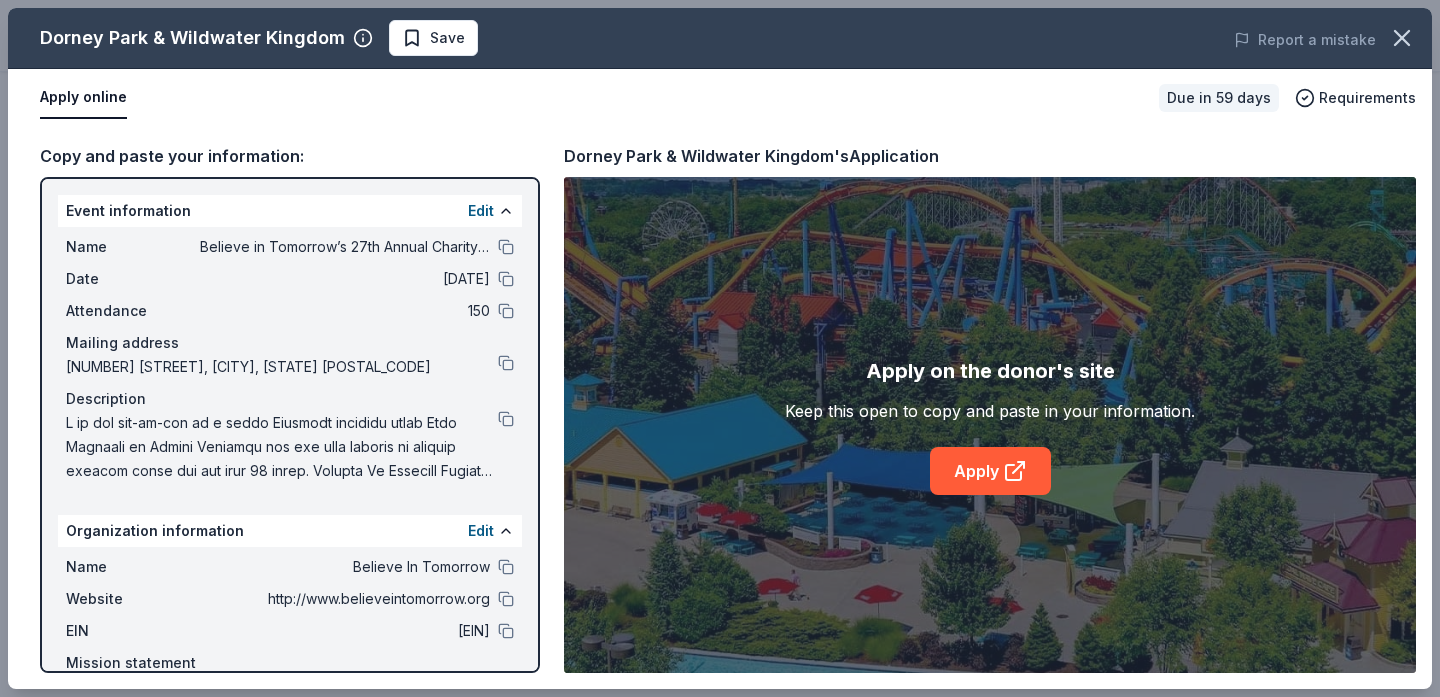 click on "Dorney Park & Wildwater Kingdom Save" at bounding box center (435, 38) 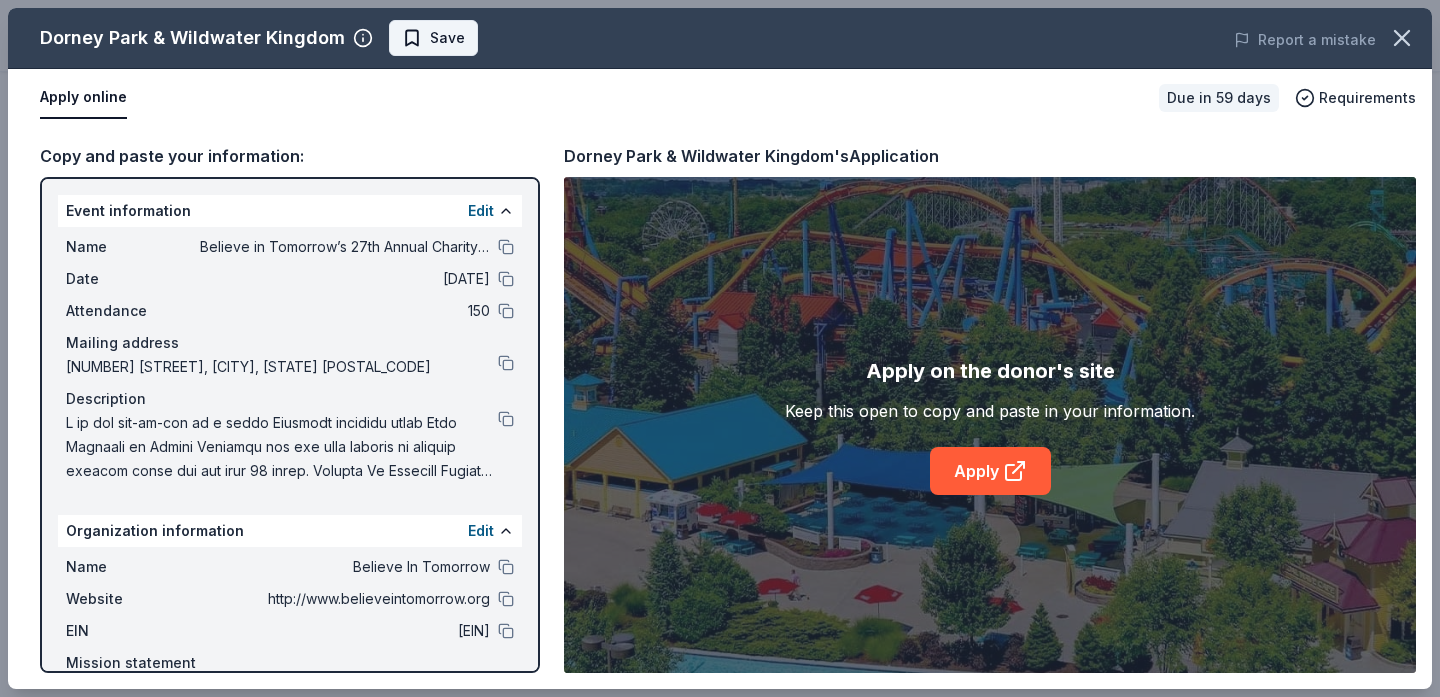 click on "Save" at bounding box center (447, 38) 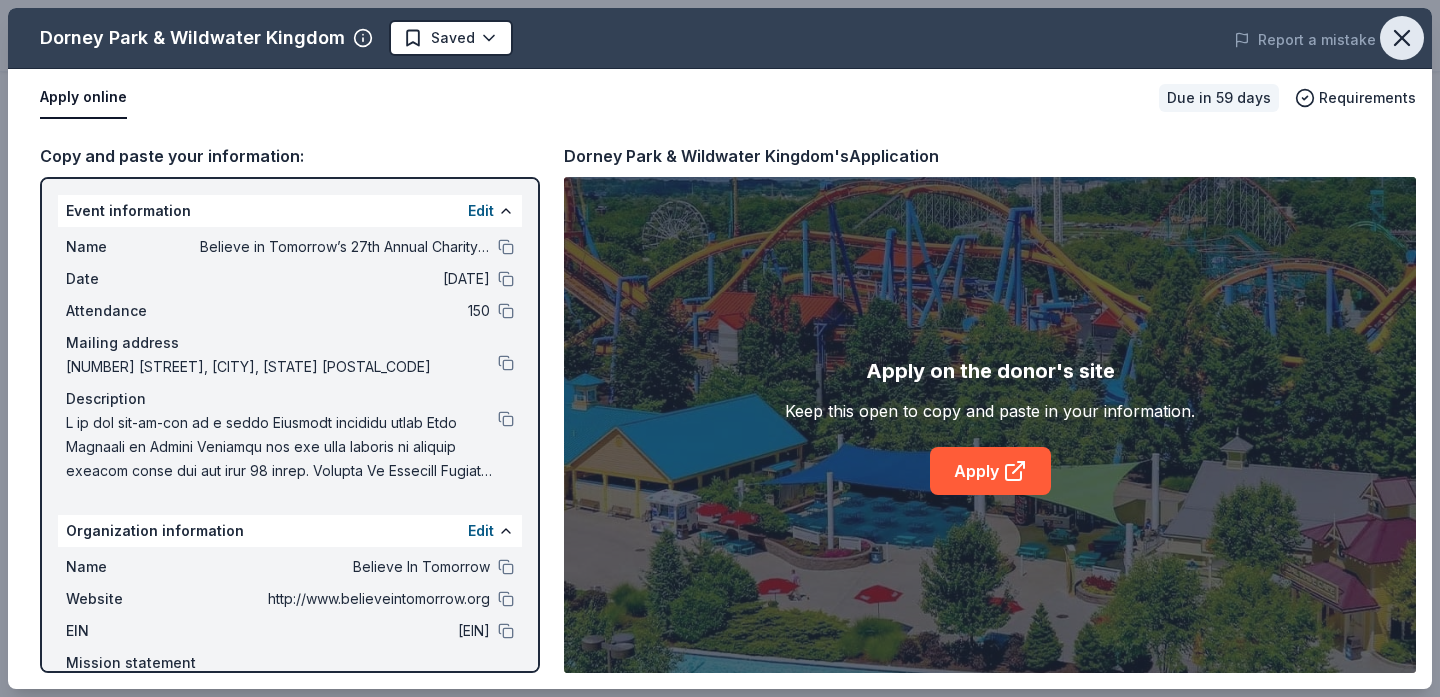 click 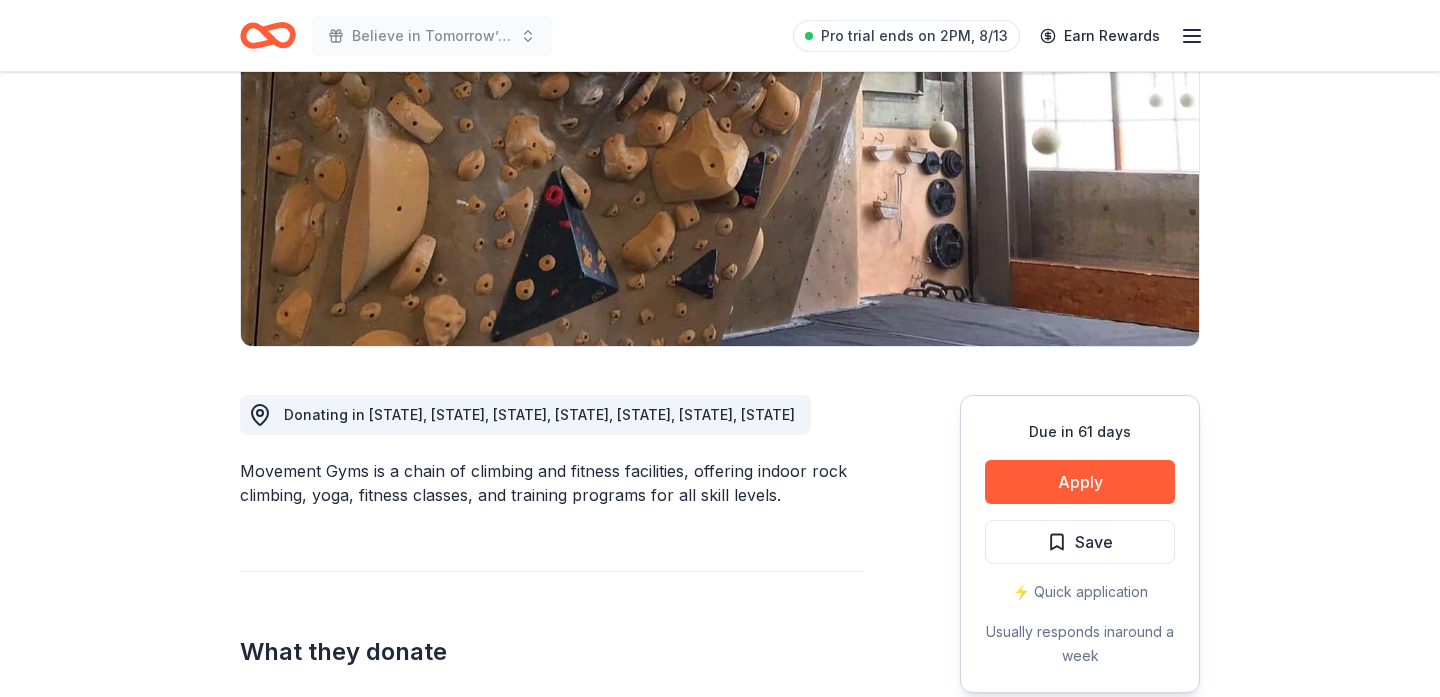 scroll, scrollTop: 246, scrollLeft: 0, axis: vertical 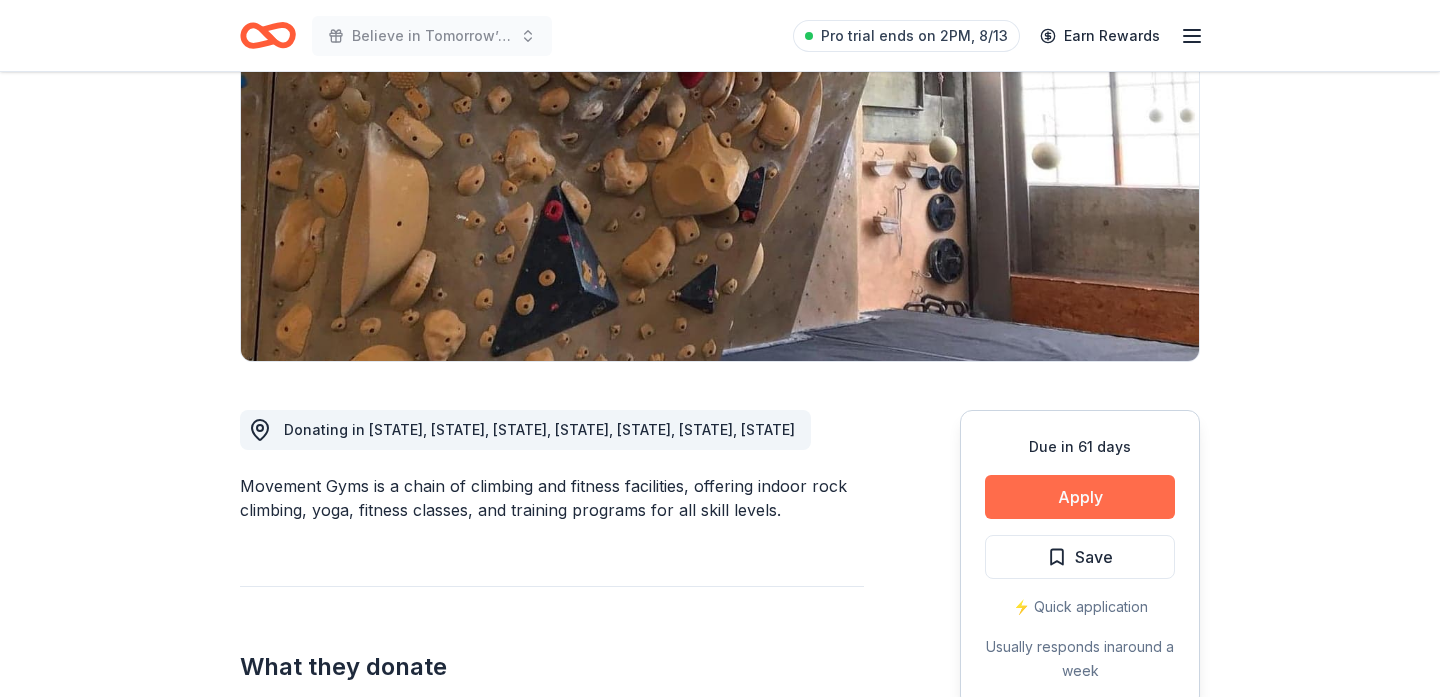 click on "Apply" at bounding box center (1080, 497) 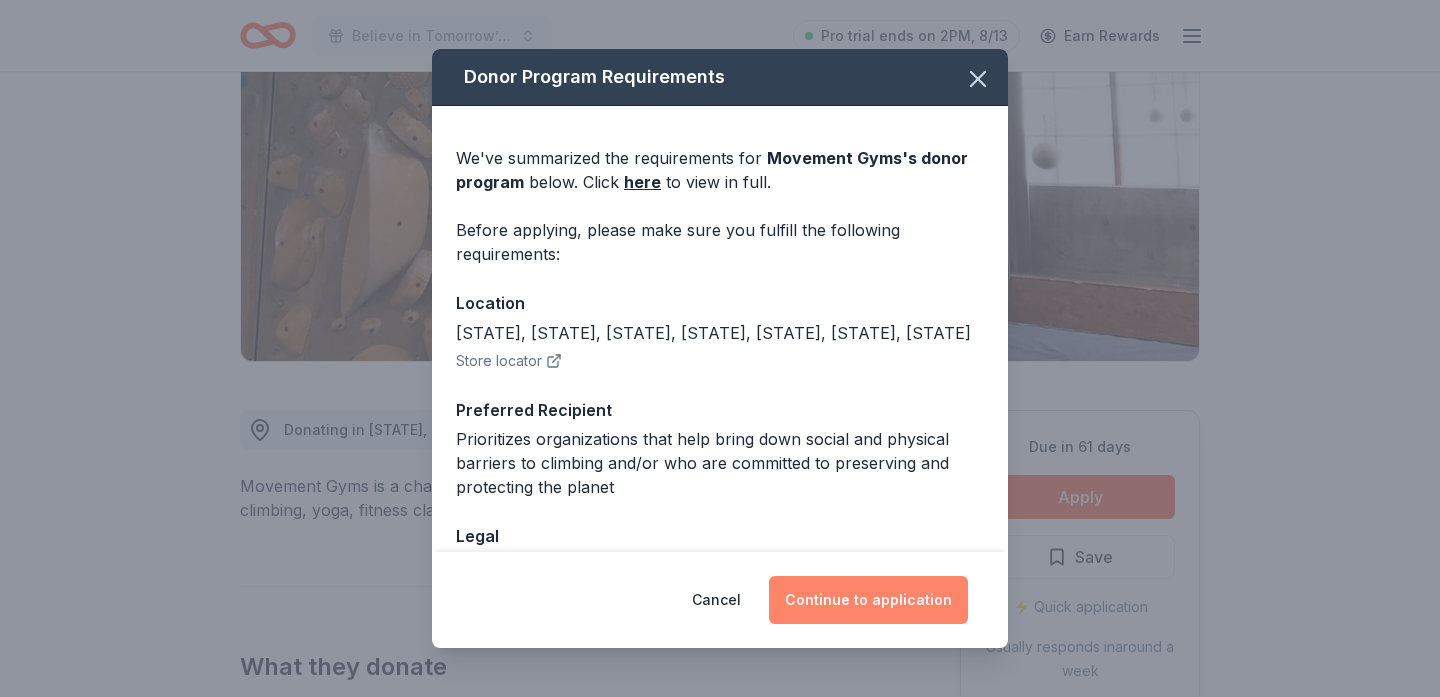 click on "Continue to application" at bounding box center [868, 600] 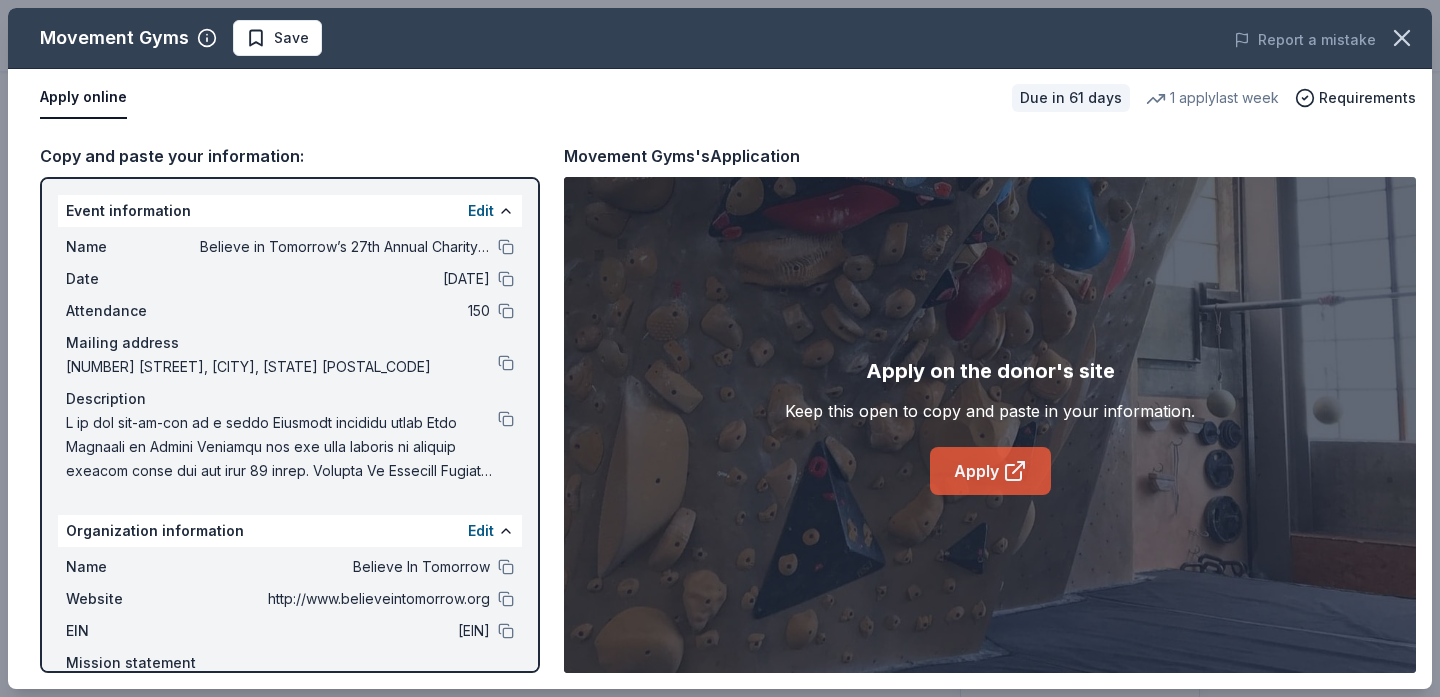 click on "Apply" at bounding box center [990, 471] 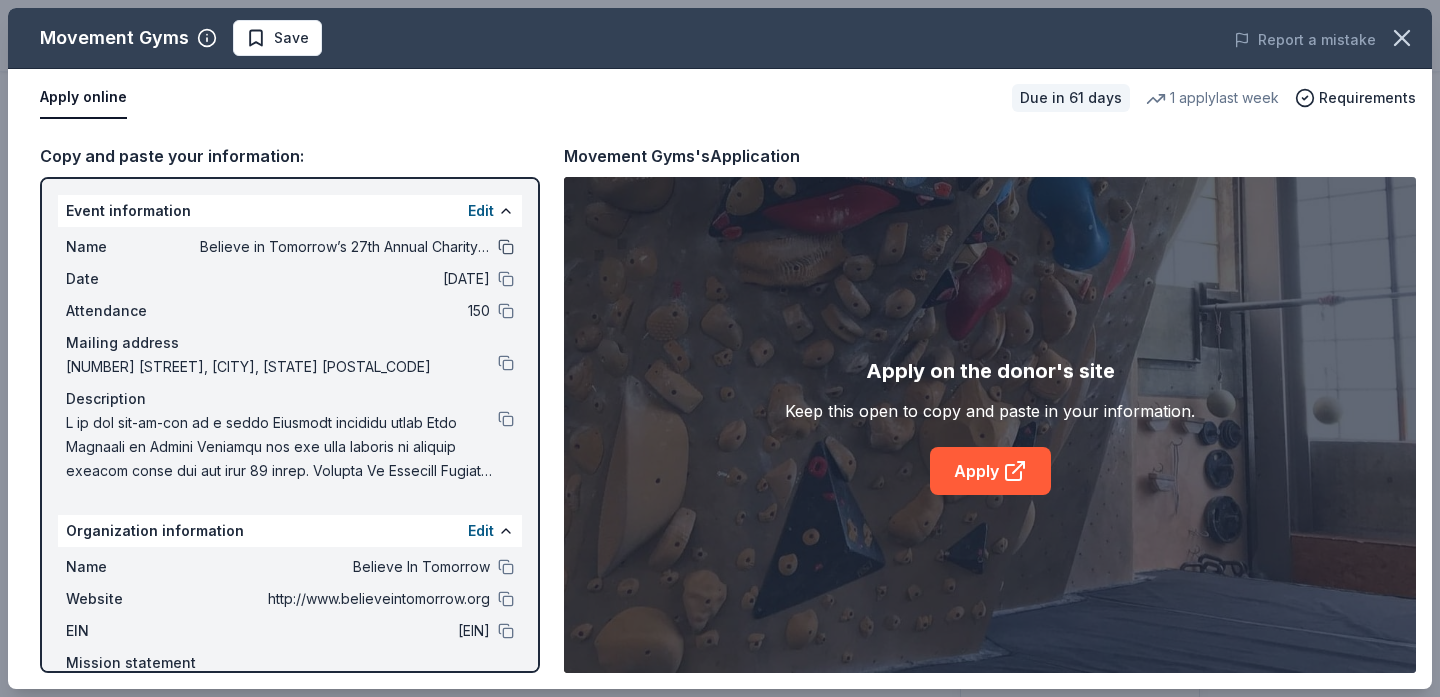 click at bounding box center (506, 247) 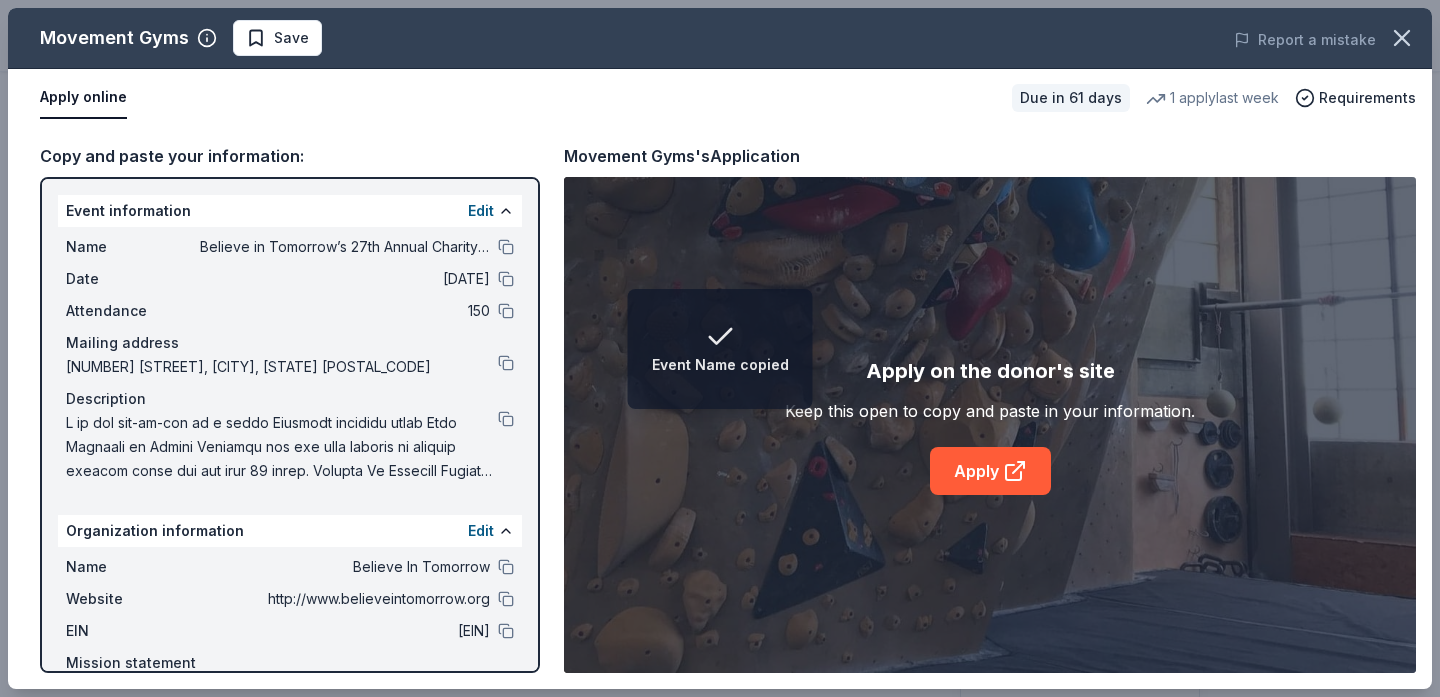 click on "Name Believe in Tomorrow’s 27th Annual Charity Golf Outing Date [DATE] Attendance 150 Mailing address [NUMBER] [STREET], [CITY], [STATE] [POSTAL_CODE] Description" at bounding box center [290, 359] 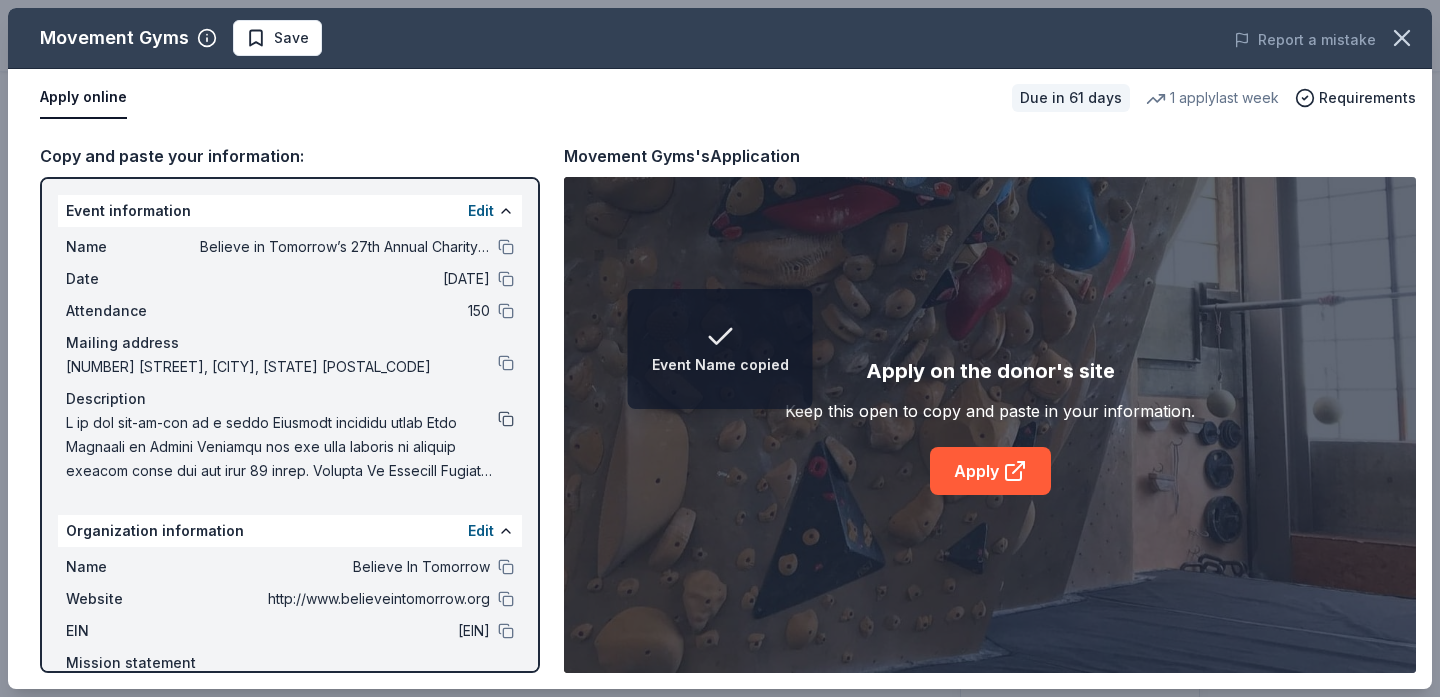 click at bounding box center (506, 419) 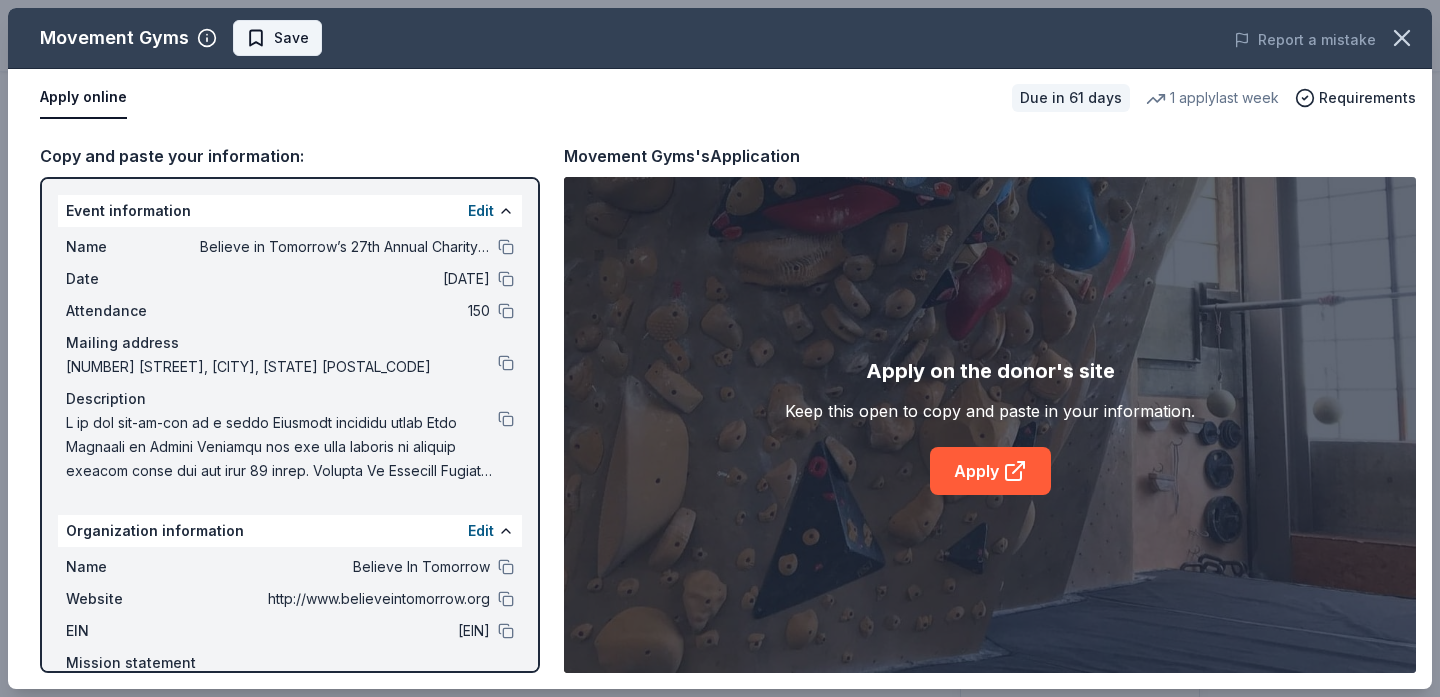 click on "Save" at bounding box center (277, 38) 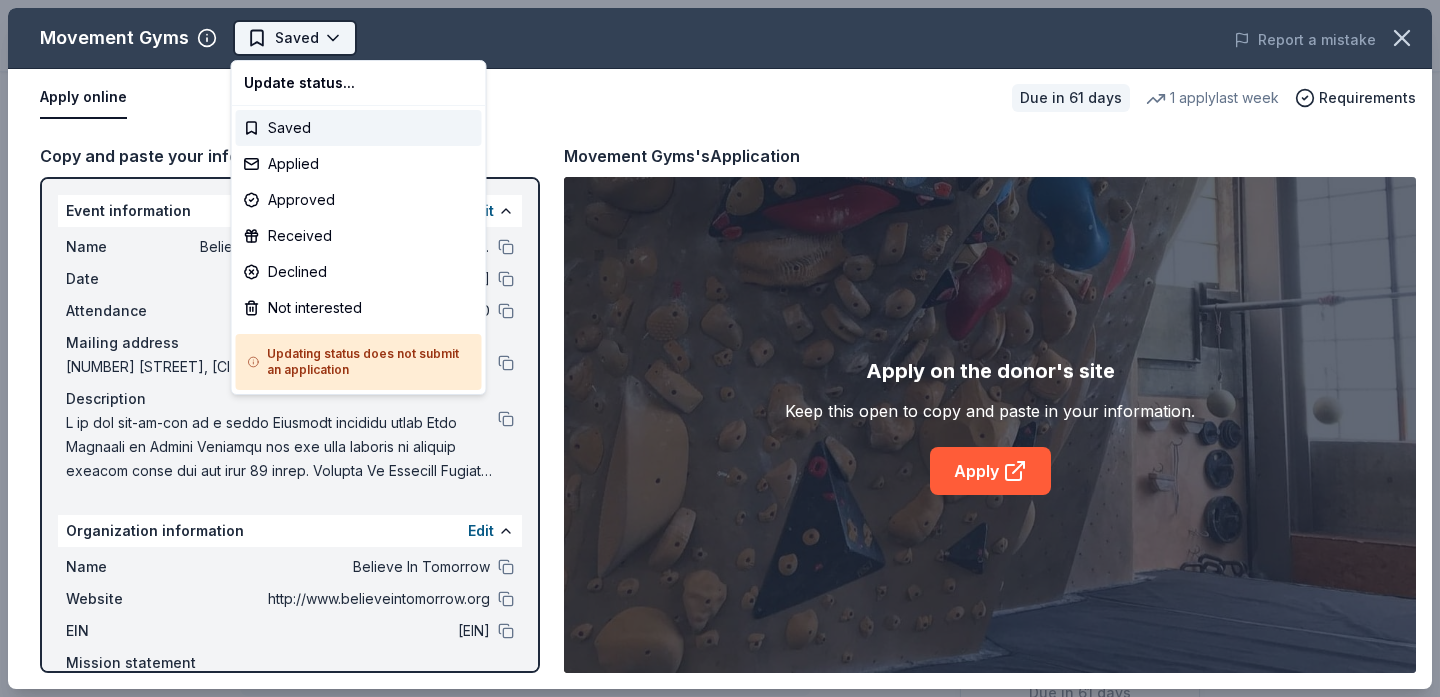 click on "Believe in Tomorrow’s 27th Annual Charity Golf Outing Saved Apply Due in 61 days Share Movement Gyms New • 2  reviews 1   apply  last week 39% approval rate $ 64 donation value Share Donating in CA, CO, IL, MD, OR, TX, VA Movement Gyms is a chain of climbing and fitness facilities, offering indoor rock climbing, yoga, fitness classes, and training programs for all skill levels. What they donate Donation depends on request Auction & raffle Donation can be shipped to you Who they donate to  Preferred Prioritizes organizations that help bring down social and physical barriers to climbing and/or who are committed to preserving and protecting the planet Environment & Sustainability Wellness & Fitness 501(c)(3) required Due in 61 days Apply Saved ⚡️ Quick application Usually responds in  around a week Updated  about 2 months  ago Report a mistake 39% approval rate 39 % approved 9 % declined 52 % no response Movement Gyms is  a generous donor :  $ 64 donation value (average) <1% 83% 10% 7% $0 → $50 :  New" at bounding box center (720, 348) 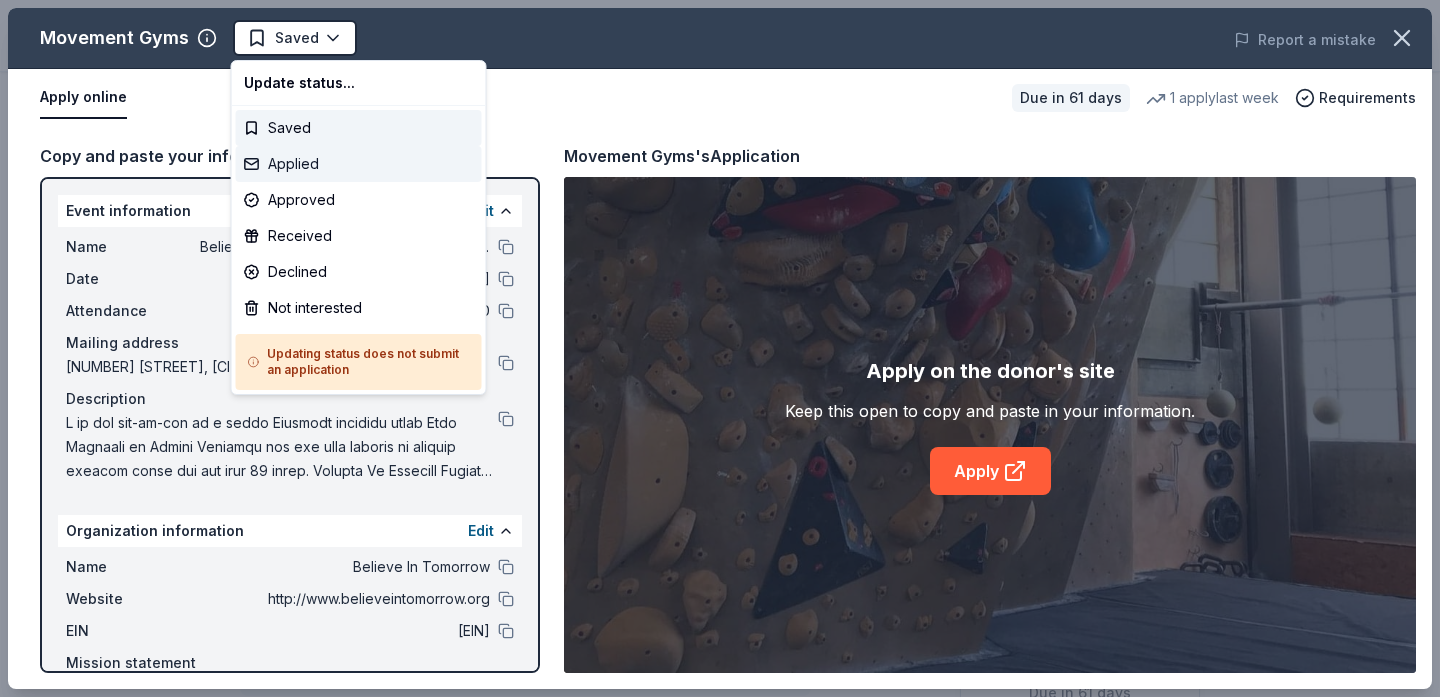 click on "Applied" at bounding box center [359, 164] 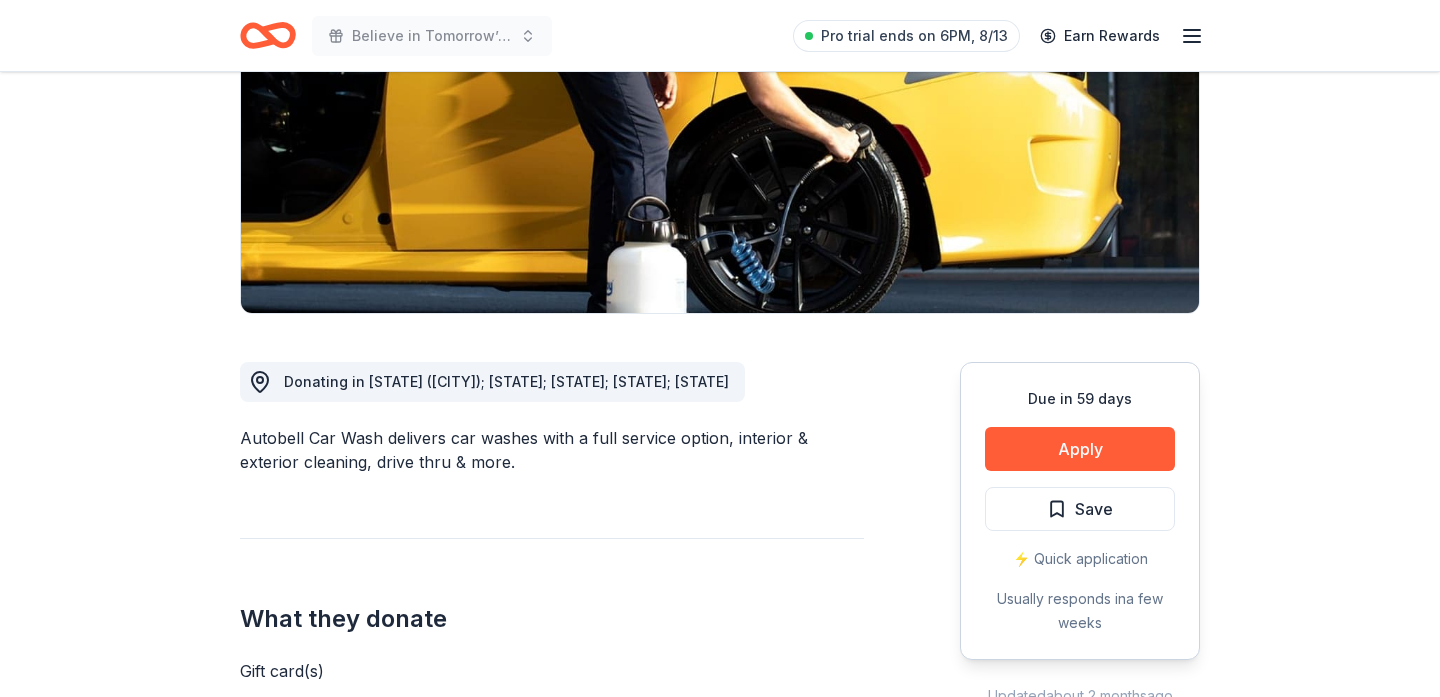 scroll, scrollTop: 300, scrollLeft: 0, axis: vertical 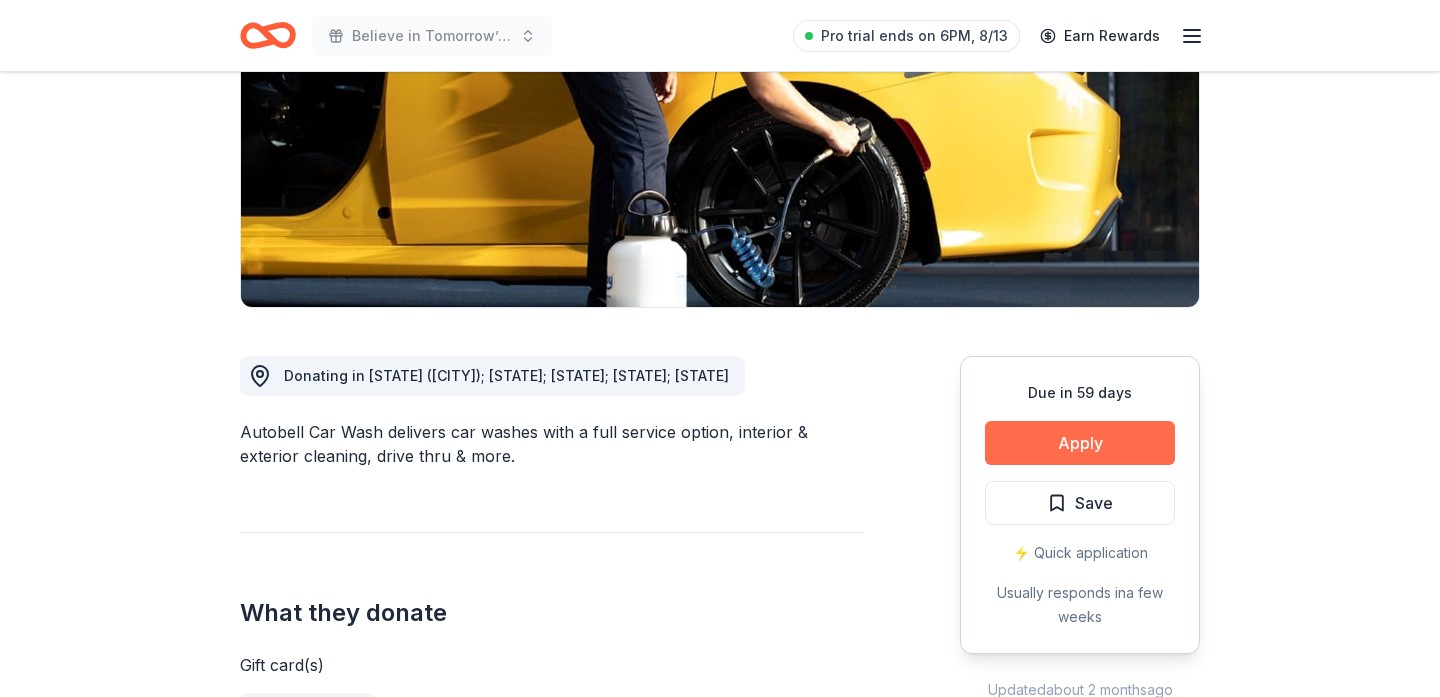 click on "Apply" at bounding box center [1080, 443] 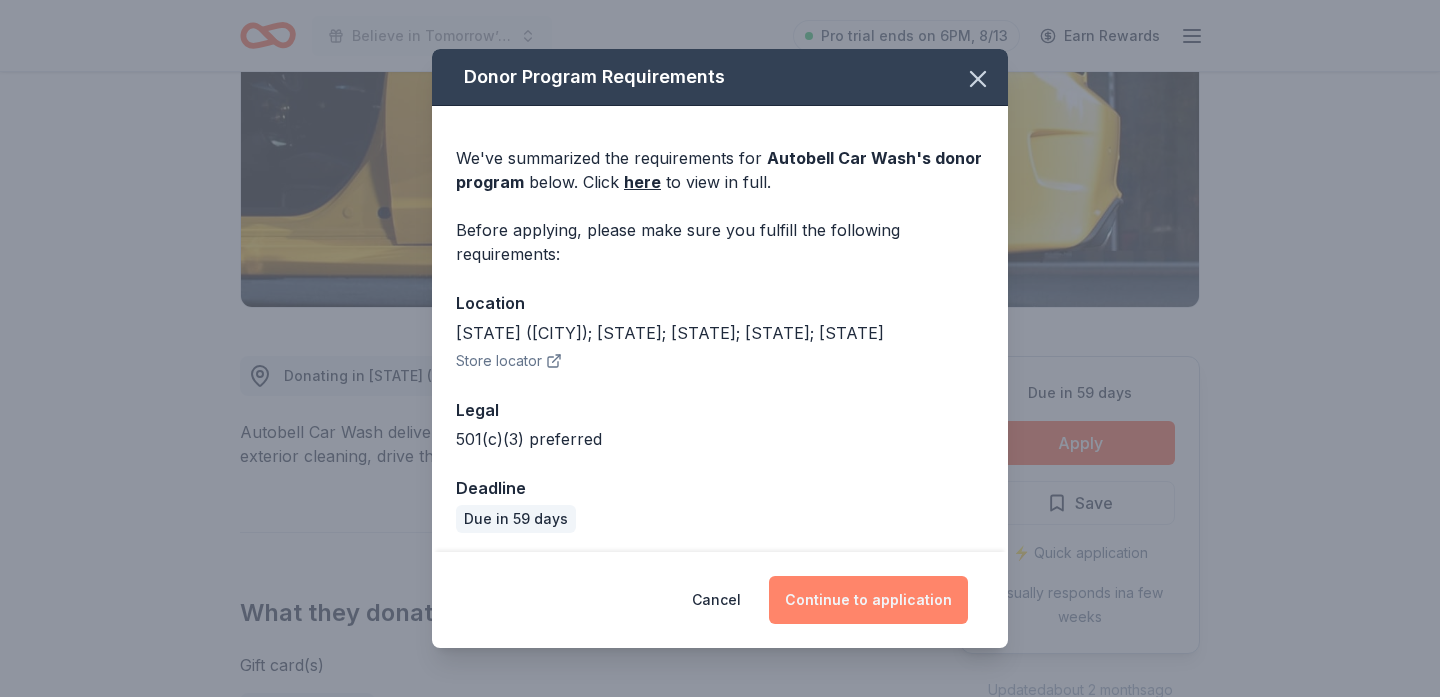 click on "Continue to application" at bounding box center (868, 600) 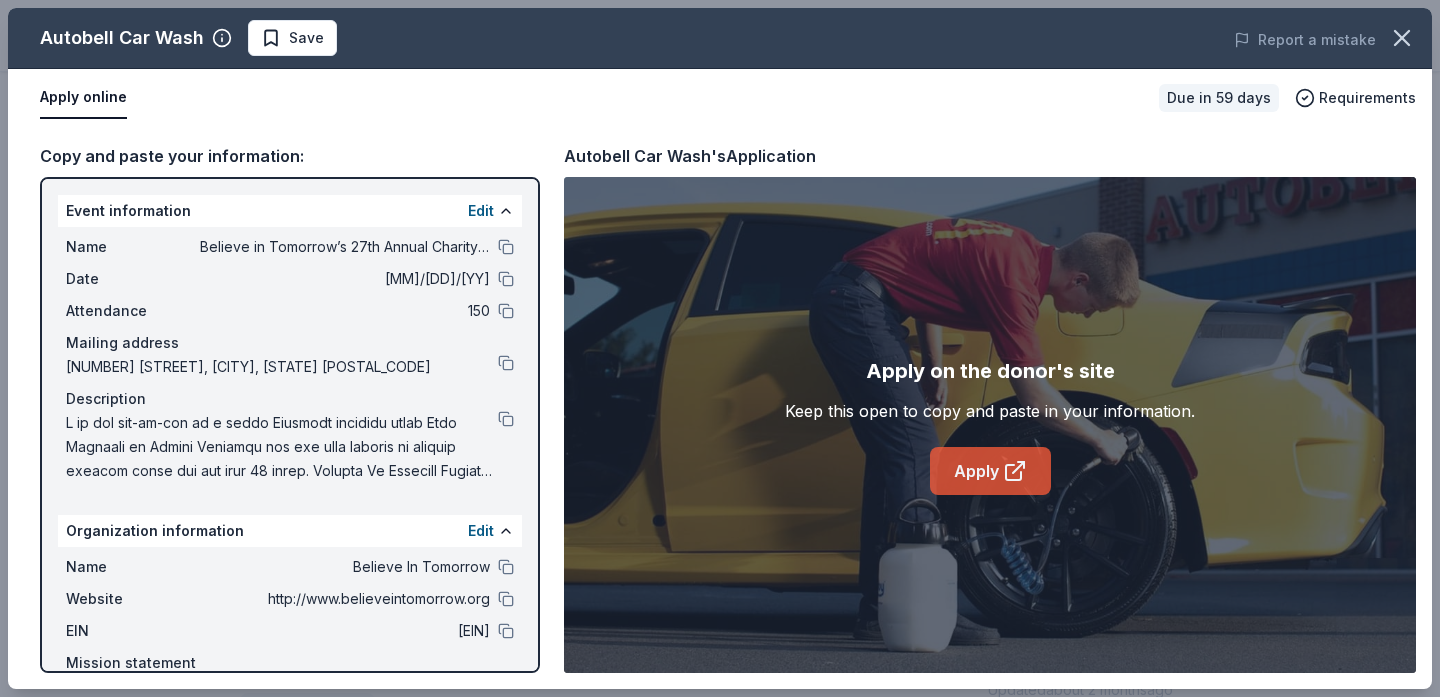 click on "Apply" at bounding box center [990, 471] 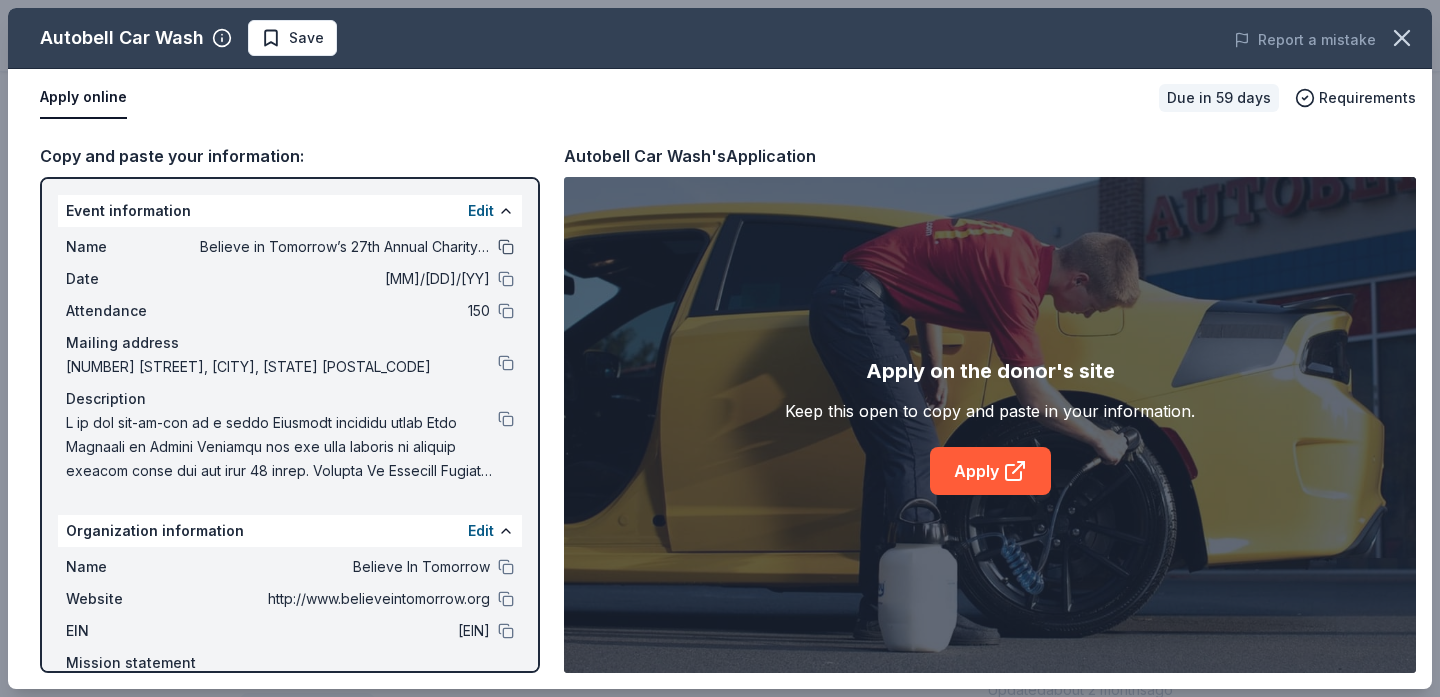 click at bounding box center [506, 247] 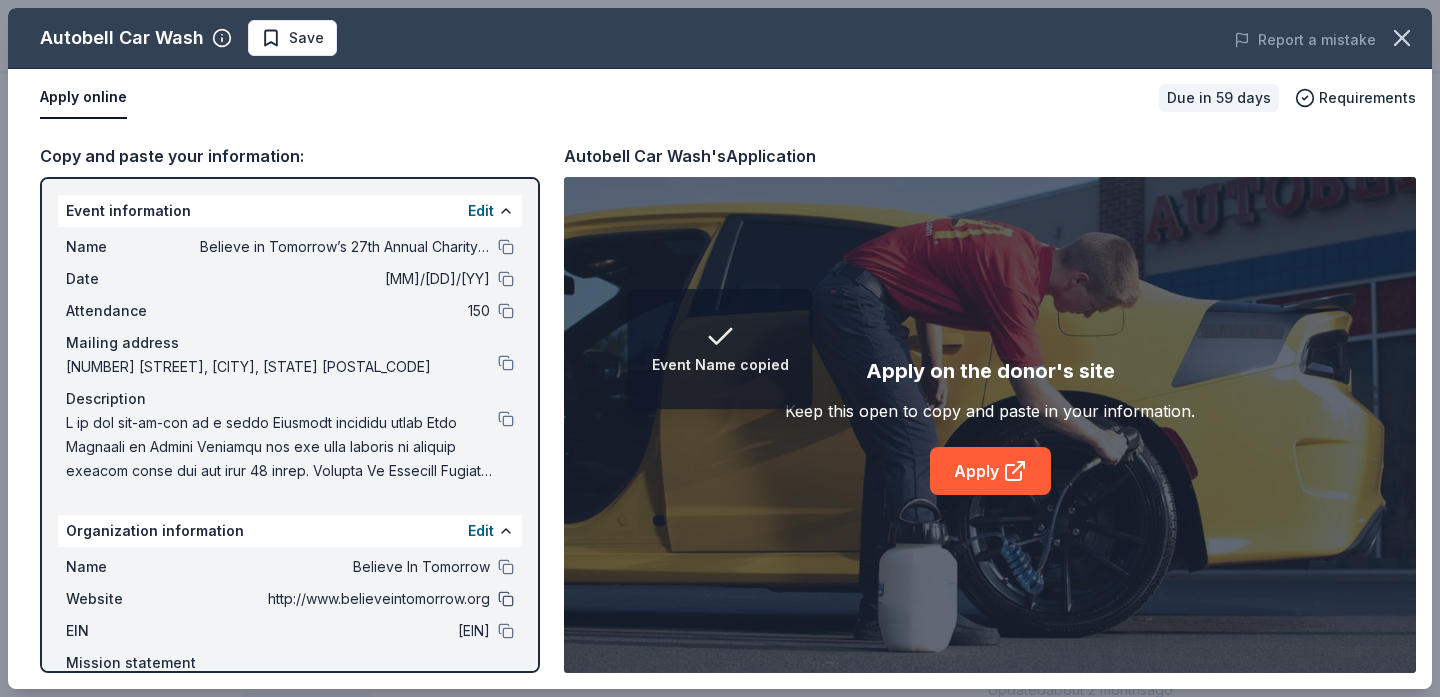 click at bounding box center (506, 599) 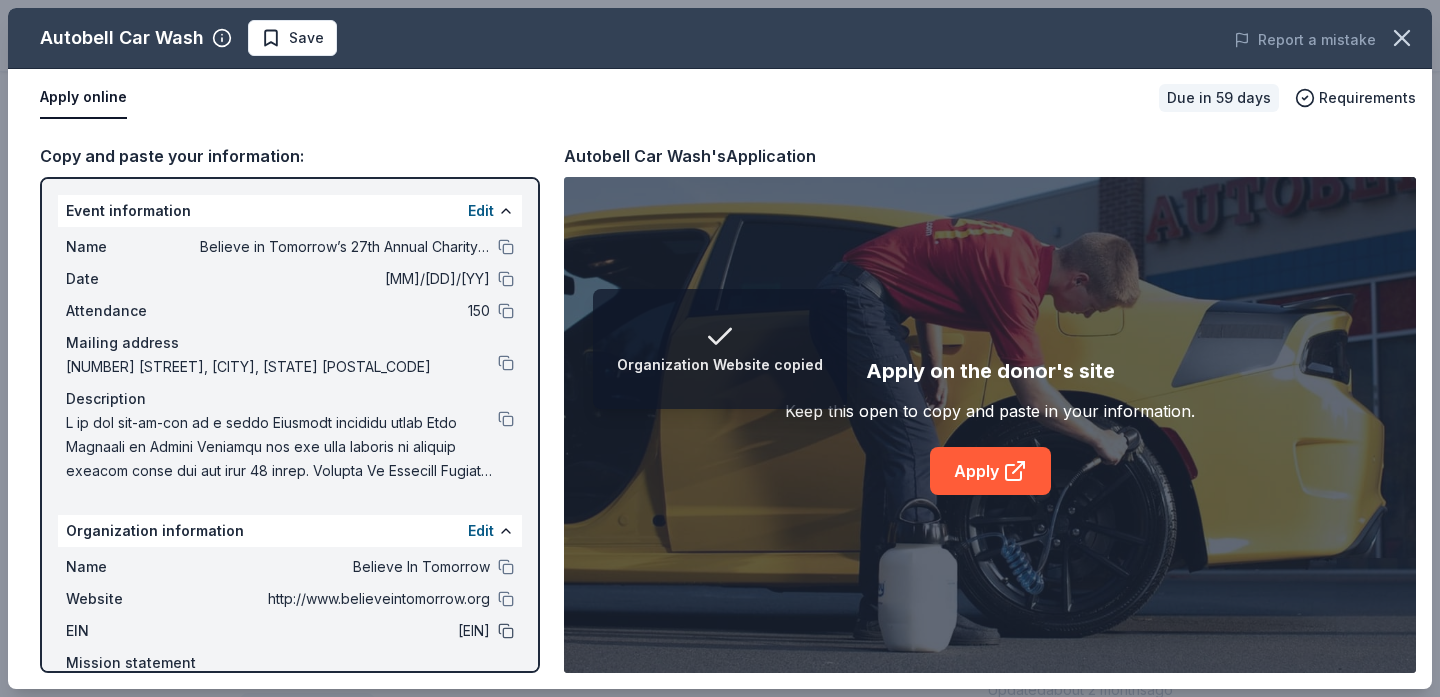 click at bounding box center [506, 631] 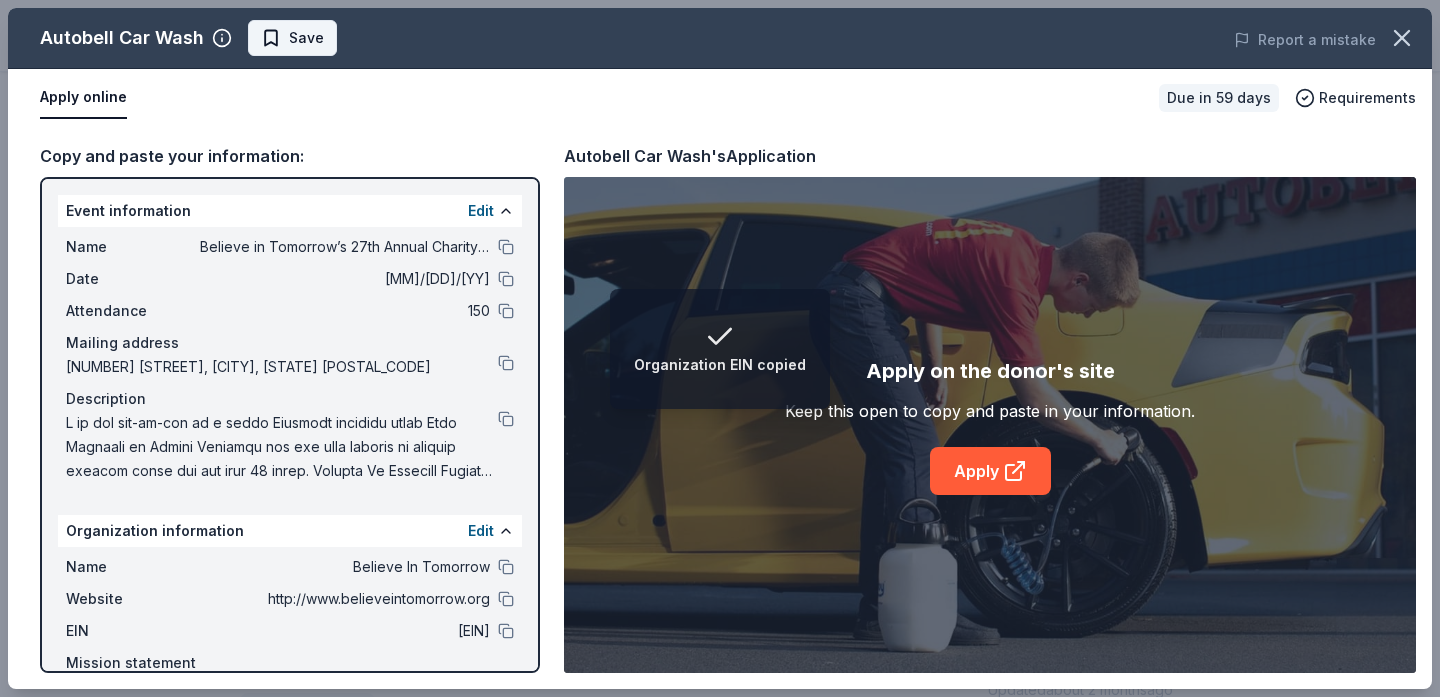 click on "Save" at bounding box center [292, 38] 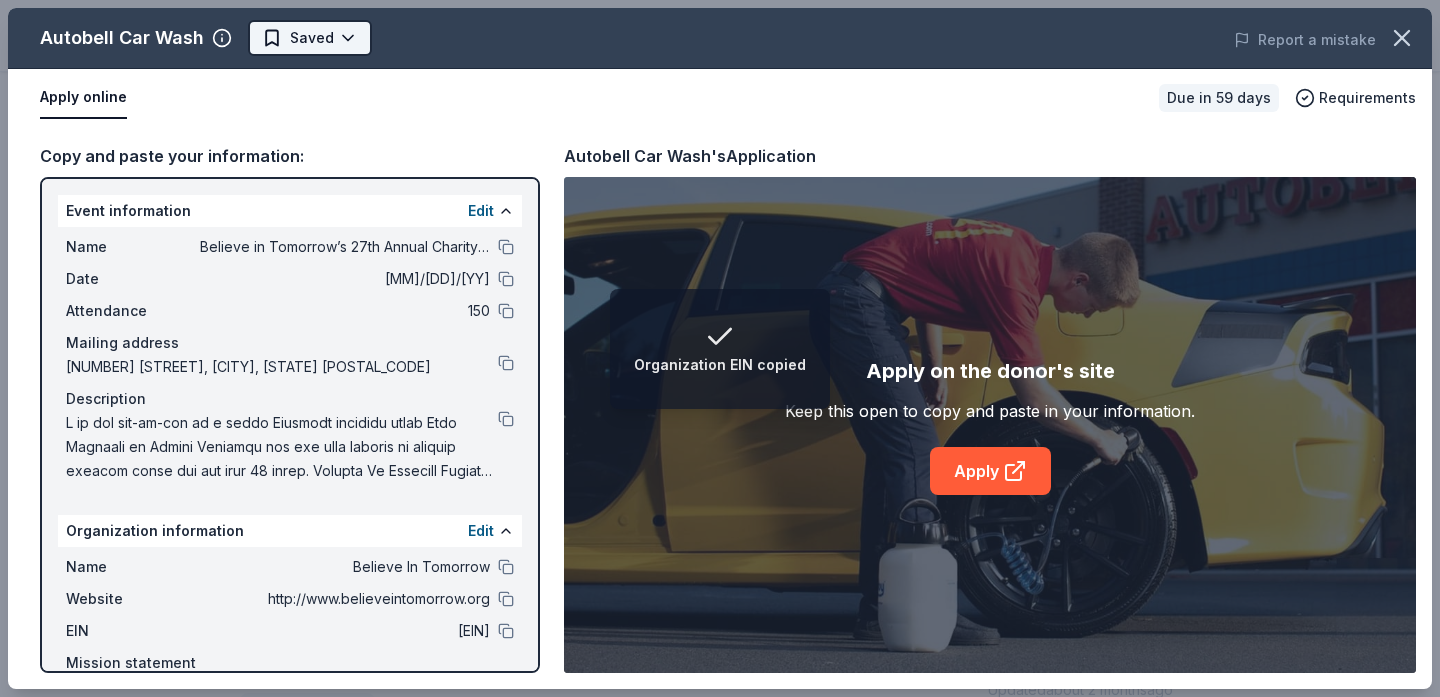 click on "Organization EIN copied Believe in Tomorrow’s 27th Annual Charity Golf Outing Pro trial ends on 6PM, 8/13 Earn Rewards Due in 59 days Share Autobell Car Wash New 37% approval rate $ 52 donation value Share Donating in DE (Newark); MD; NC; SC; VA Autobell Car Wash delivers car washes with a full service option, interior & exterior cleaning, drive thru & more. What they donate Gift card(s) Auction & raffle Donation can be shipped to you Donation is small & easy to send to guests Who they donate to  Preferred 501(c)(3) preferred Due in 59 days Apply Saved ⚡️ Quick application Usually responds in  a few weeks Updated  about 2 months  ago Report a mistake 37% approval rate 37 % approved 1 % declined 62 % no response Autobell Car Wash is  a generous donor :  they are likely to respond and approve your request if you fit their criteria. $ 52 donation value (average) 24% 71% <1% 6% $0 → $50 $50 → $100 $100 → $150 $150 → $200 Autobell Car Wash's donation is  variable :  New Leave a review Similar donors" at bounding box center [720, 48] 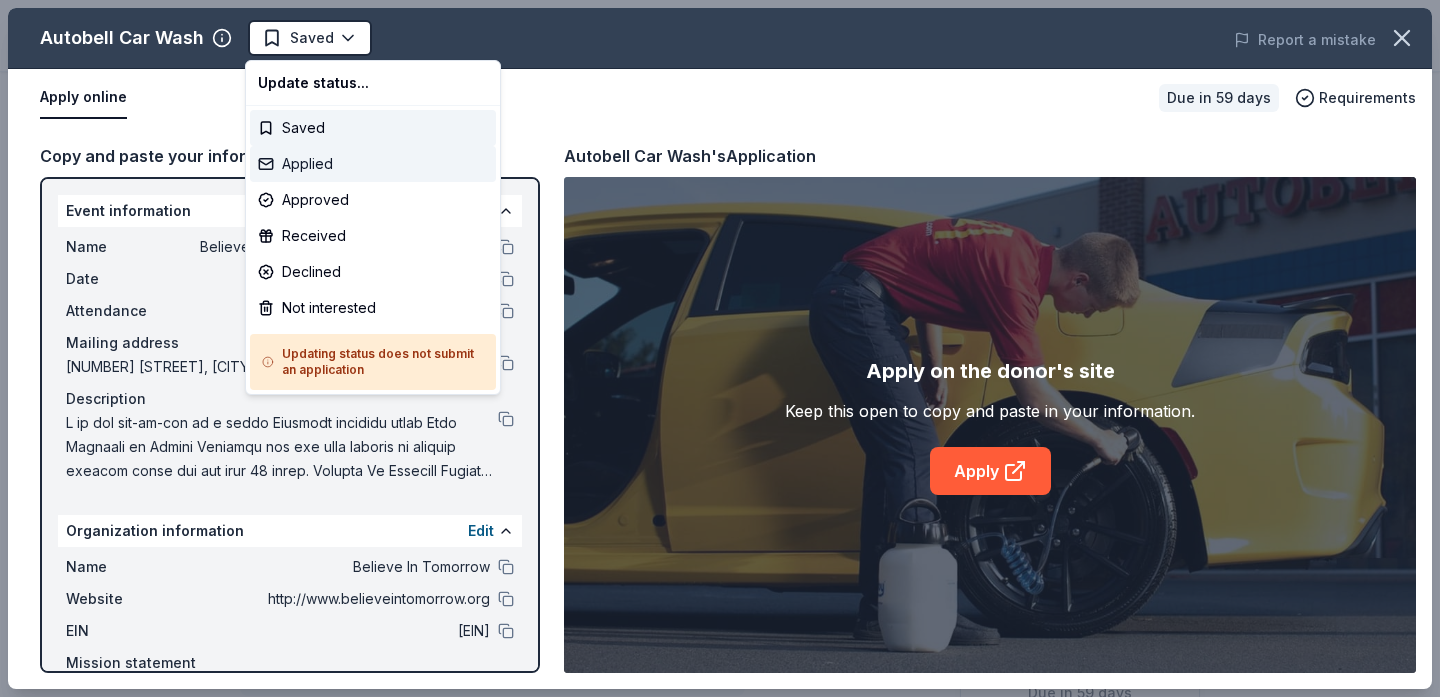 click on "Applied" at bounding box center (373, 164) 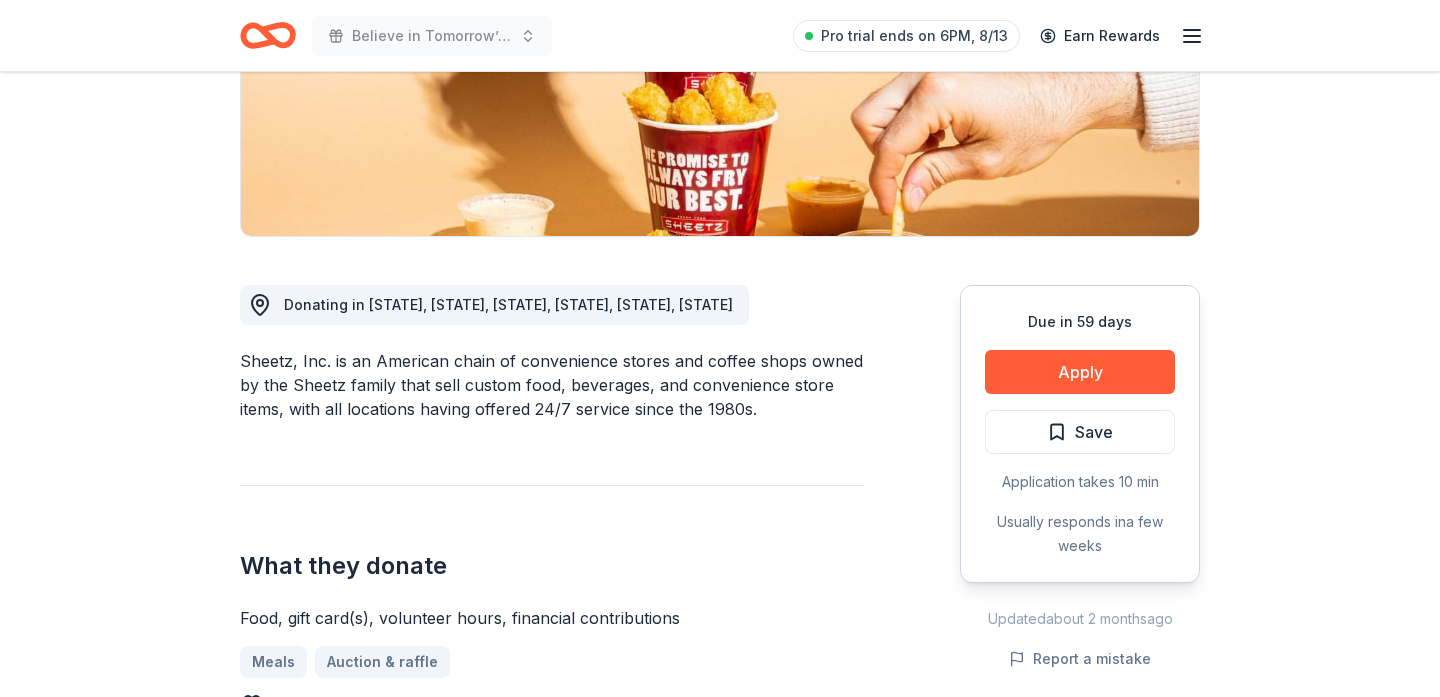 scroll, scrollTop: 391, scrollLeft: 0, axis: vertical 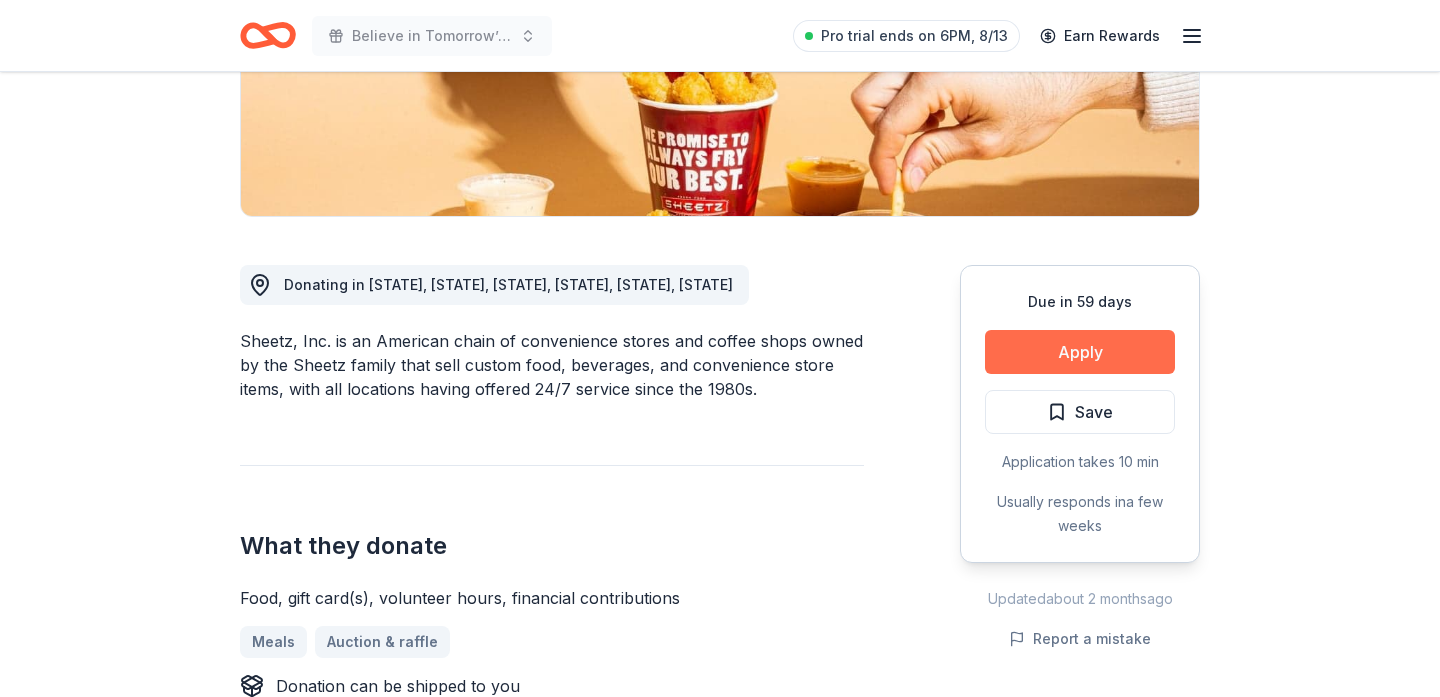 click on "Apply" at bounding box center [1080, 352] 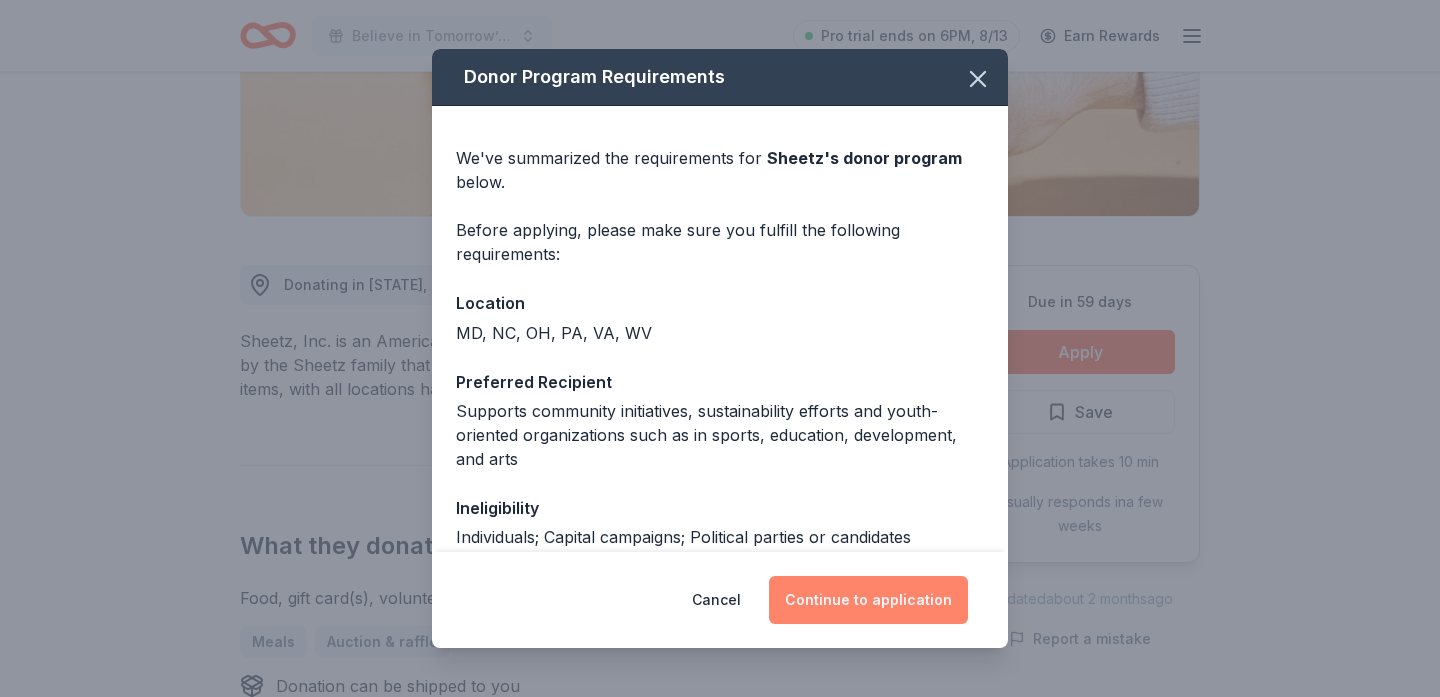 click on "Continue to application" at bounding box center (868, 600) 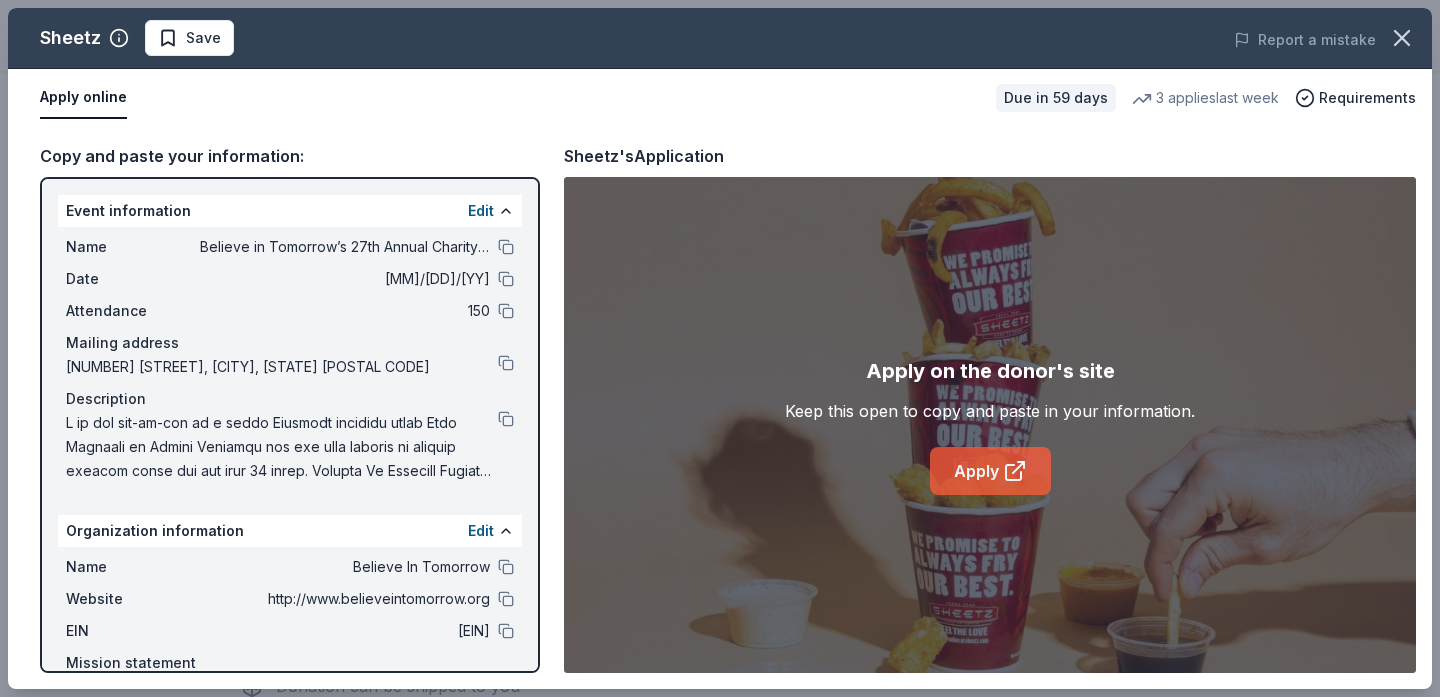 click on "Apply" at bounding box center (990, 471) 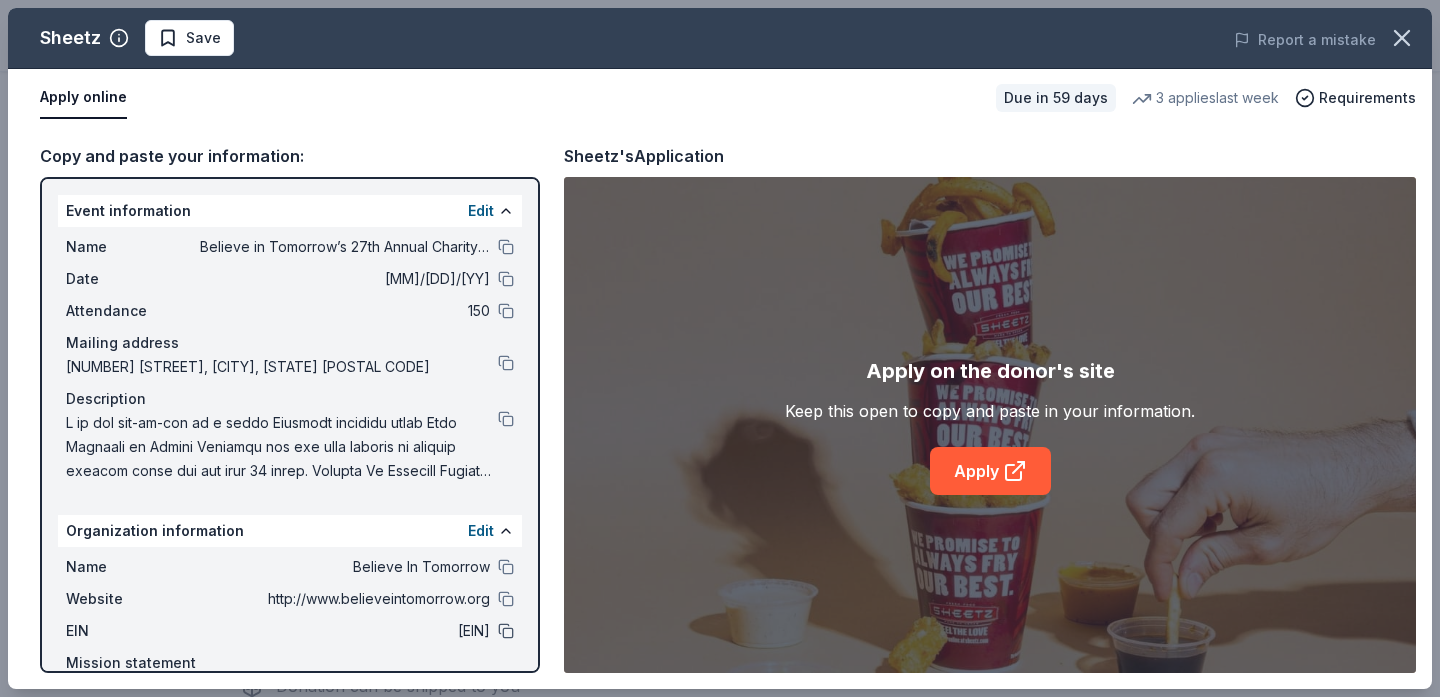 click at bounding box center [506, 631] 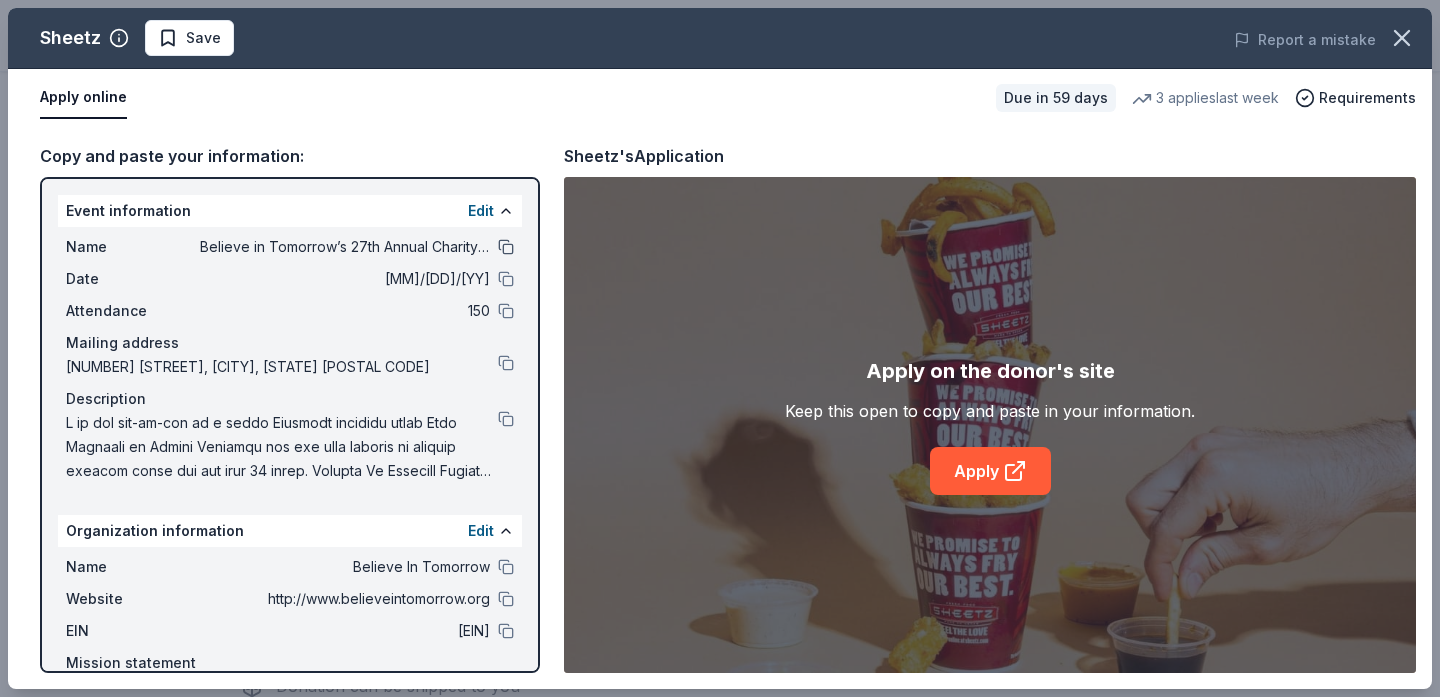 click at bounding box center [506, 247] 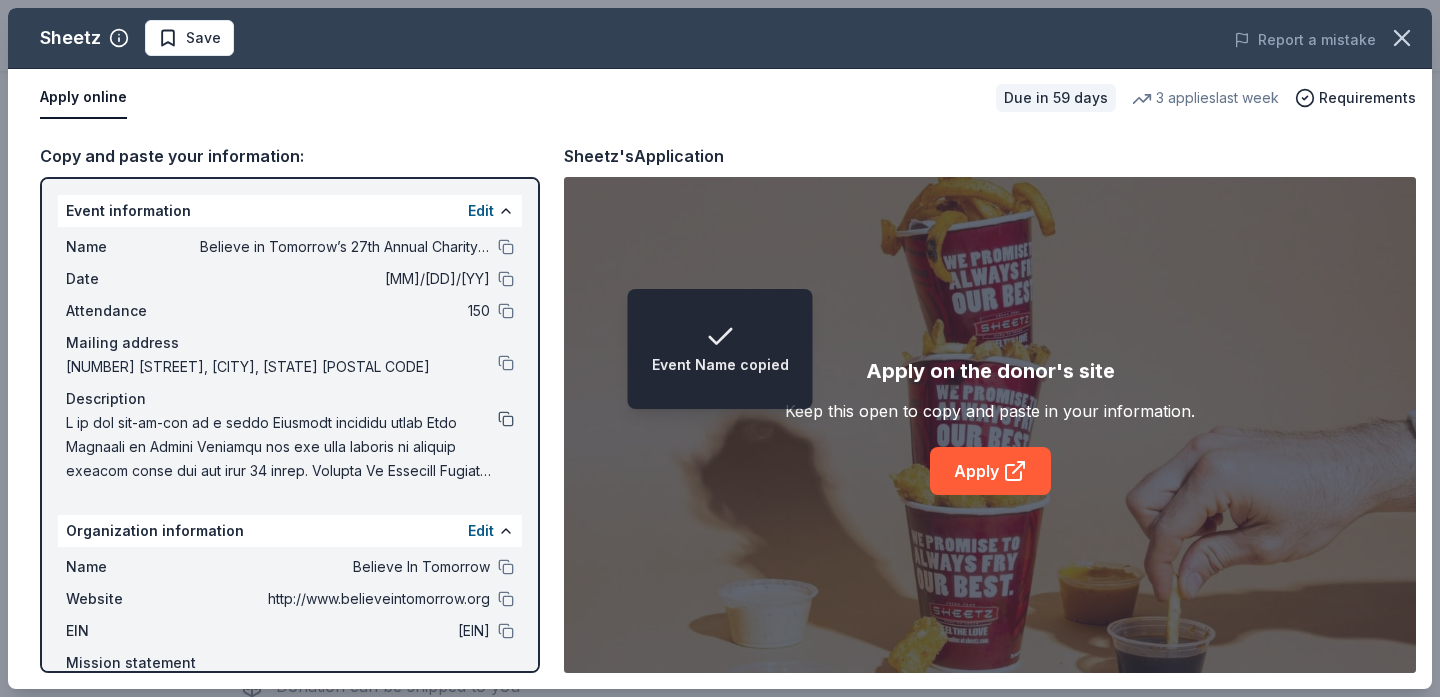 click at bounding box center (506, 419) 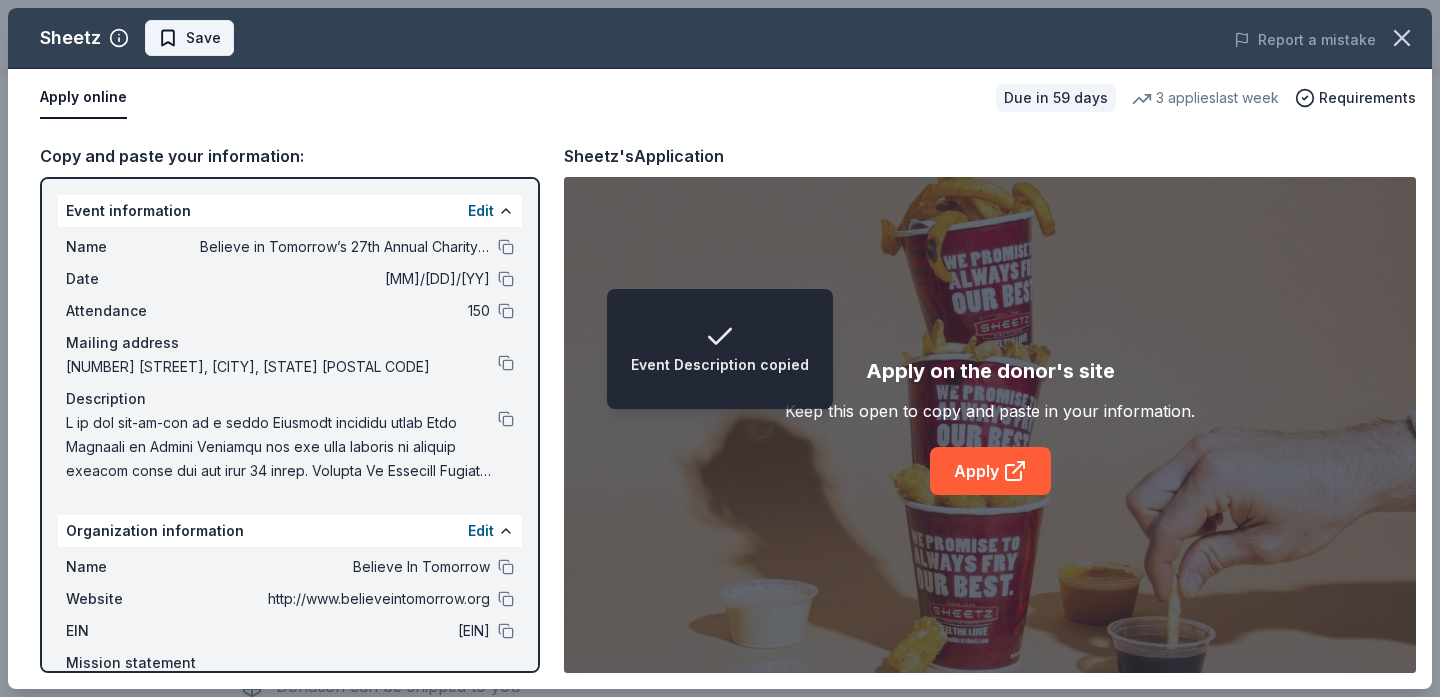 click on "Save" at bounding box center (203, 38) 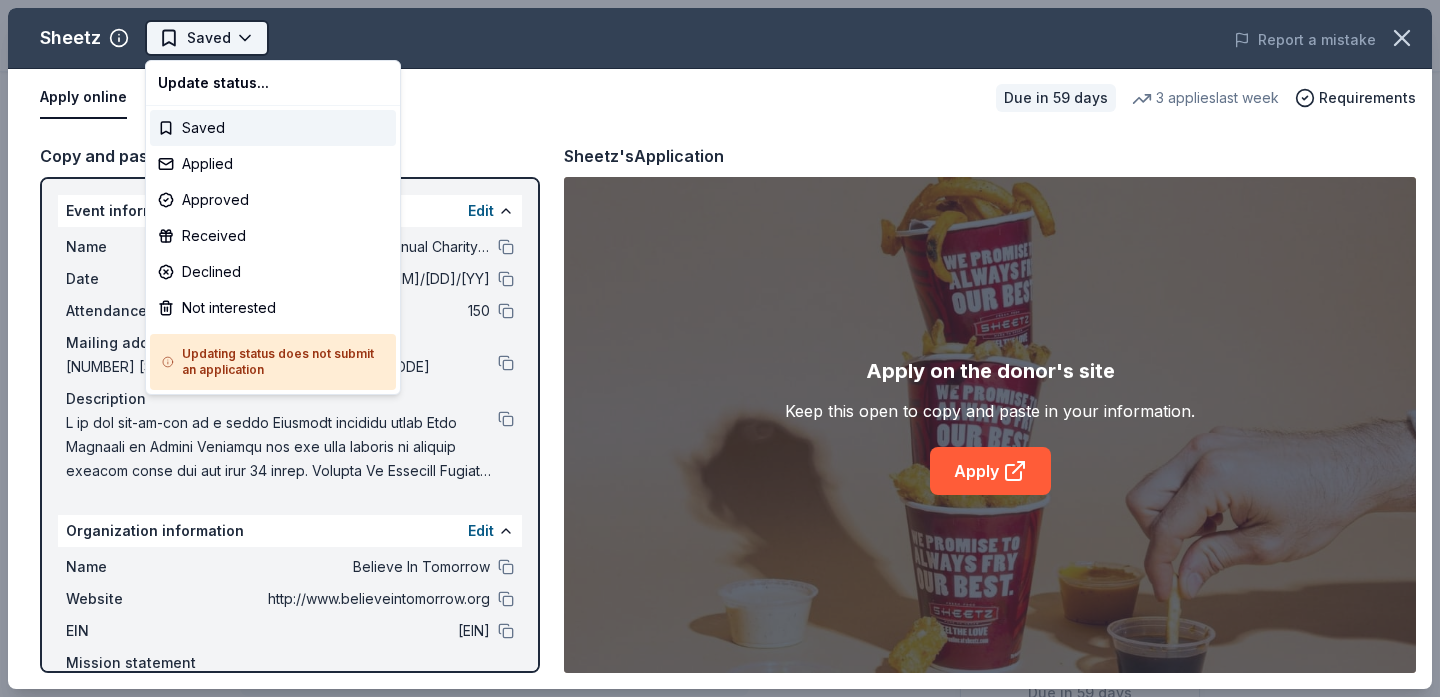click on "Believe in Tomorrow’s 27th Annual Charity Golf Outing Saved Apply Due in 59 days Share Sheetz 5.0 • 7  reviews 3   applies  last week 36% approval rate Share Donating in [STATE], [STATE], [STATE], [STATE], [STATE], [STATE] Sheetz, Inc. is an American chain of convenience stores and coffee shops owned by the Sheetz family that sell custom food, beverages, and convenience store items, with all locations having offered 24/7 service since the 1980s. What they donate Food, gift card(s), volunteer hours, financial contributions Meals Auction & raffle Donation can be shipped to you Donation is small & easy to send to guests Who they donate to  Preferred Supports community initiatives, sustainability efforts and youth-oriented organizations such as in sports, education, development, and arts Art & Culture Children Education Environment & Sustainability 501(c)(3) required  Ineligible Individuals; Capital campaigns; Political parties or candidates Individuals Political 36% approval rate 36 % approved 28 % declined 36 % no response Sheetz is  :" at bounding box center (720, 348) 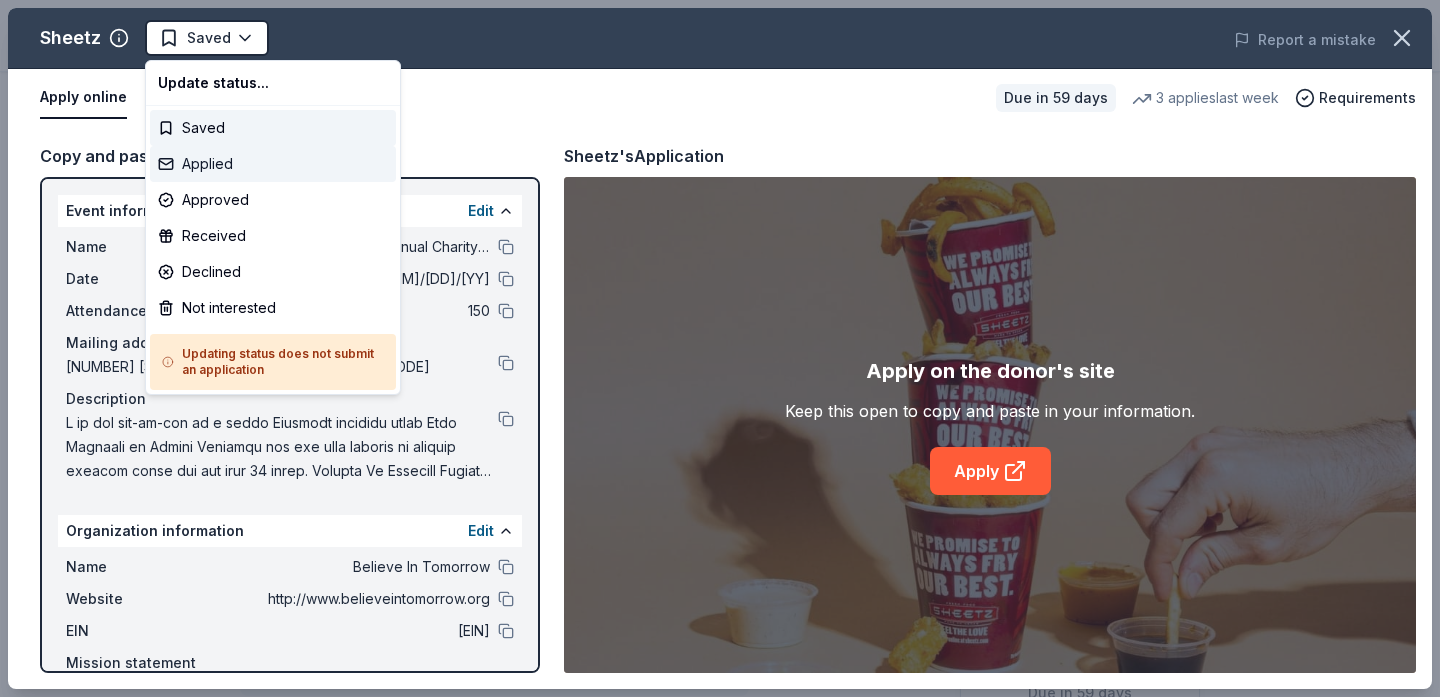 click on "Applied" at bounding box center (273, 164) 